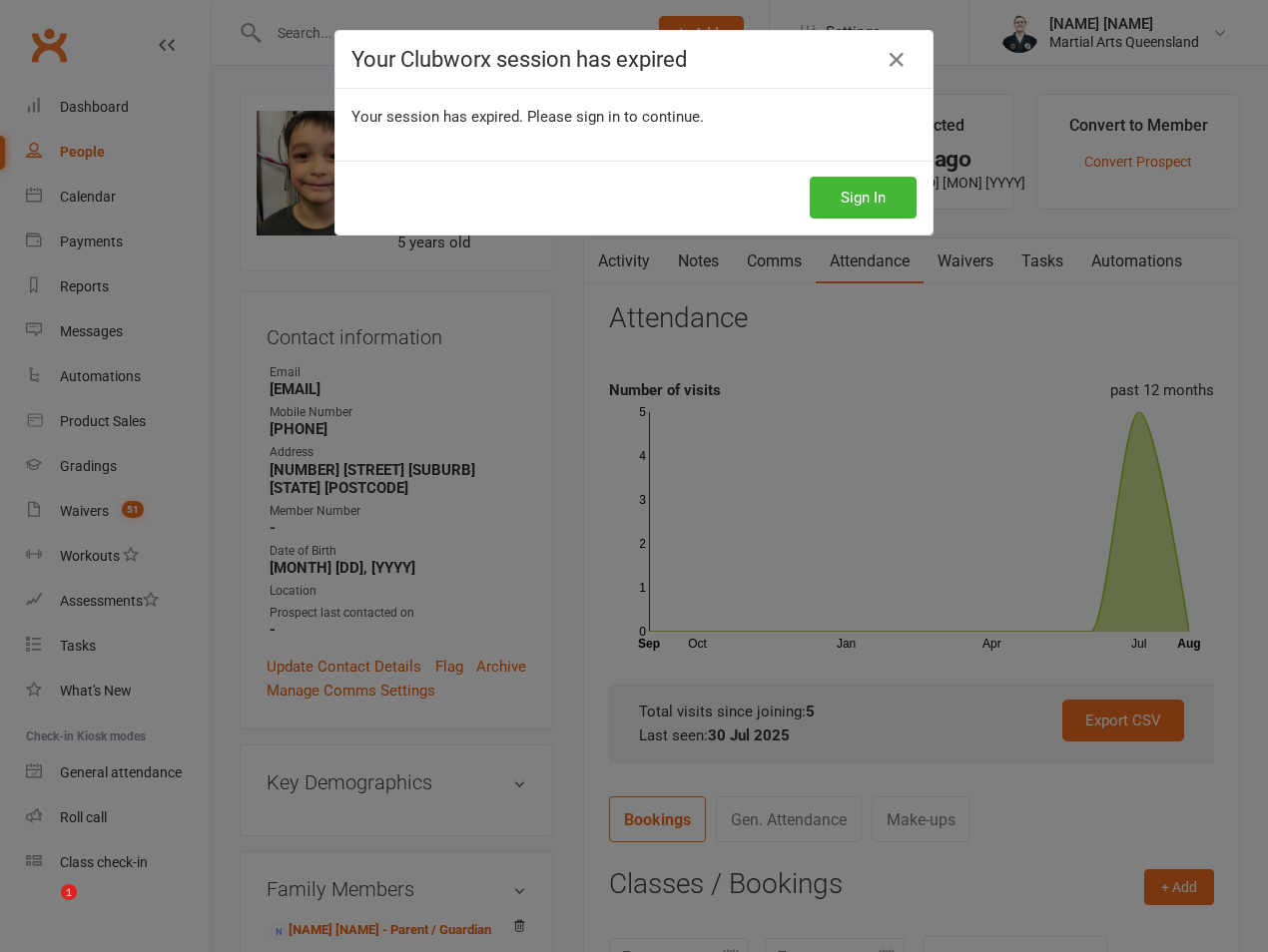 scroll, scrollTop: 908, scrollLeft: 0, axis: vertical 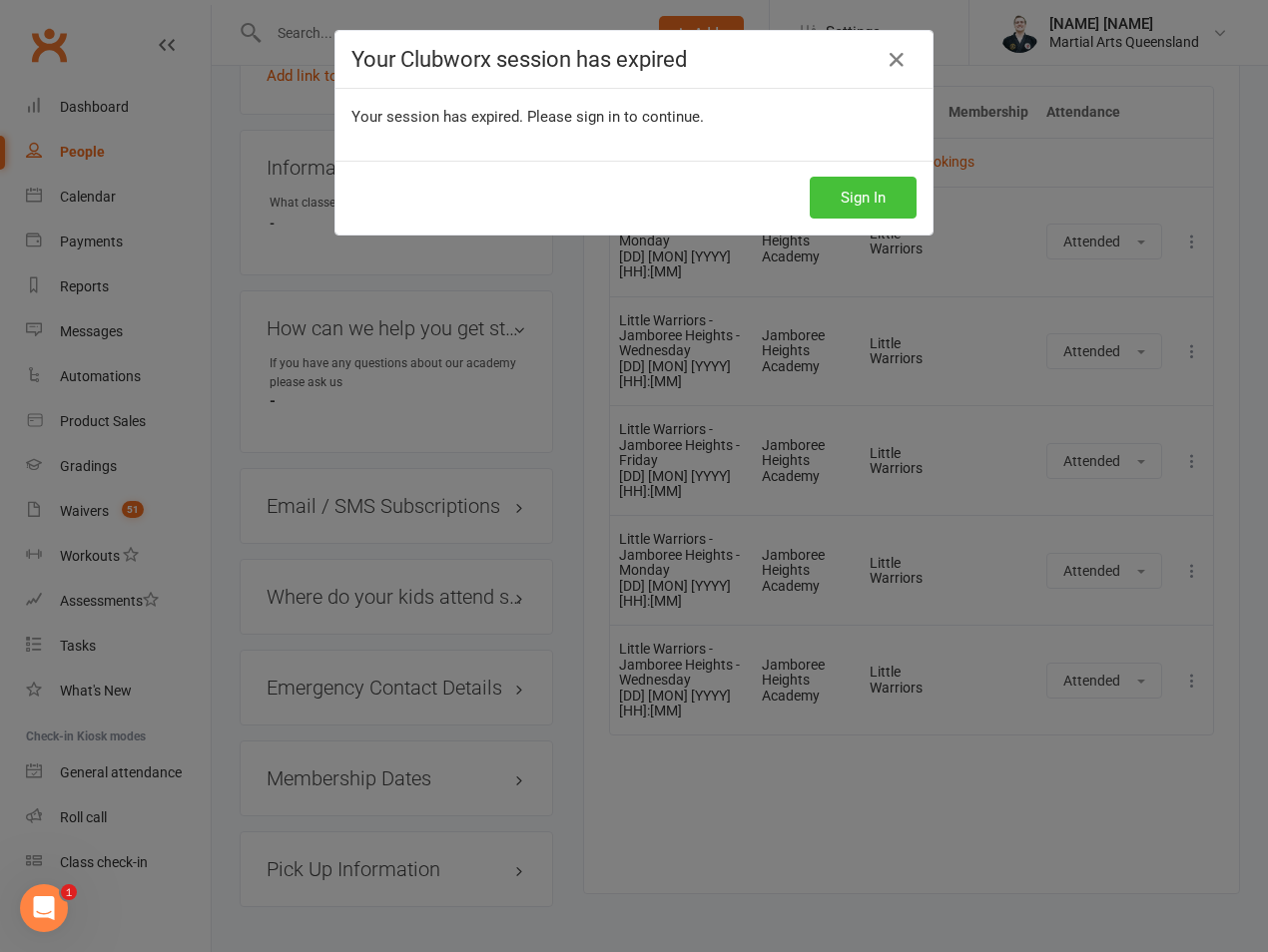 click on "Sign In" at bounding box center (863, 198) 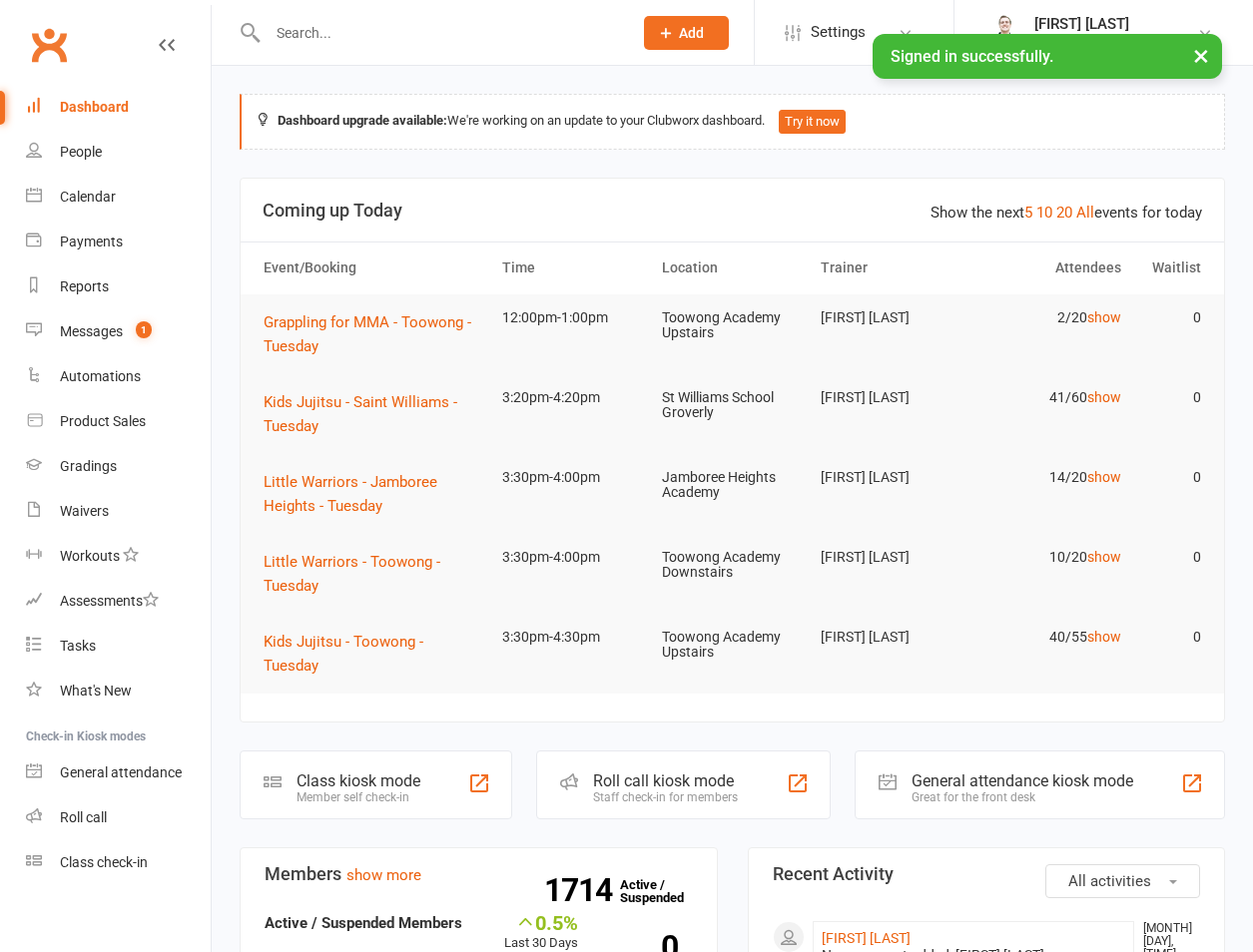 scroll, scrollTop: 0, scrollLeft: 0, axis: both 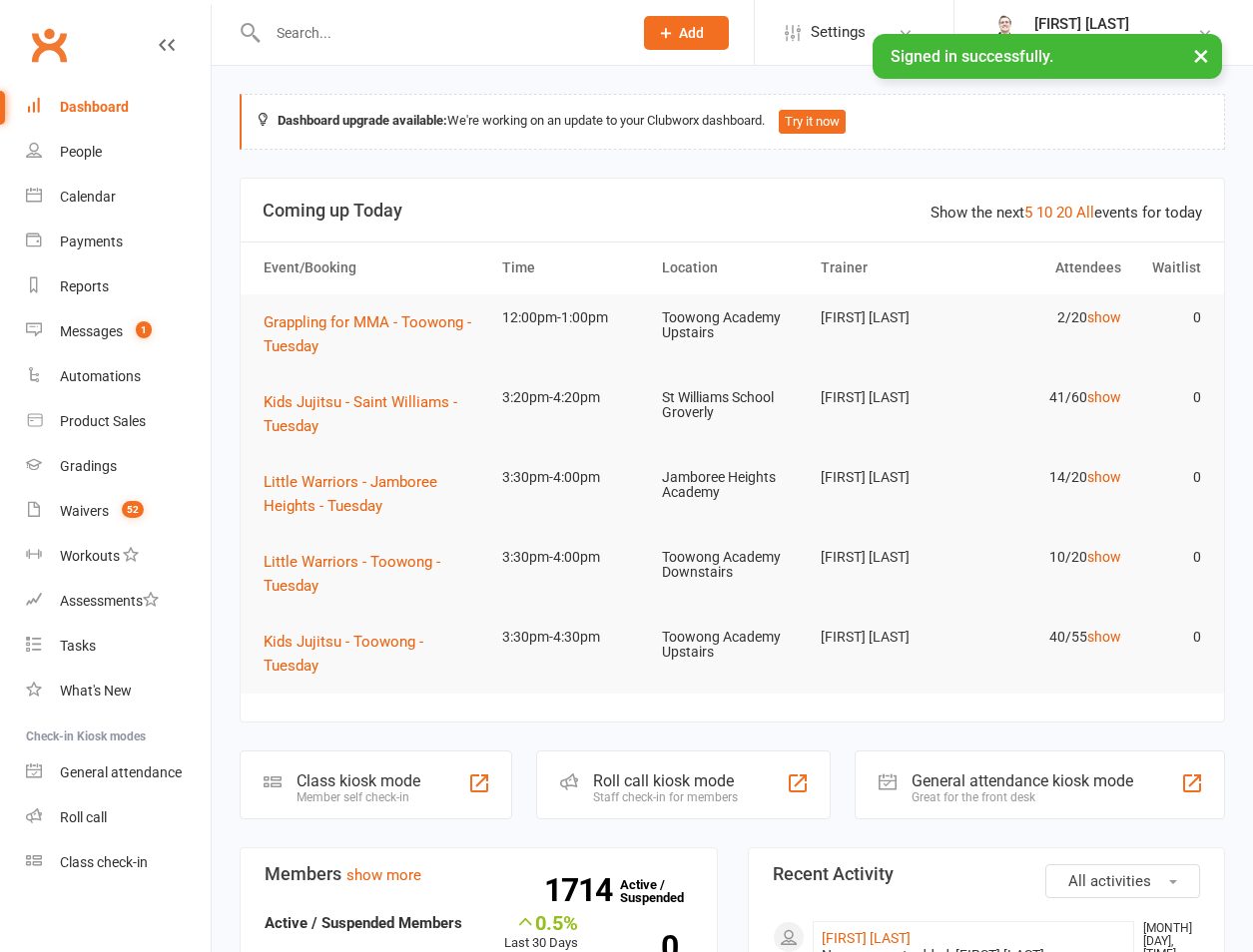 click on "Dashboard upgrade available:  We're working on an update to your Clubworx dashboard. Try it now Show the next  5   10   20   All  events for today Coming up Today Event/Booking Time Location Trainer Attendees Waitlist Grappling for MMA - [CITY] - Tuesday  [TIME]-[TIME] [CITY] Academy Upstairs [FIRST] [LAST] 2/20  show 0  Kids Jujitsu - [CITY] - Tuesday  [TIME]-[TIME] [CITY] School Groverly [FIRST] [LAST] 41/60  show 0  Little Warriors - [CITY] - Tuesday  [TIME]-[TIME] [CITY] Academy [FIRST] [LAST] 14/20  show 0  Little Warriors - [CITY] - Tuesday  [TIME]-[TIME] [CITY] Academy Downstairs [FIRST] [LAST] 10/20  show 0  Kids Jujitsu - [CITY] - Tuesday  [TIME]-[TIME] [CITY] Academy Upstairs [FIRST] [LAST] 40/55  show 0
Class kiosk mode Member self check-in Roll call kiosk mode Staff check-in for members General attendance kiosk mode Great for the front desk Kiosk modes:  General attendance  General attendance Class Roll call
Members  show more 0.5% Last 30 Days Apr Jul" at bounding box center (732, 1535) 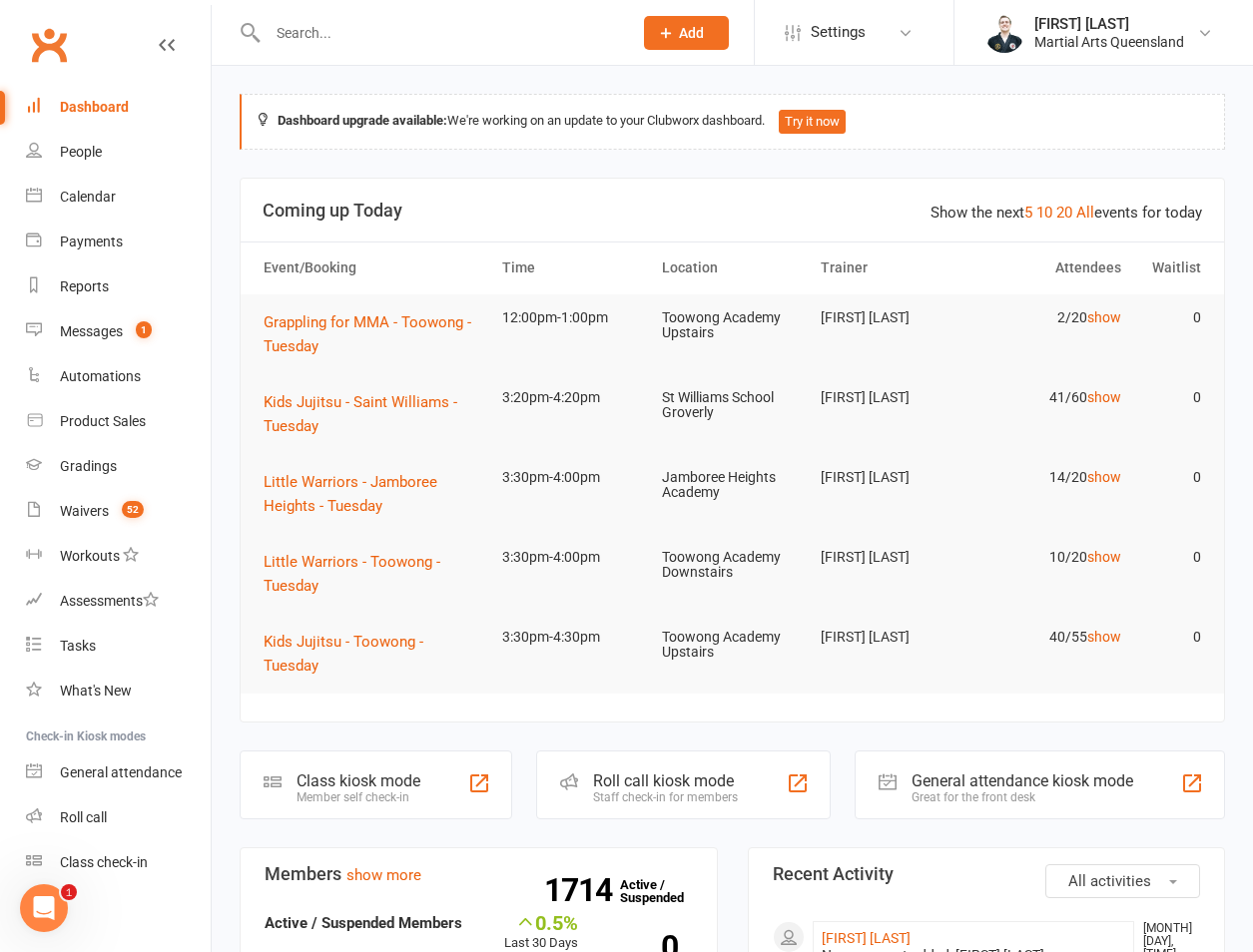 scroll, scrollTop: 0, scrollLeft: 0, axis: both 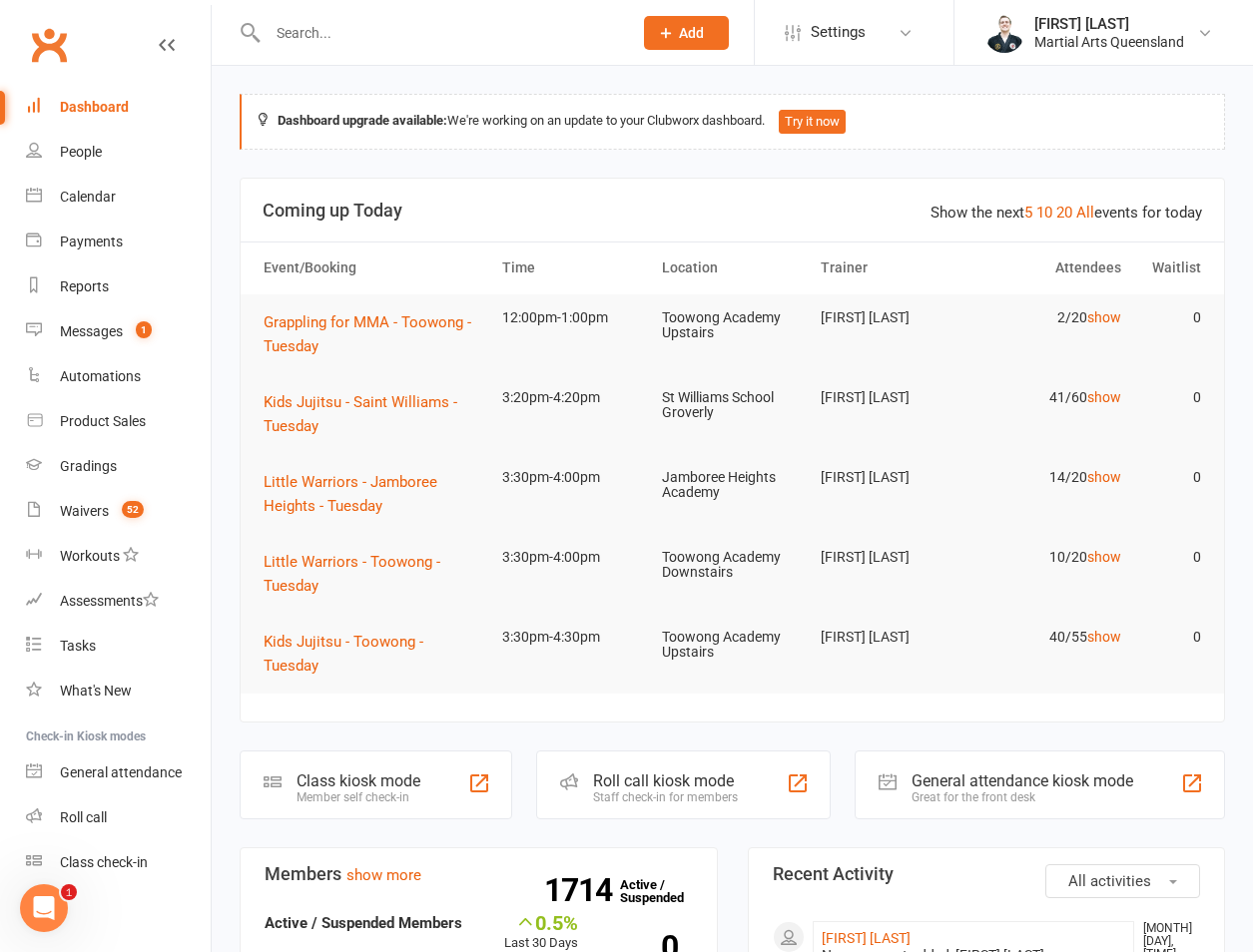 click at bounding box center [439, 33] 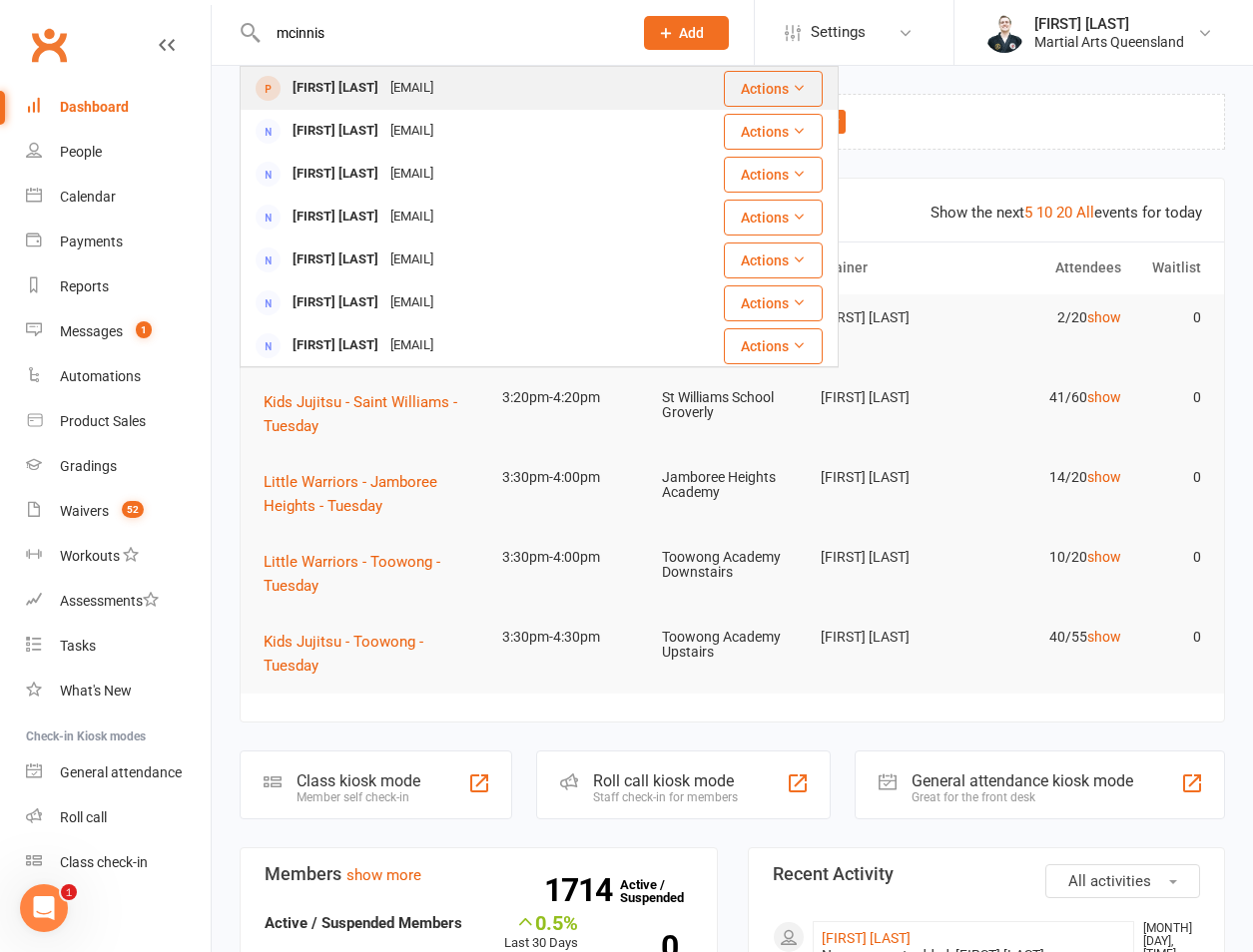 type on "mcinnis" 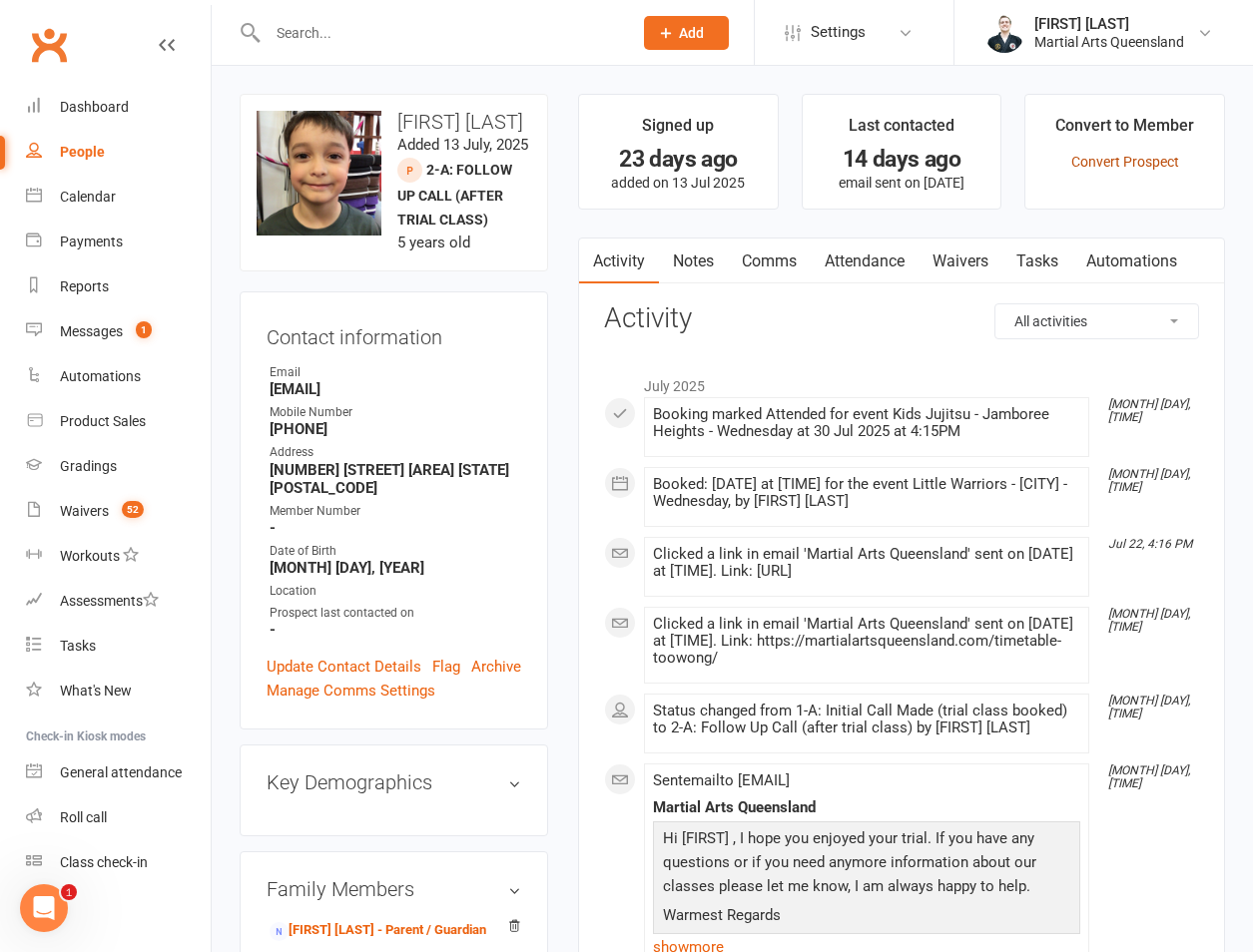 click on "Convert Prospect" at bounding box center [1125, 162] 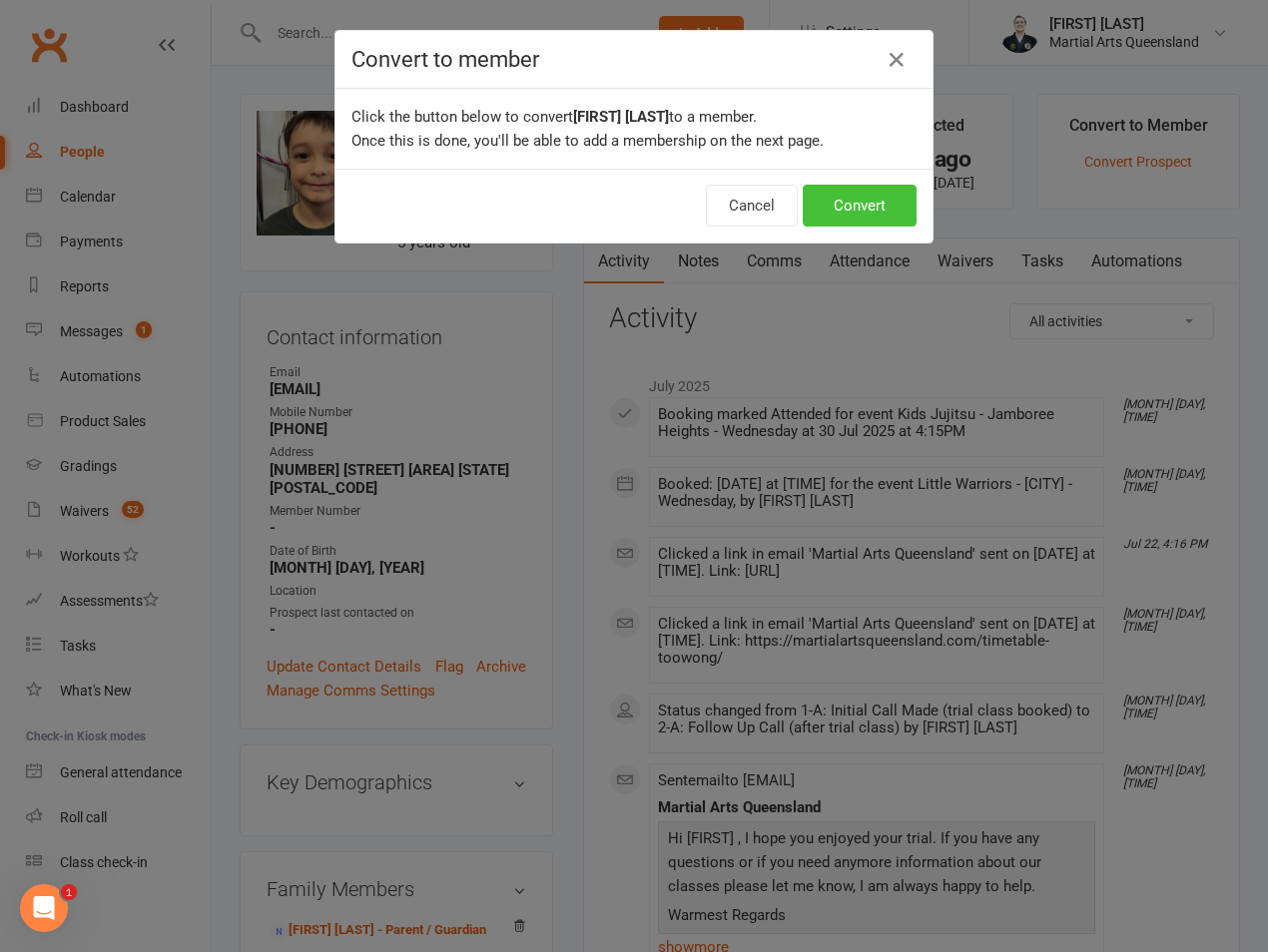 click on "Convert" at bounding box center (860, 206) 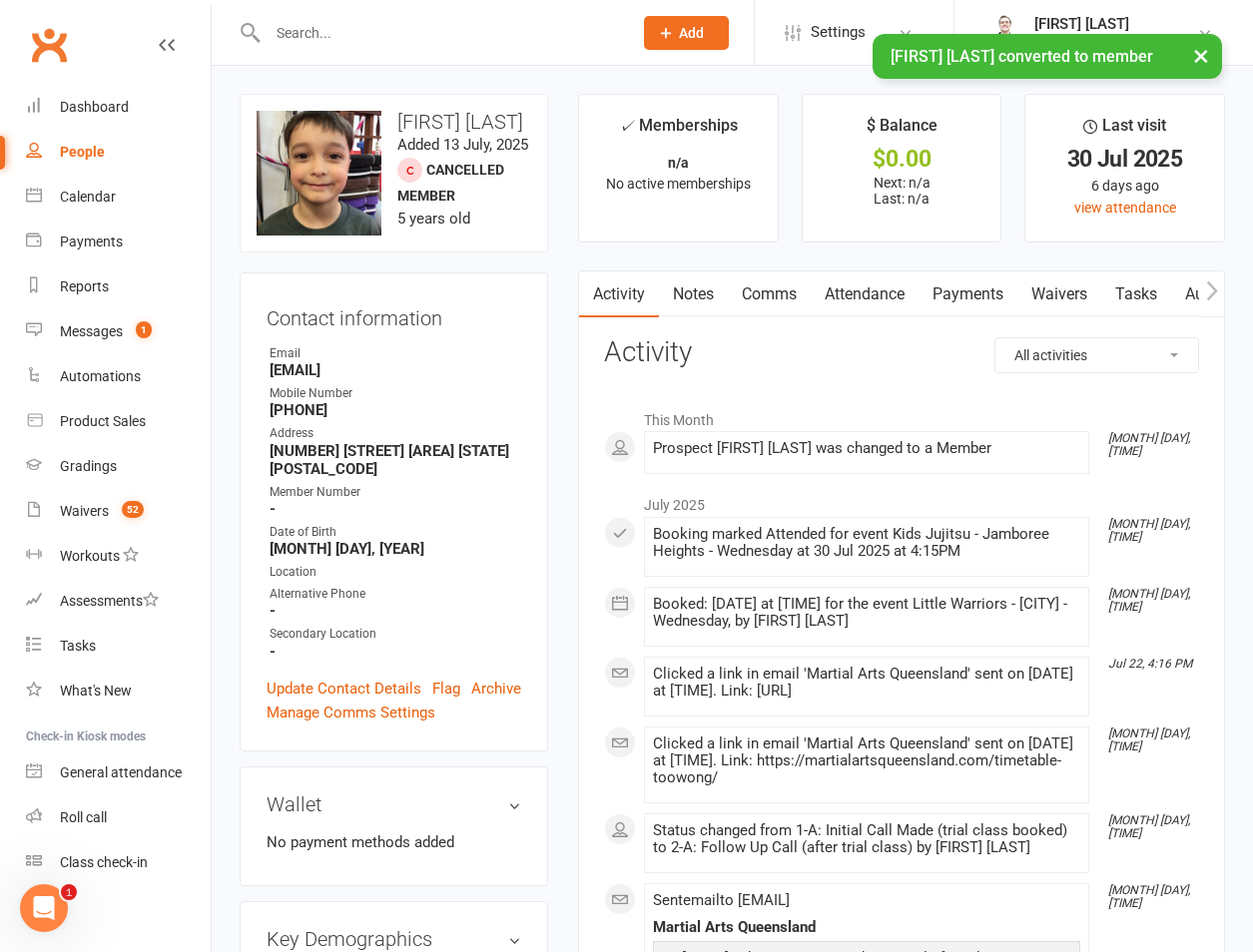 click on "Update Contact Details" at bounding box center (343, 689) 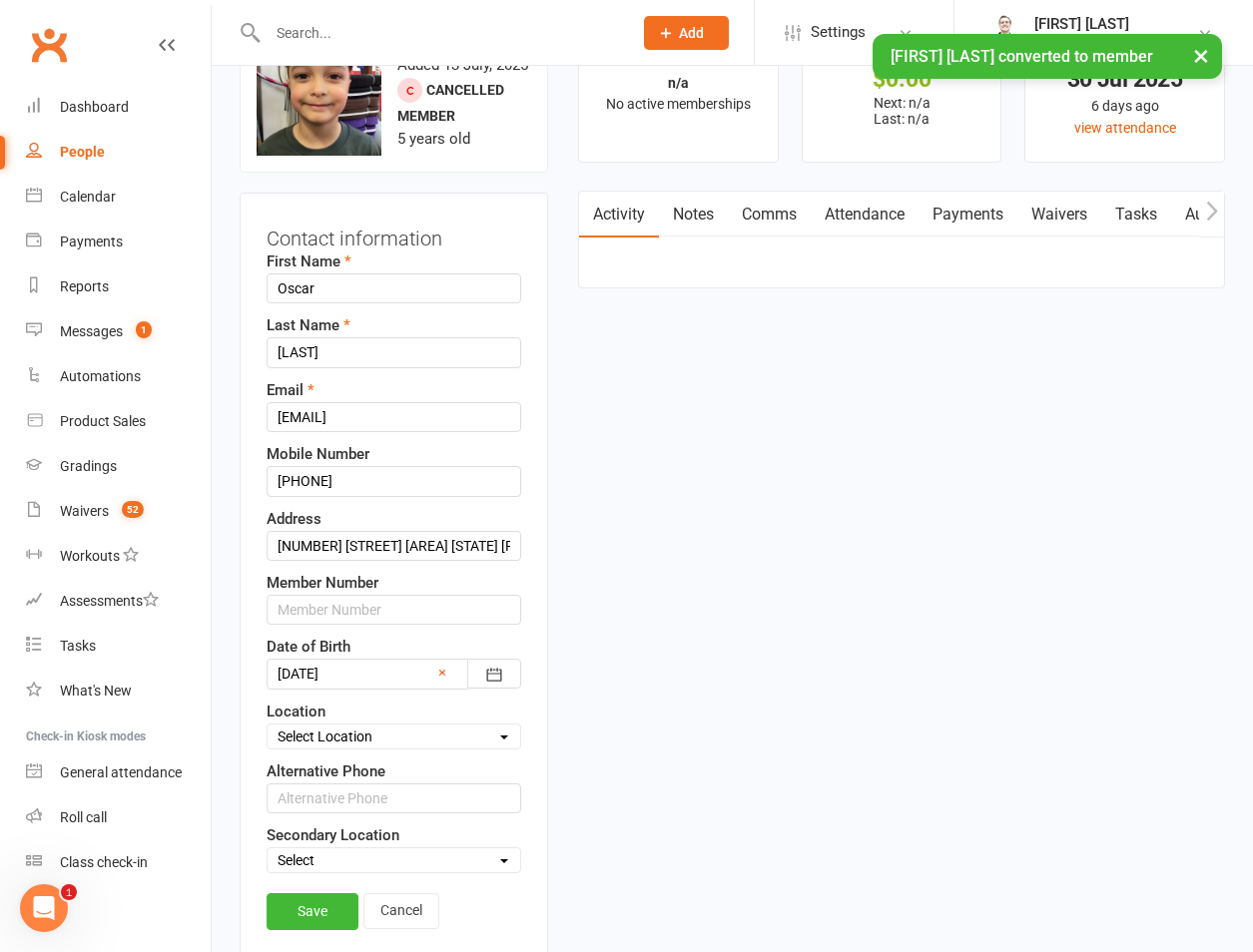 scroll, scrollTop: 94, scrollLeft: 0, axis: vertical 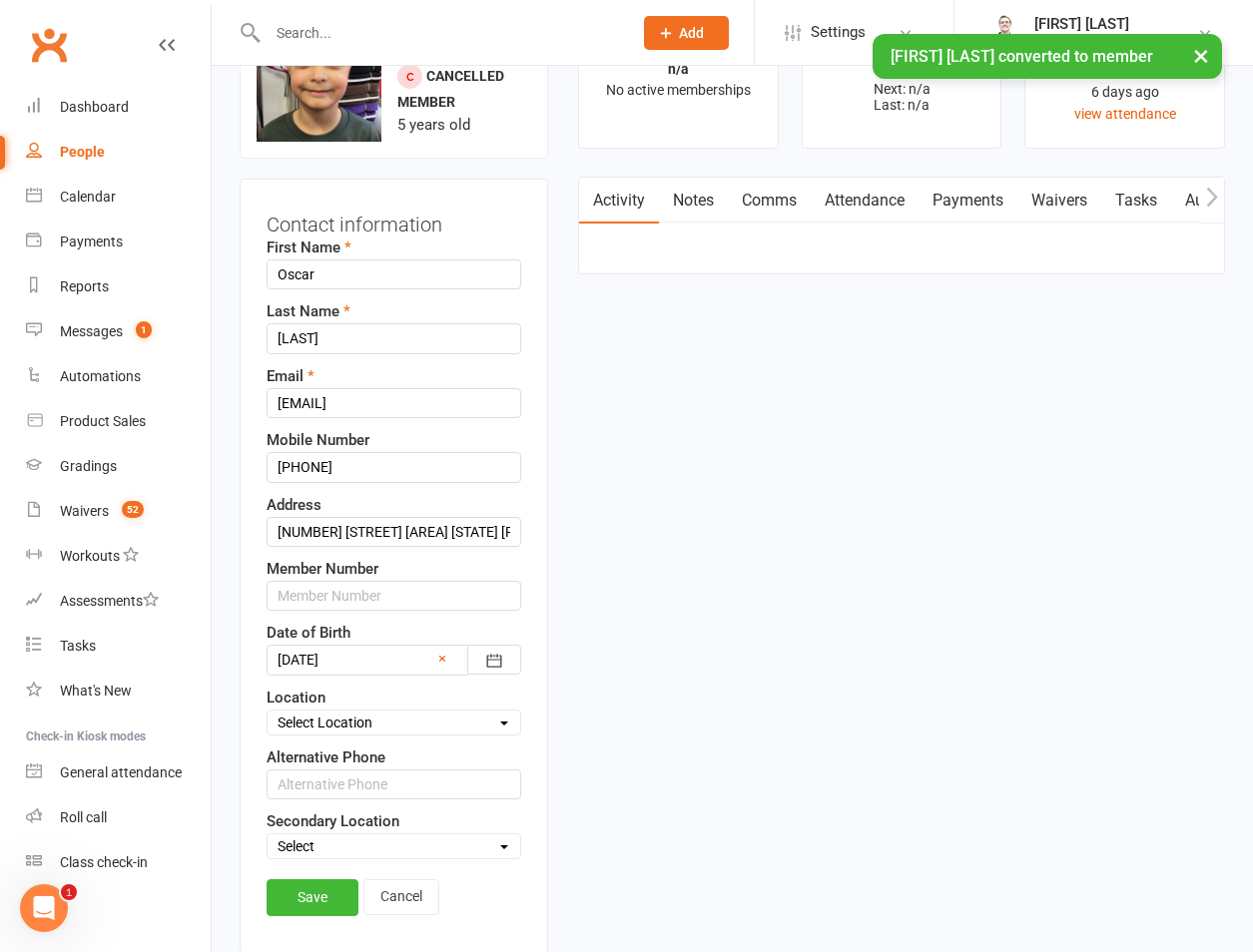 click on "Select Location Brookfield State School Jamboree Heights Academy ONLINE - Zoom Other Our Lady of the Rosary School Kenmore St Peter's Indooroopilly St Williams School Groverly The Gap  (Saint Peters Chanel School) Toowong Academy Downstairs Toowong Academy Upstairs Wavell Heights (Our Lady of the Angels)" at bounding box center [393, 722] 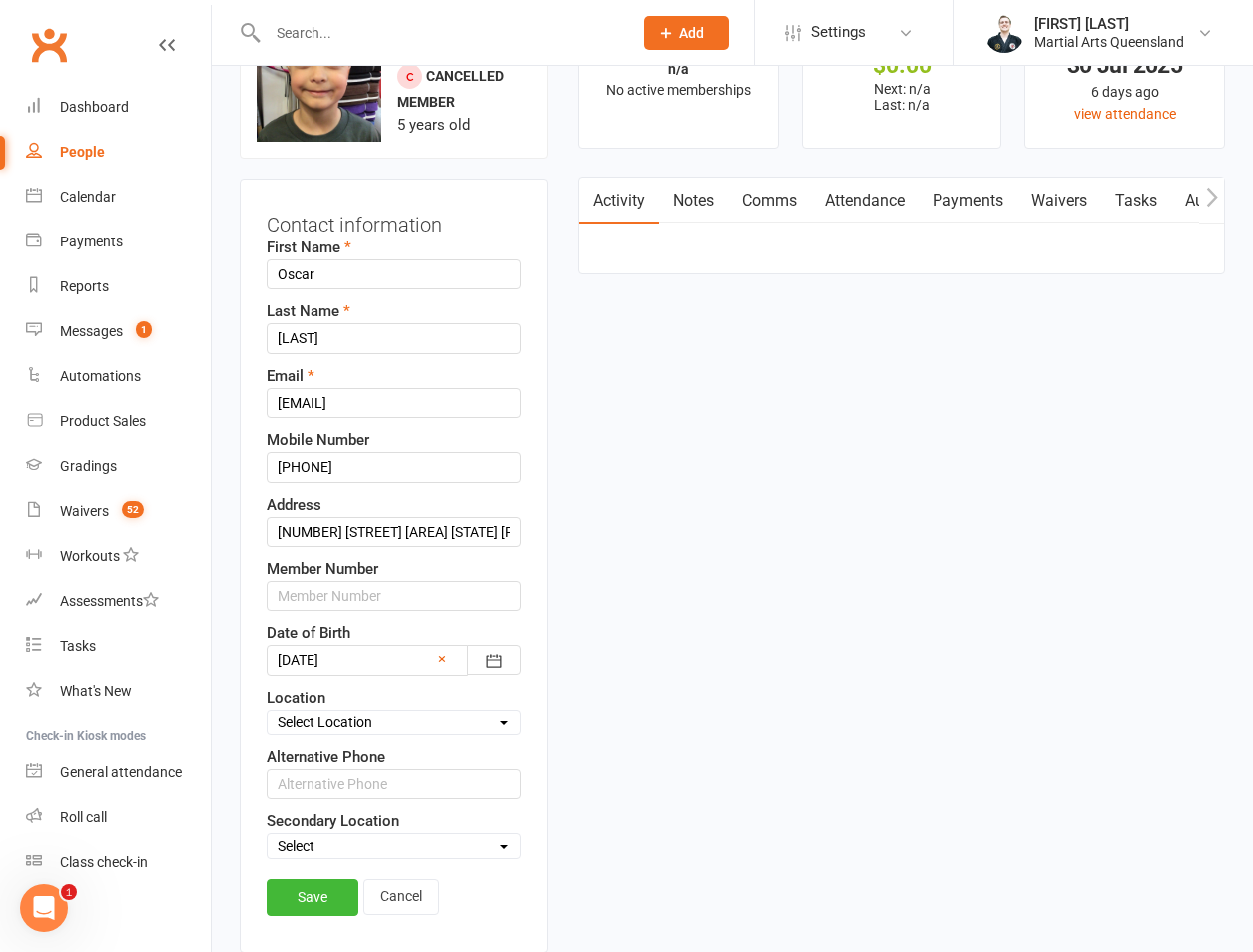select on "1" 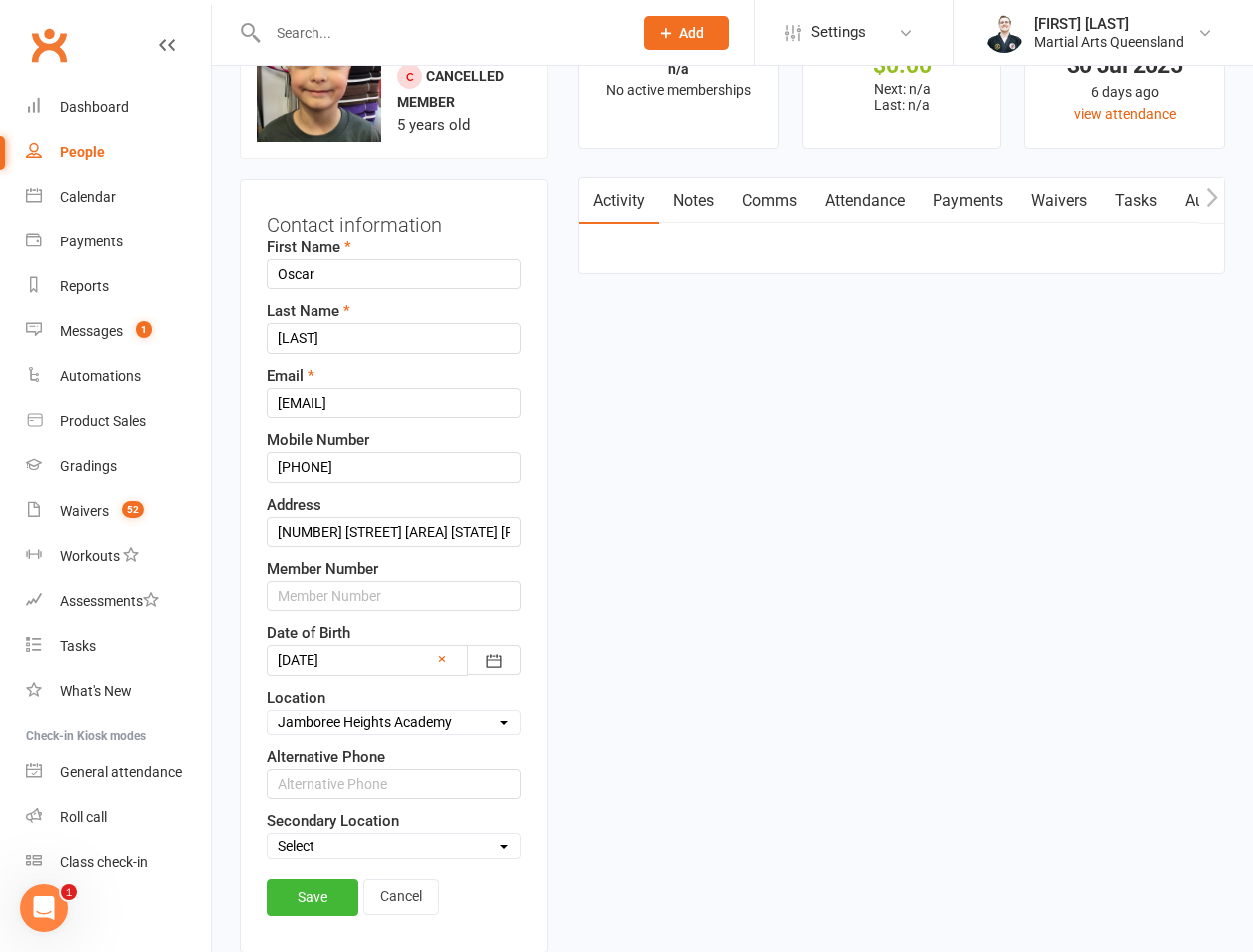 click on "Select Location Brookfield State School Jamboree Heights Academy ONLINE - Zoom Other Our Lady of the Rosary School Kenmore St Peter's Indooroopilly St Williams School Groverly The Gap  (Saint Peters Chanel School) Toowong Academy Downstairs Toowong Academy Upstairs Wavell Heights (Our Lady of the Angels)" at bounding box center (393, 722) 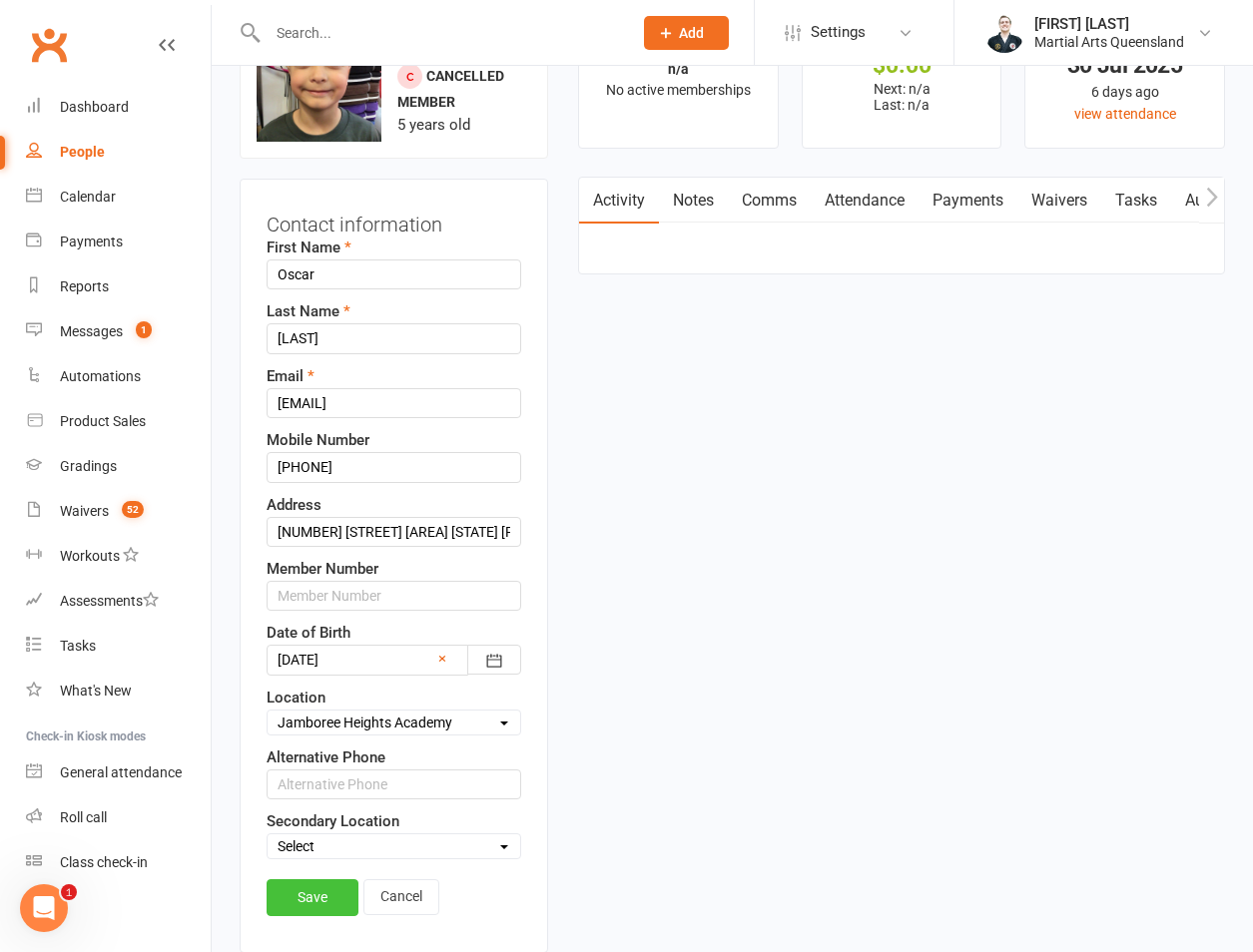 click on "Save" at bounding box center [313, 897] 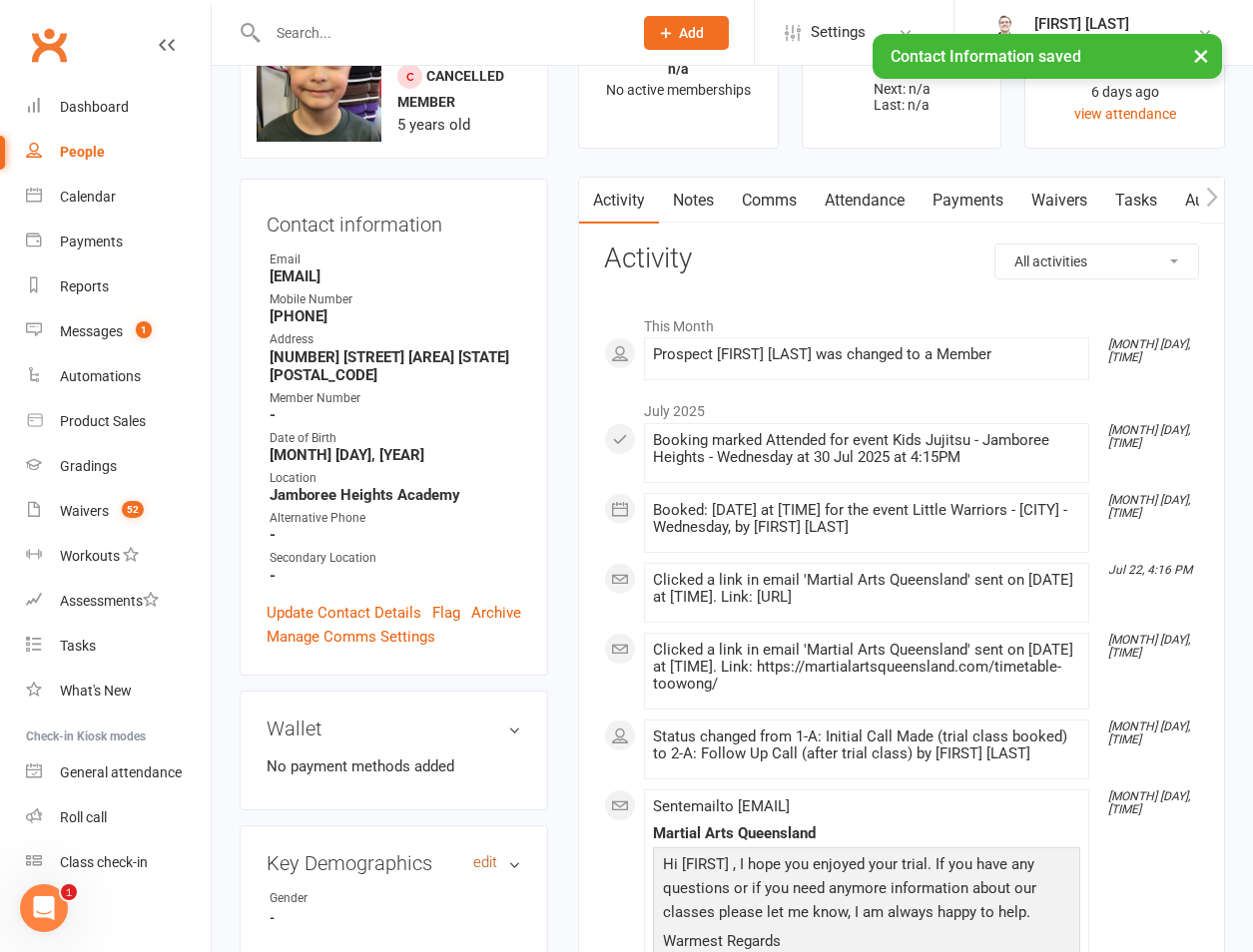 click on "edit" at bounding box center [485, 862] 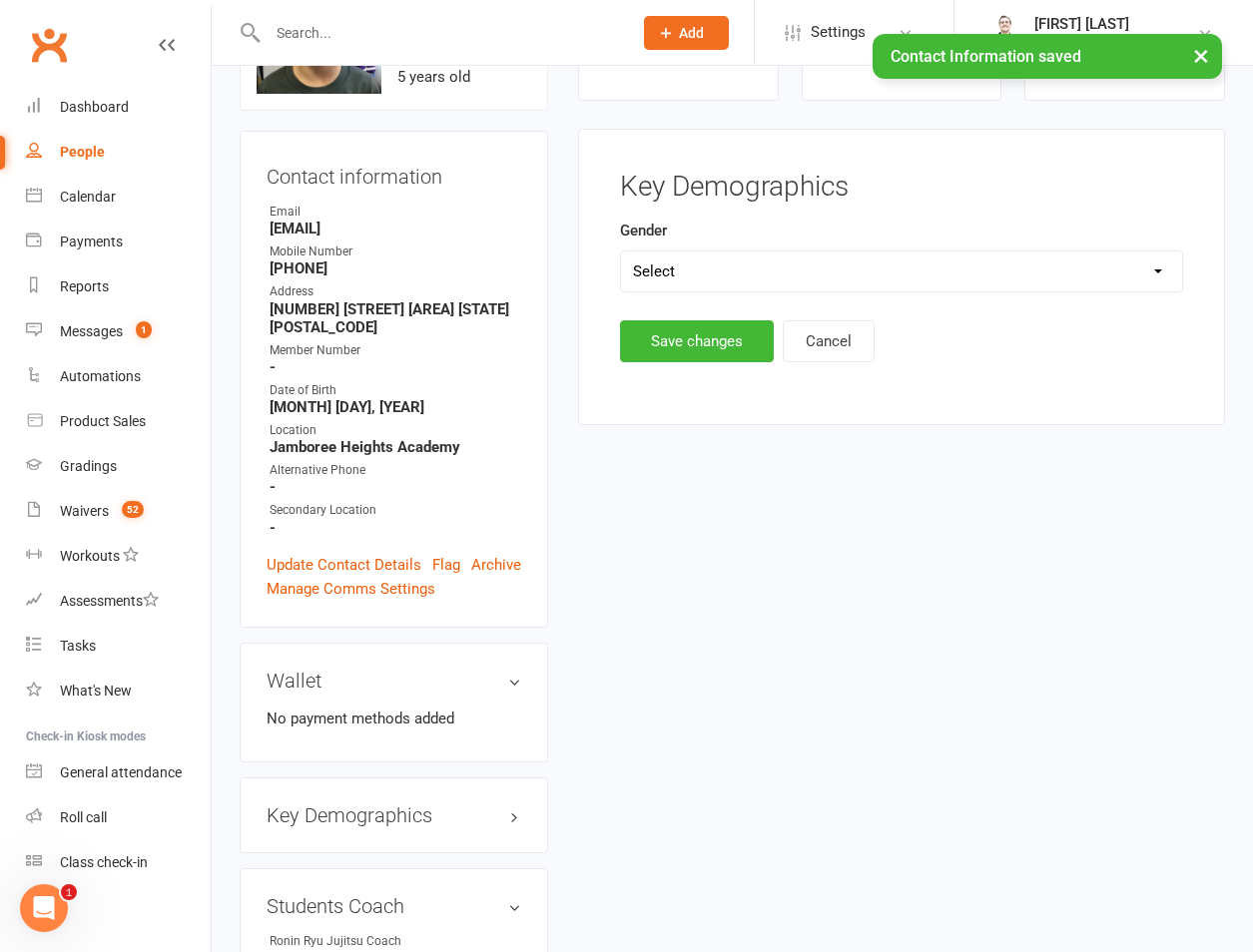 scroll, scrollTop: 171, scrollLeft: 0, axis: vertical 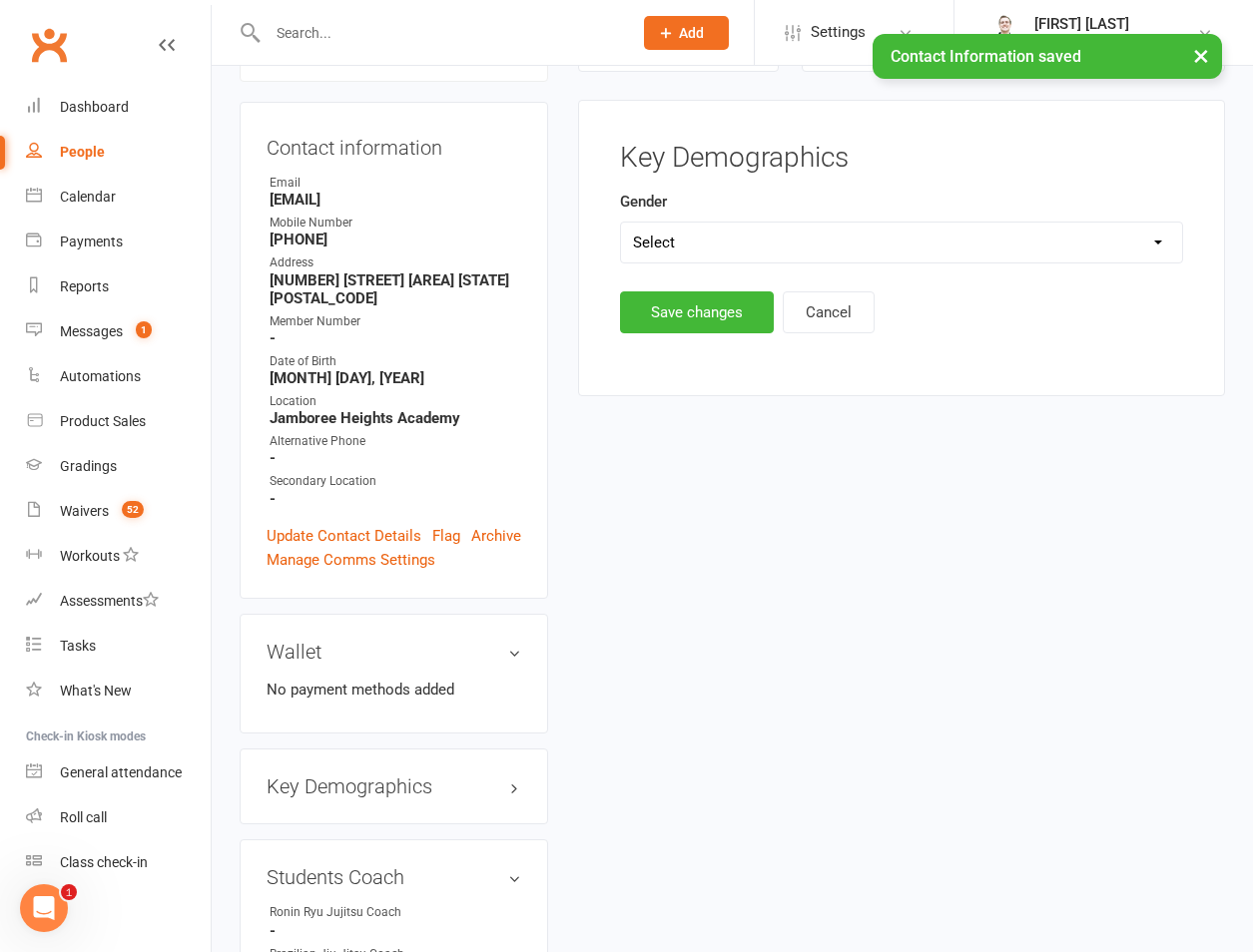 click on "Key Demographics Gender  Select Male Female
Save changes   Cancel" at bounding box center [902, 238] 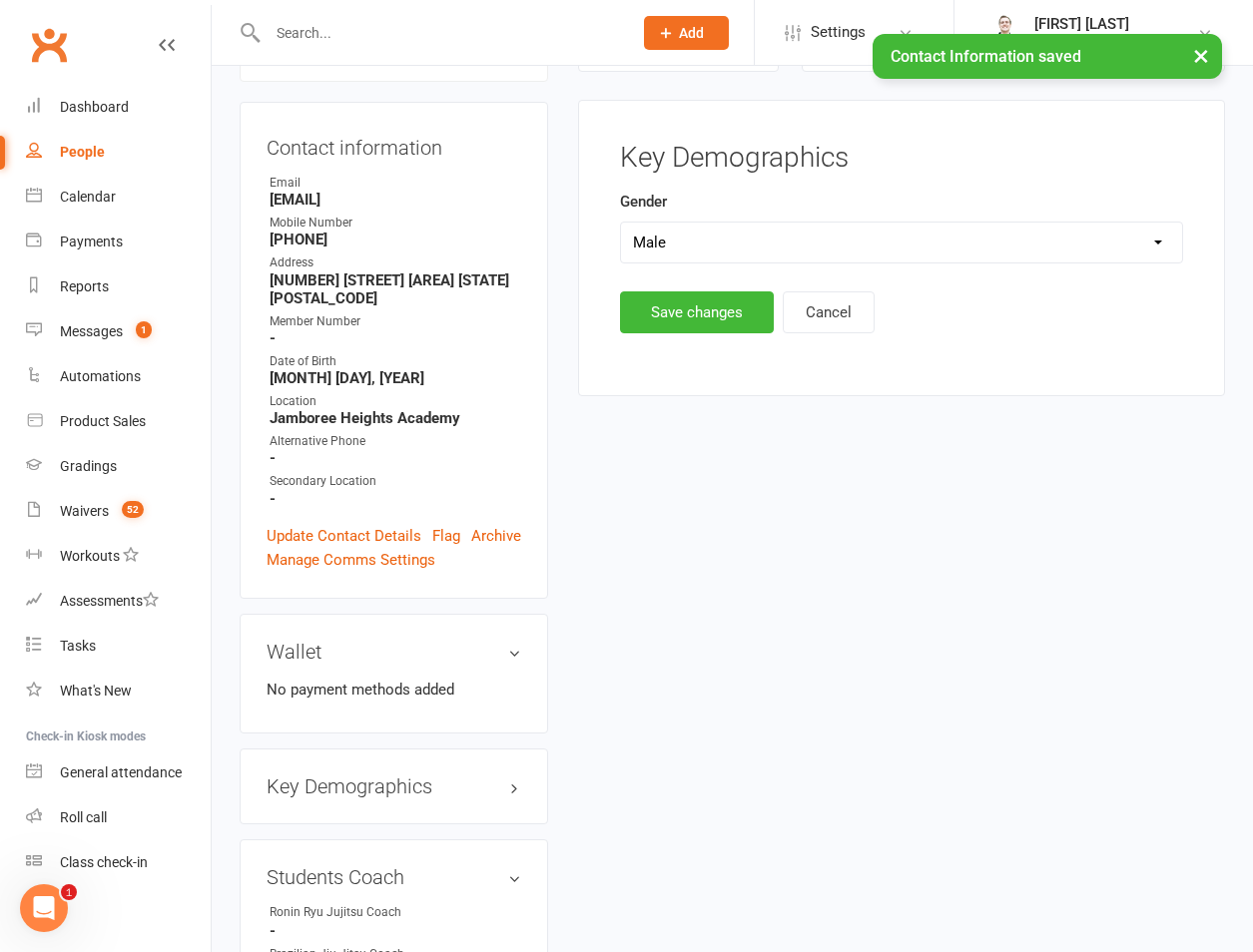 click on "Select Male Female" at bounding box center [902, 242] 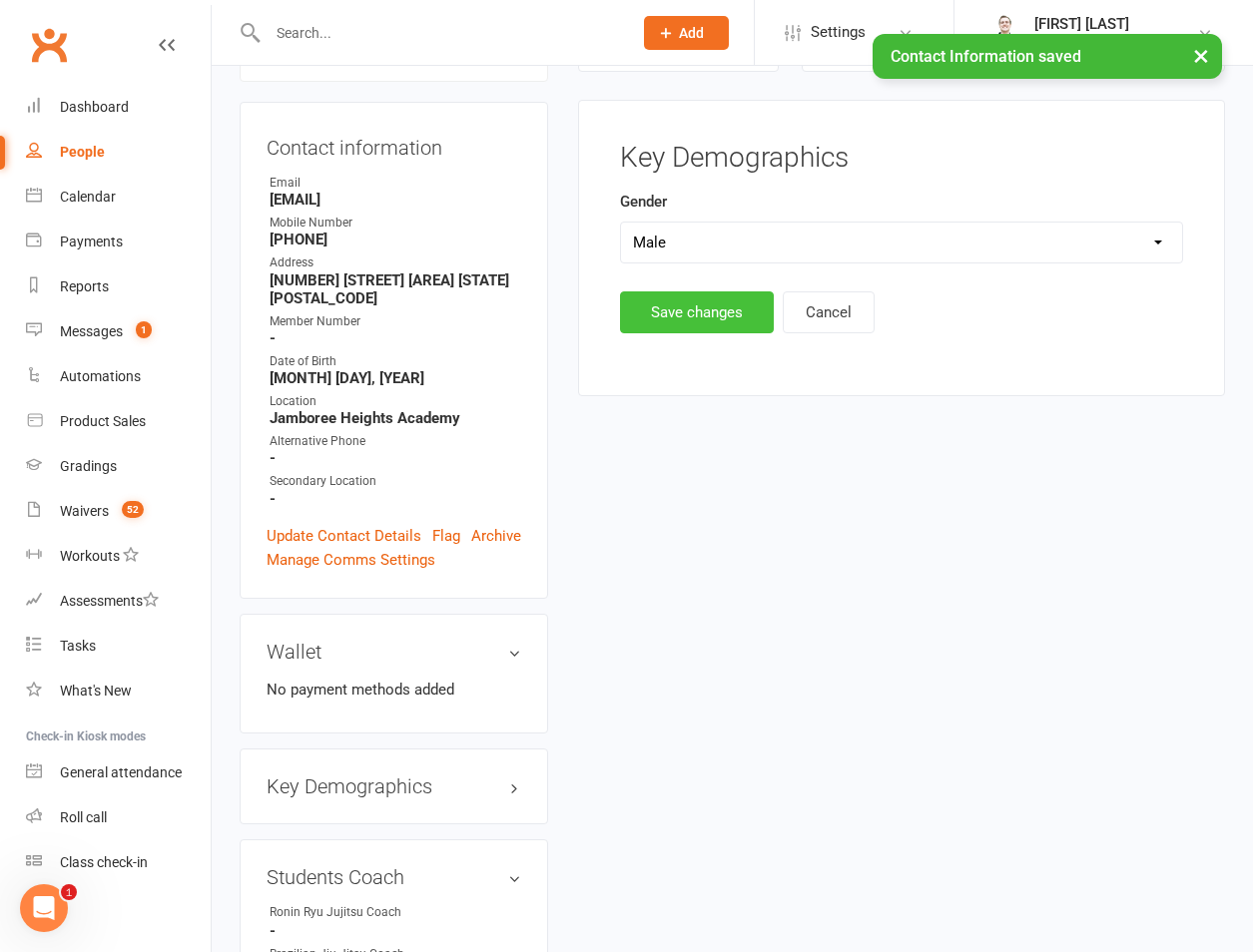 click on "Save changes" at bounding box center [697, 312] 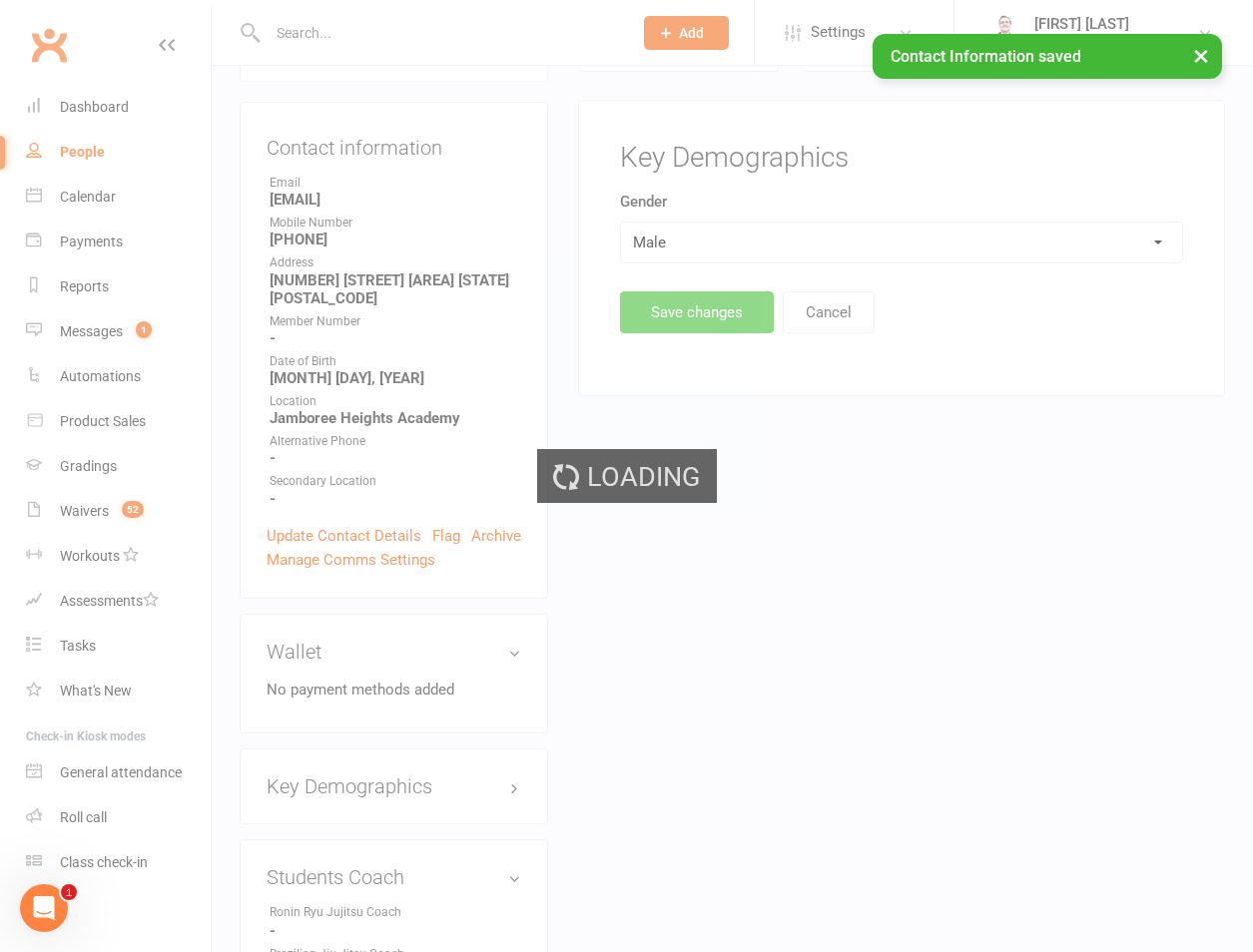 scroll, scrollTop: 637, scrollLeft: 0, axis: vertical 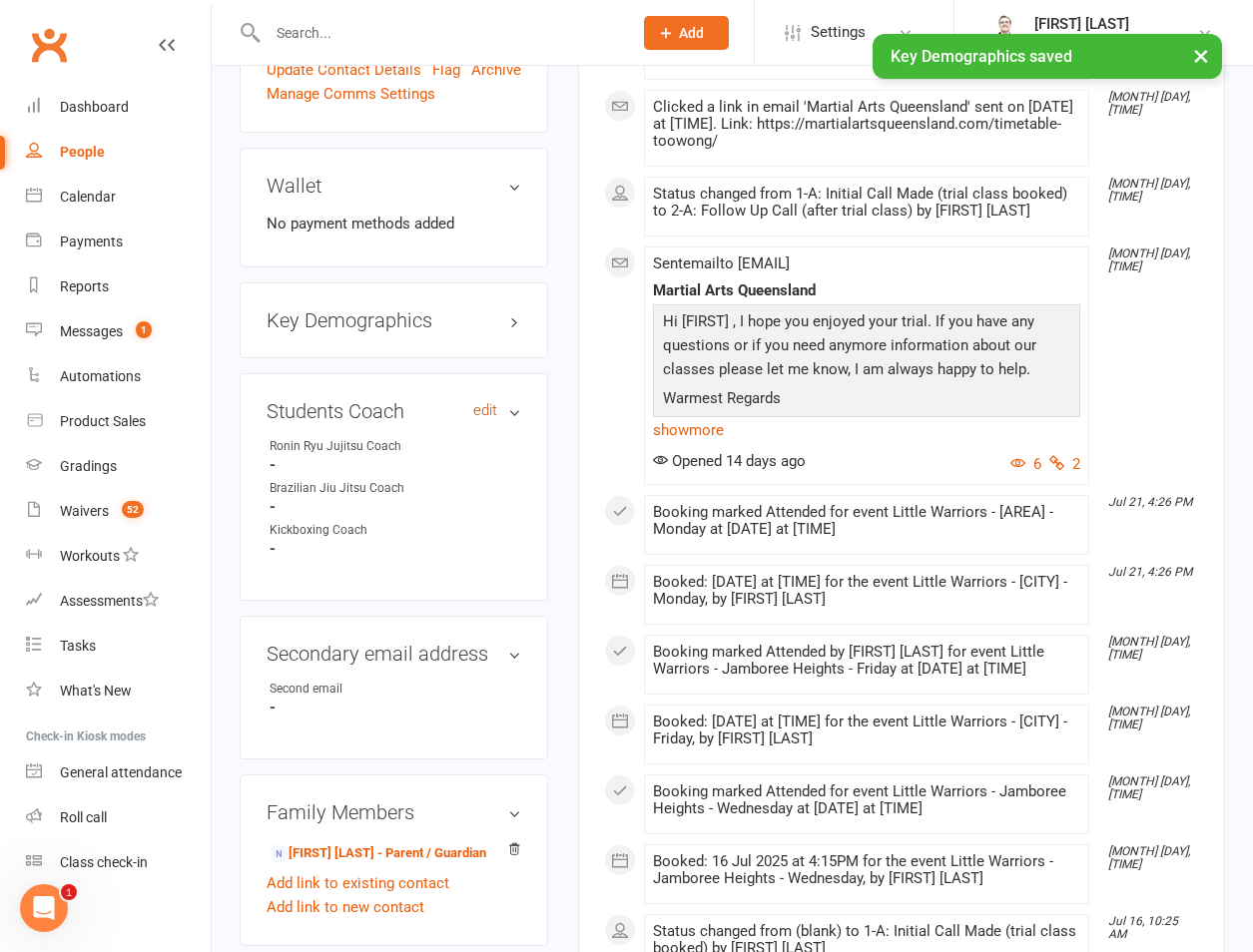 click on "edit" at bounding box center [485, 410] 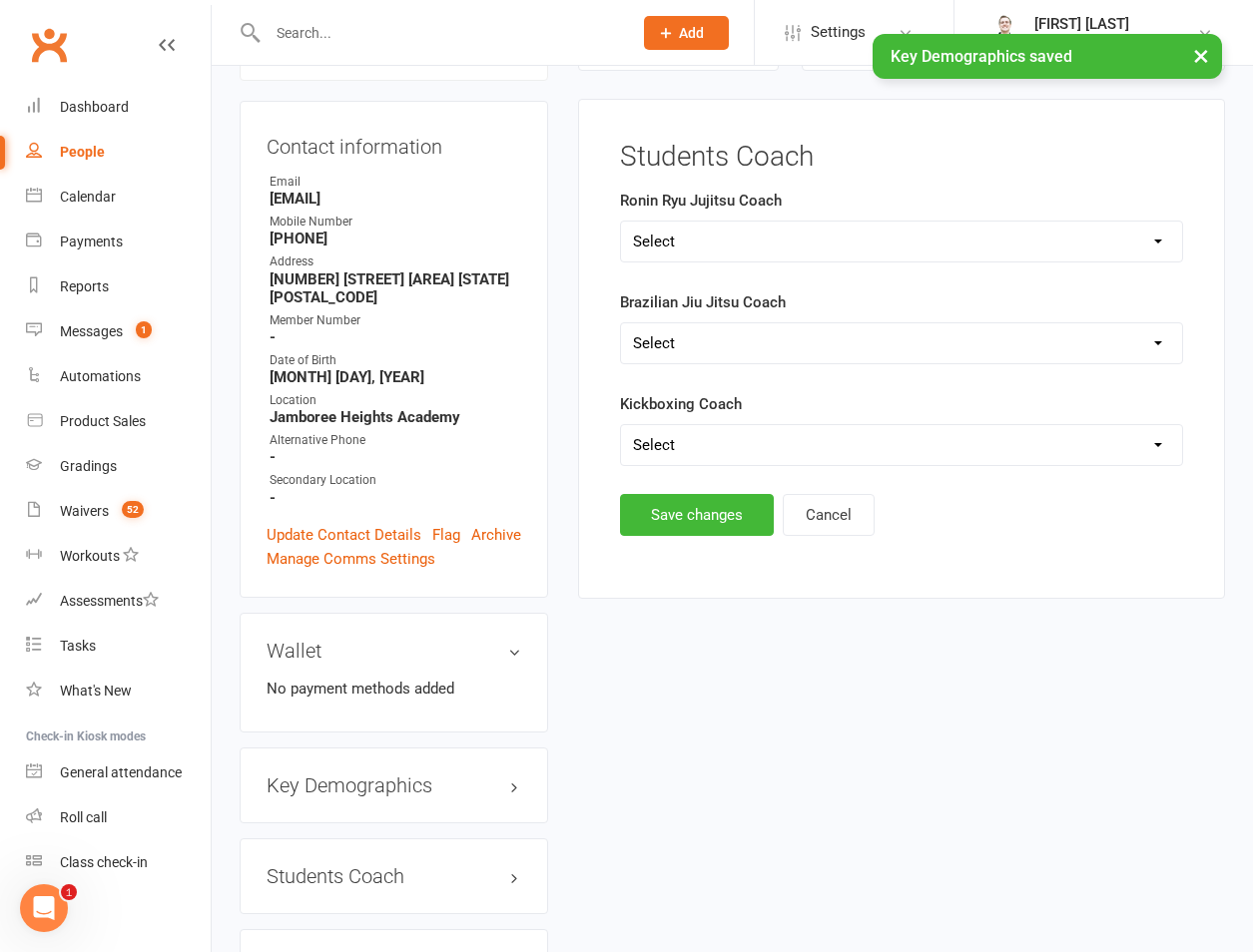 scroll, scrollTop: 171, scrollLeft: 0, axis: vertical 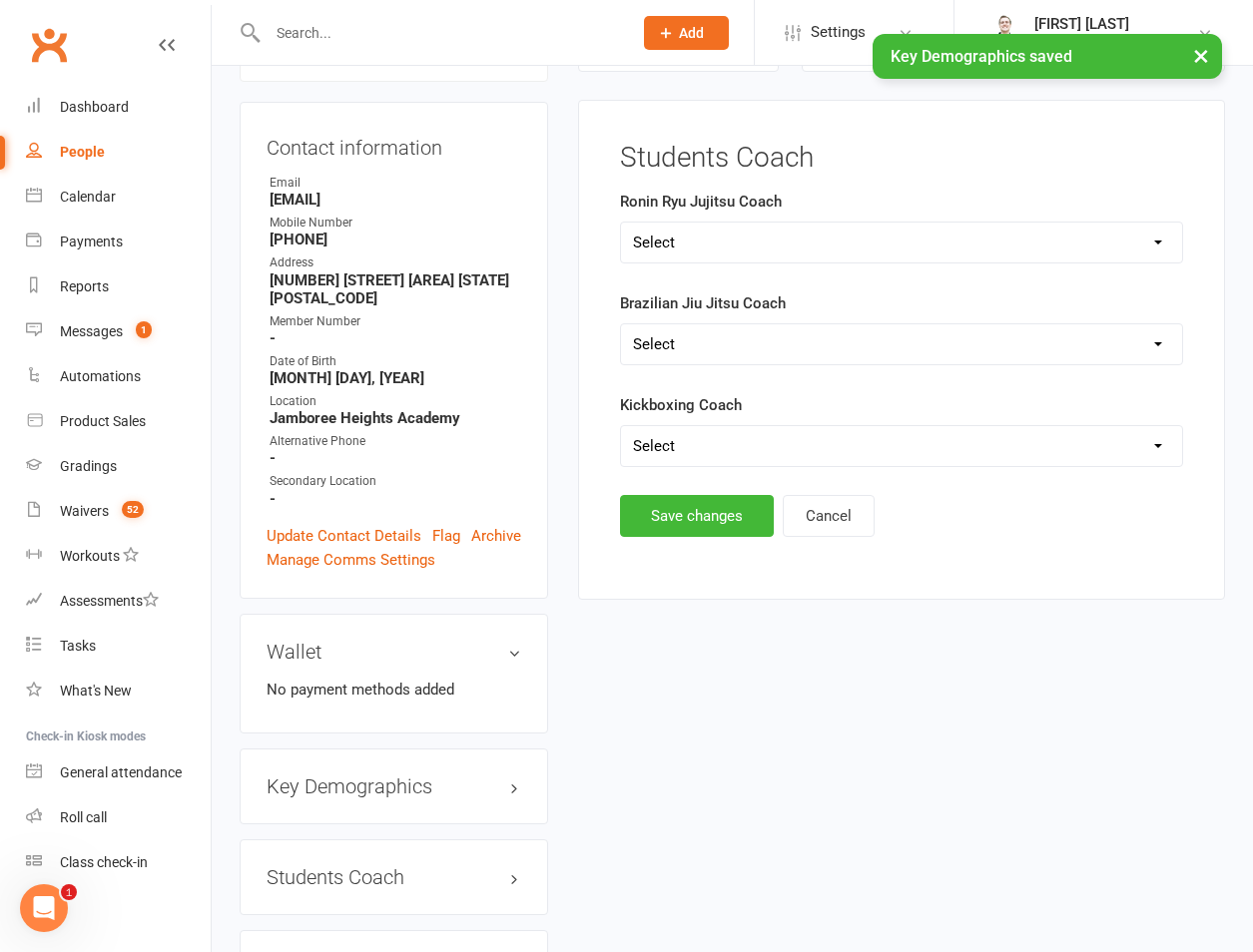 click on "Select [FIRST] [FIRST] [FIRST] [FIRST] [FIRST] [FIRST] [FIRST] [FIRST]" at bounding box center (902, 242) 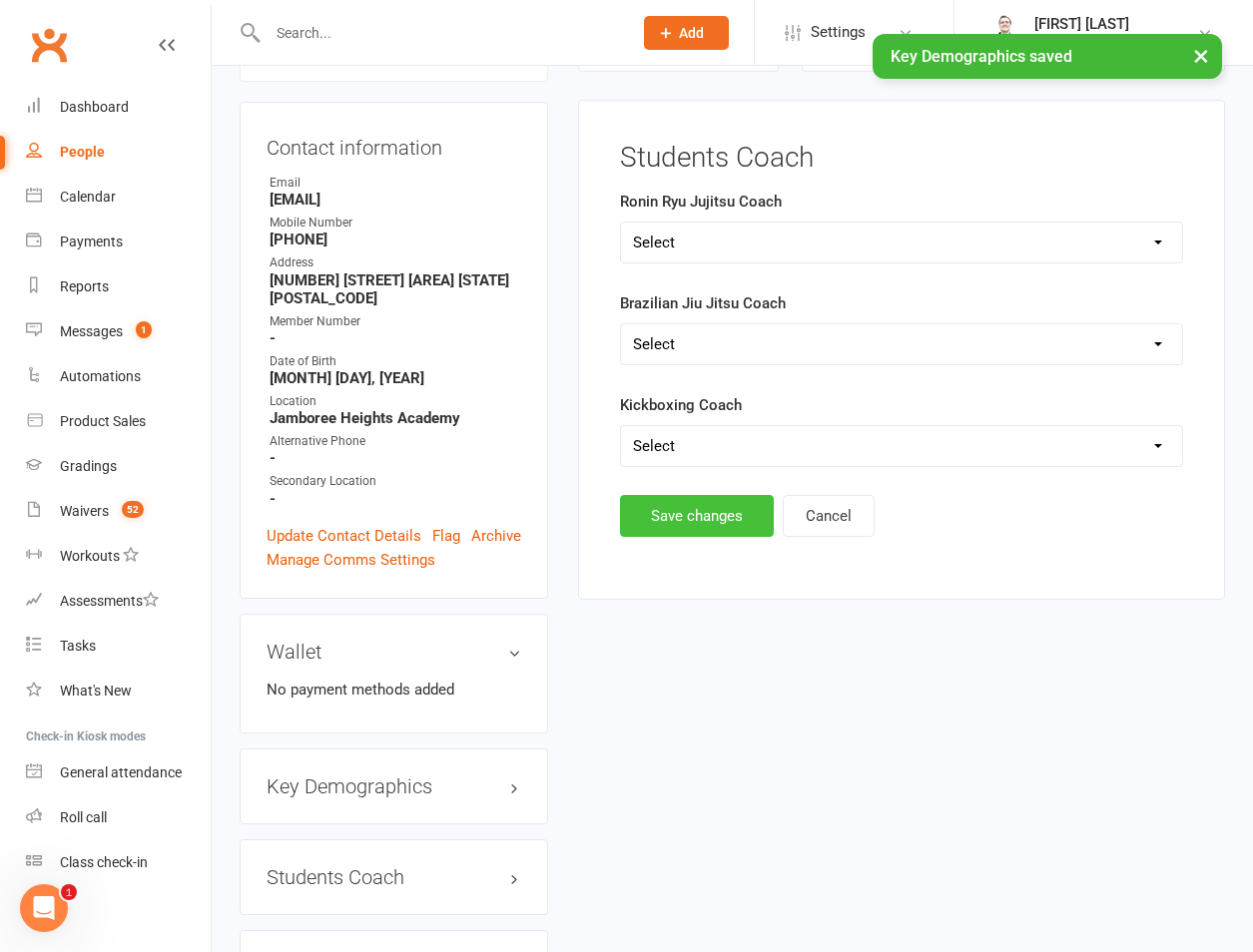 click on "Save changes" at bounding box center [697, 516] 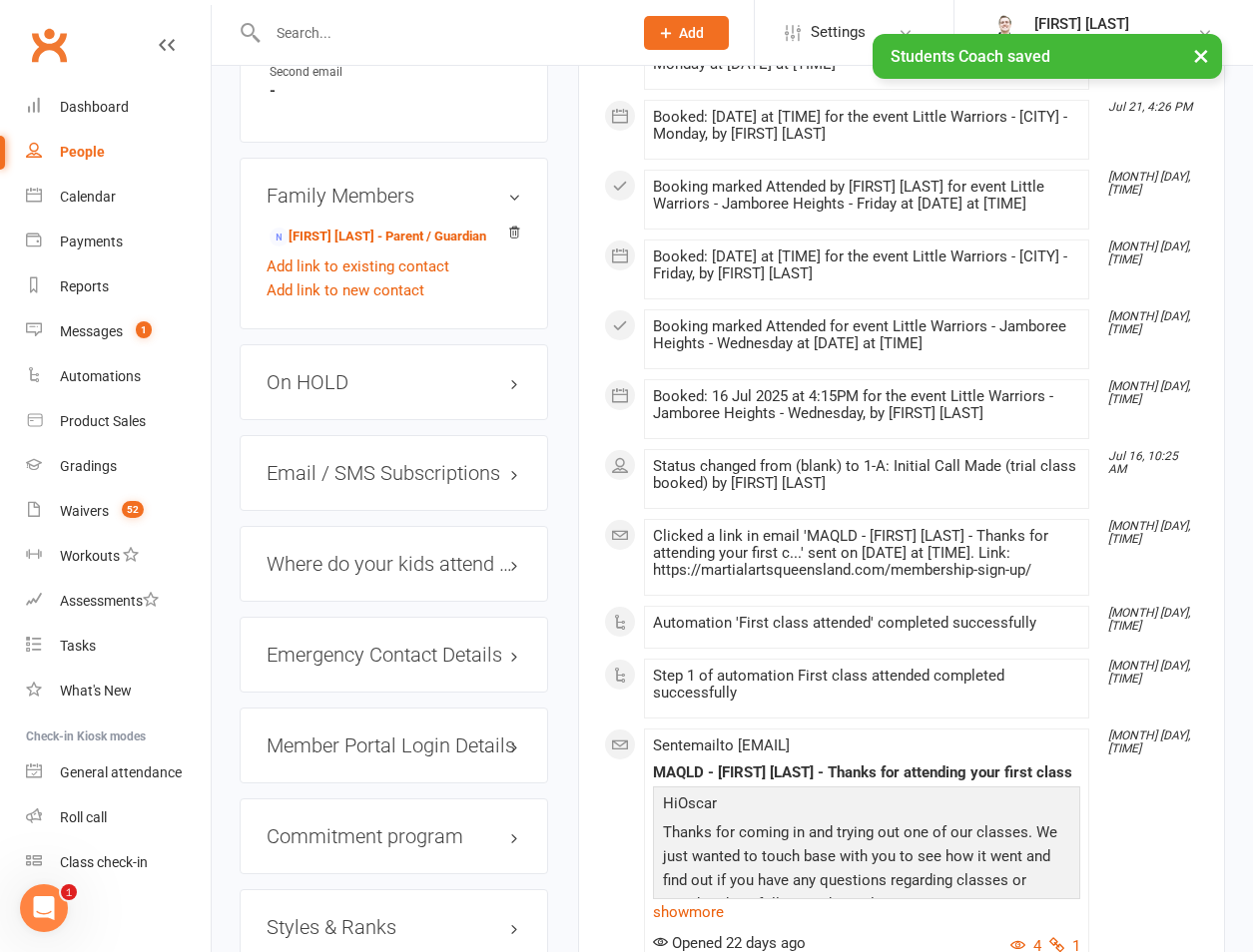 scroll, scrollTop: 1568, scrollLeft: 0, axis: vertical 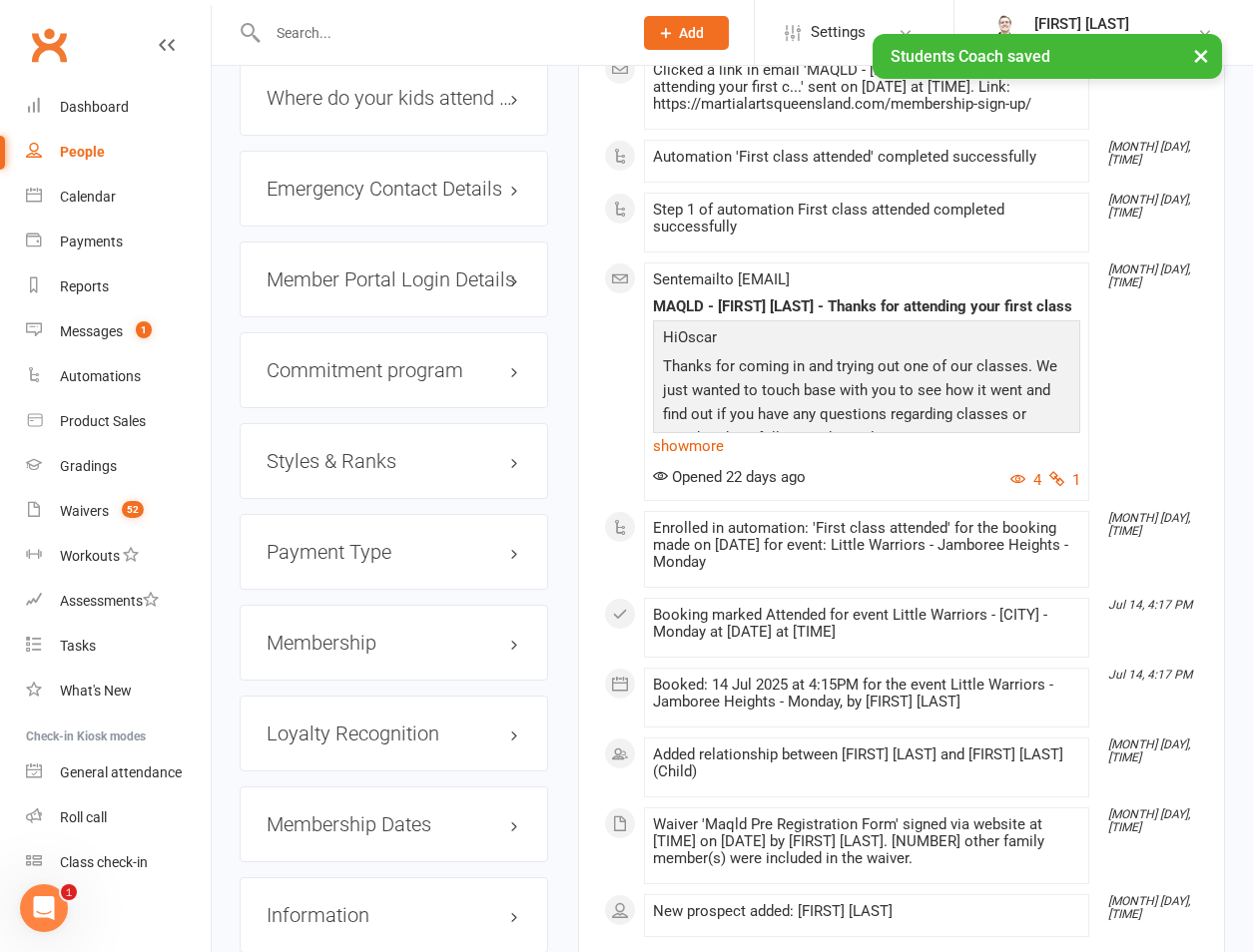 click on "Styles & Ranks" at bounding box center (393, 461) 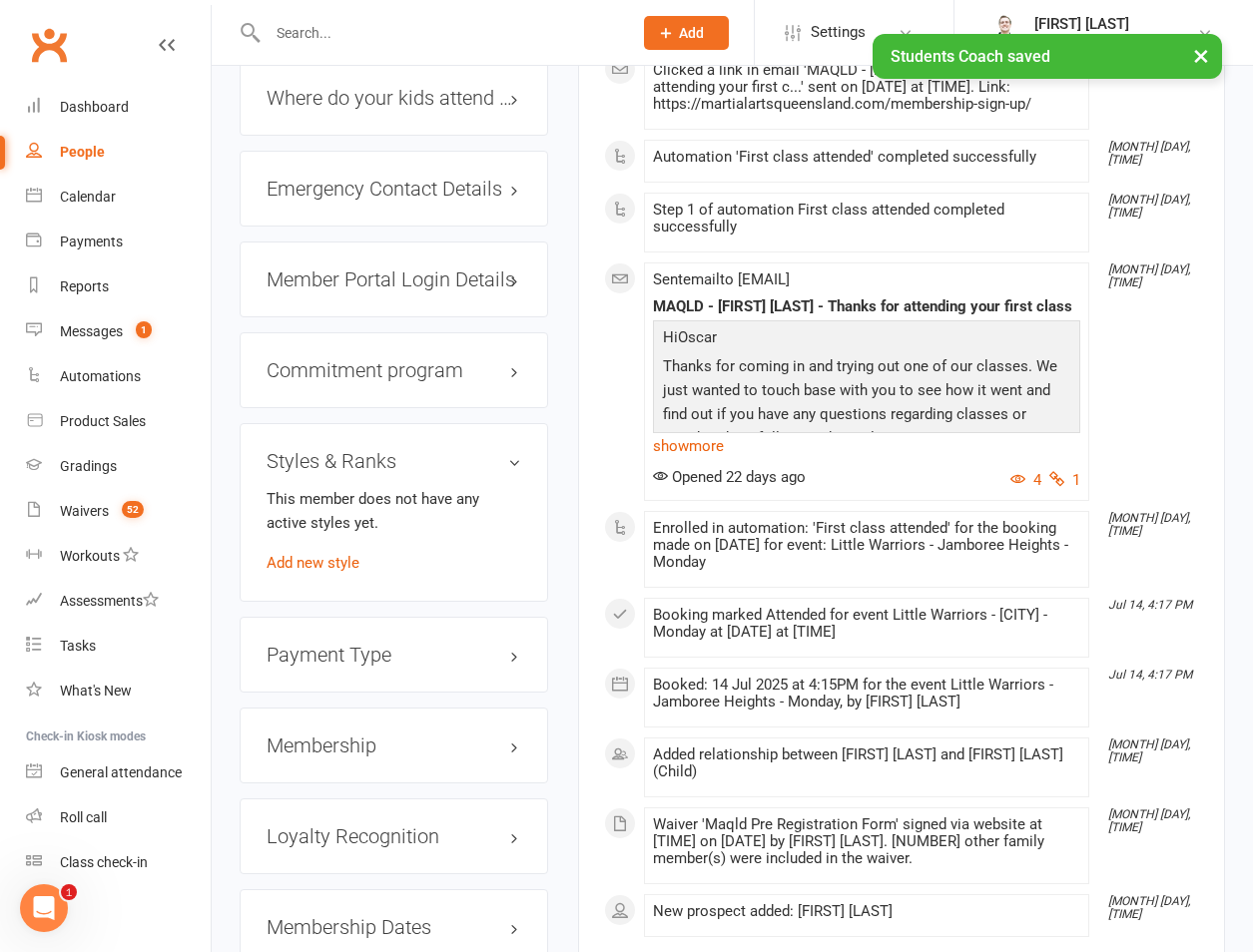 click on "This member does not have any active styles yet. Add new style" at bounding box center (393, 531) 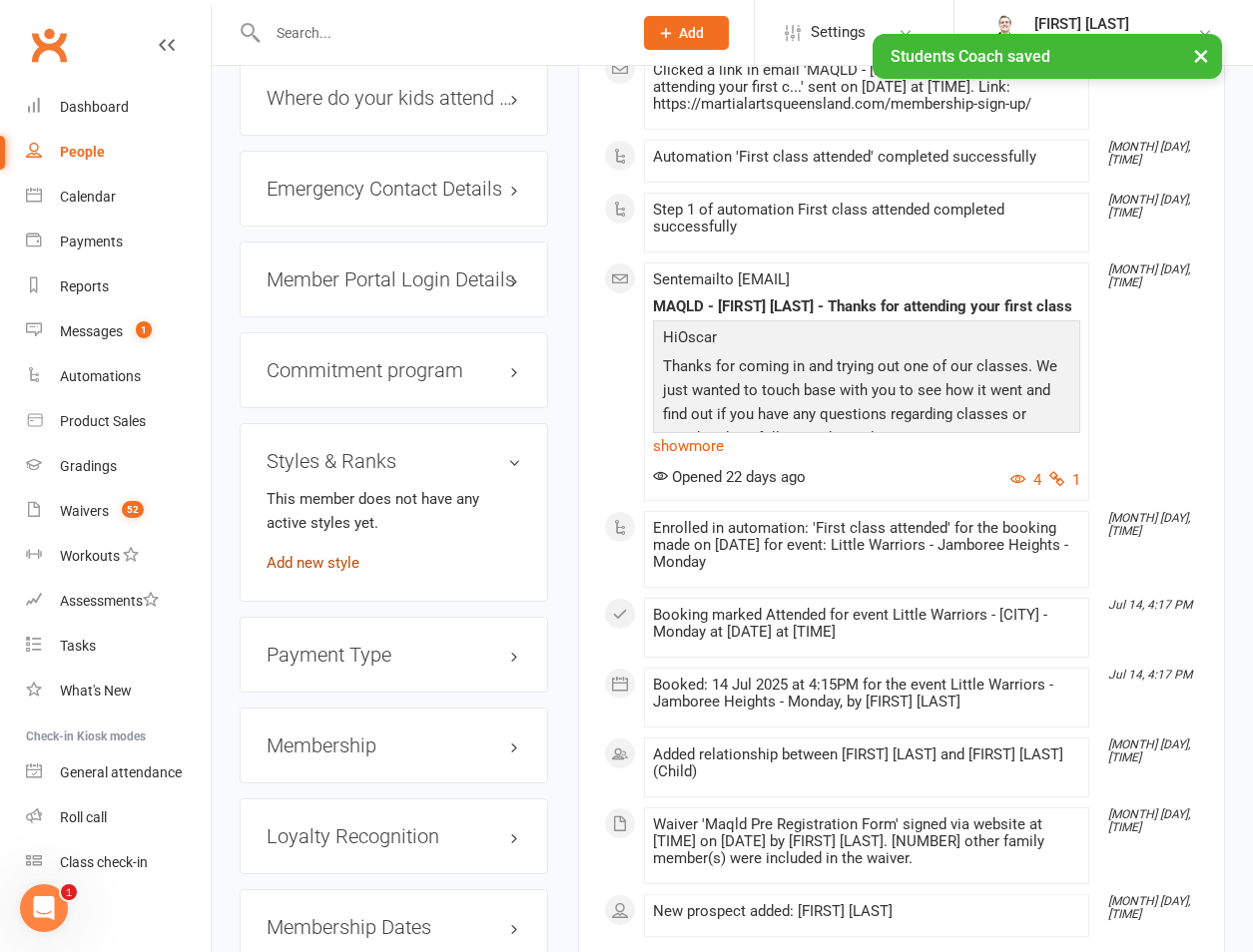 click on "Add new style" at bounding box center (313, 563) 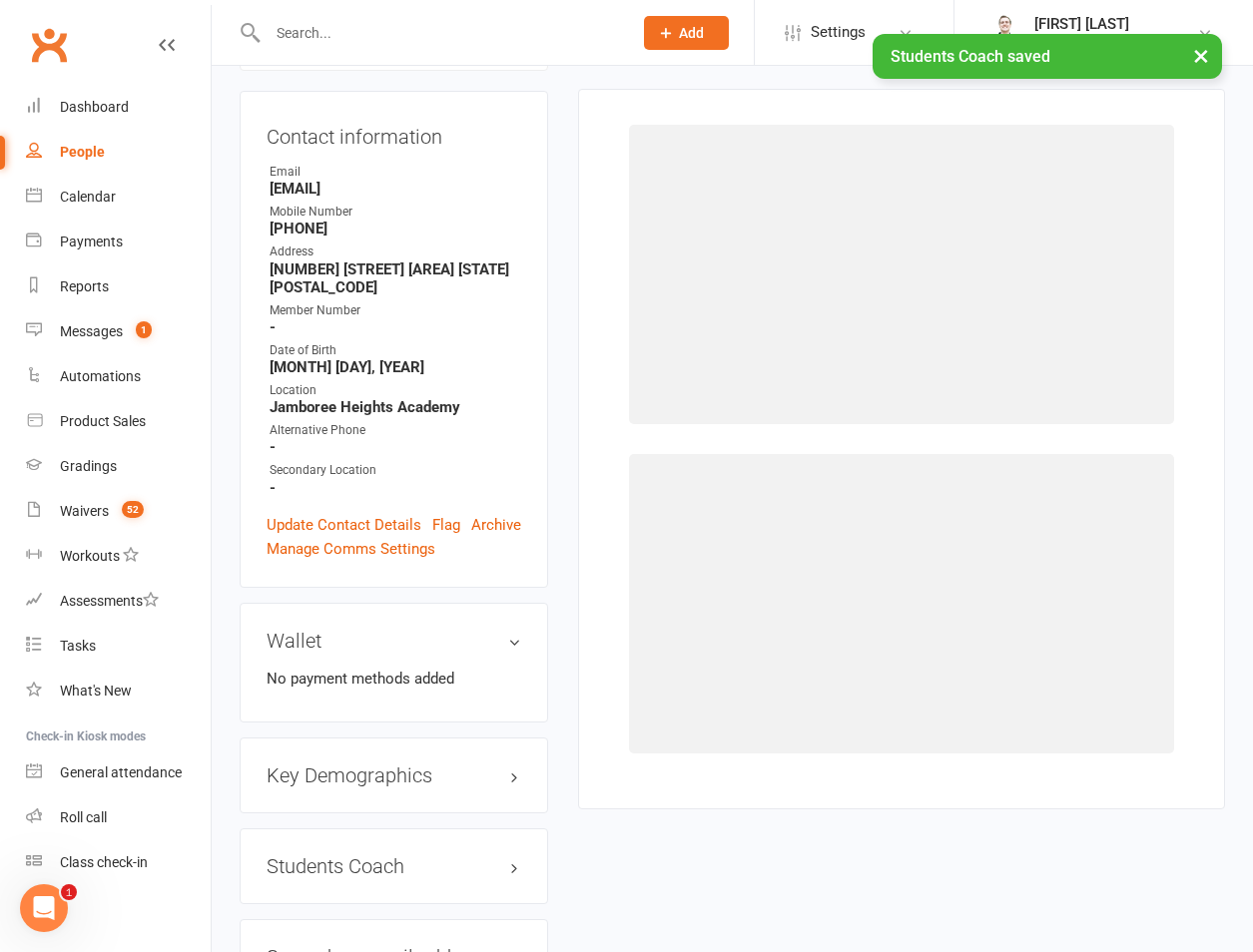scroll, scrollTop: 171, scrollLeft: 0, axis: vertical 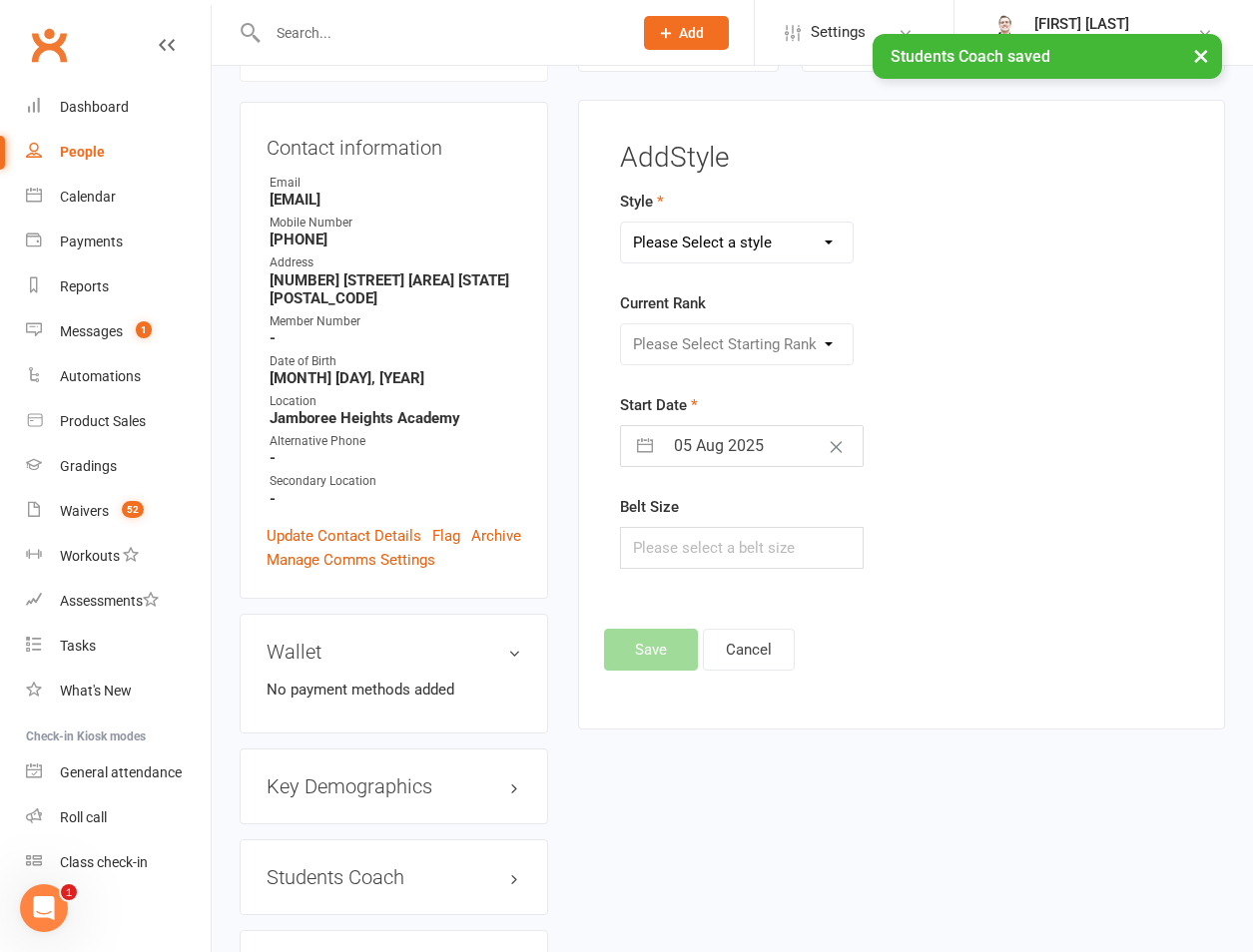 click on "Please Select a style Brazilian Jiu Jitsu PUMMA Kickboxing Kids Brazilian Jiu Jitsu Monkeys Kids Kickboxing Kyushin Ryu Jujitsu Little Warriors Ronin Ryu Jujitsu" at bounding box center [737, 242] 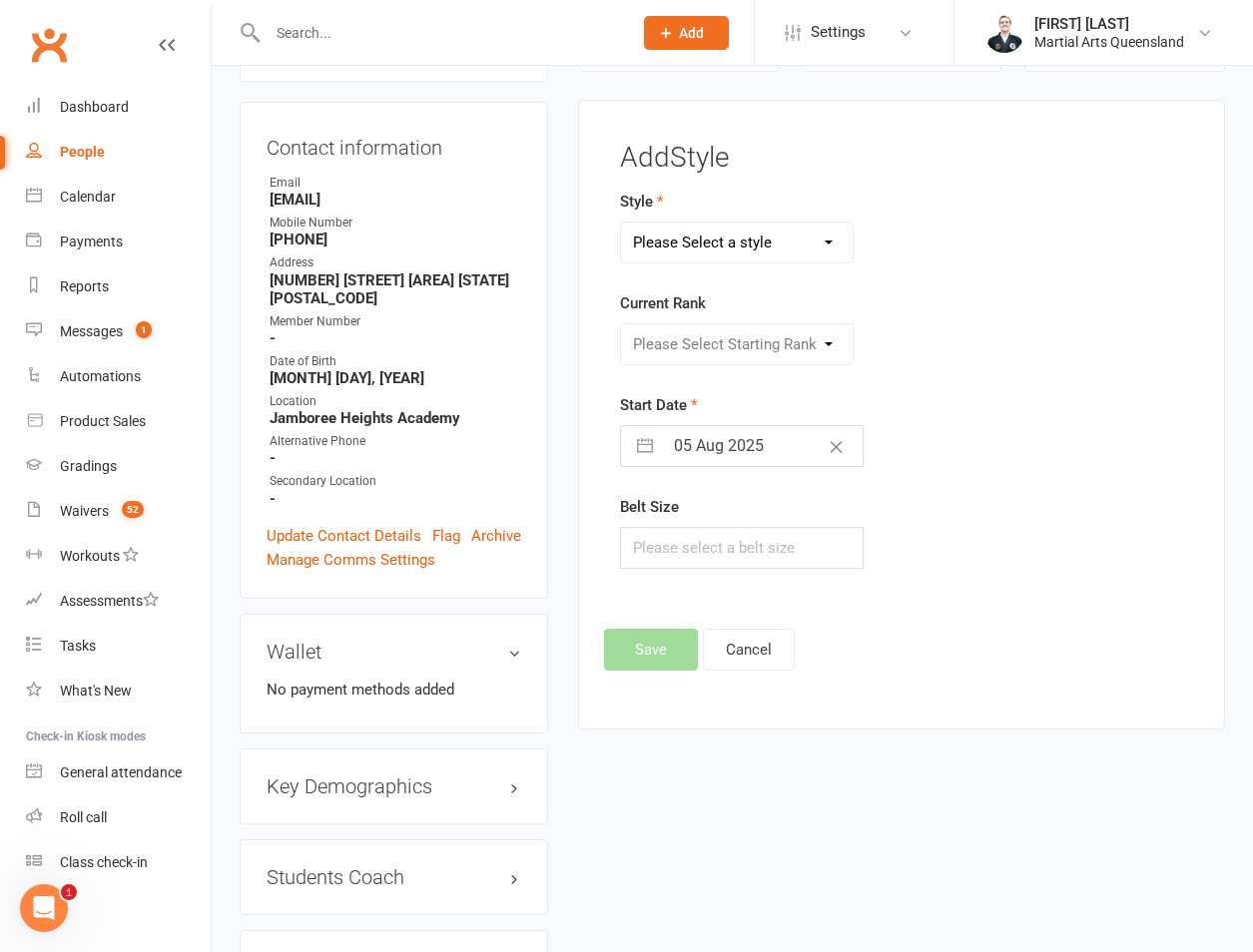 select on "700" 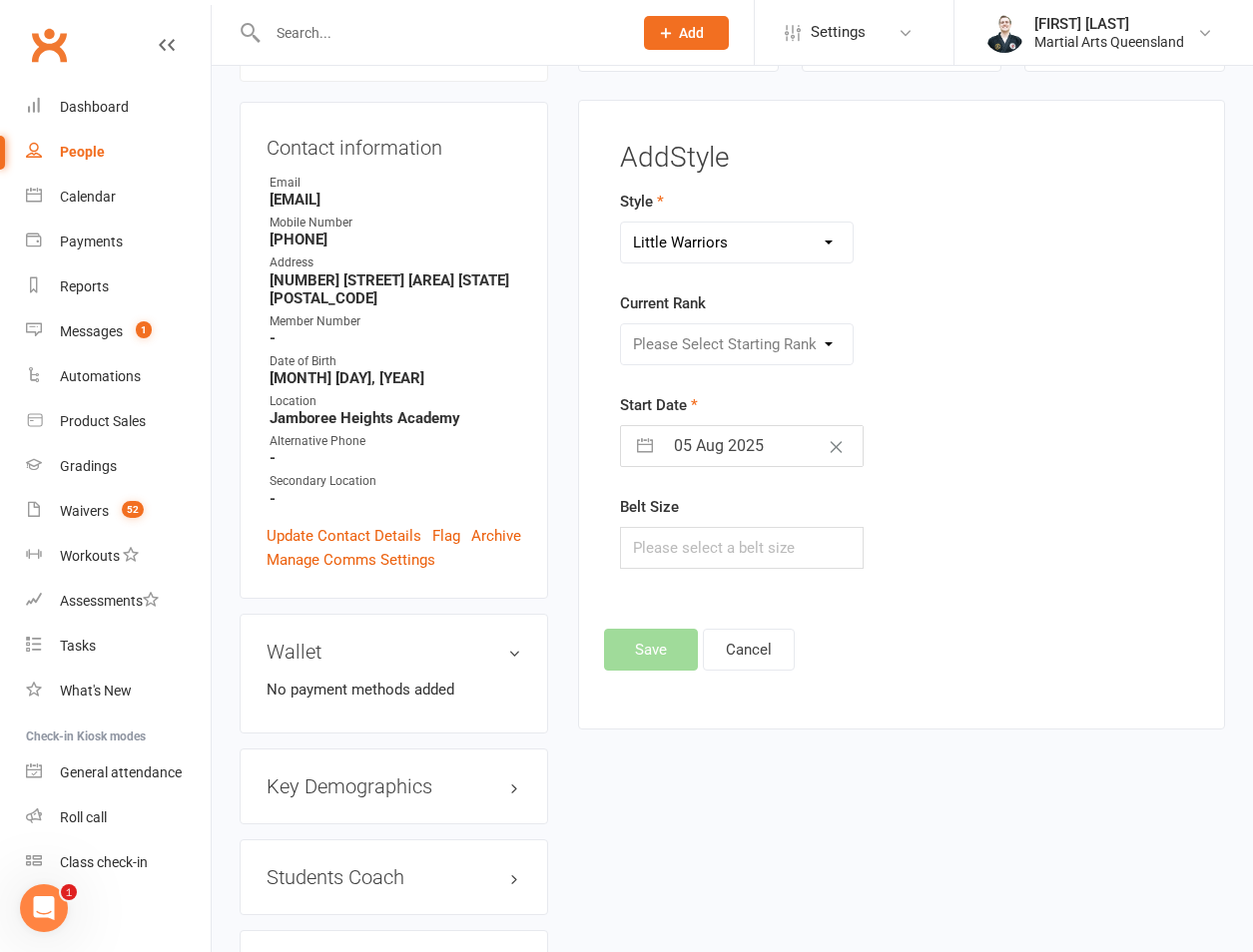 click on "Please Select a style Brazilian Jiu Jitsu PUMMA Kickboxing Kids Brazilian Jiu Jitsu Monkeys Kids Kickboxing Kyushin Ryu Jujitsu Little Warriors Ronin Ryu Jujitsu" at bounding box center [737, 242] 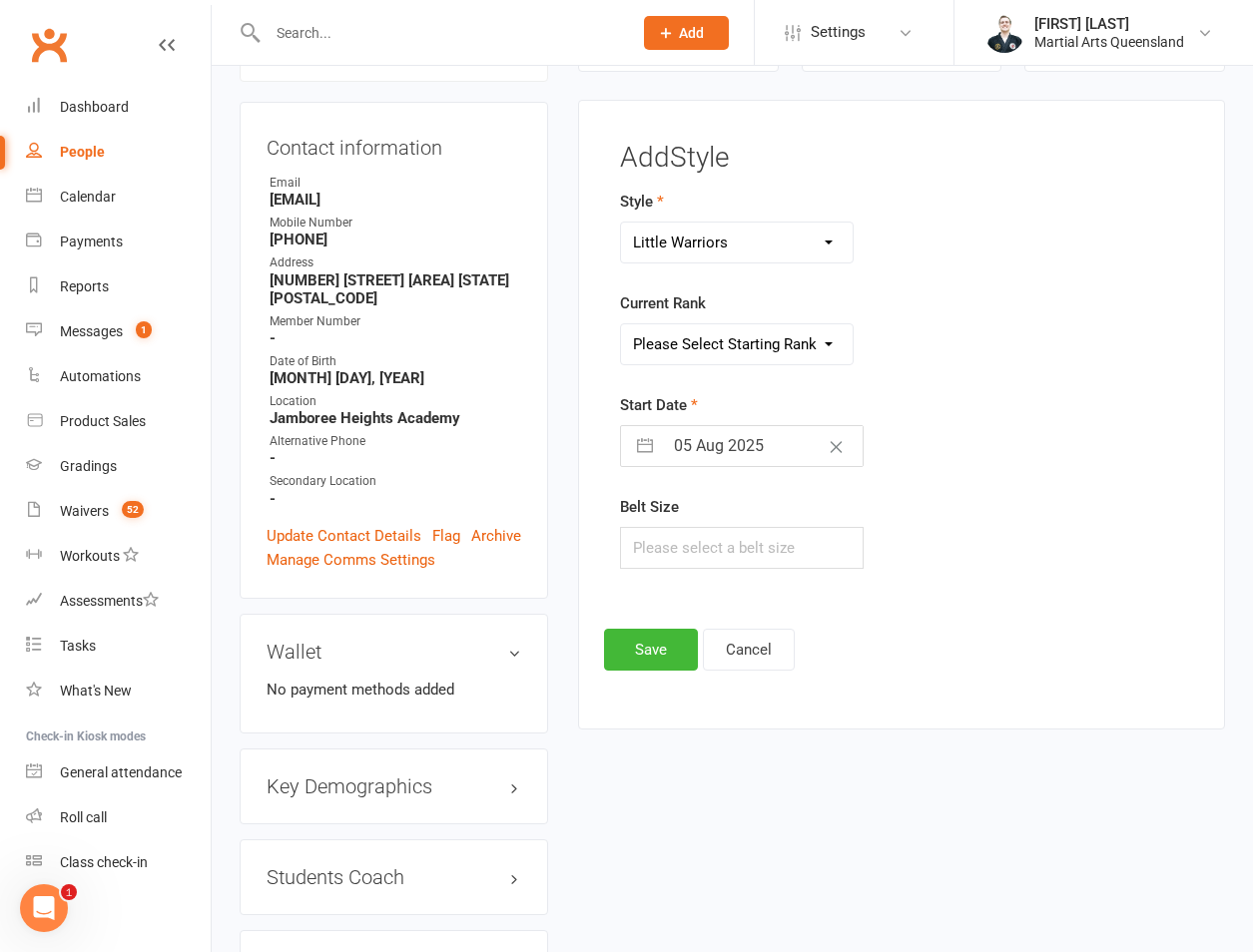 click on "Please Select Starting Rank White White and Yellow White and Orange White and Green White and Blue White and Purple White and Red White and Brown" at bounding box center (737, 344) 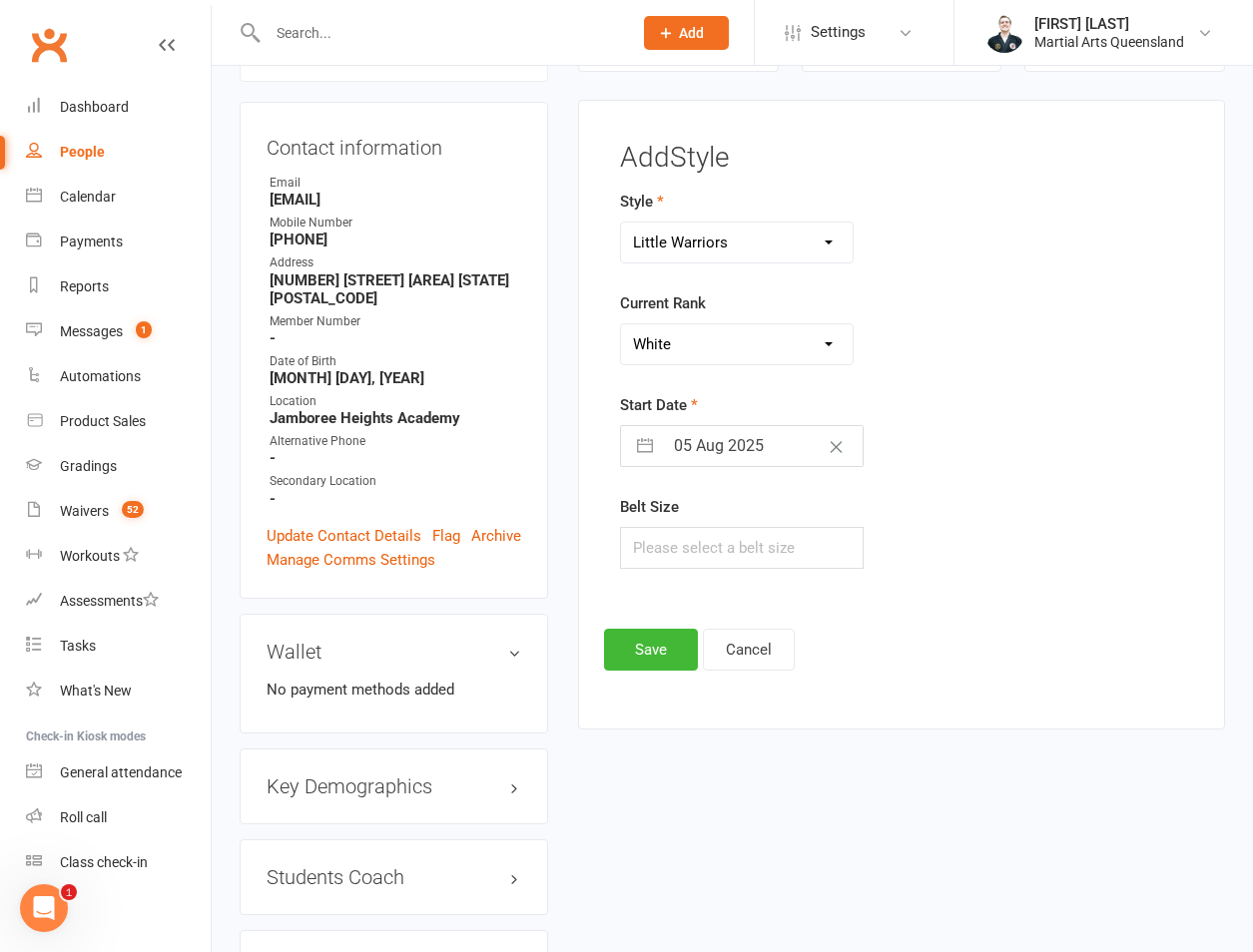 click on "Please Select Starting Rank White White and Yellow White and Orange White and Green White and Blue White and Purple White and Red White and Brown" at bounding box center [737, 344] 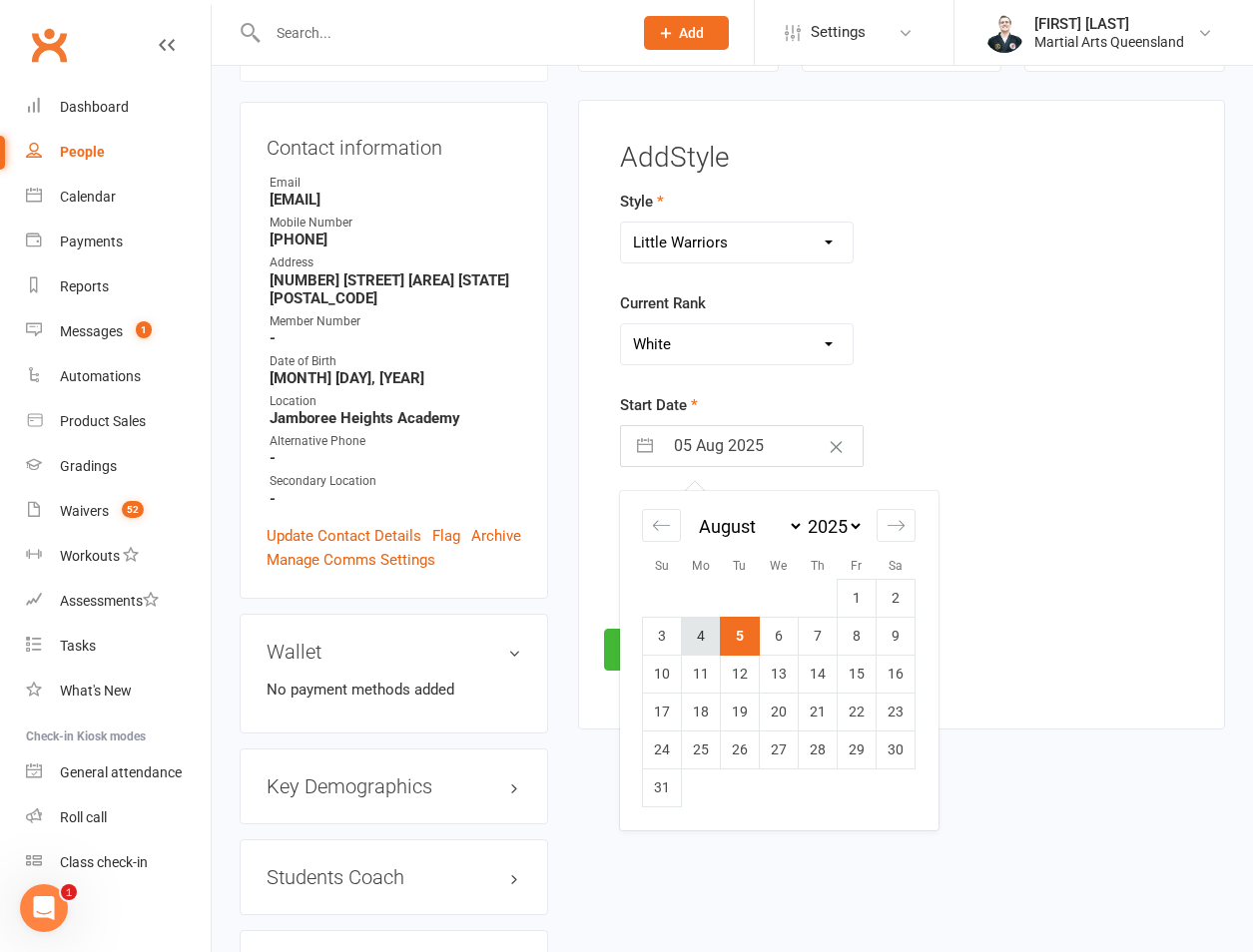 click on "4" at bounding box center [701, 636] 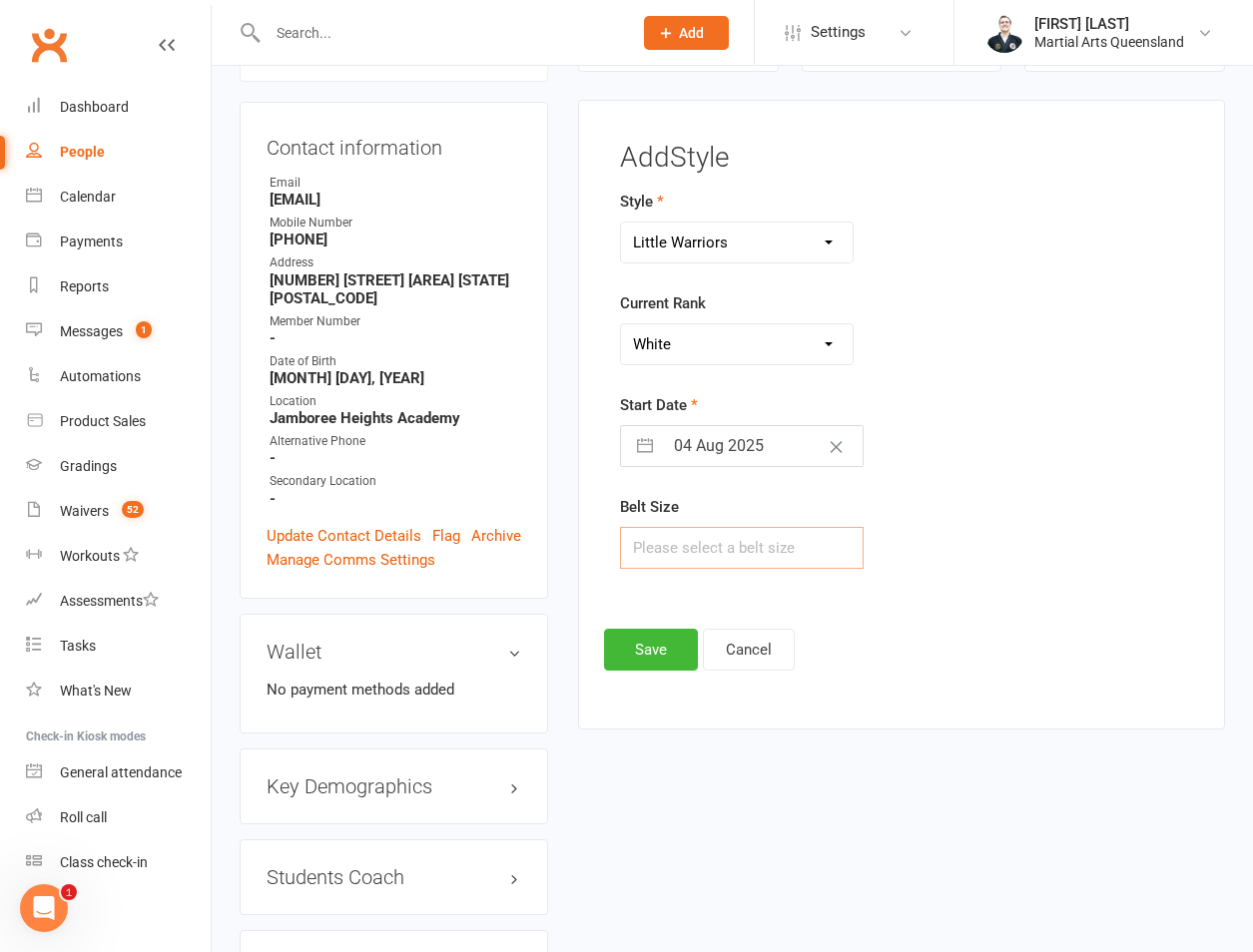 click at bounding box center [742, 548] 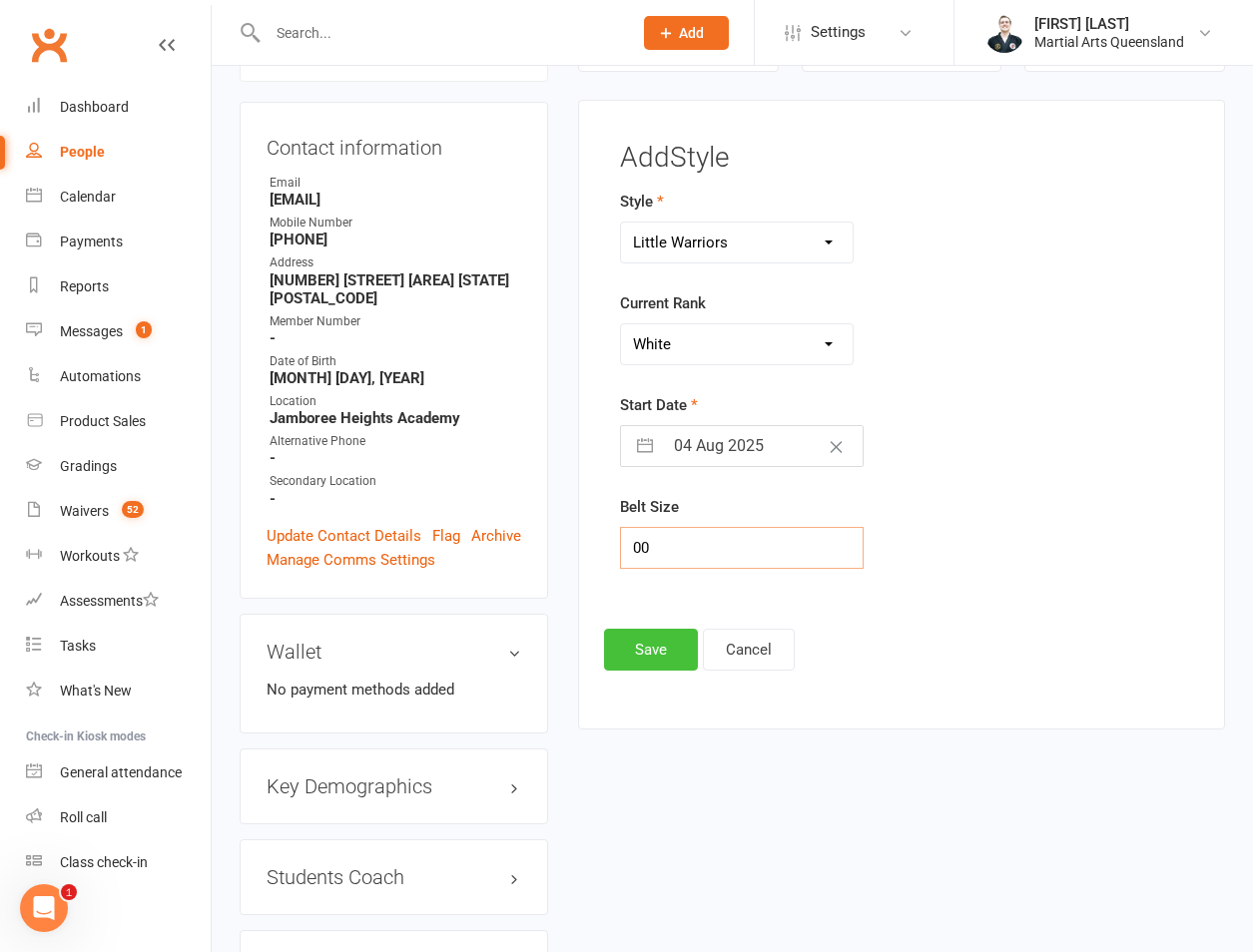 type on "00" 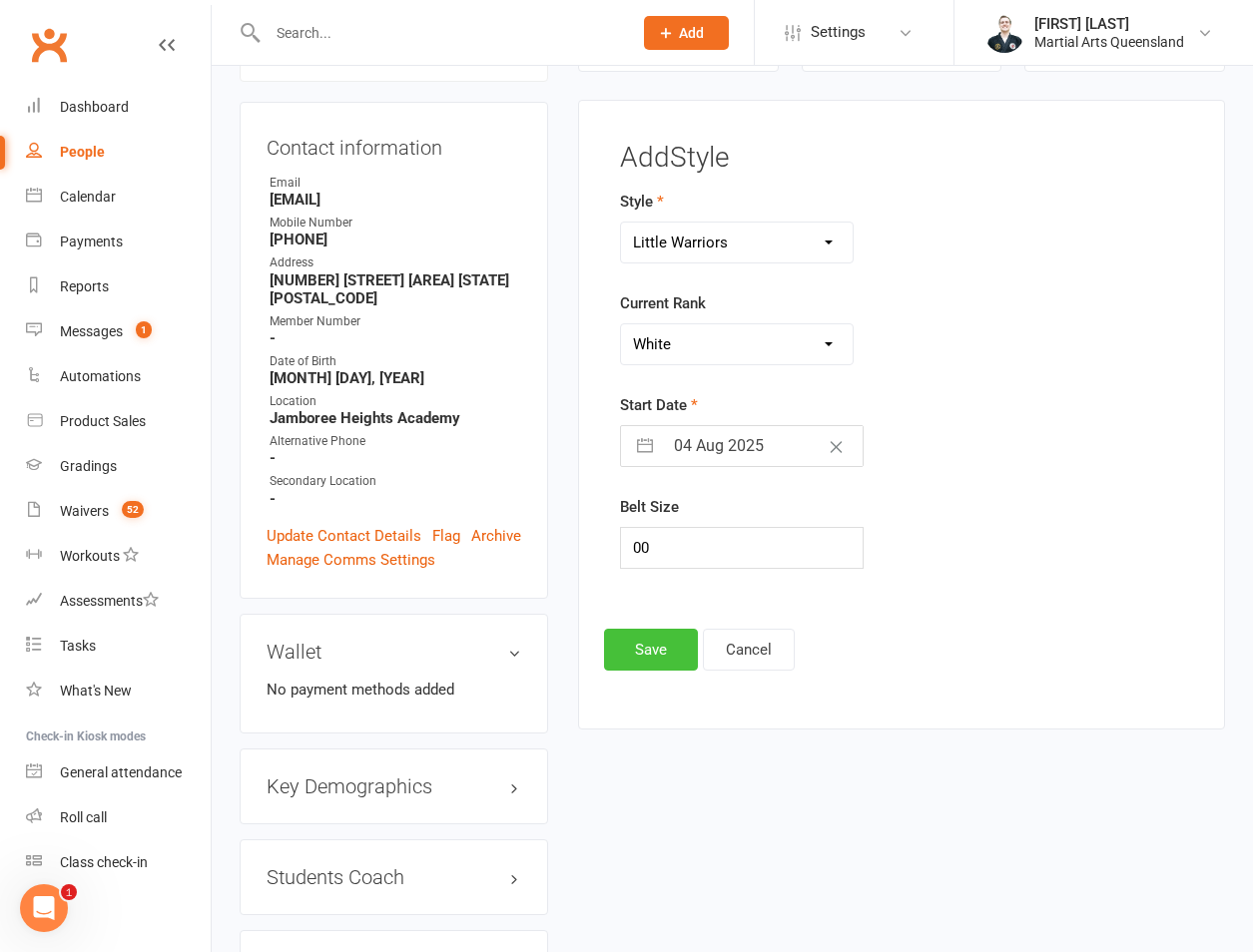 click on "Save" at bounding box center (651, 650) 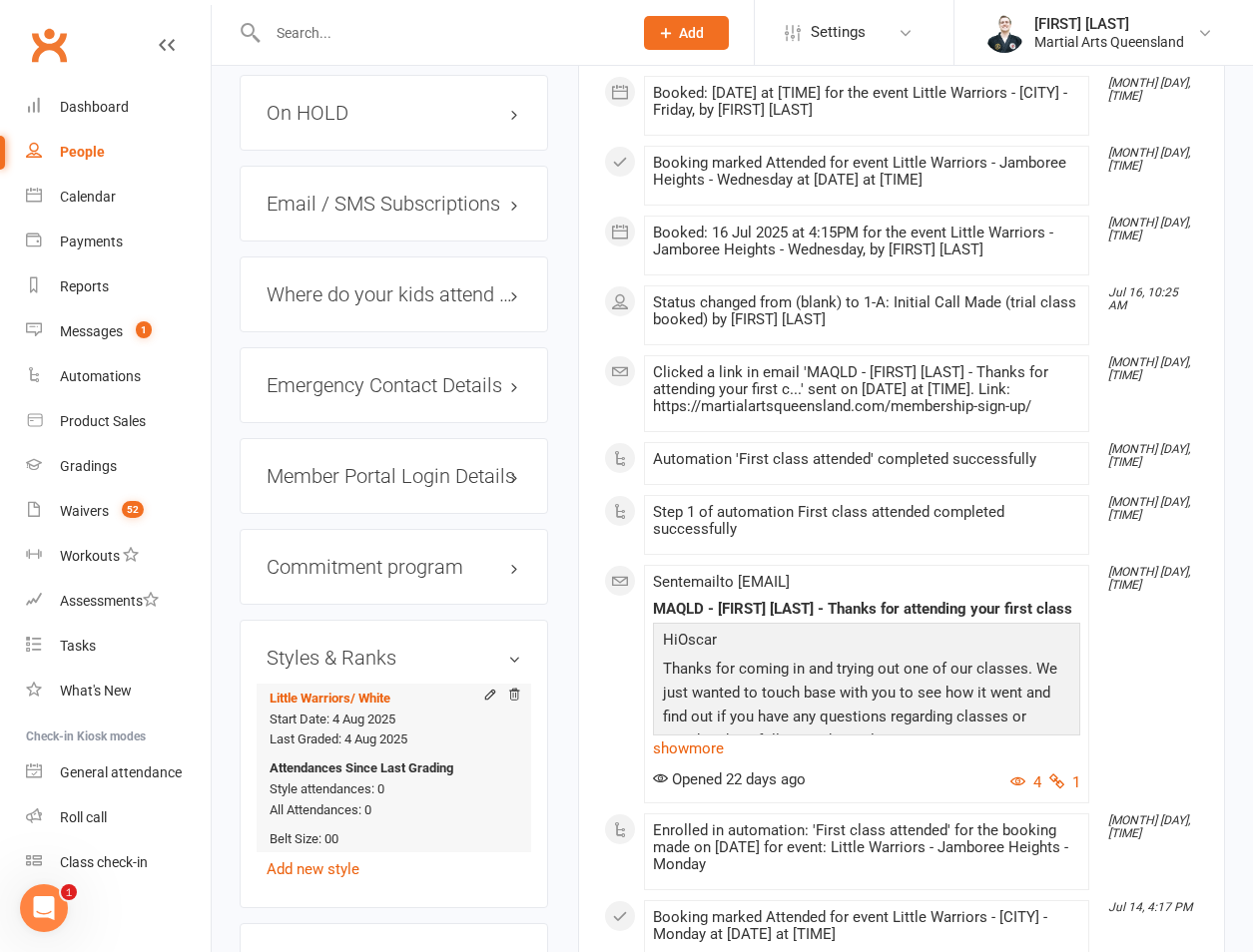 scroll, scrollTop: 2034, scrollLeft: 0, axis: vertical 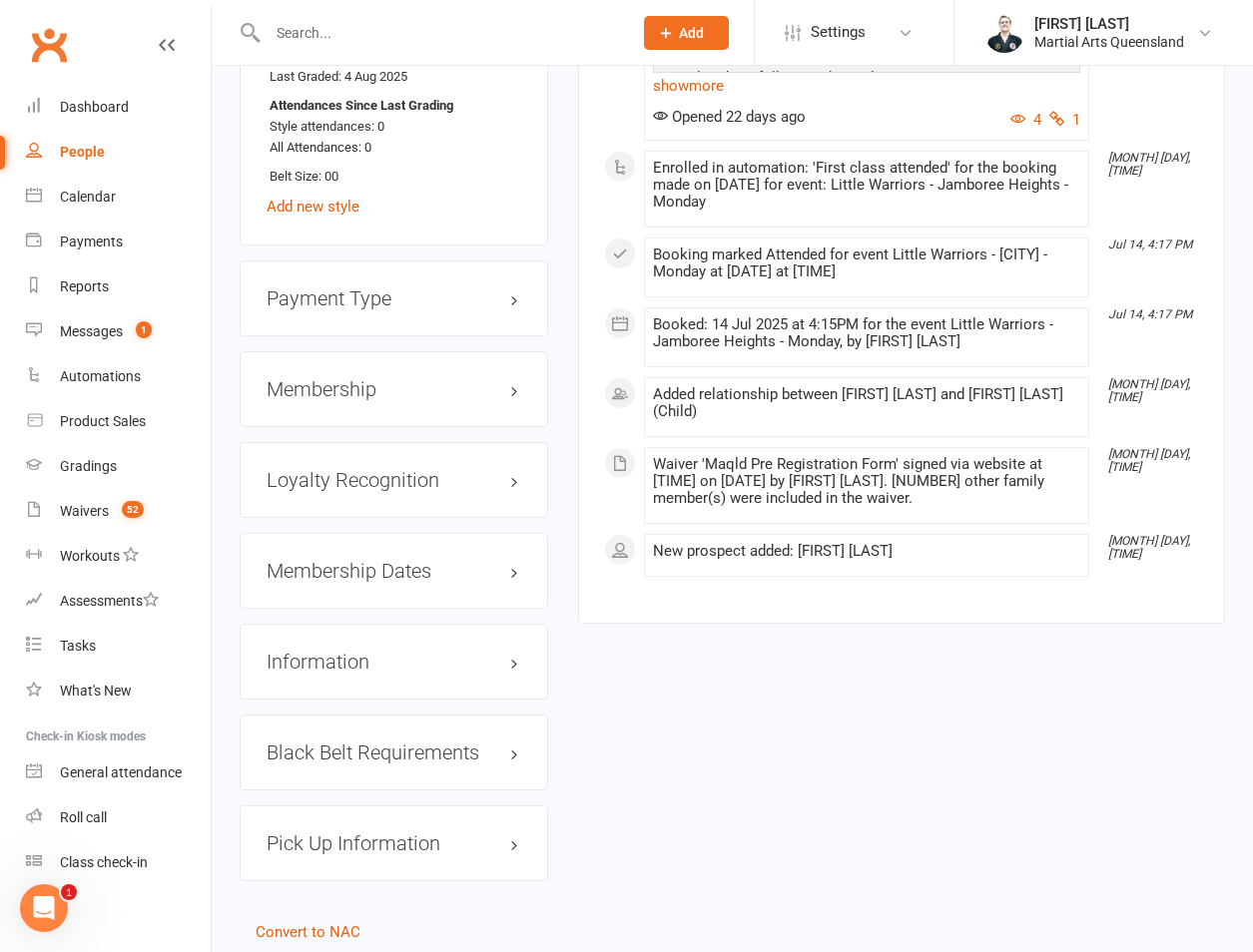 click on "Membership" at bounding box center [393, 389] 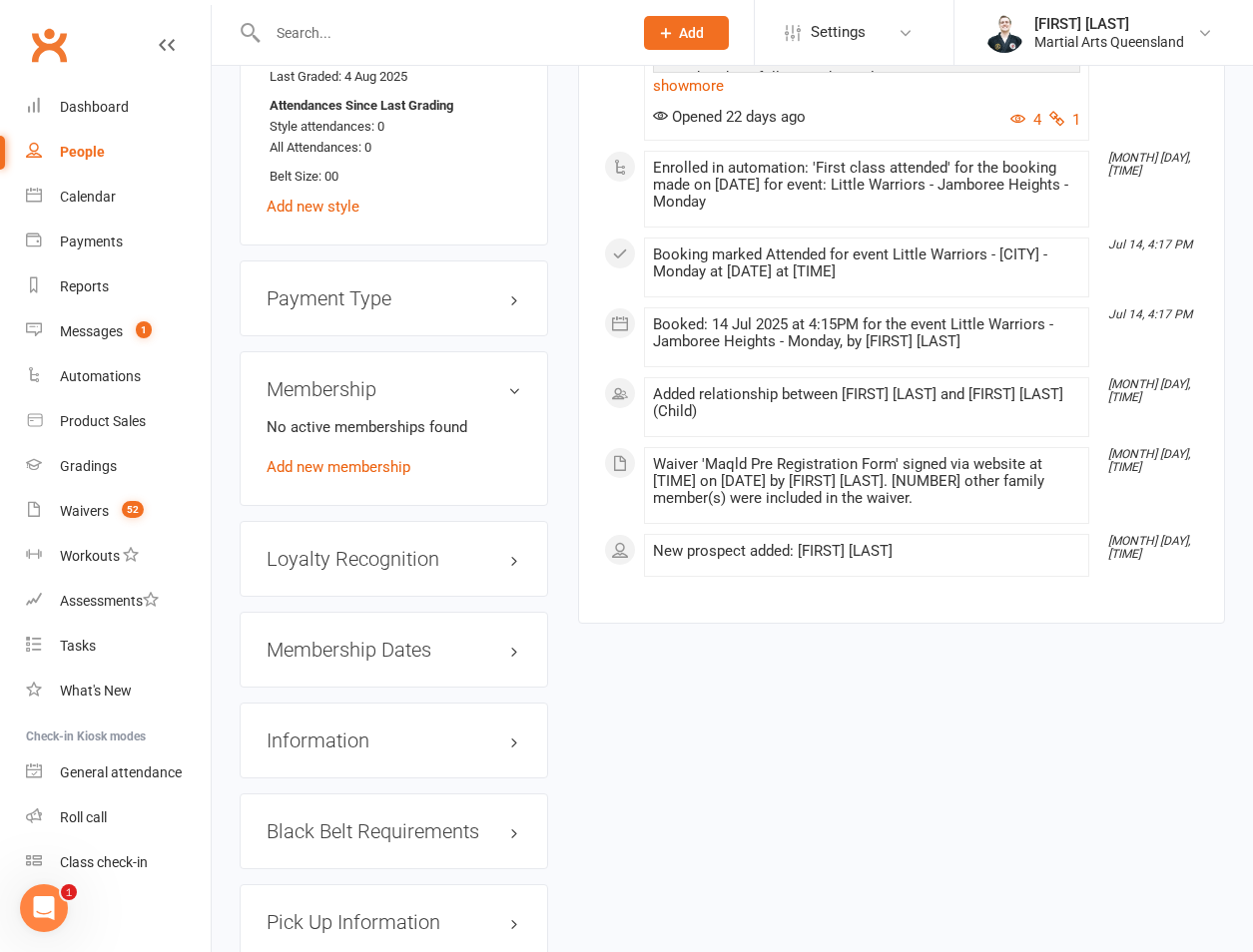 click on "No active memberships found Add new membership" at bounding box center [393, 447] 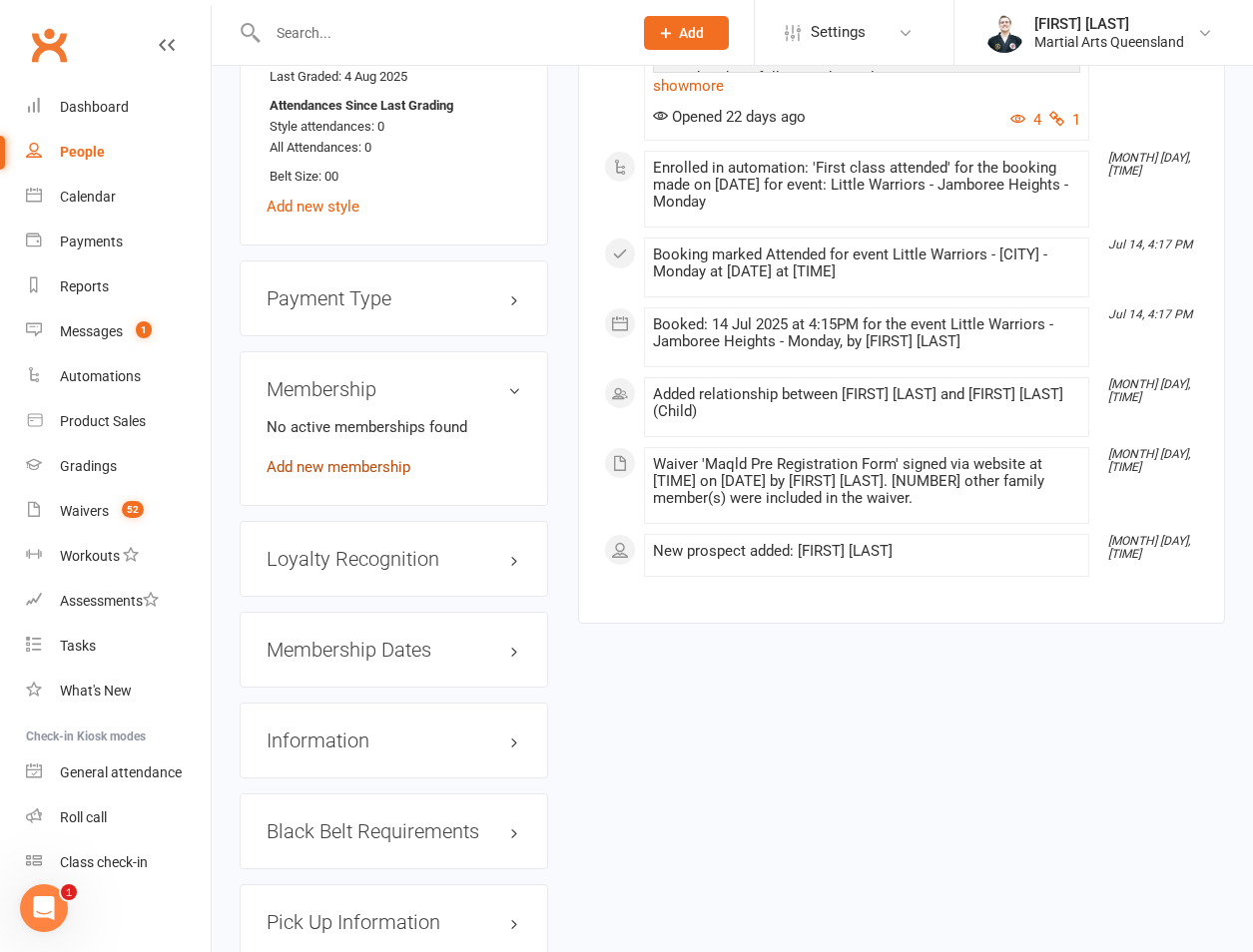 click on "Add new membership" at bounding box center [338, 467] 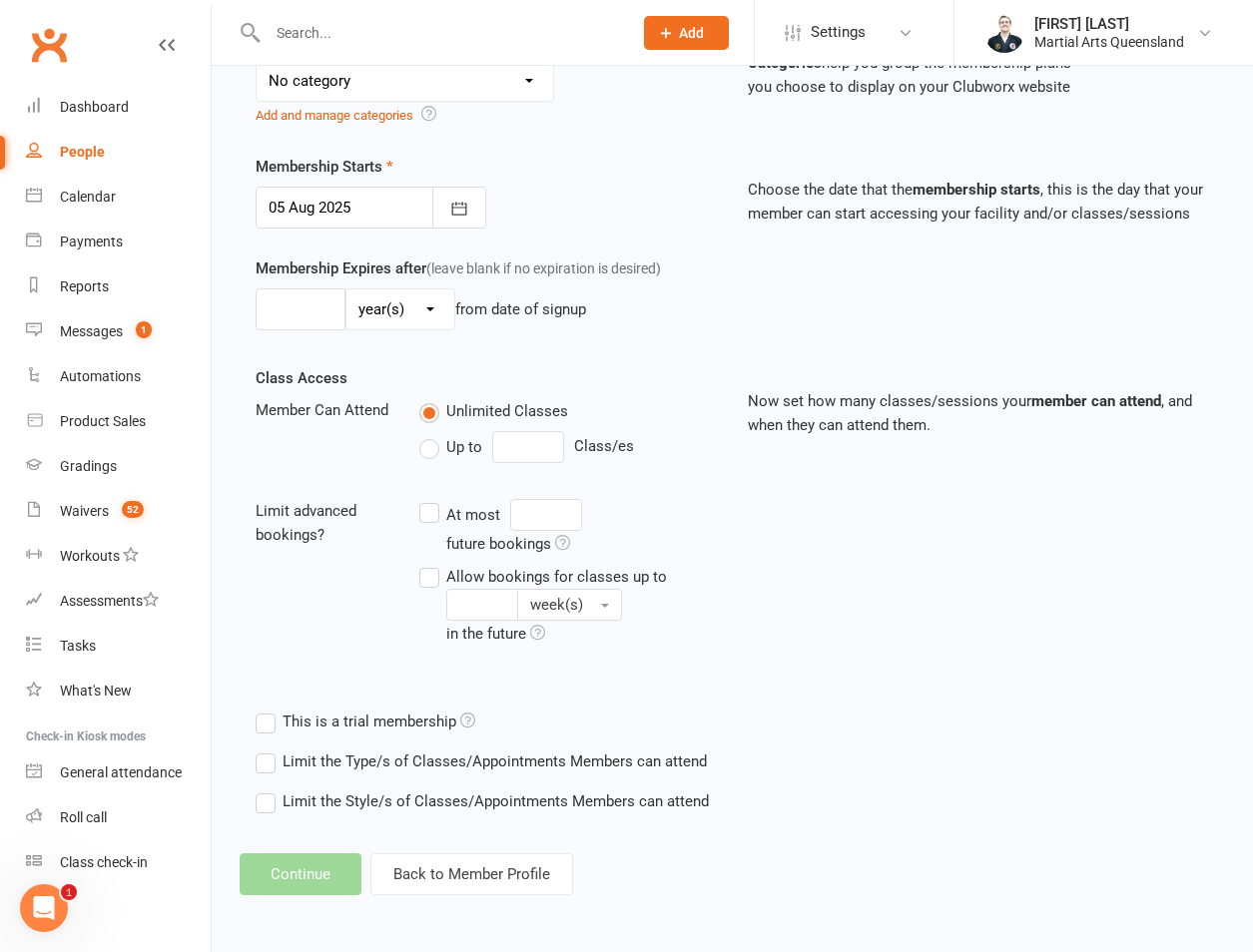scroll, scrollTop: 0, scrollLeft: 0, axis: both 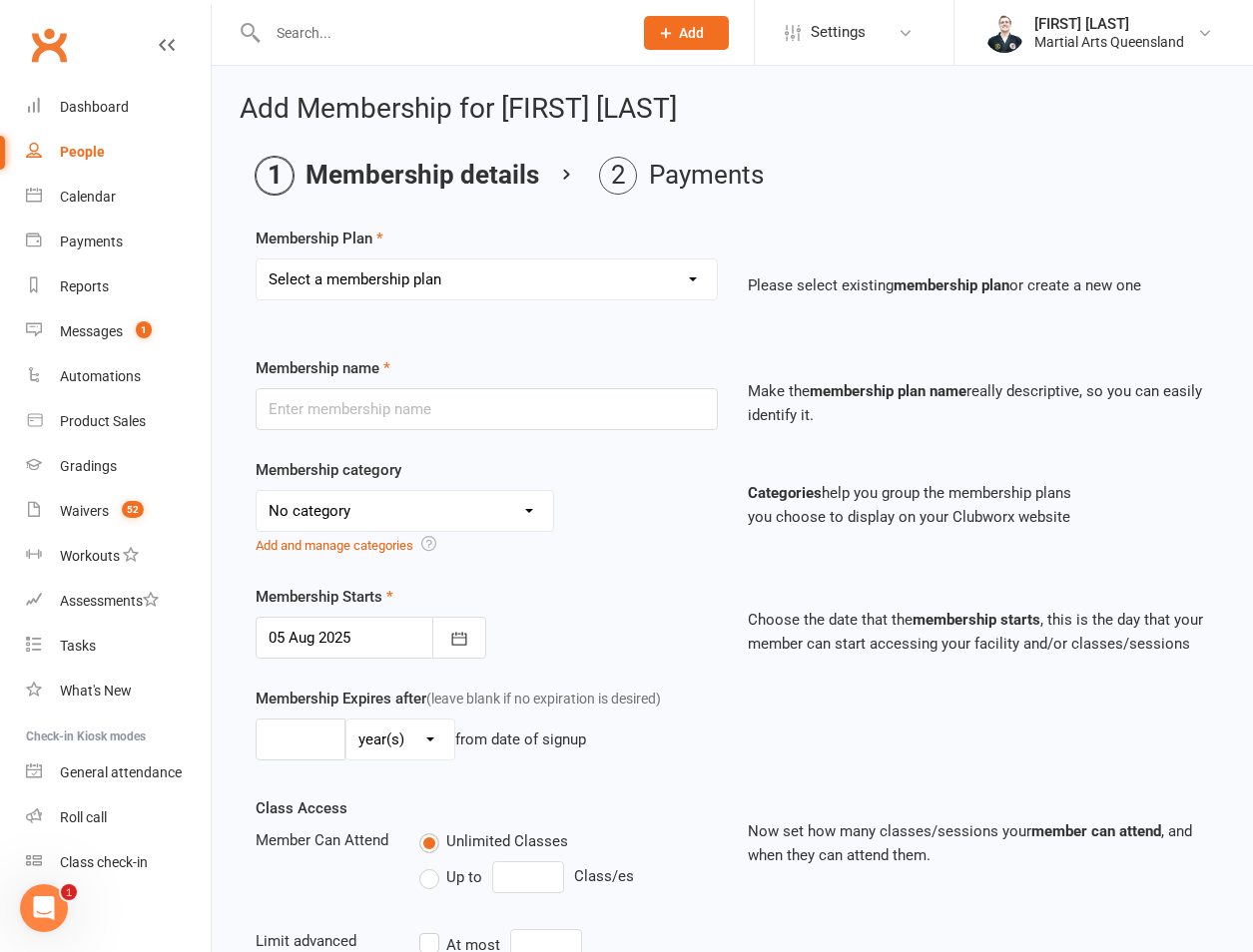 click on "Select a membership plan Create new Membership Plan 1 day per week 2 days per week 1 Hour Preparation for Grading Clinic - Jujitsu 1 Hour Preparation for Grading Clinic - Little Warriors 2 Hour Preparation for Grading Clinic Adults BJJ / MMA / Kickboxing unlimited Adults BJJ Rank Presentation Bushido Club Certificate Online Order Defence/Jujitsu Unlimited FREE for some reason Full Day Holiday Half Day Holiday Jujitsu Make Up Grading for Green & White Belts and Above Jujitsu Make Up Grading for White, Yellow, Orange & White and Orange Belts Kids BJJ Rank Presentation Kids Kickboxing Grading Kids Kickboxing Rank Presentation Life Member Make Up Grading: Jujitsu Yellow Belt ands Above Make Up Grading: Little Warrior Prepaid Casual Regular Private Lessons Team member Movie Night with Hawaiian Pizza Movie Night with Loaded Pepperoni Pizza Movie Night with Simply Cheese Pizza St Peter's 1 Day Per Week Holiday Clinic Movie Day" at bounding box center [486, 279] 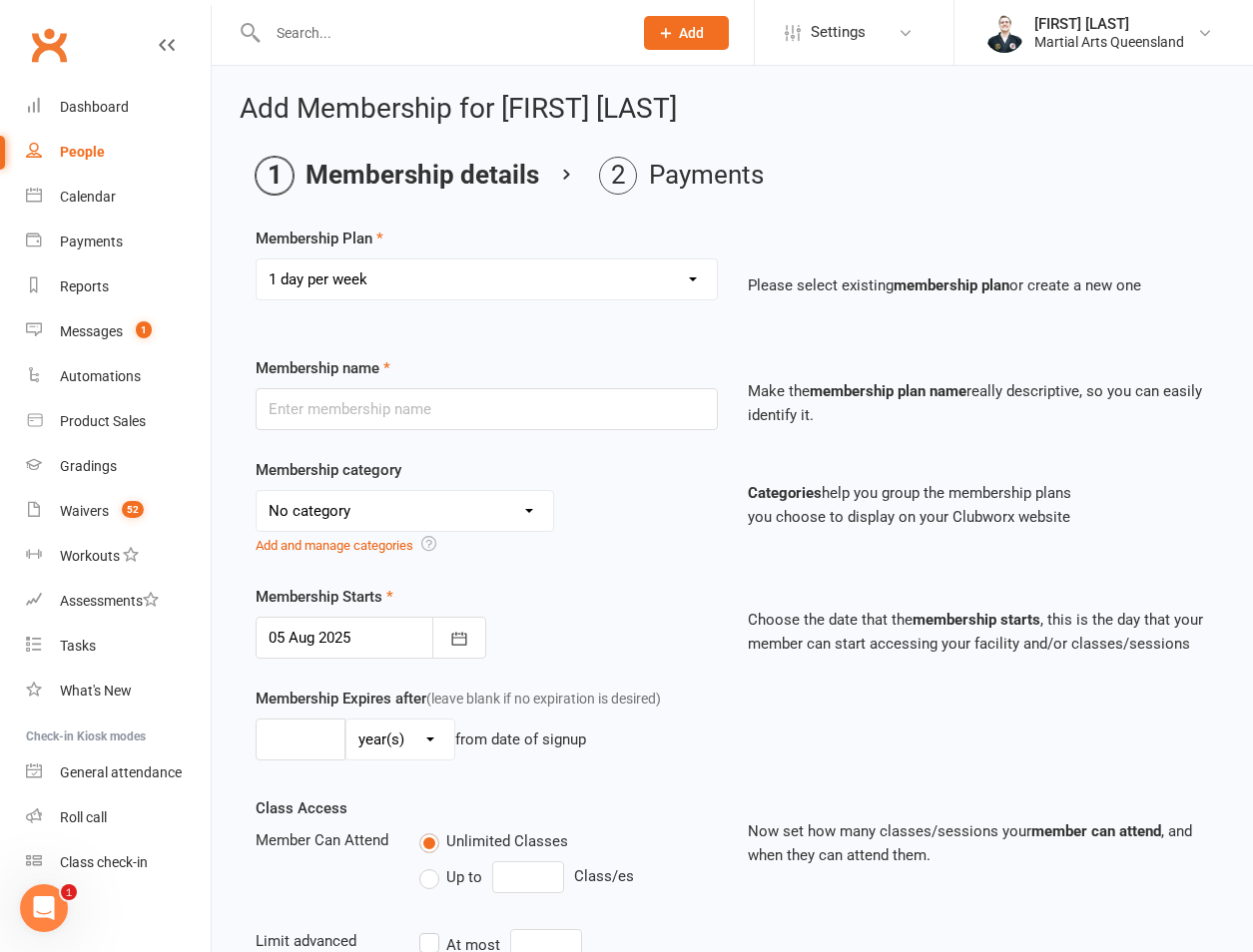 click on "Select a membership plan Create new Membership Plan 1 day per week 2 days per week 1 Hour Preparation for Grading Clinic - Jujitsu 1 Hour Preparation for Grading Clinic - Little Warriors 2 Hour Preparation for Grading Clinic Adults BJJ / MMA / Kickboxing unlimited Adults BJJ Rank Presentation Bushido Club Certificate Online Order Defence/Jujitsu Unlimited FREE for some reason Full Day Holiday Half Day Holiday Jujitsu Make Up Grading for Green & White Belts and Above Jujitsu Make Up Grading for White, Yellow, Orange & White and Orange Belts Kids BJJ Rank Presentation Kids Kickboxing Grading Kids Kickboxing Rank Presentation Life Member Make Up Grading: Jujitsu Yellow Belt ands Above Make Up Grading: Little Warrior Prepaid Casual Regular Private Lessons Team member Movie Night with Hawaiian Pizza Movie Night with Loaded Pepperoni Pizza Movie Night with Simply Cheese Pizza St Peter's 1 Day Per Week Holiday Clinic Movie Day" at bounding box center [486, 279] 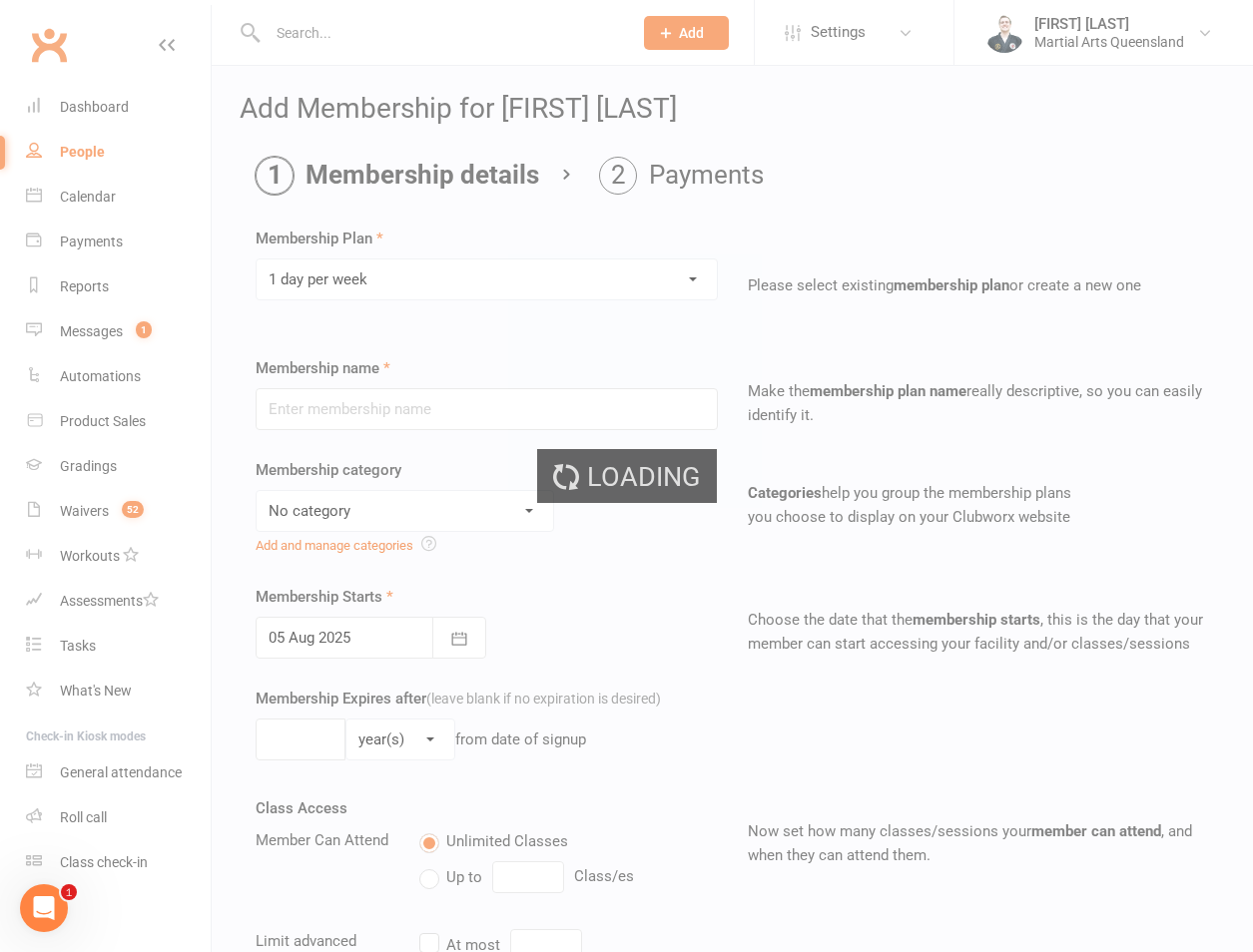 type on "1 day per week" 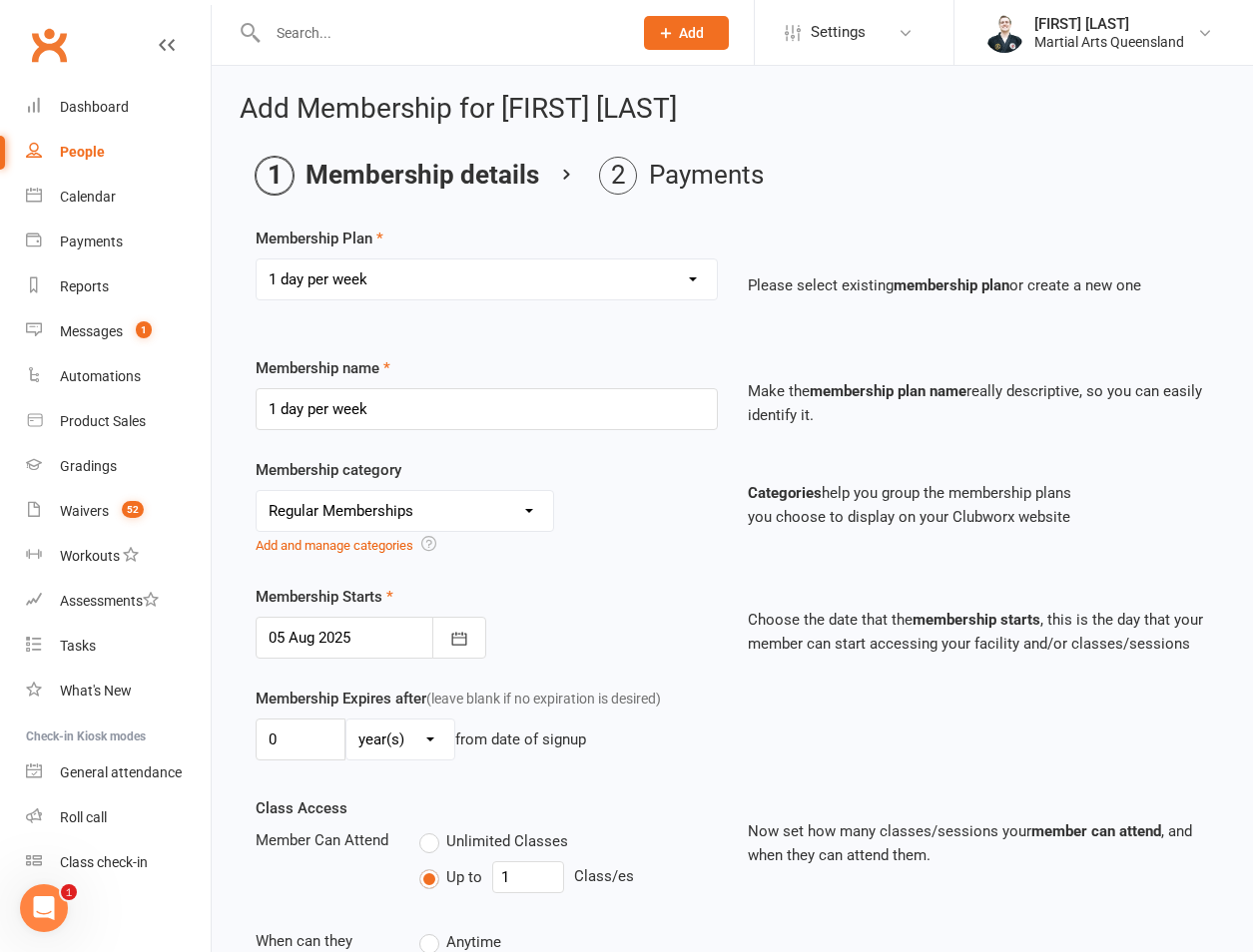 click at bounding box center (370, 638) 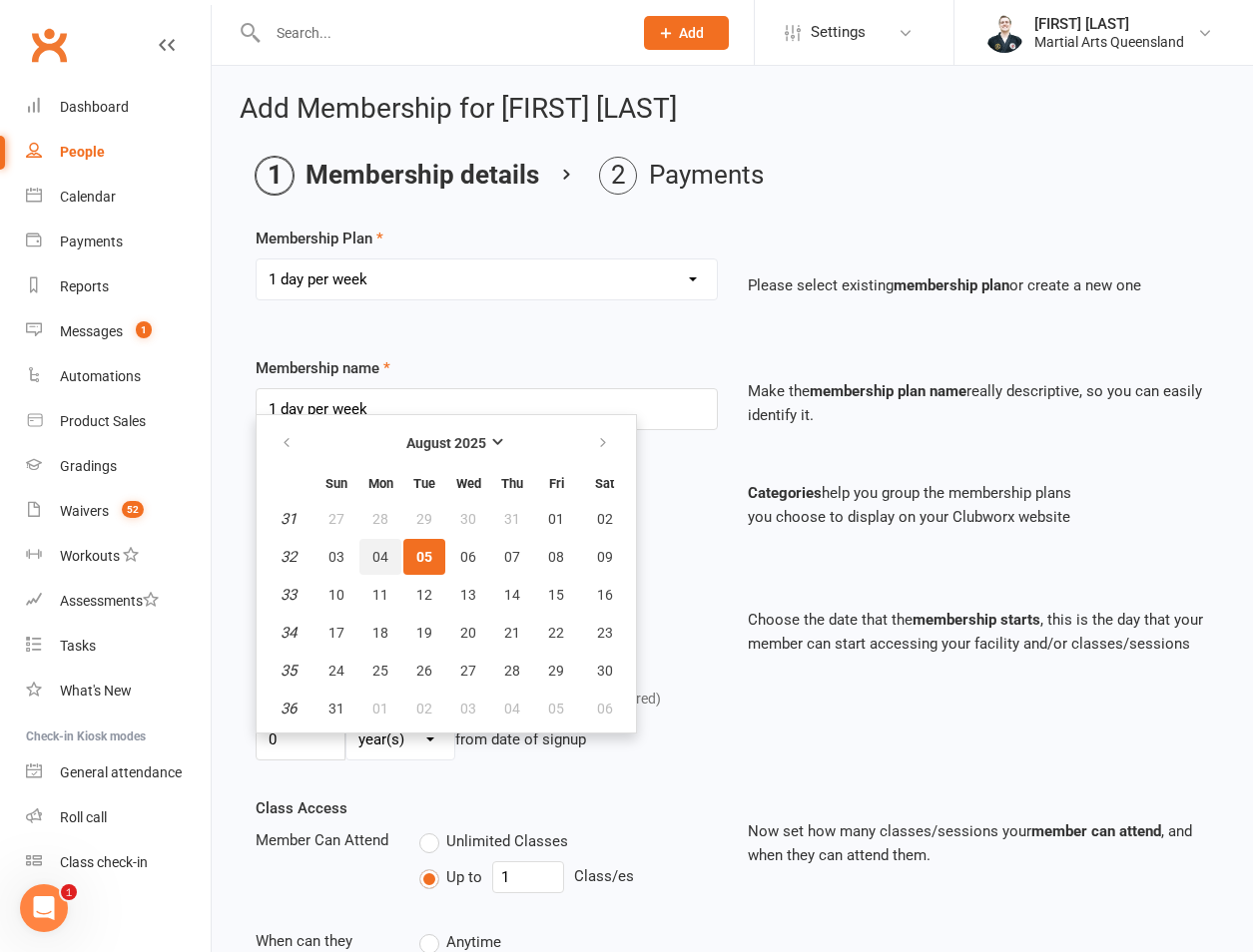click on "04" at bounding box center (380, 557) 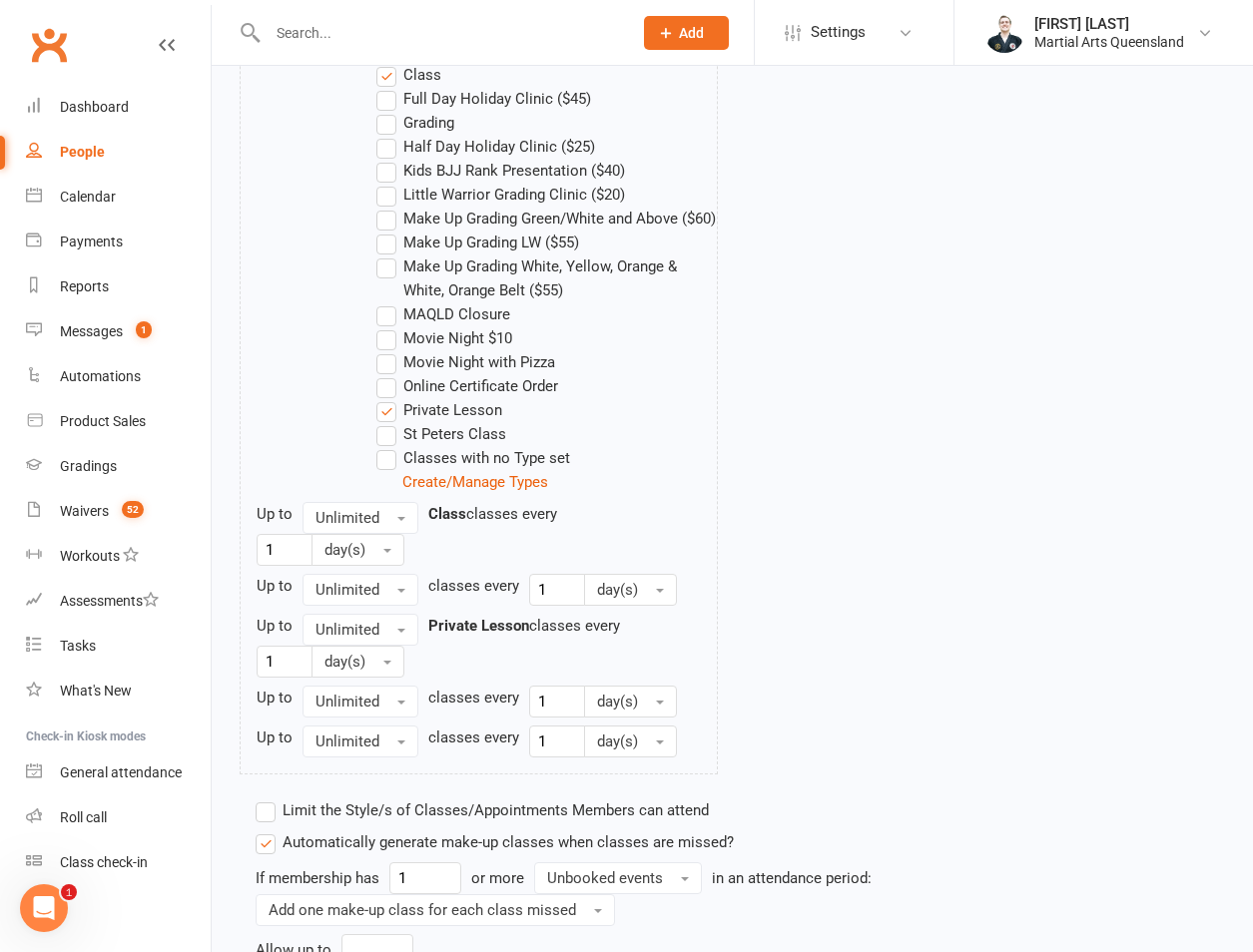 scroll, scrollTop: 1425, scrollLeft: 0, axis: vertical 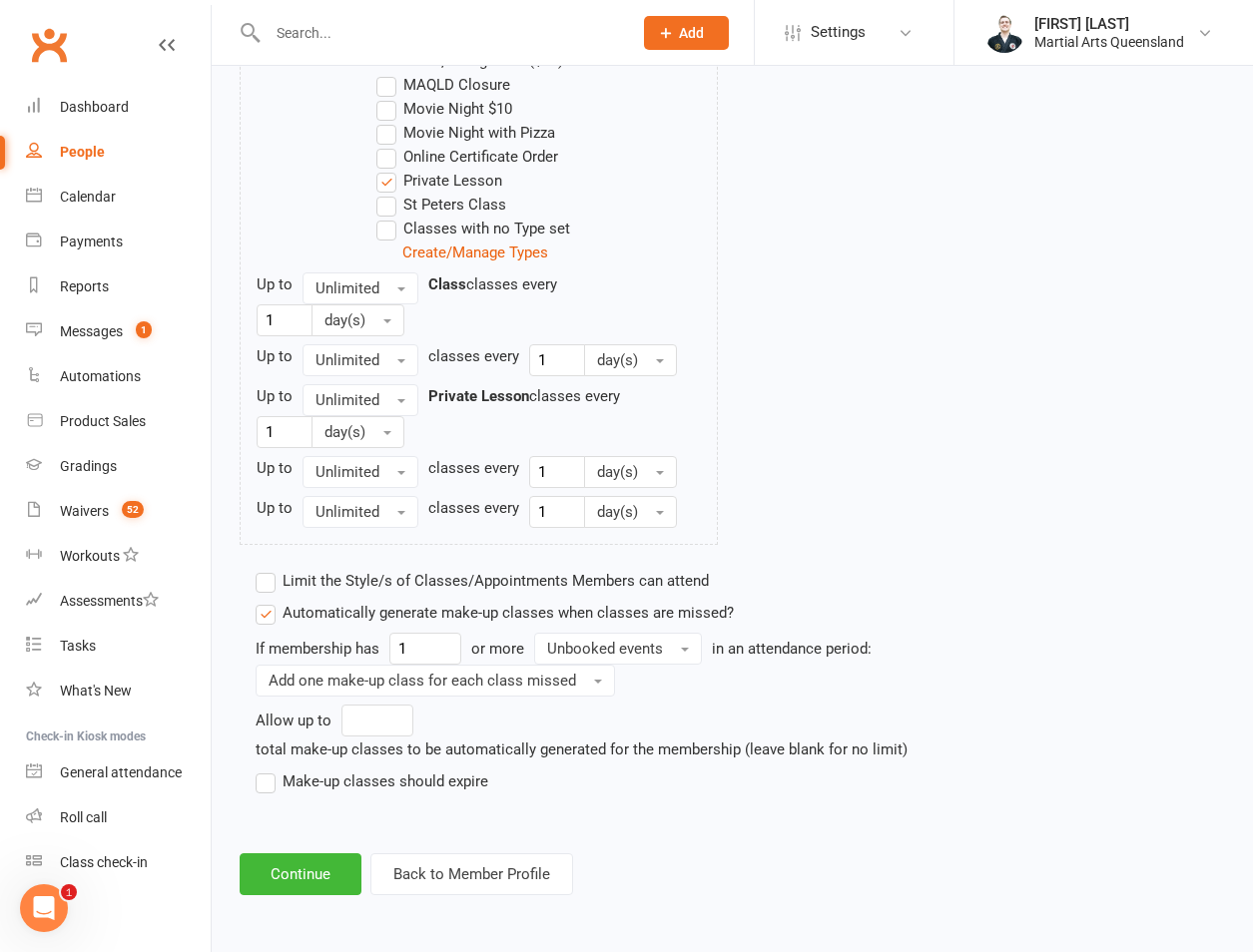 click on "total make-up classes to be automatically generated for the membership (leave blank for no limit)" at bounding box center [581, 749] 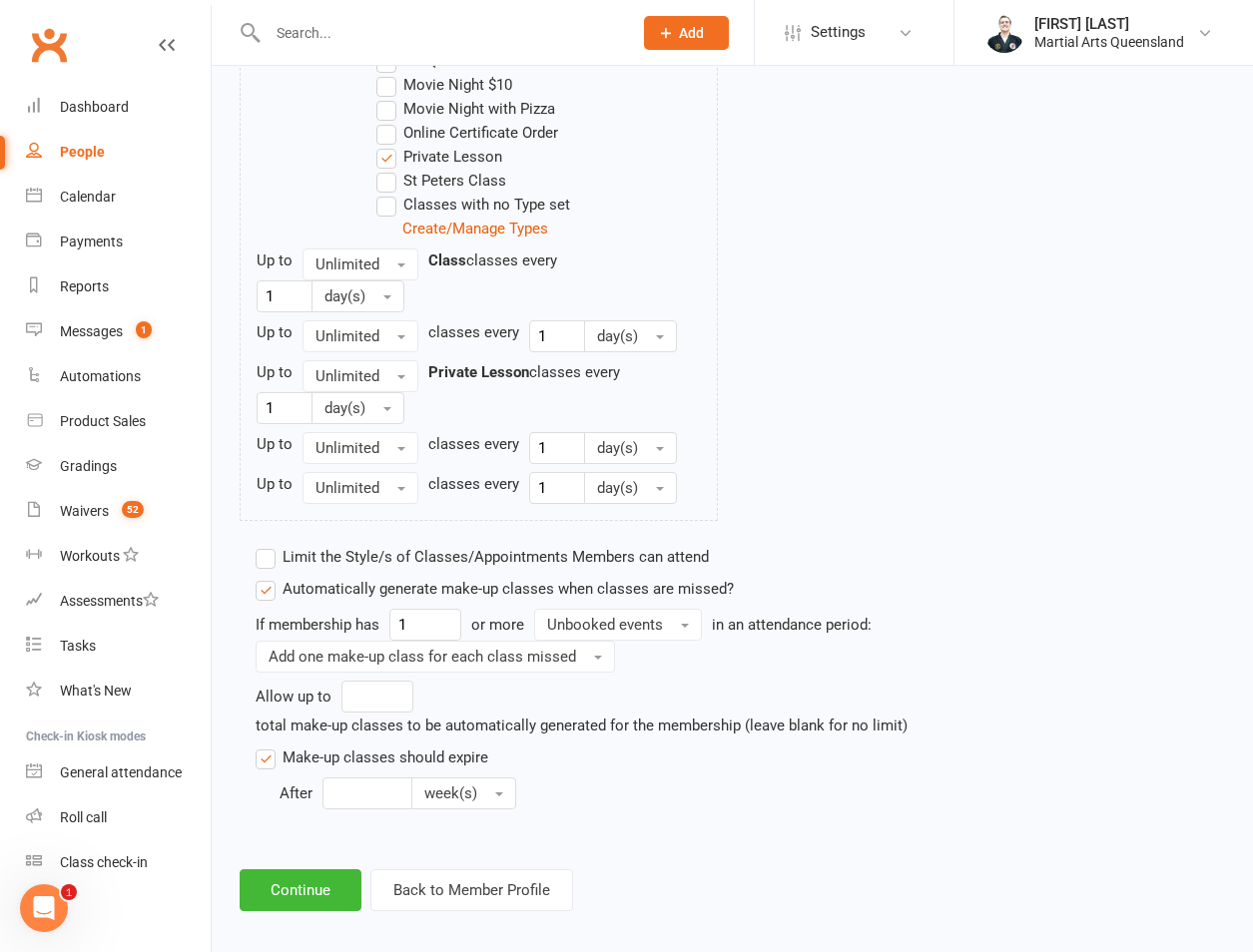 click at bounding box center [367, 793] 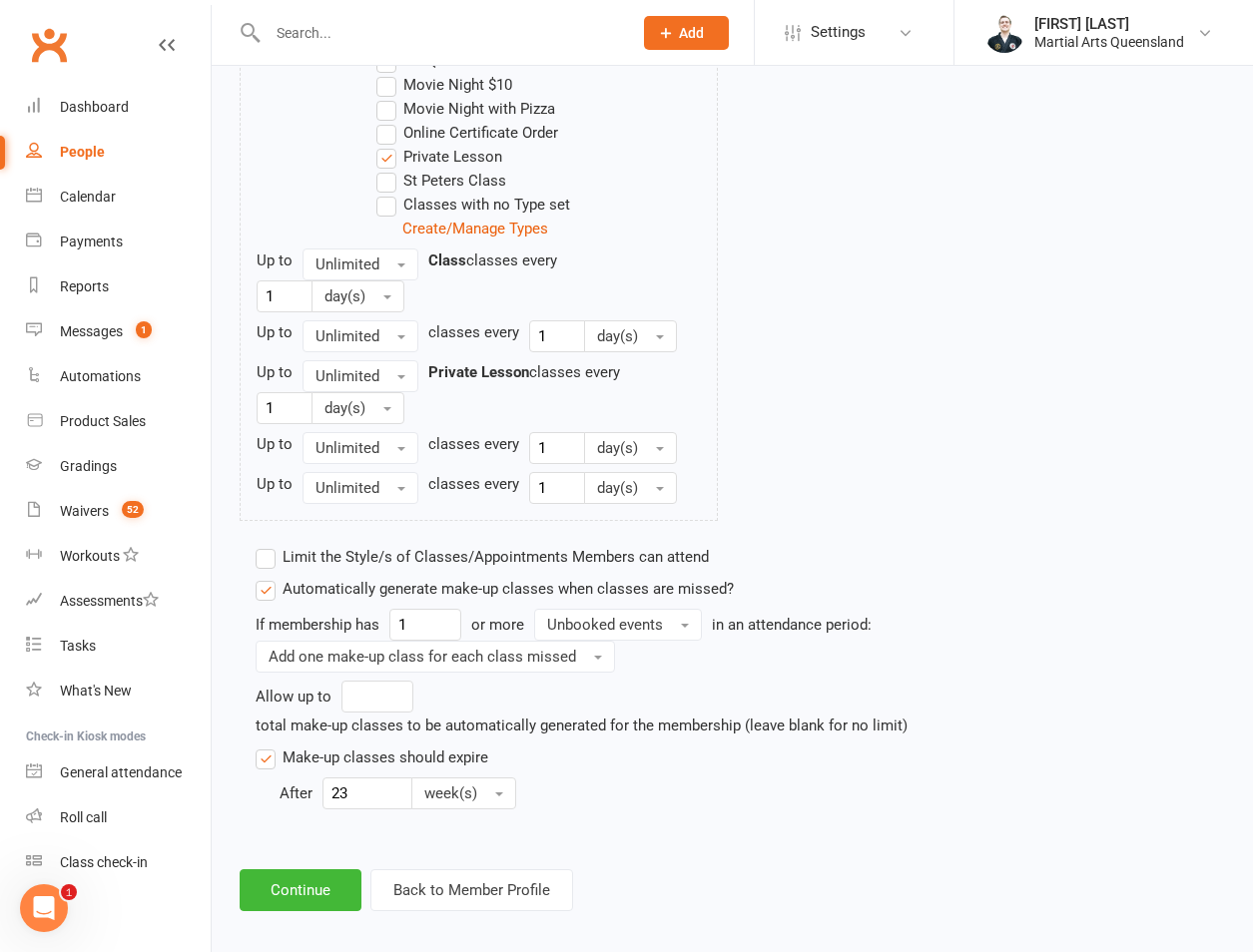 click on "23" at bounding box center (367, 793) 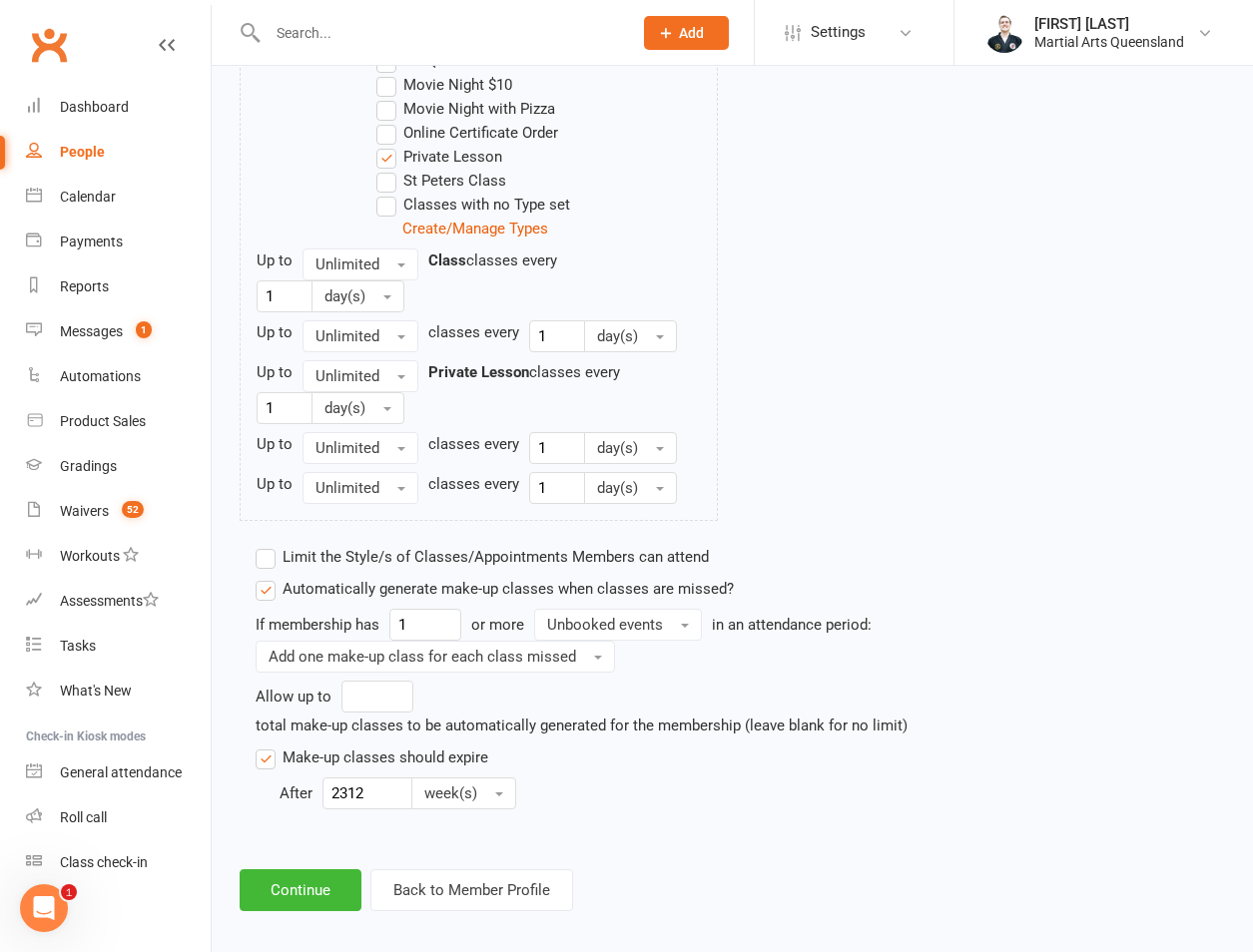 click on "2312" at bounding box center [367, 793] 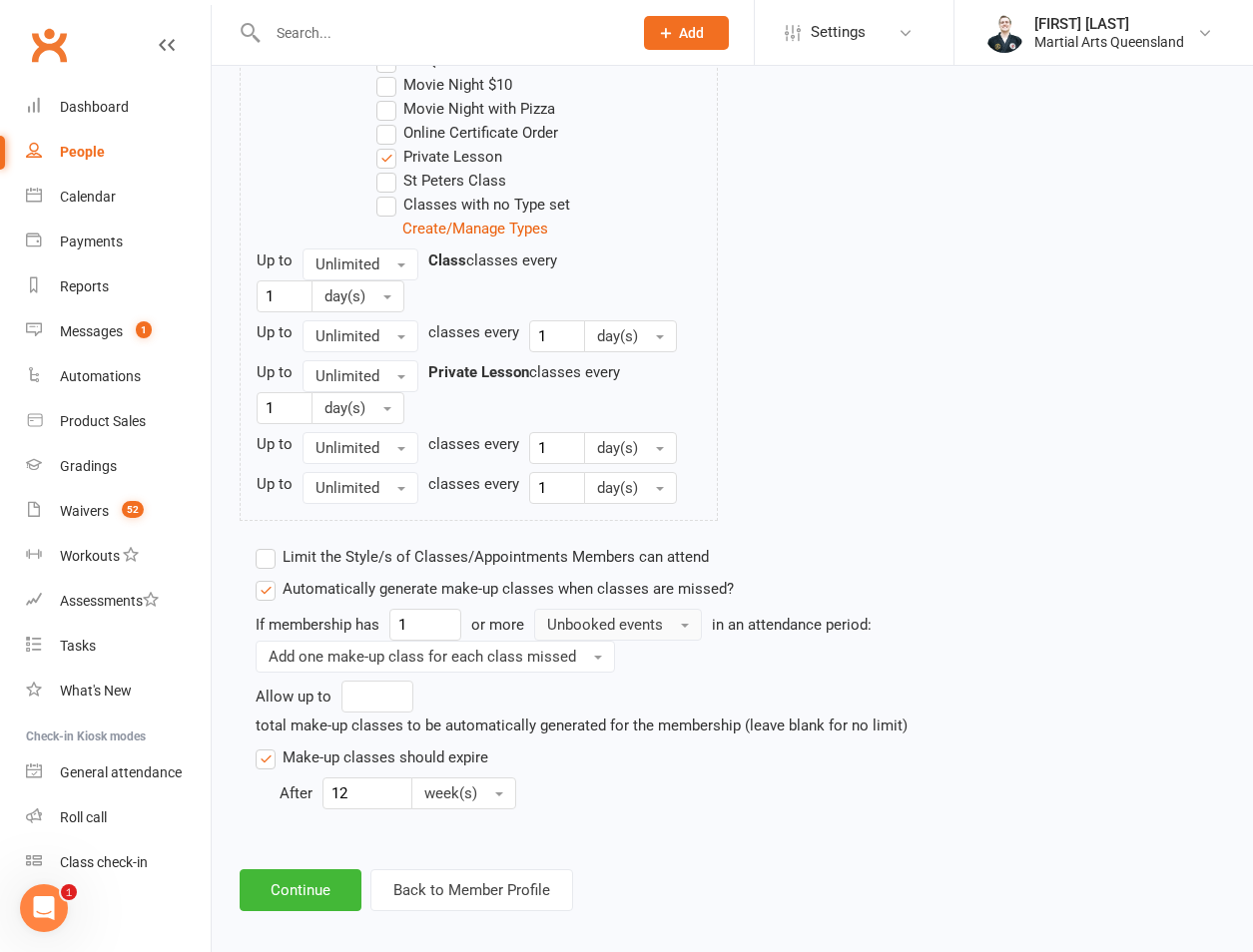 type on "12" 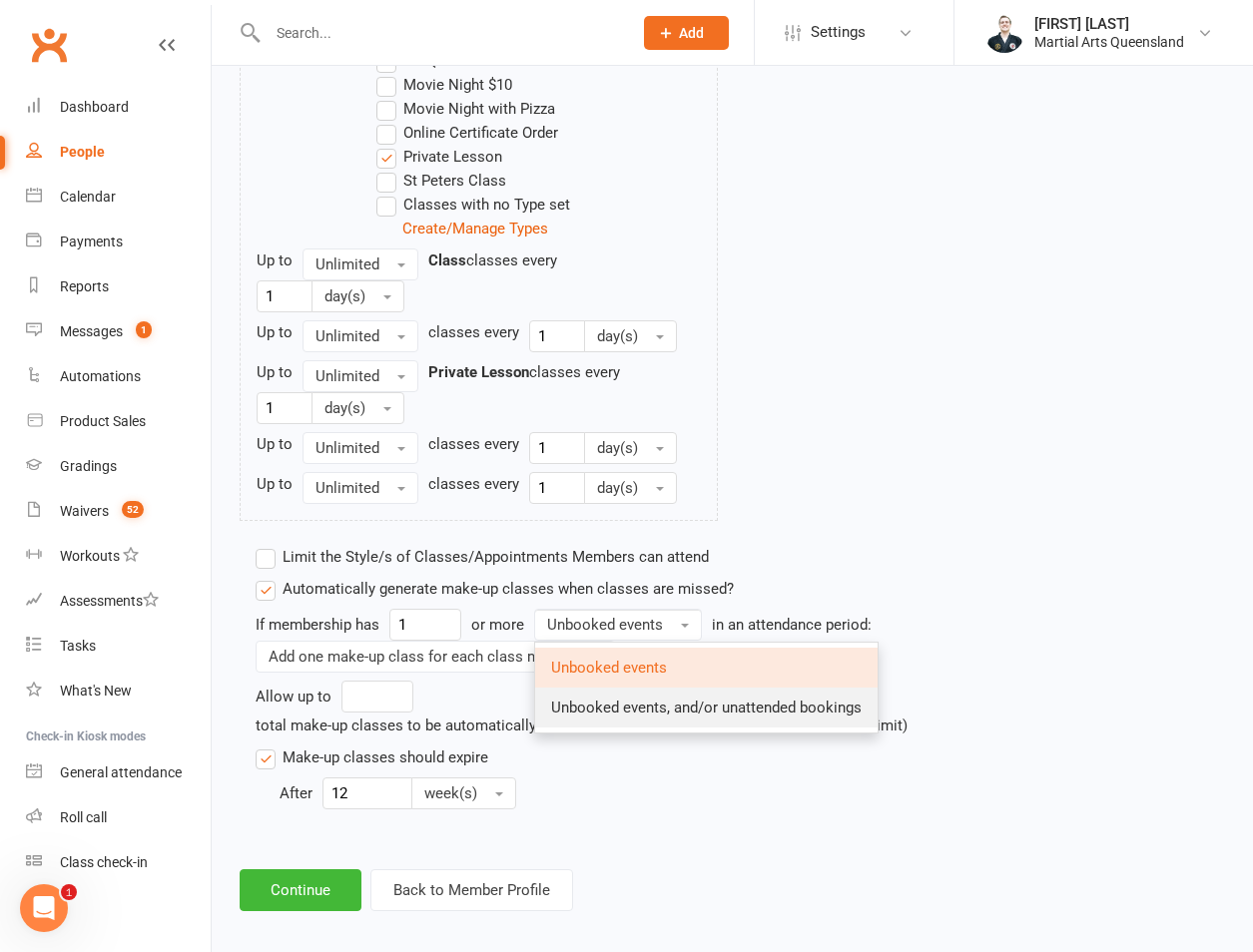 click on "Unbooked events, and/or unattended bookings" at bounding box center (706, 708) 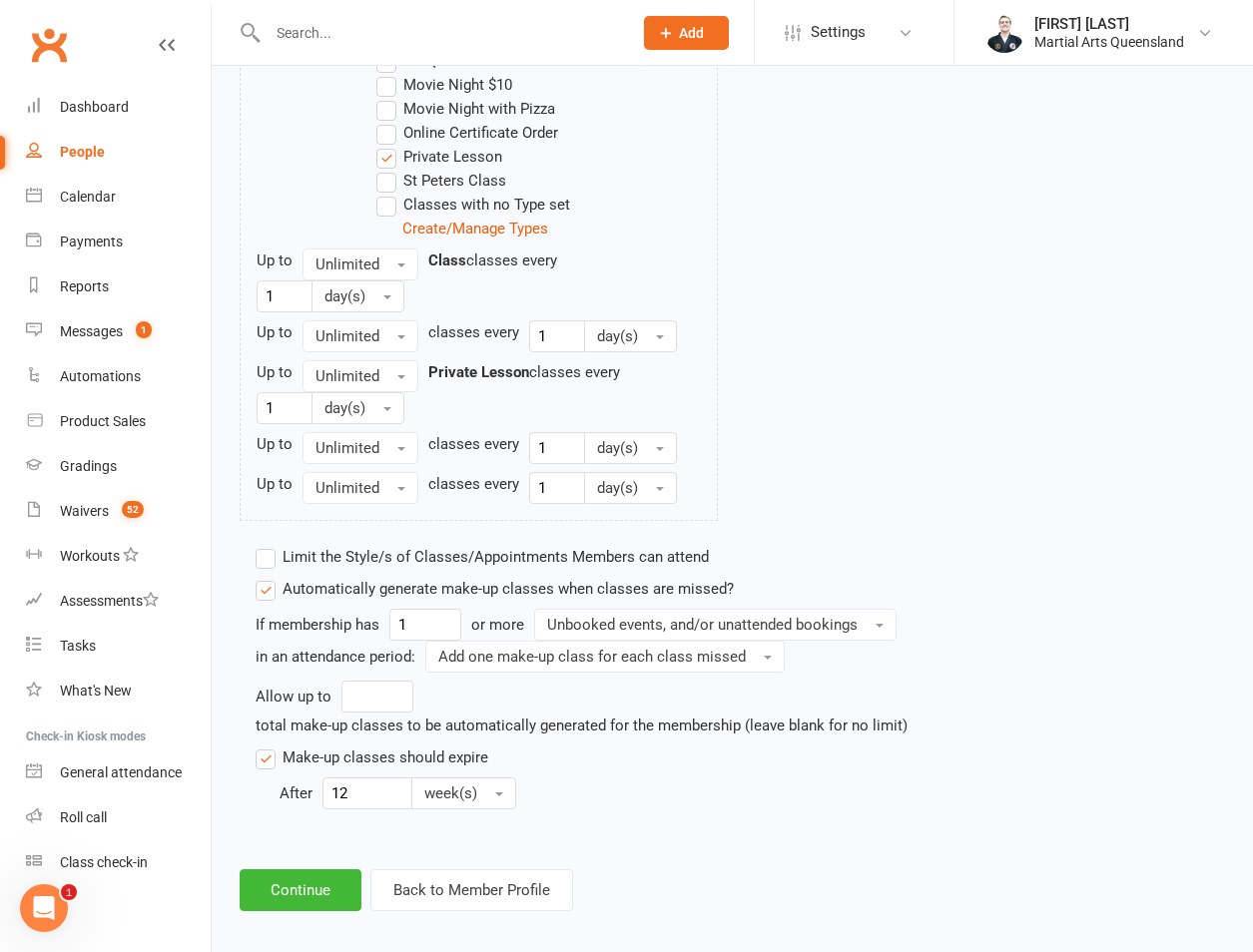 click on "Limit the Style/s of Classes/Appointments Members can attend" at bounding box center [482, 557] 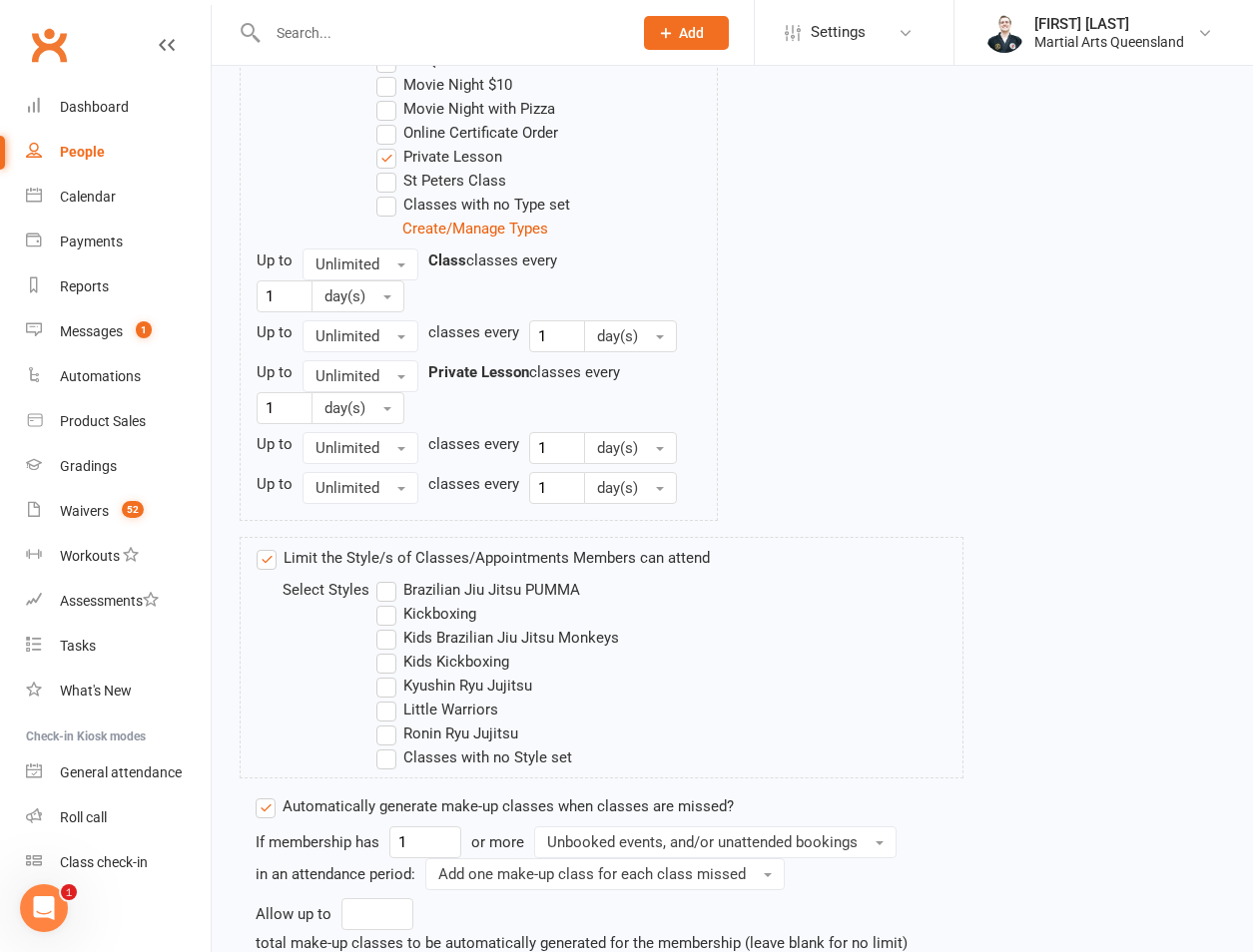 click on "Little Warriors" at bounding box center (437, 710) 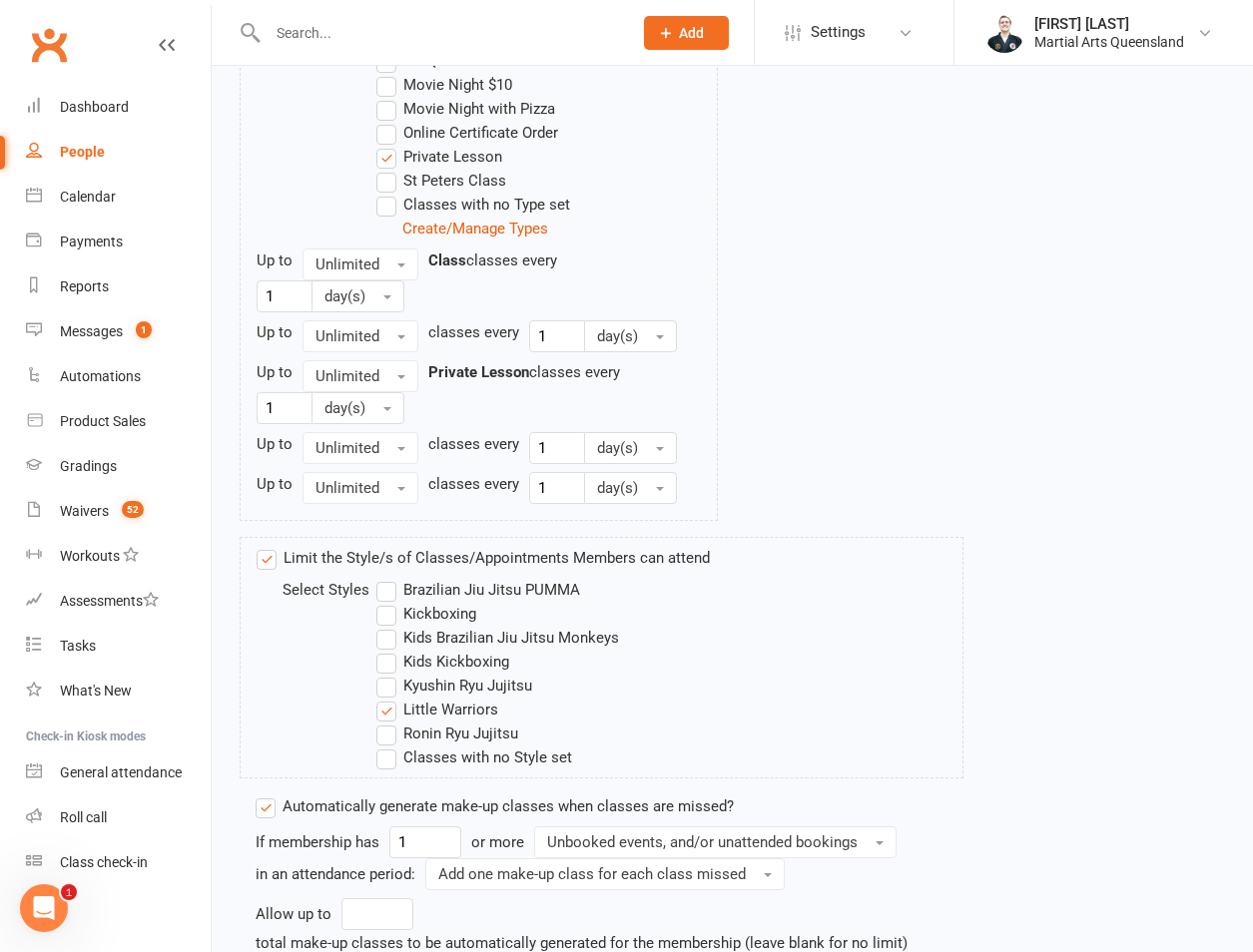 scroll, scrollTop: 1682, scrollLeft: 0, axis: vertical 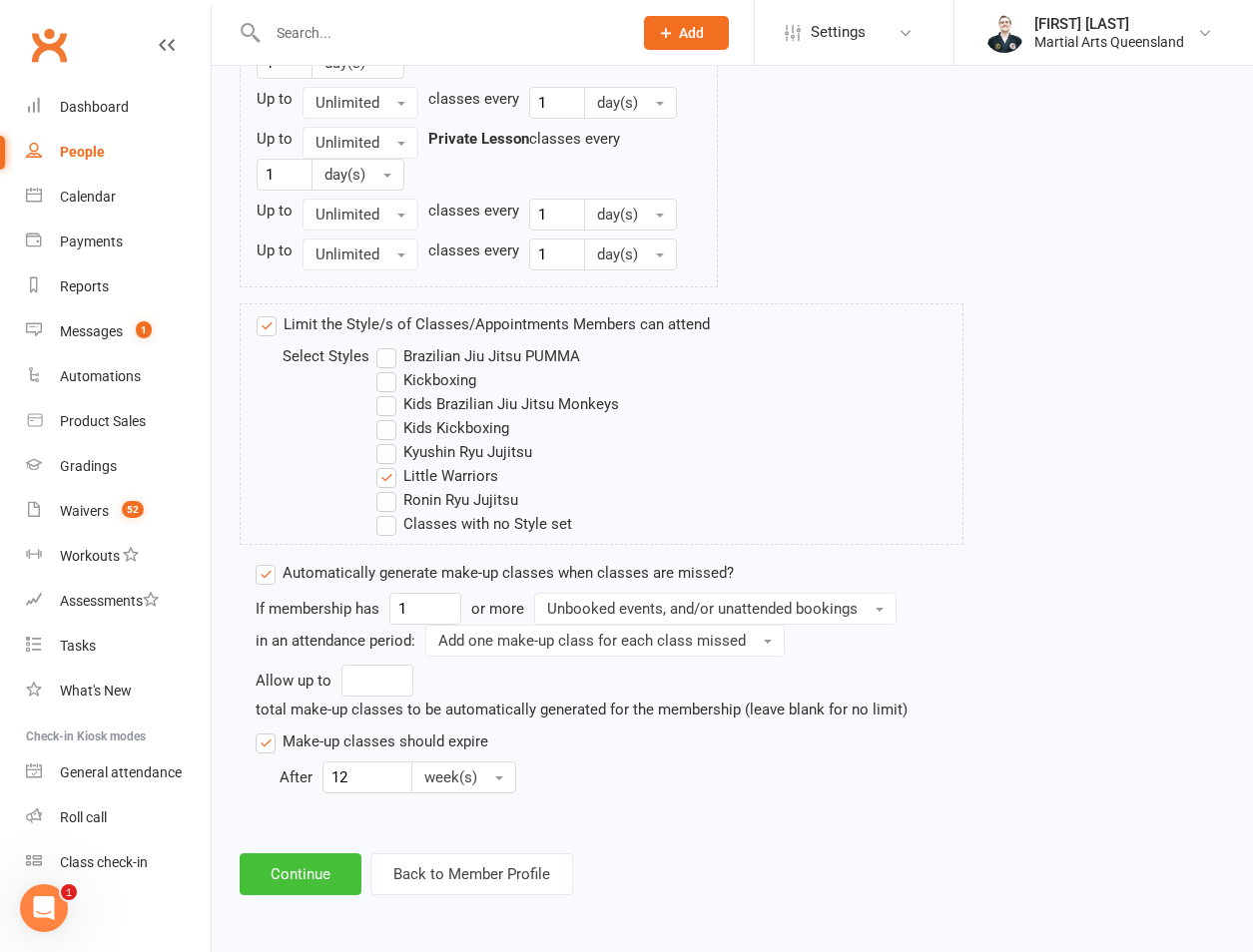 click on "Continue" at bounding box center [301, 874] 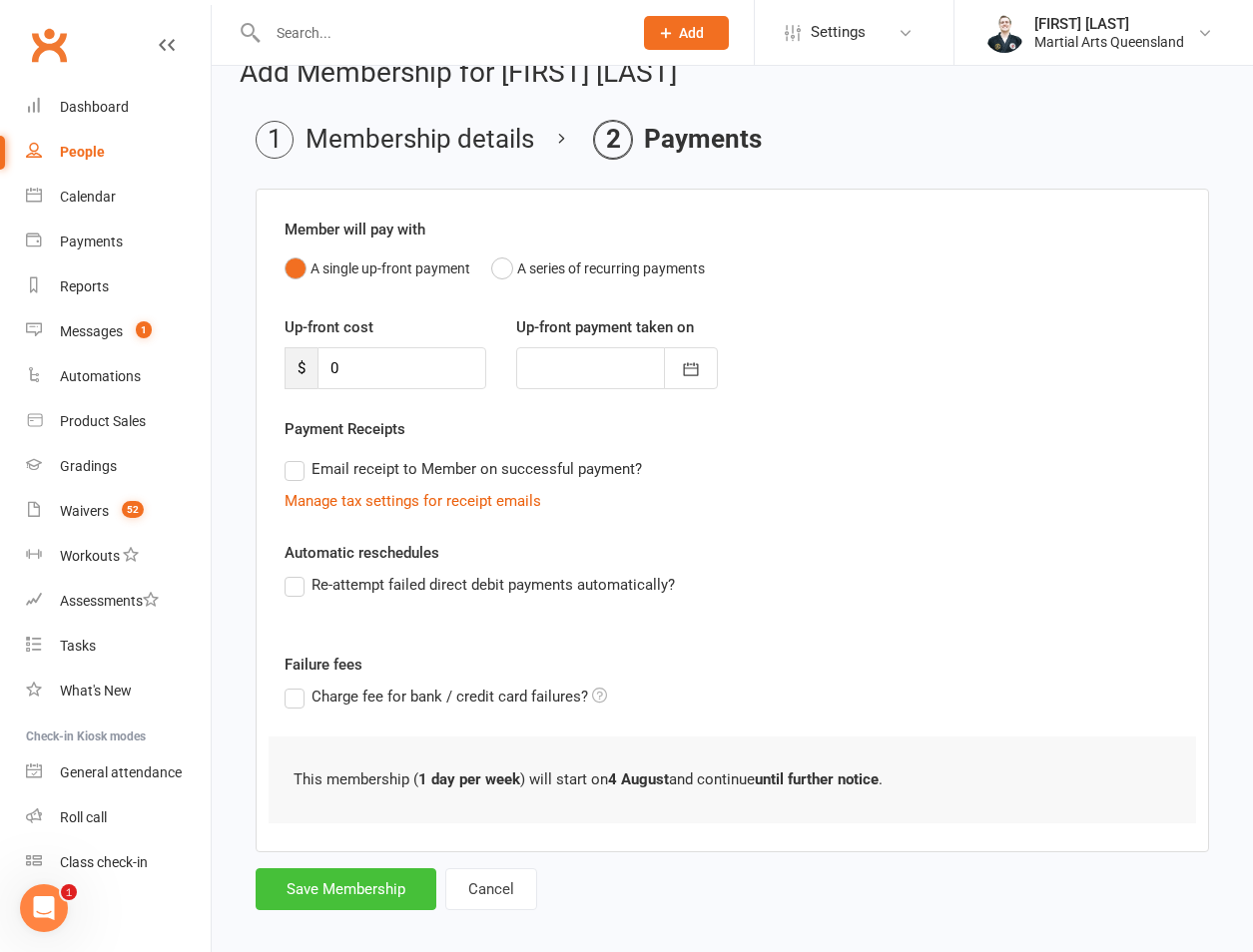scroll, scrollTop: 55, scrollLeft: 0, axis: vertical 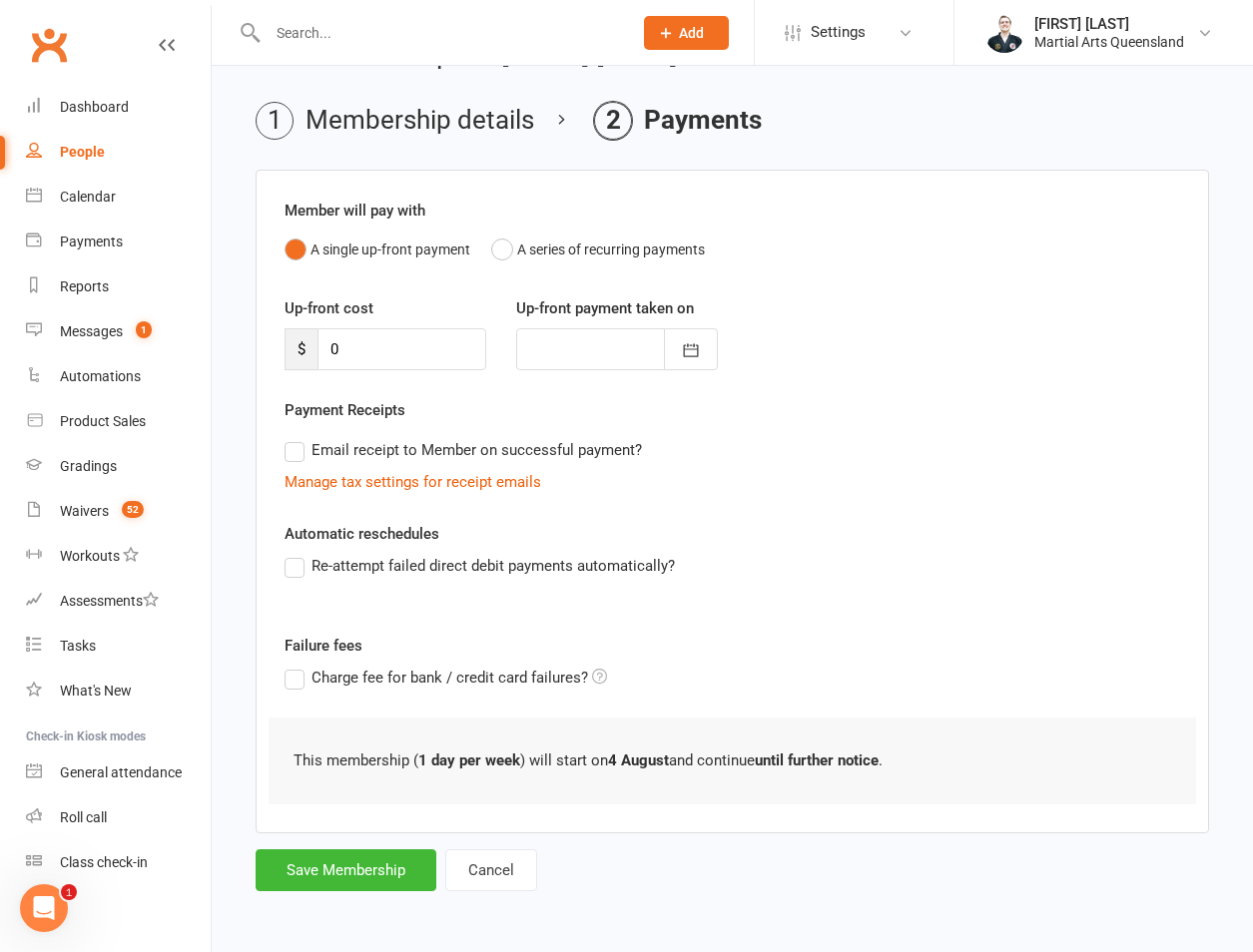 click on "Add Membership for [FIRST] [LAST] Membership details Payments Member will pay with A single up-front payment A series of recurring payments Up-front cost  $ 0 Up-front payment taken on
[MONTH]
Sun Mon Tue Wed Thu Fri Sat
31
27
28
29
30
31
01
02
32
03
04
05
06
07
08
09
33
10
11
12
13
14
15
16
34
17
18
19
20
21
22
23
35
24" at bounding box center [732, 467] 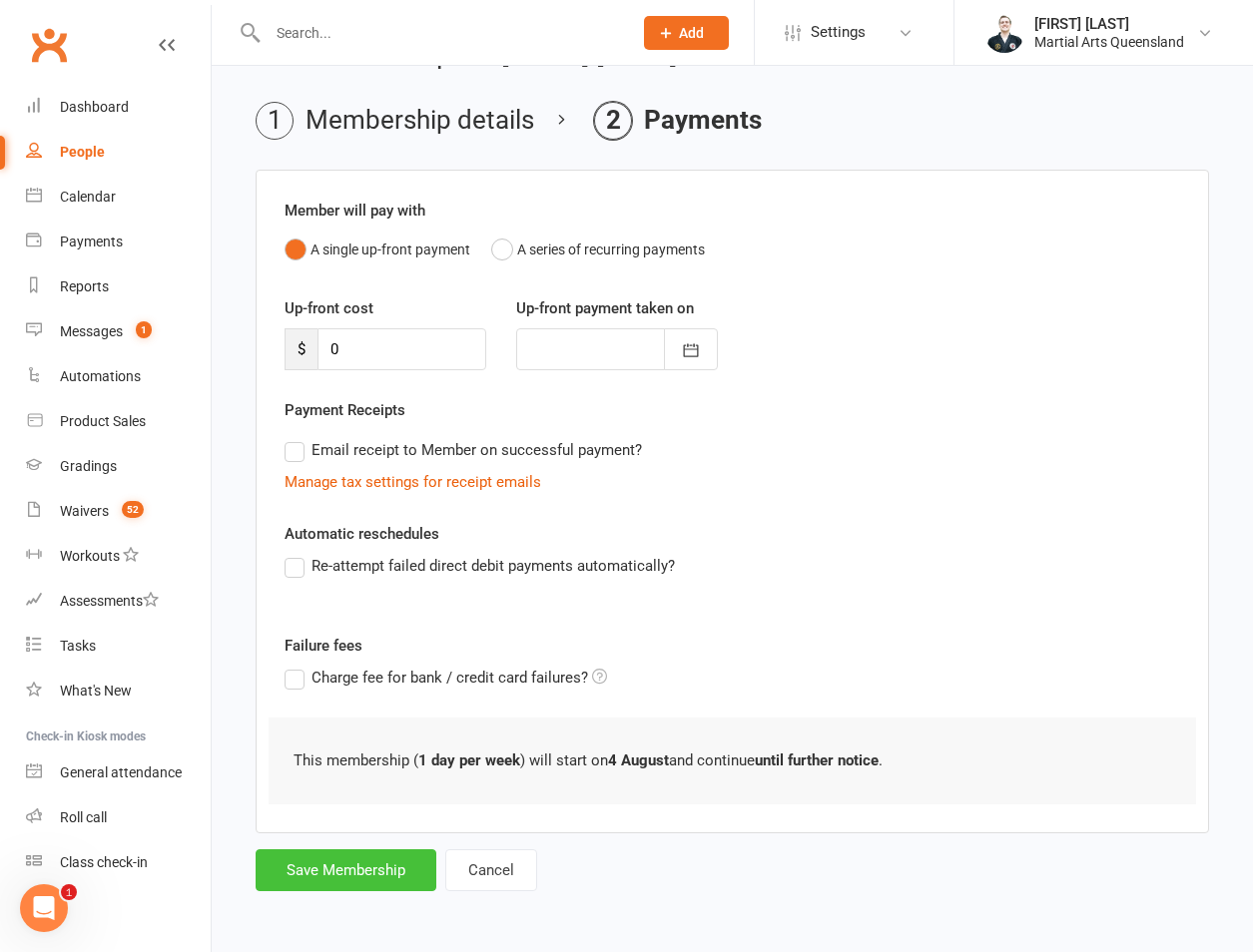 click on "Save Membership" at bounding box center [345, 870] 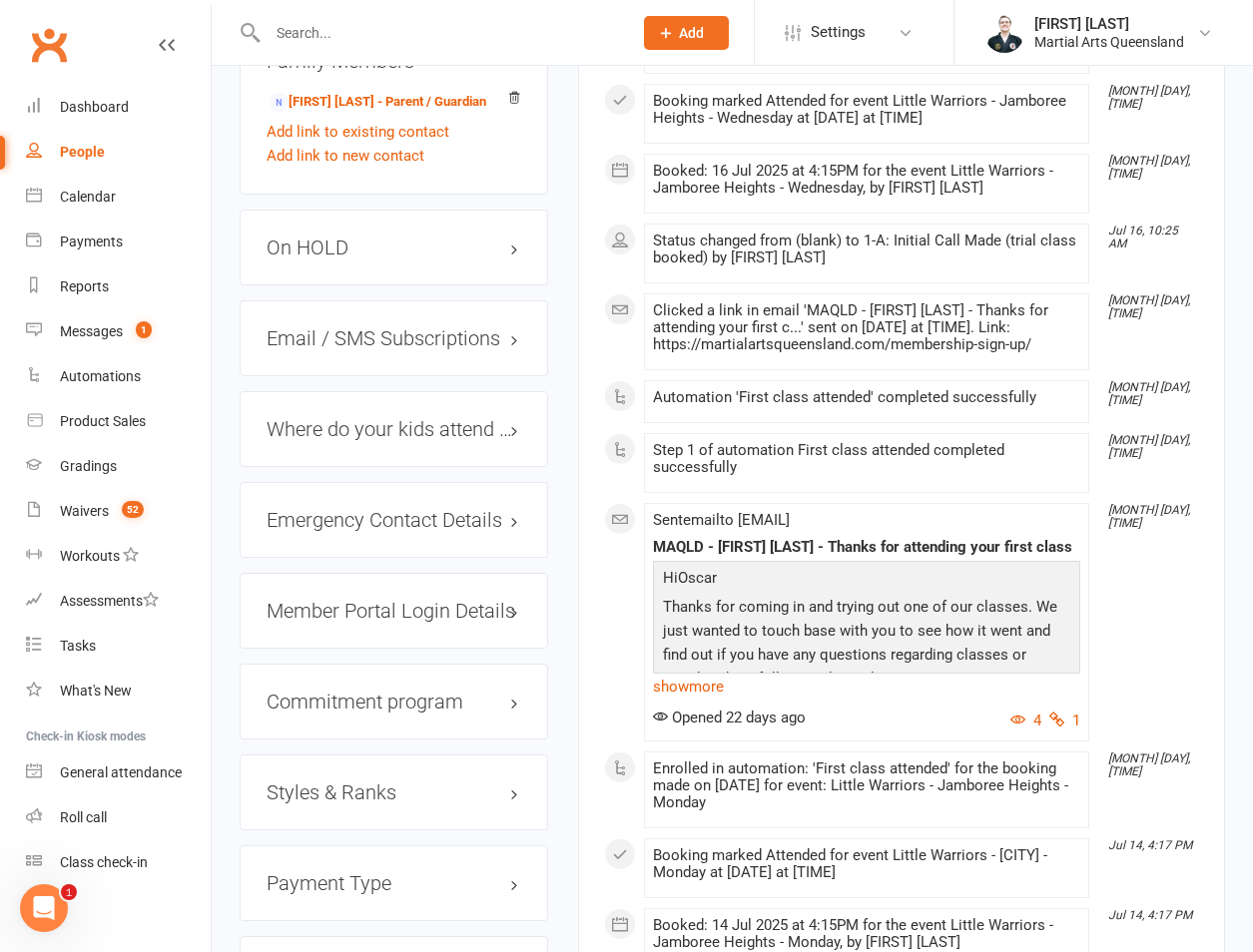scroll, scrollTop: 1863, scrollLeft: 0, axis: vertical 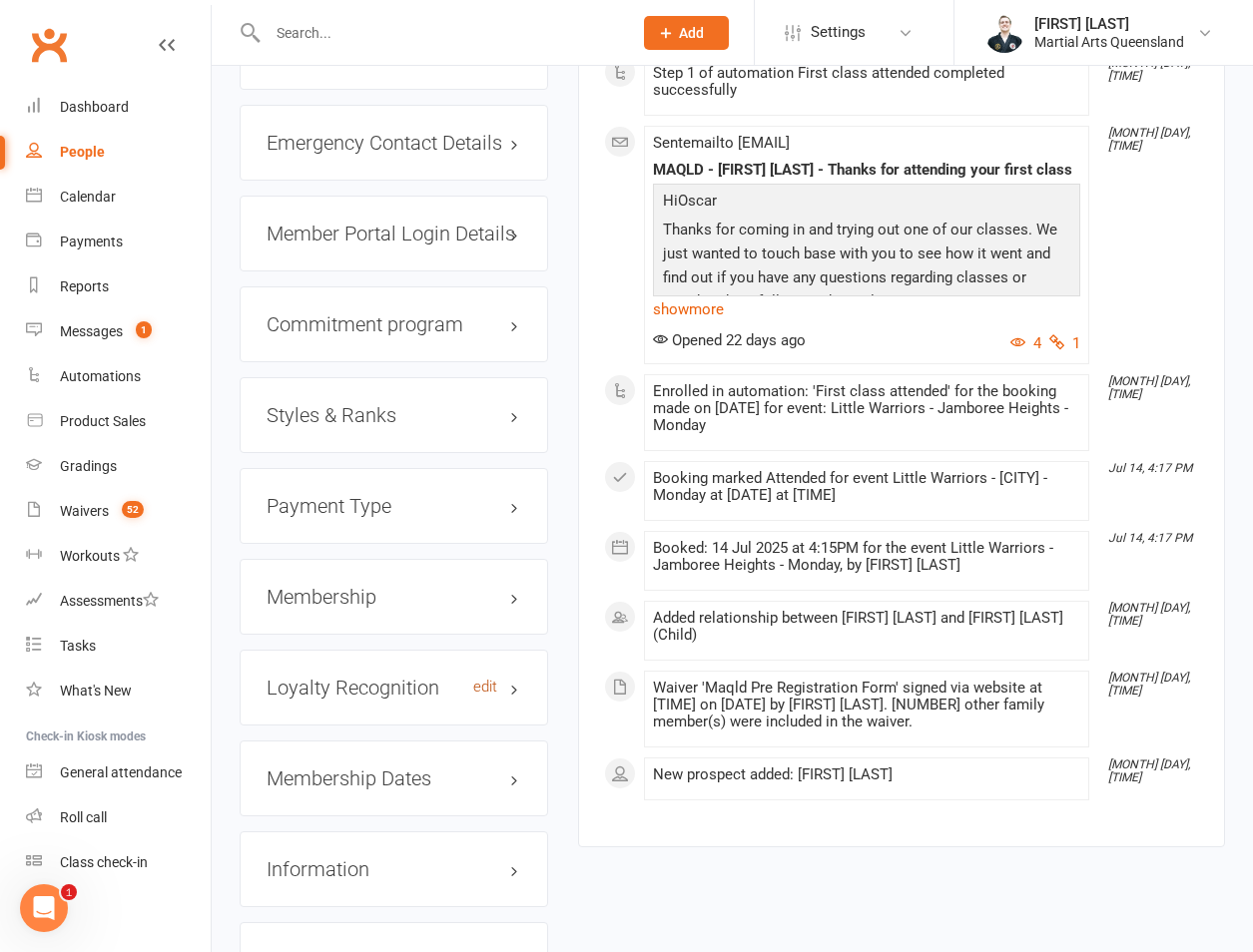 click on "edit" at bounding box center (485, 687) 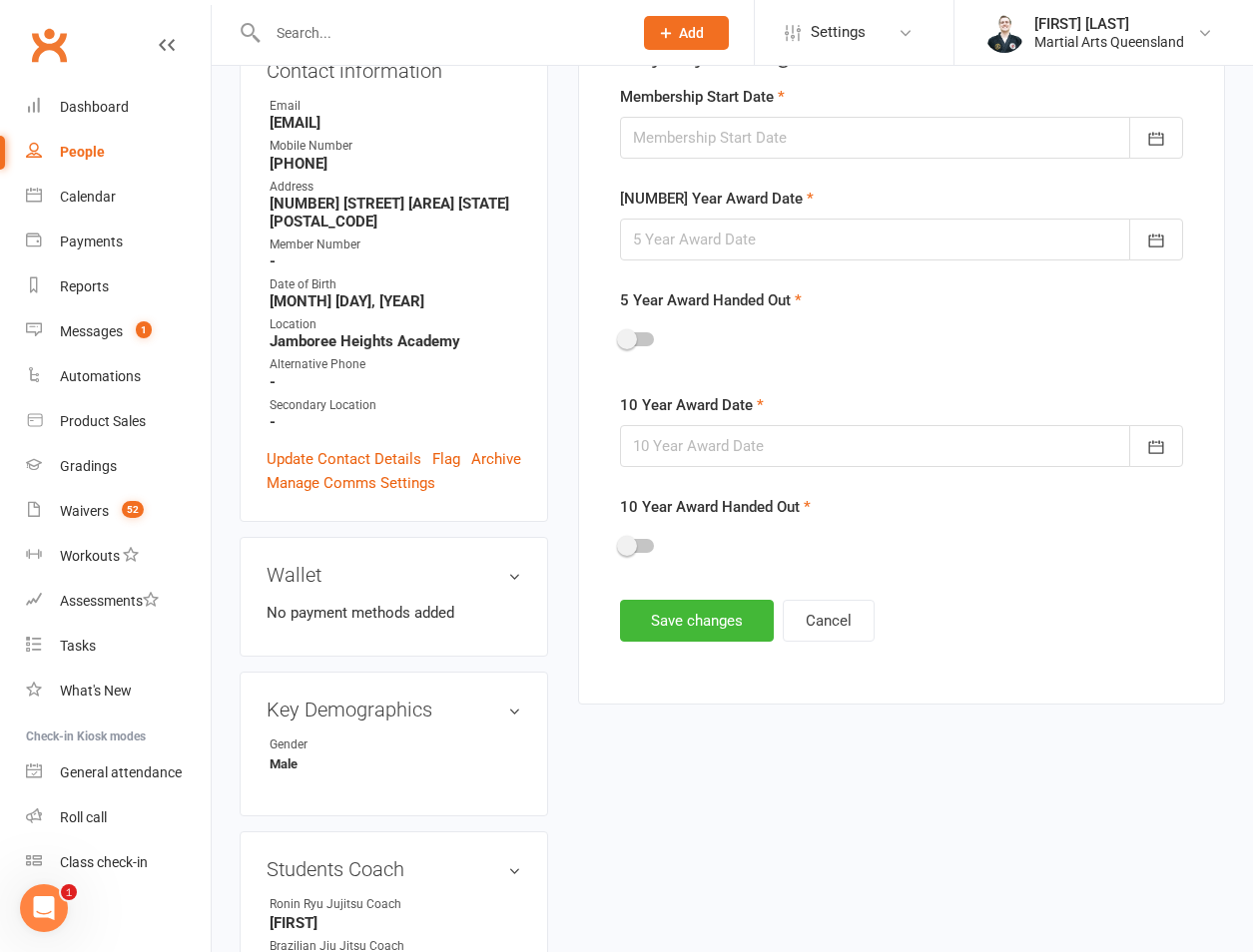 scroll, scrollTop: 171, scrollLeft: 0, axis: vertical 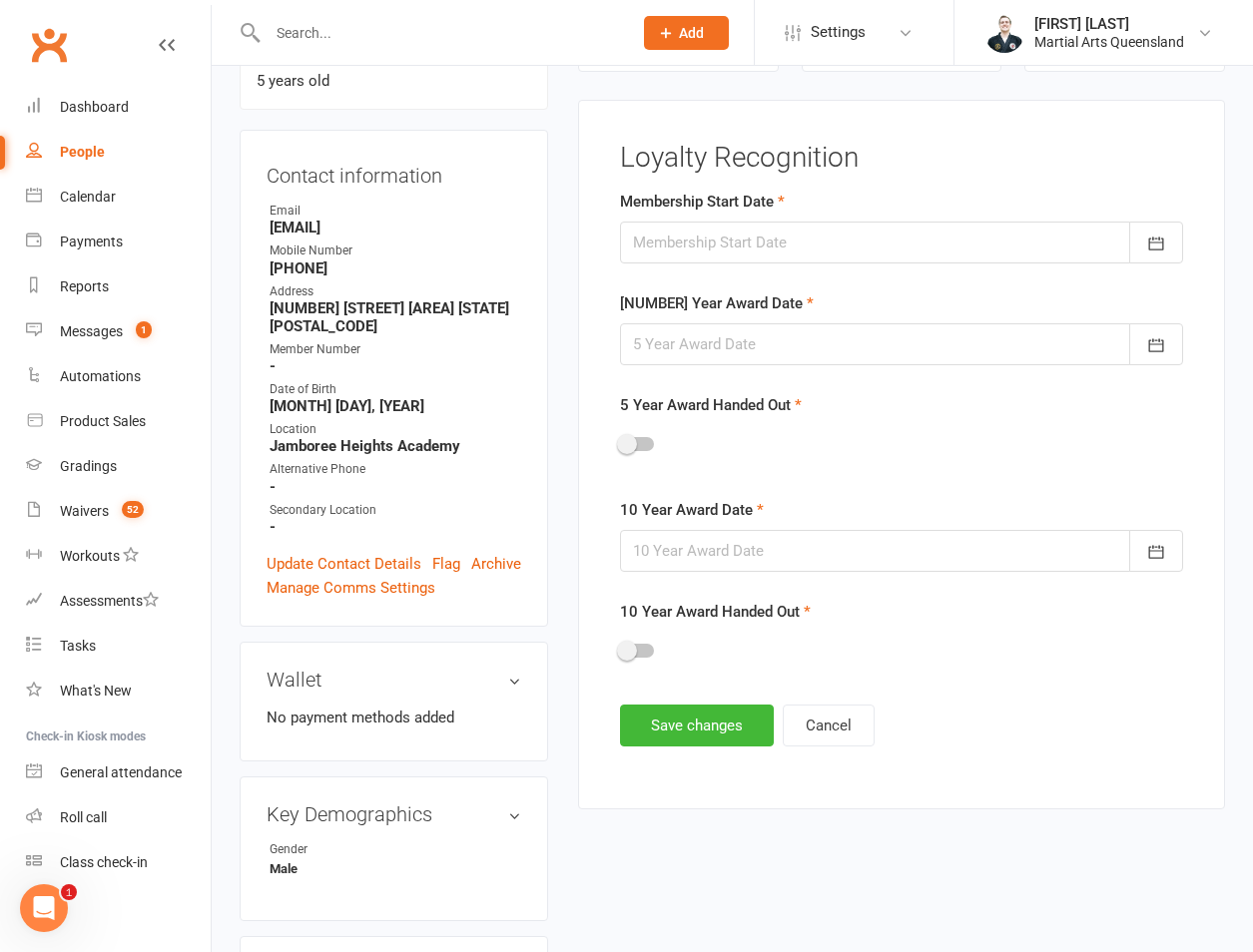 click at bounding box center [902, 242] 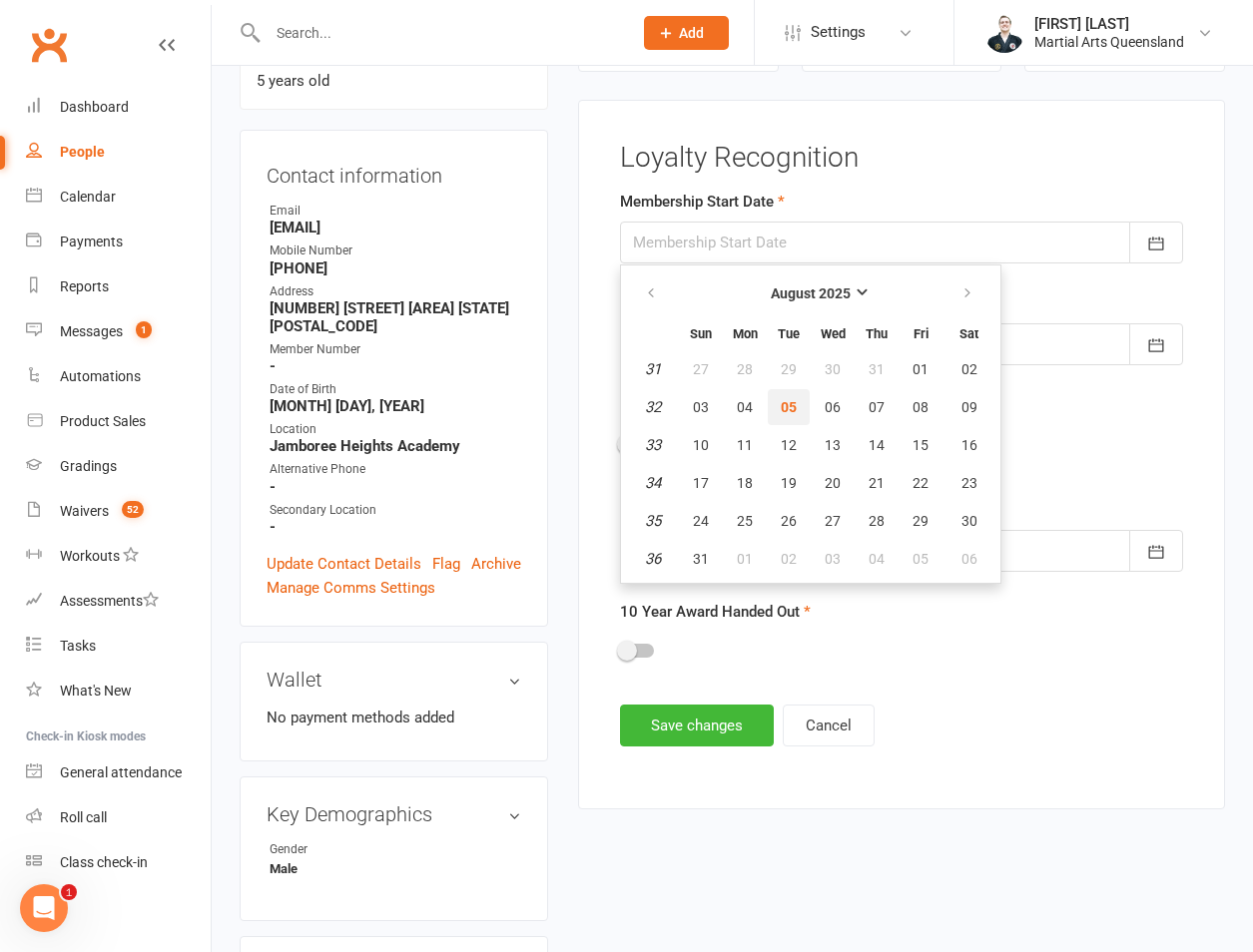 click on "05" at bounding box center [789, 407] 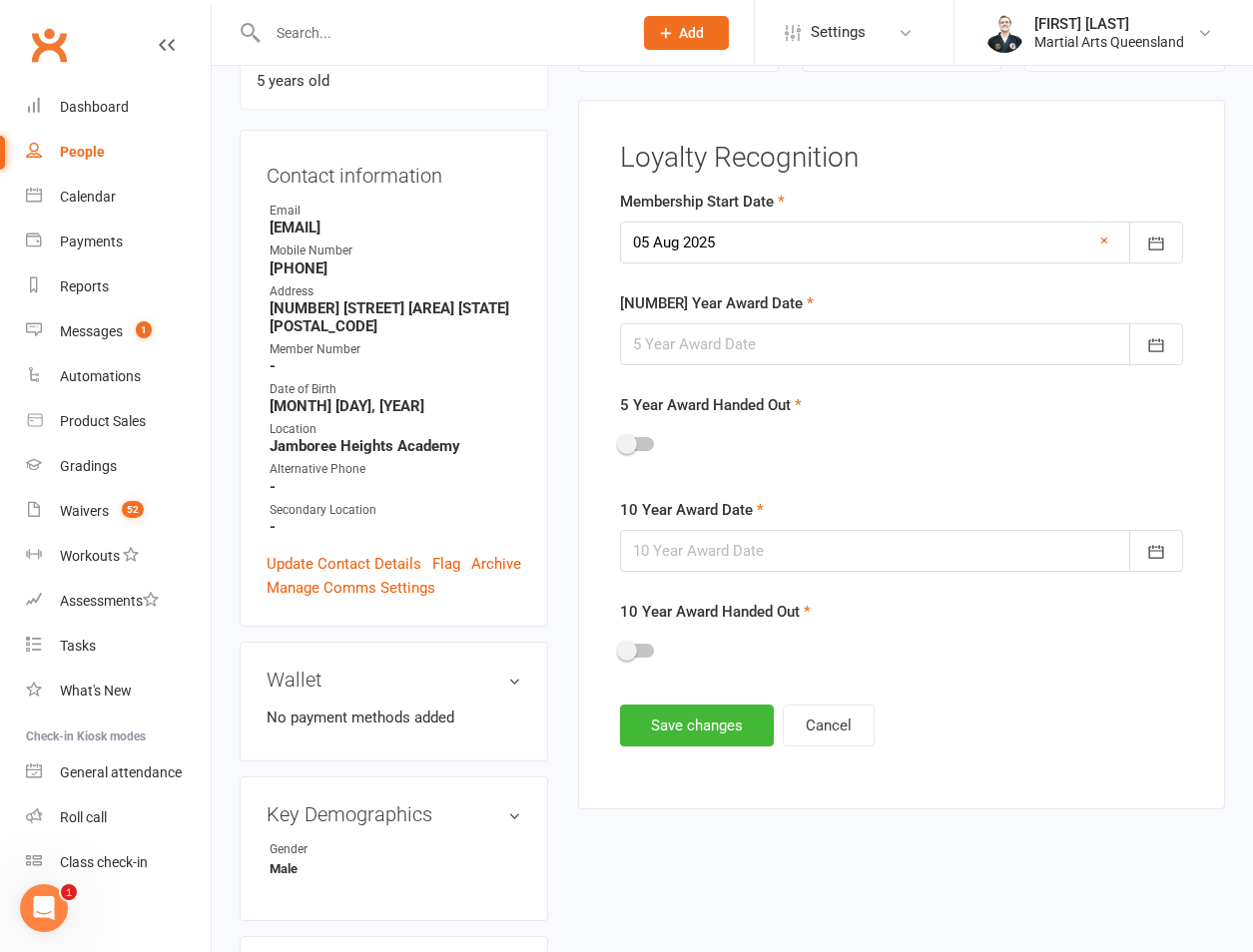click at bounding box center (902, 344) 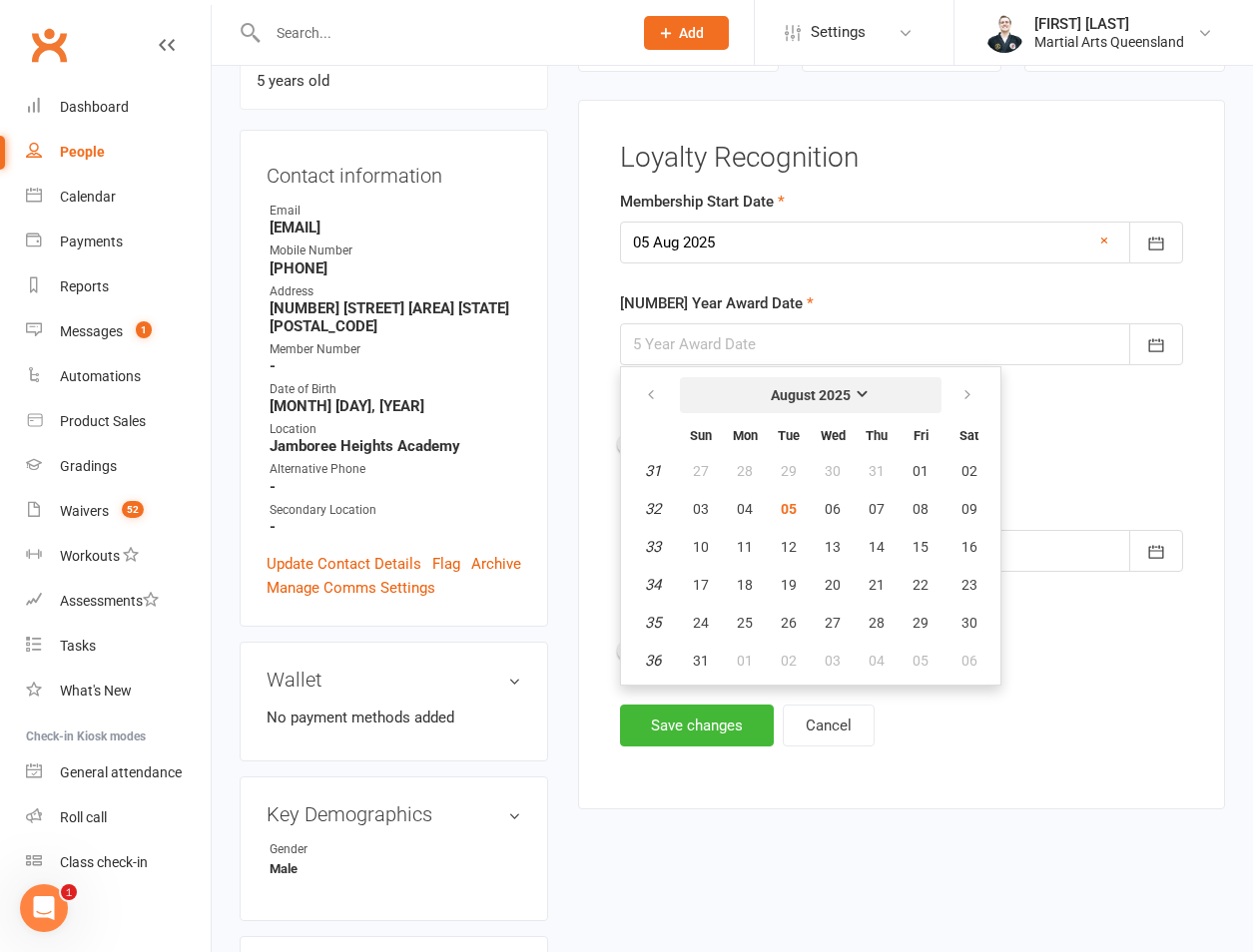click on "August 2025" at bounding box center (811, 395) 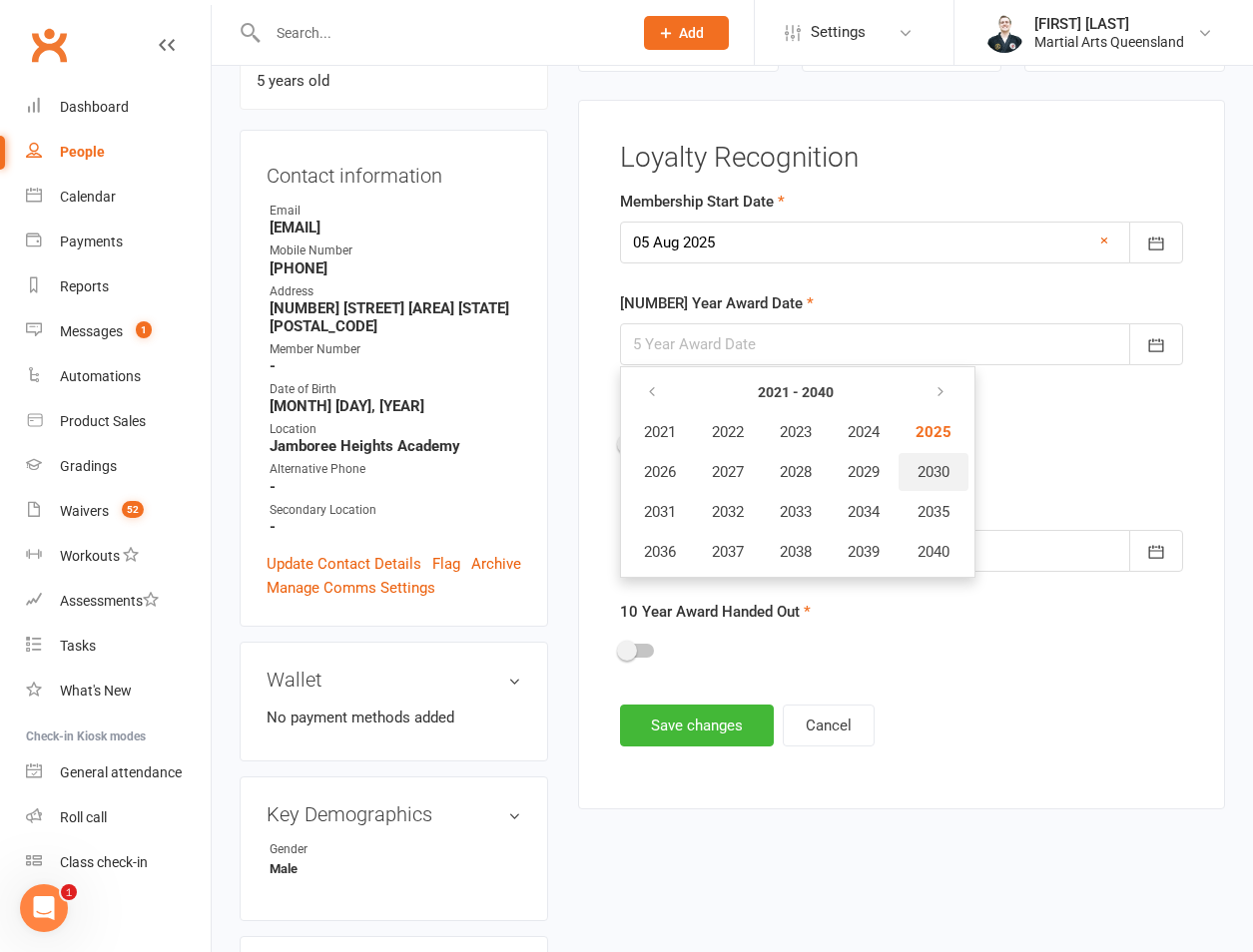 click on "2030" at bounding box center (934, 472) 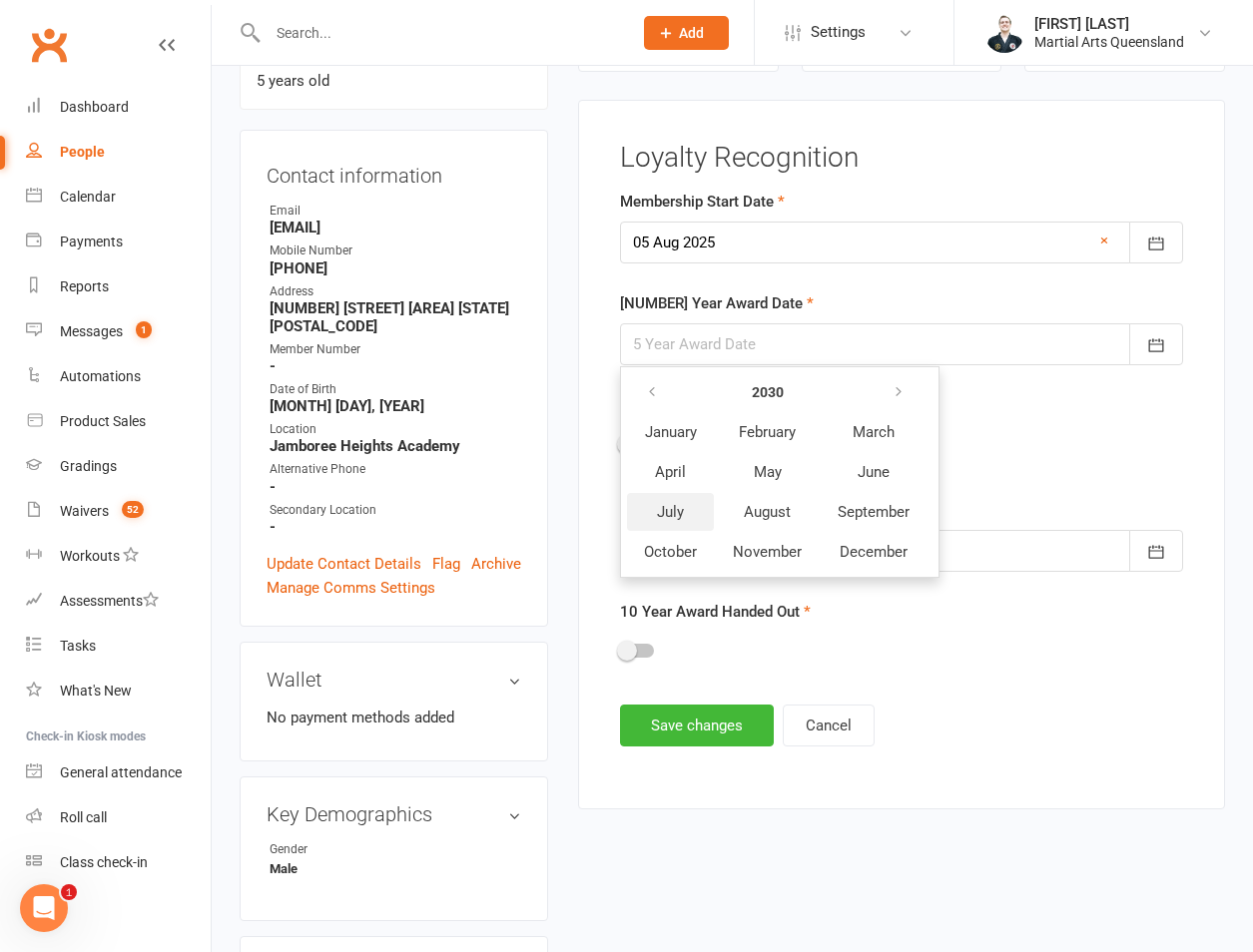 click on "July" at bounding box center [670, 512] 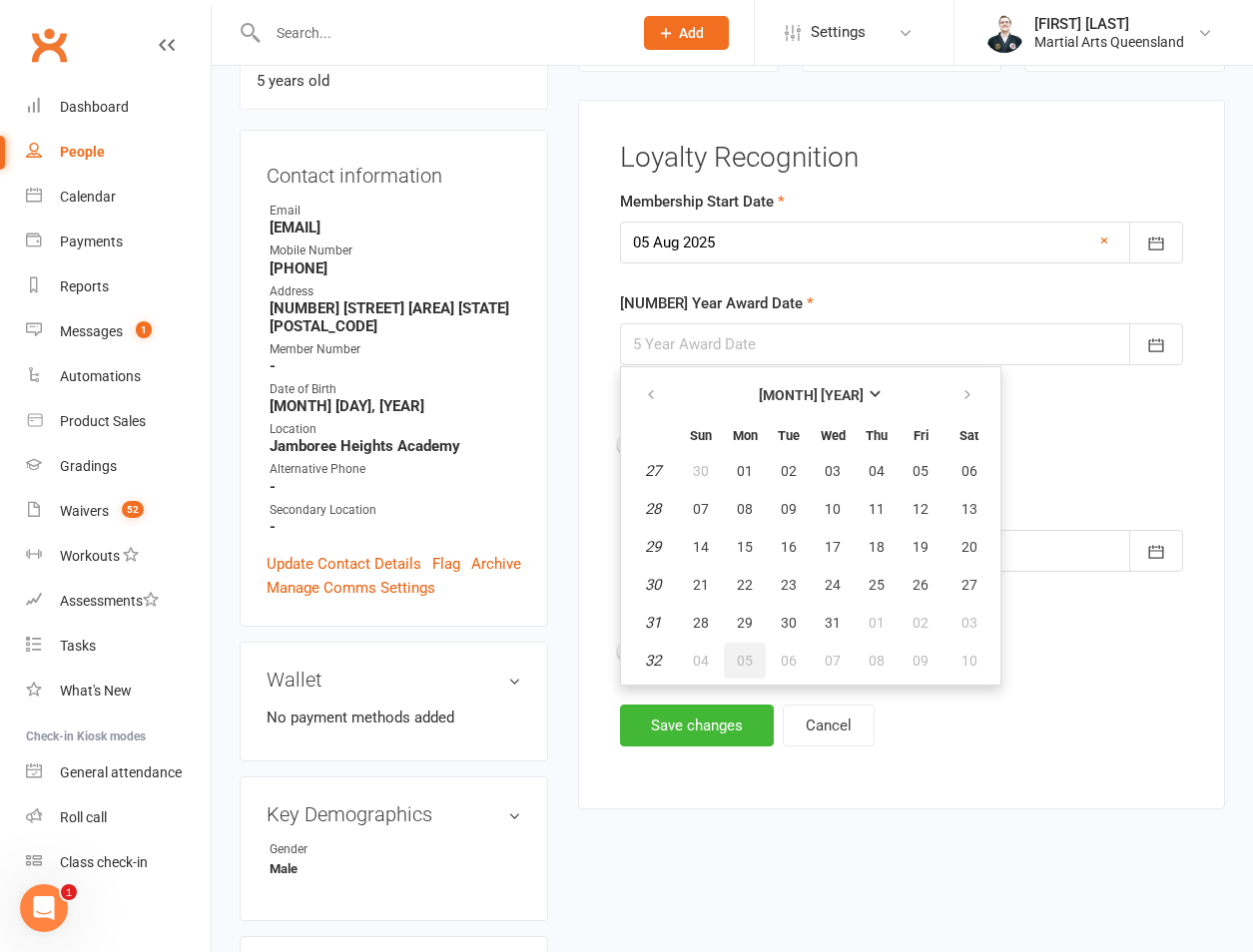 click on "05" at bounding box center [745, 661] 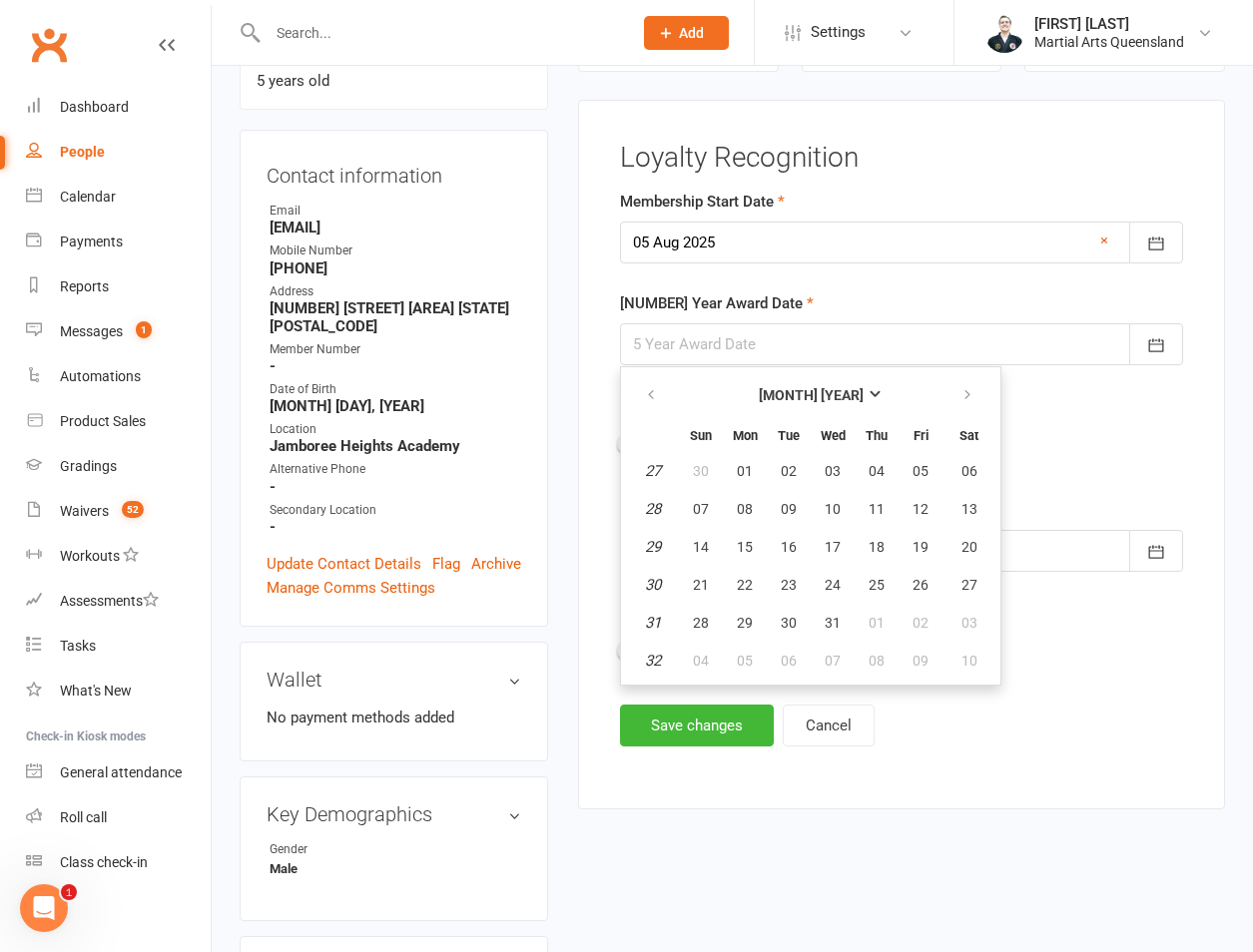 type on "[MONTH] [DAY], [YEAR]" 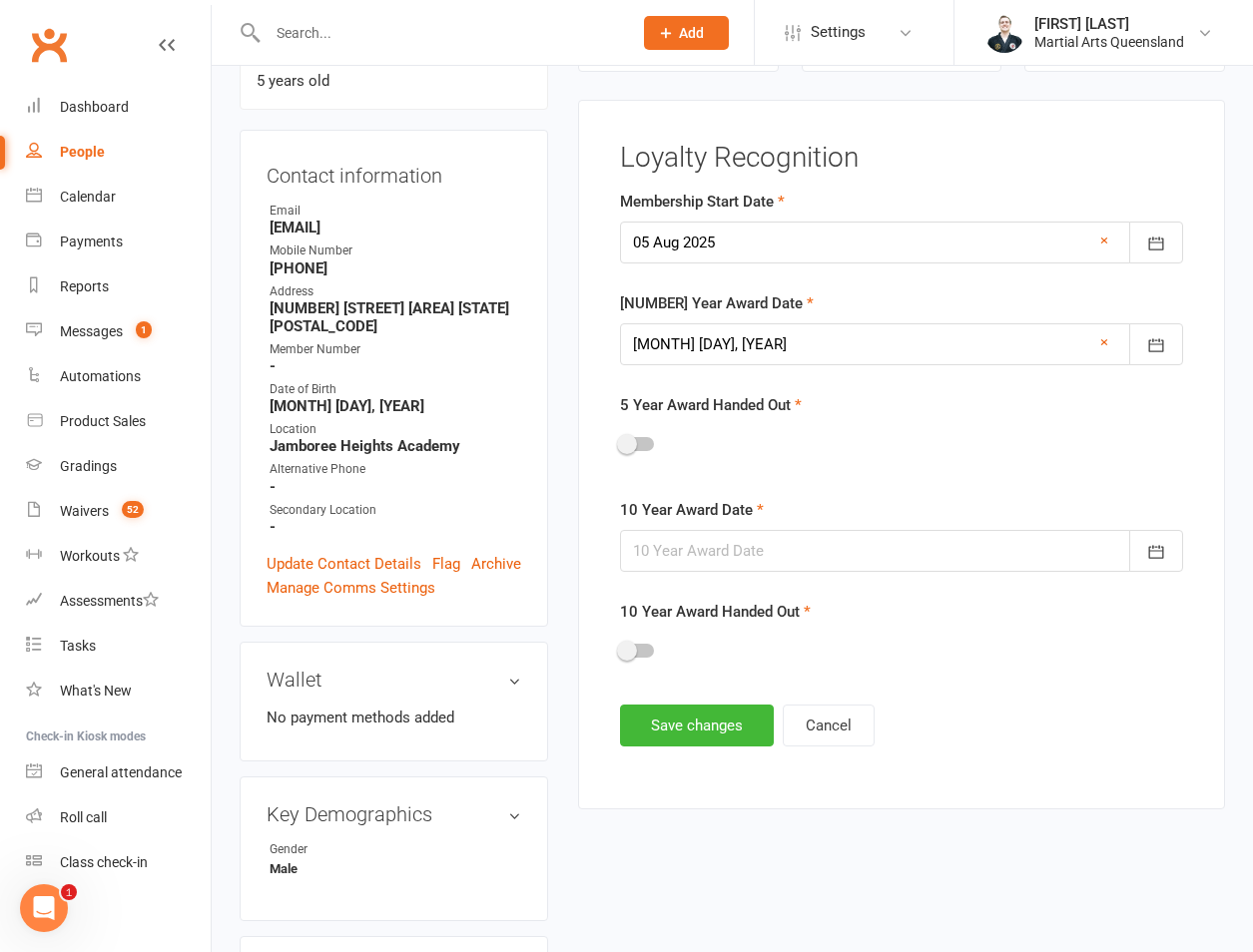 click at bounding box center (902, 551) 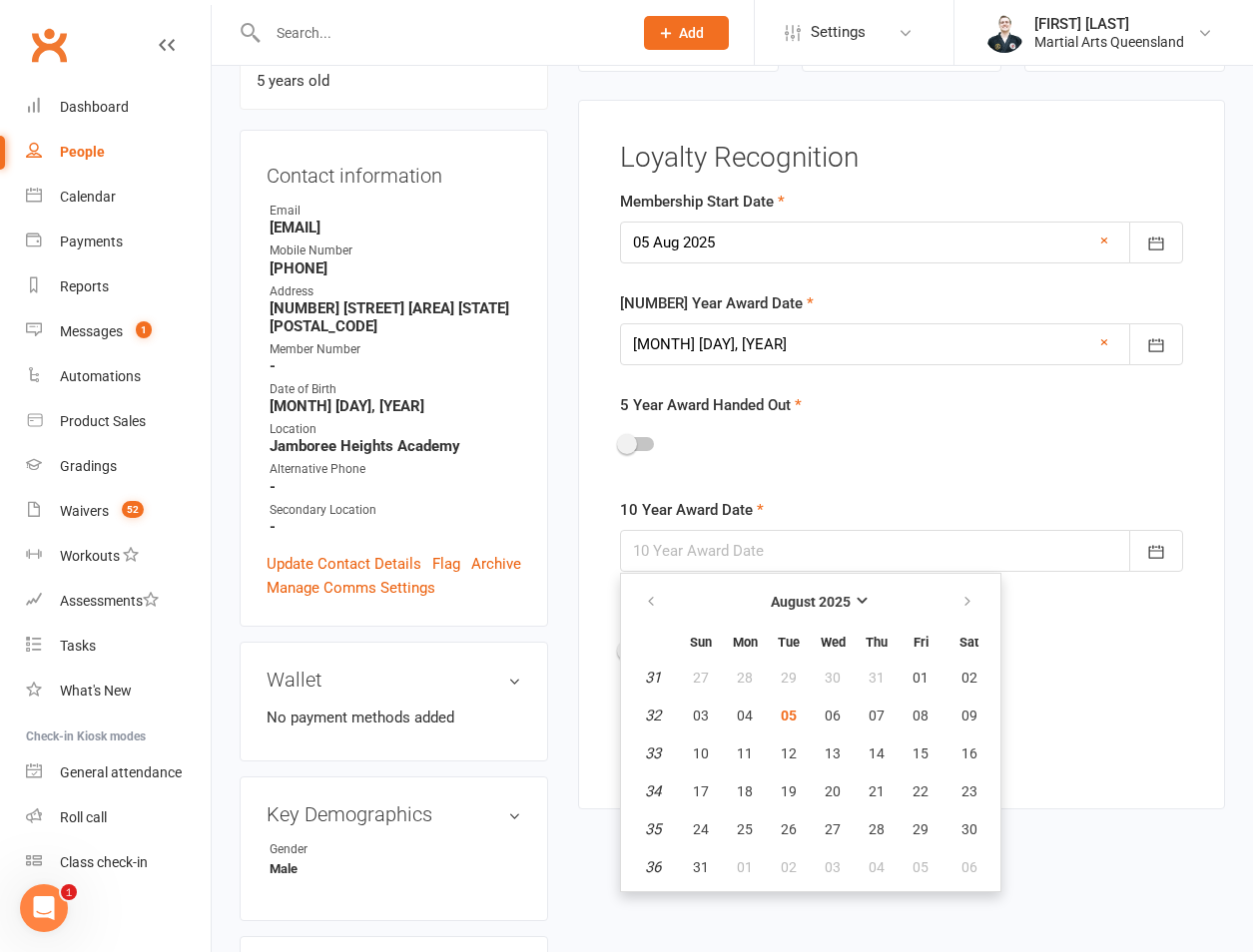 click on "August 2025" at bounding box center (811, 602) 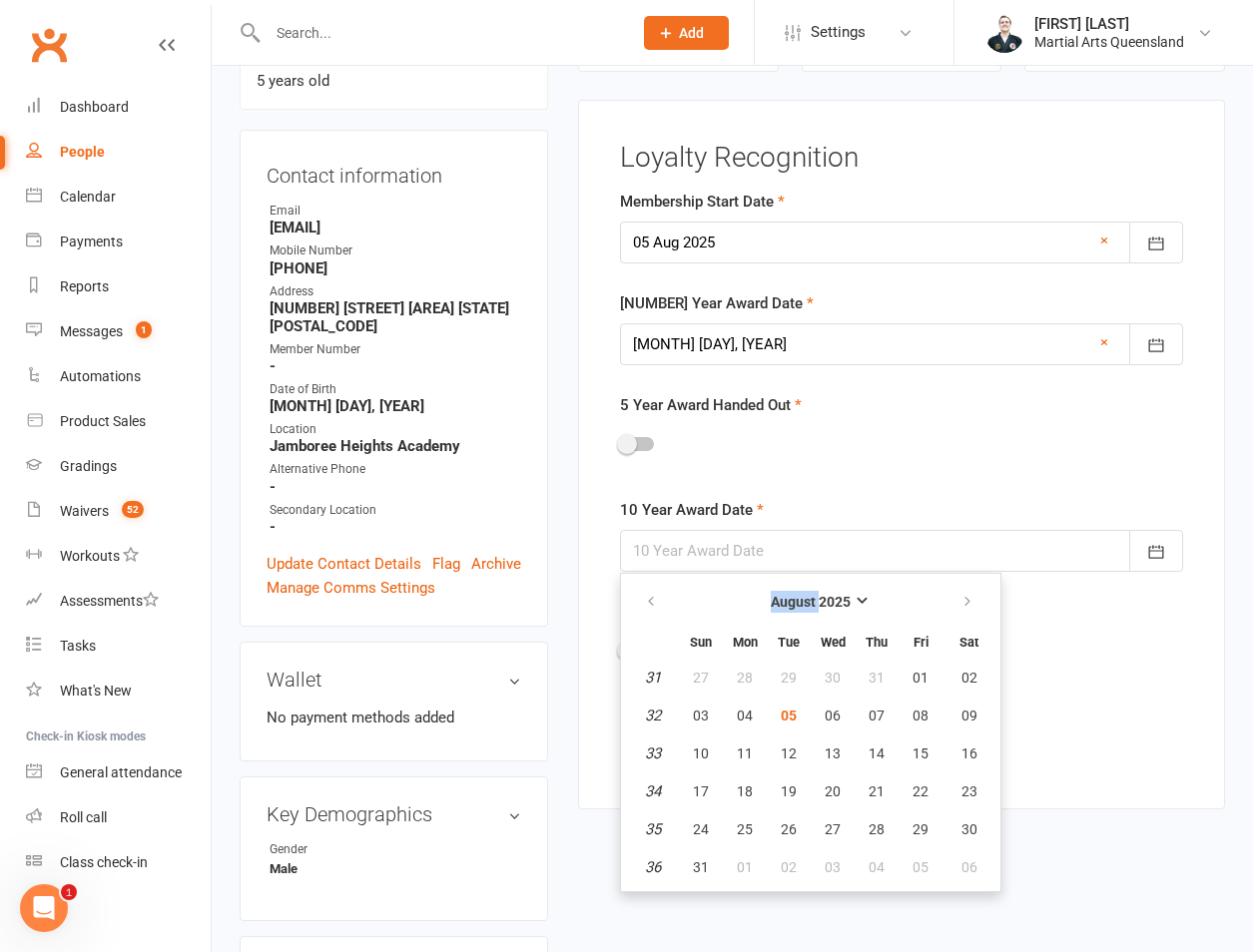 click on "August 2025" at bounding box center (811, 602) 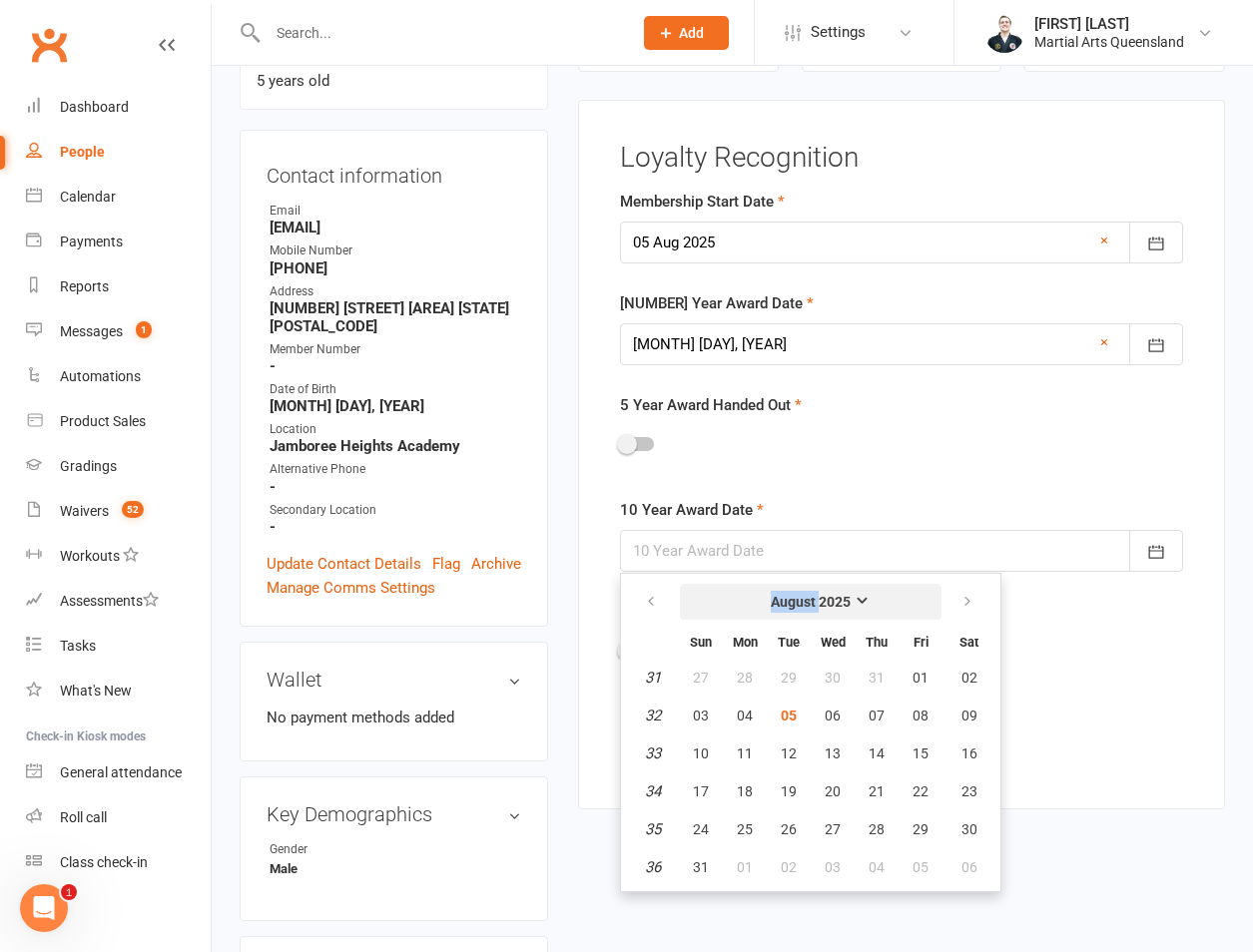 click on "August 2025" at bounding box center [811, 602] 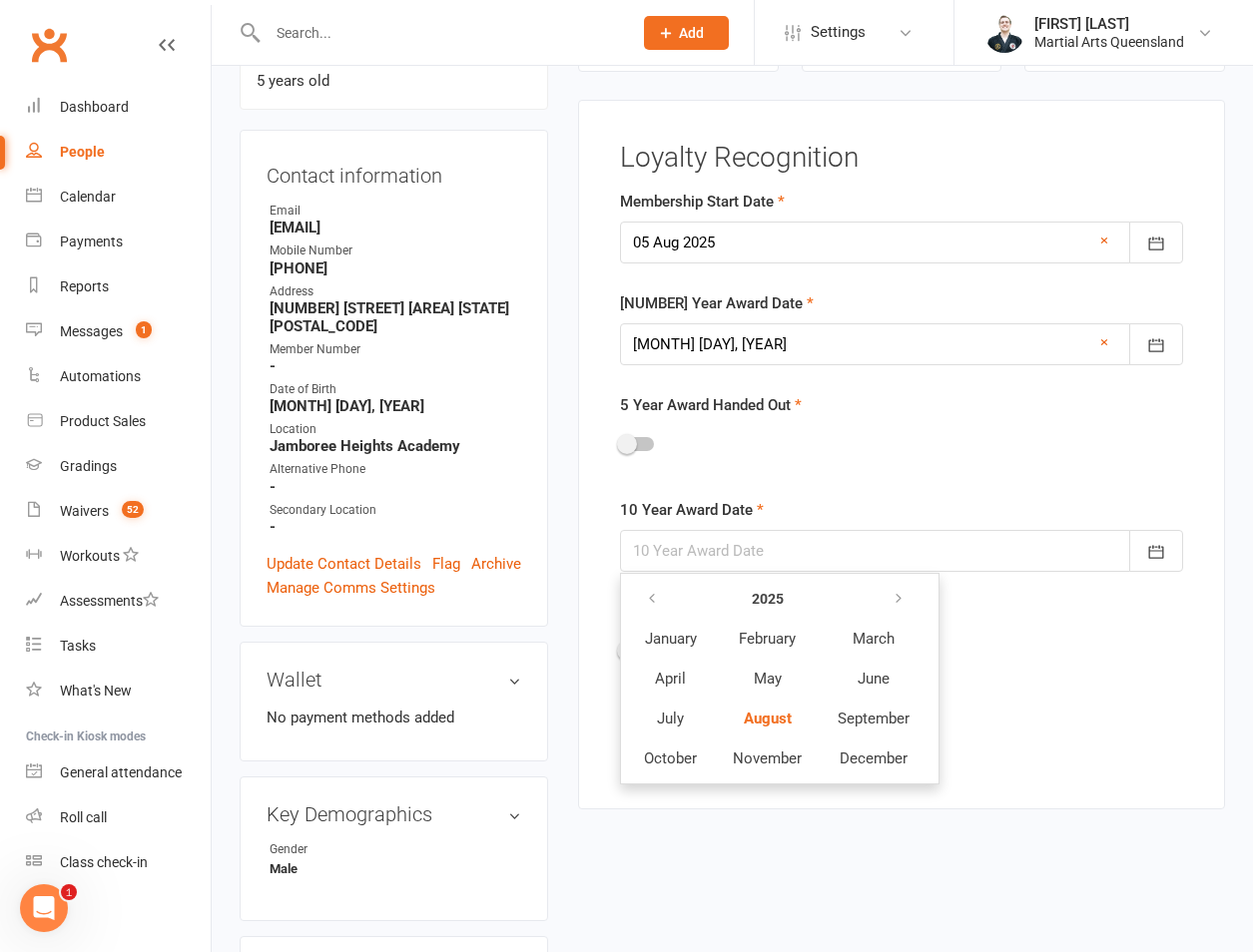 click on "2025" at bounding box center [767, 599] 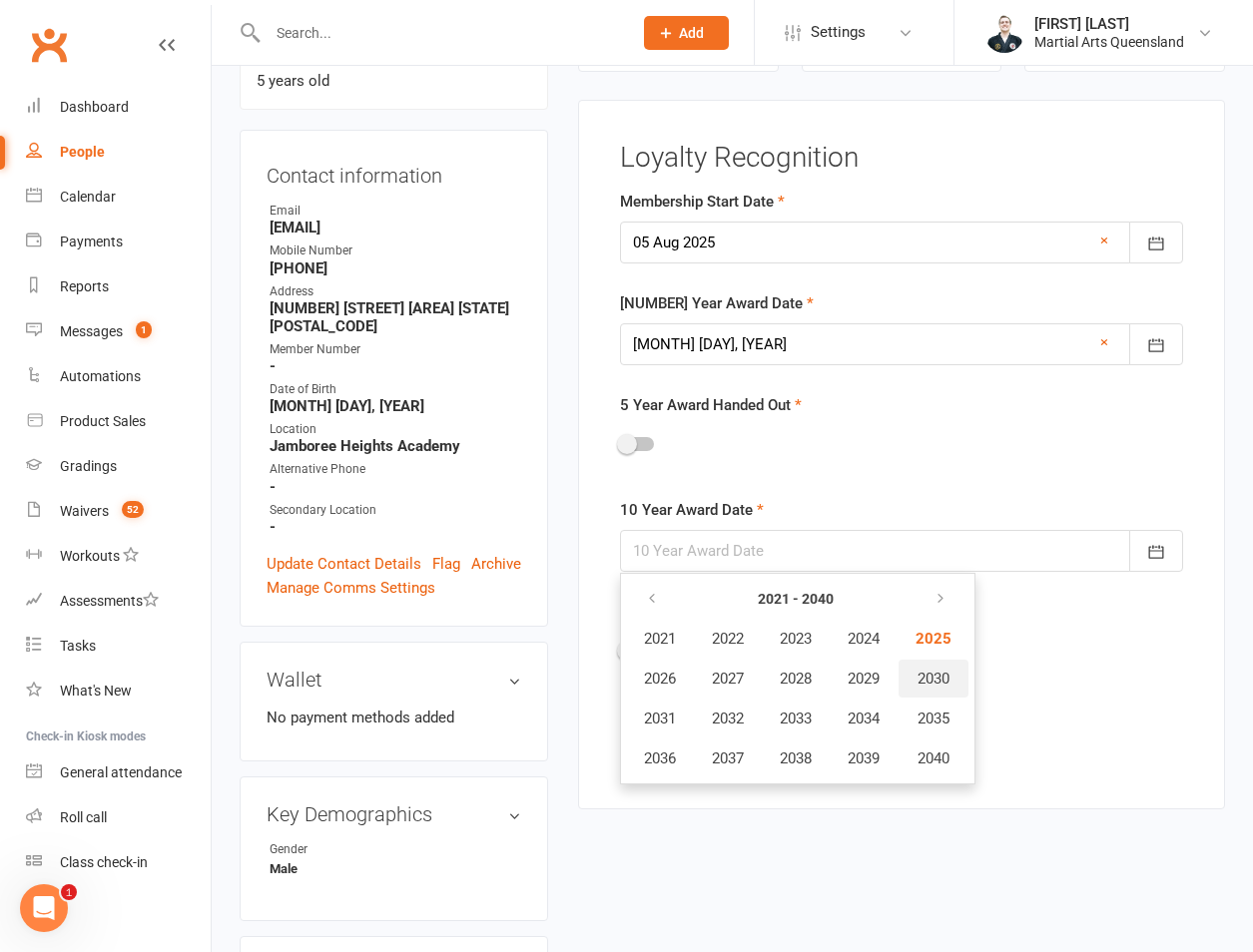 click on "2030" at bounding box center (934, 679) 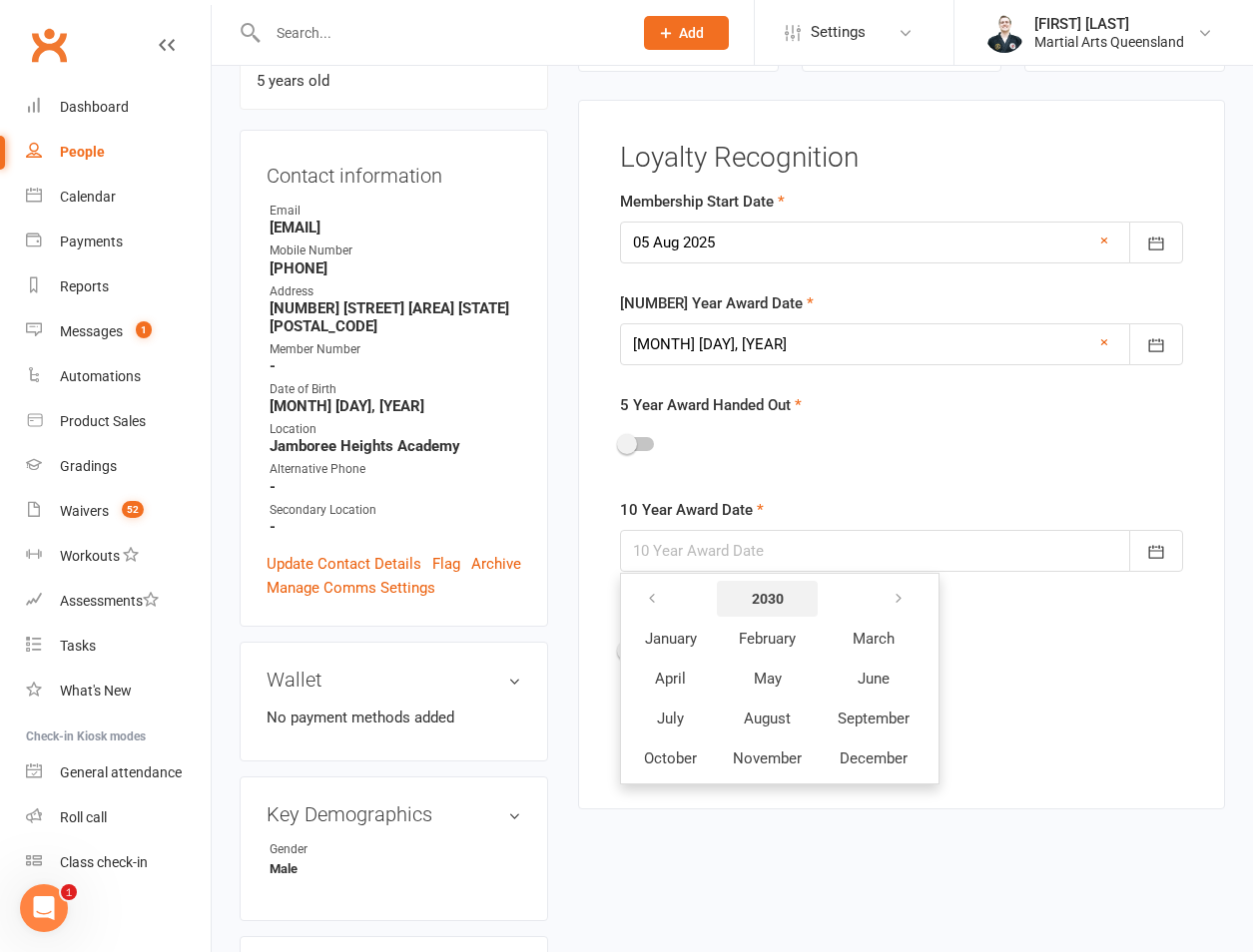 click on "2030" at bounding box center [767, 599] 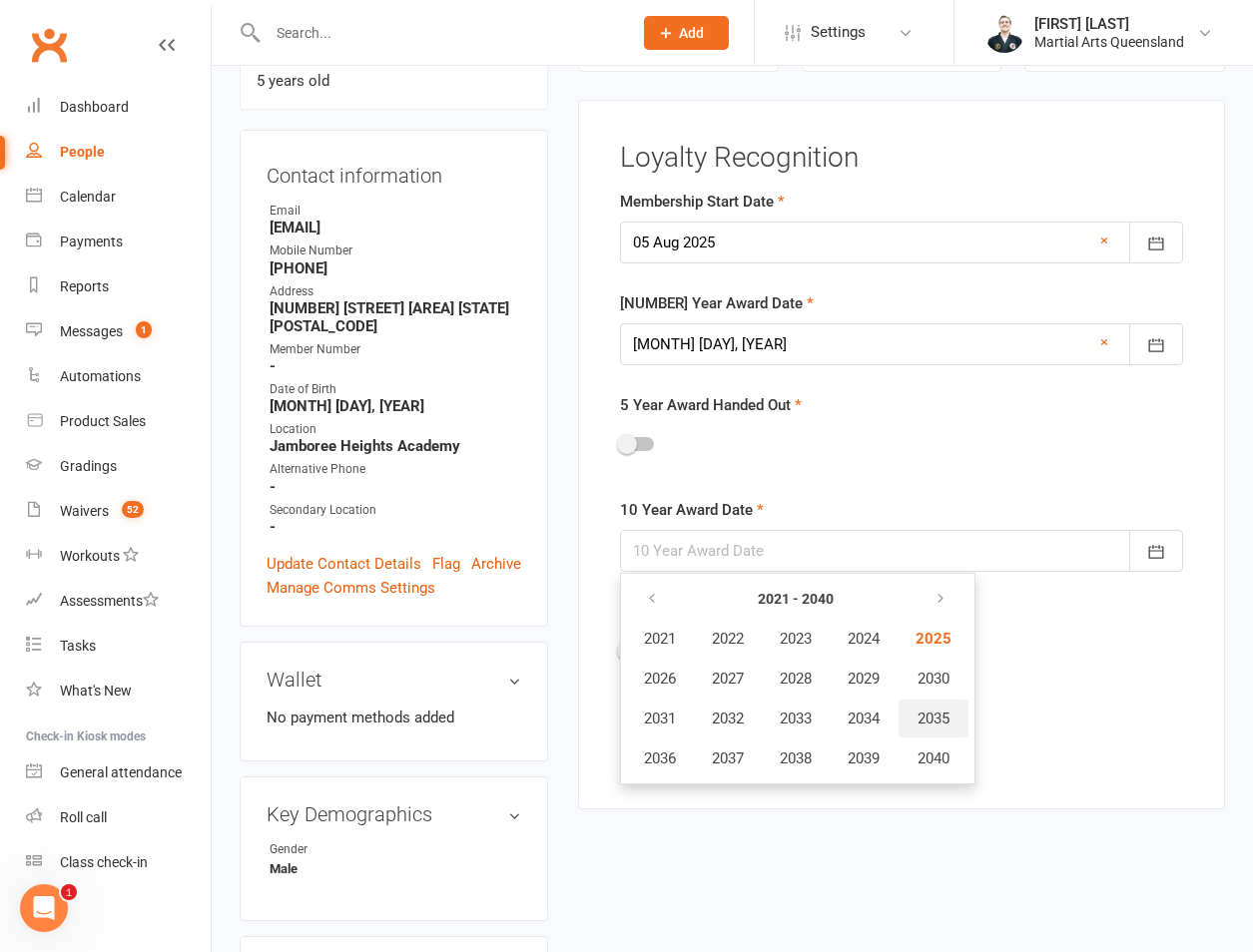 click on "2035" at bounding box center [934, 718] 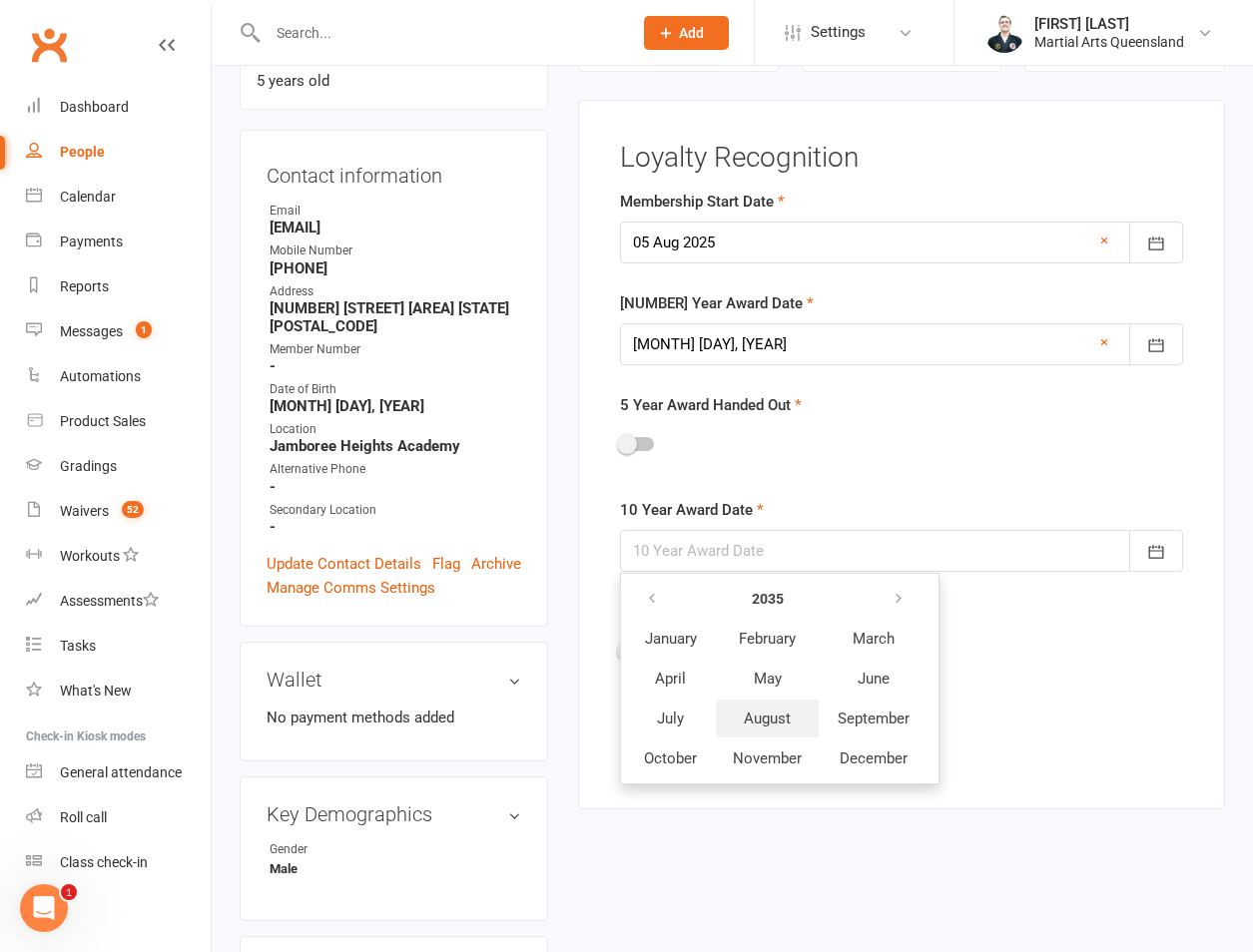 click on "August" at bounding box center [767, 718] 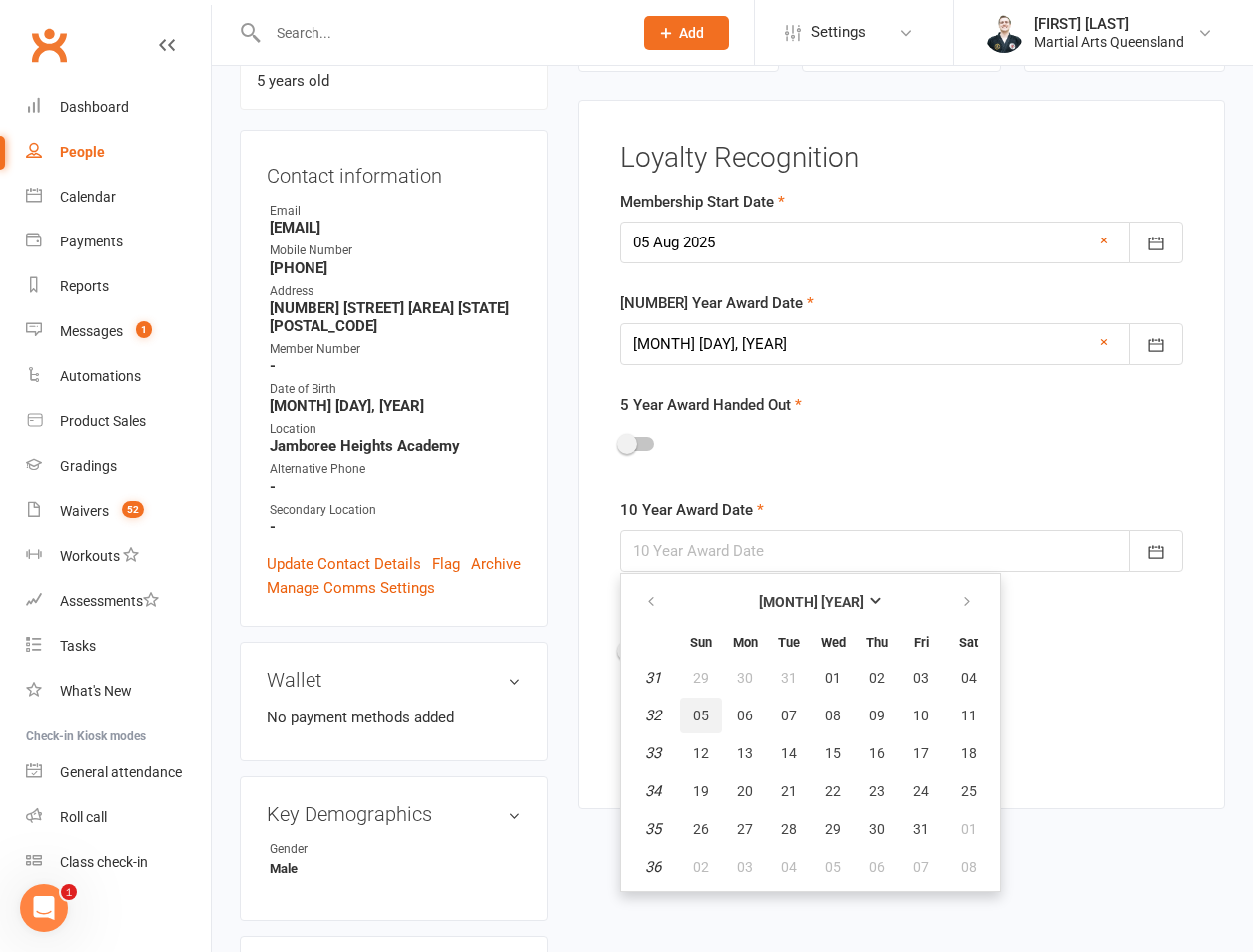 click on "05" at bounding box center (701, 715) 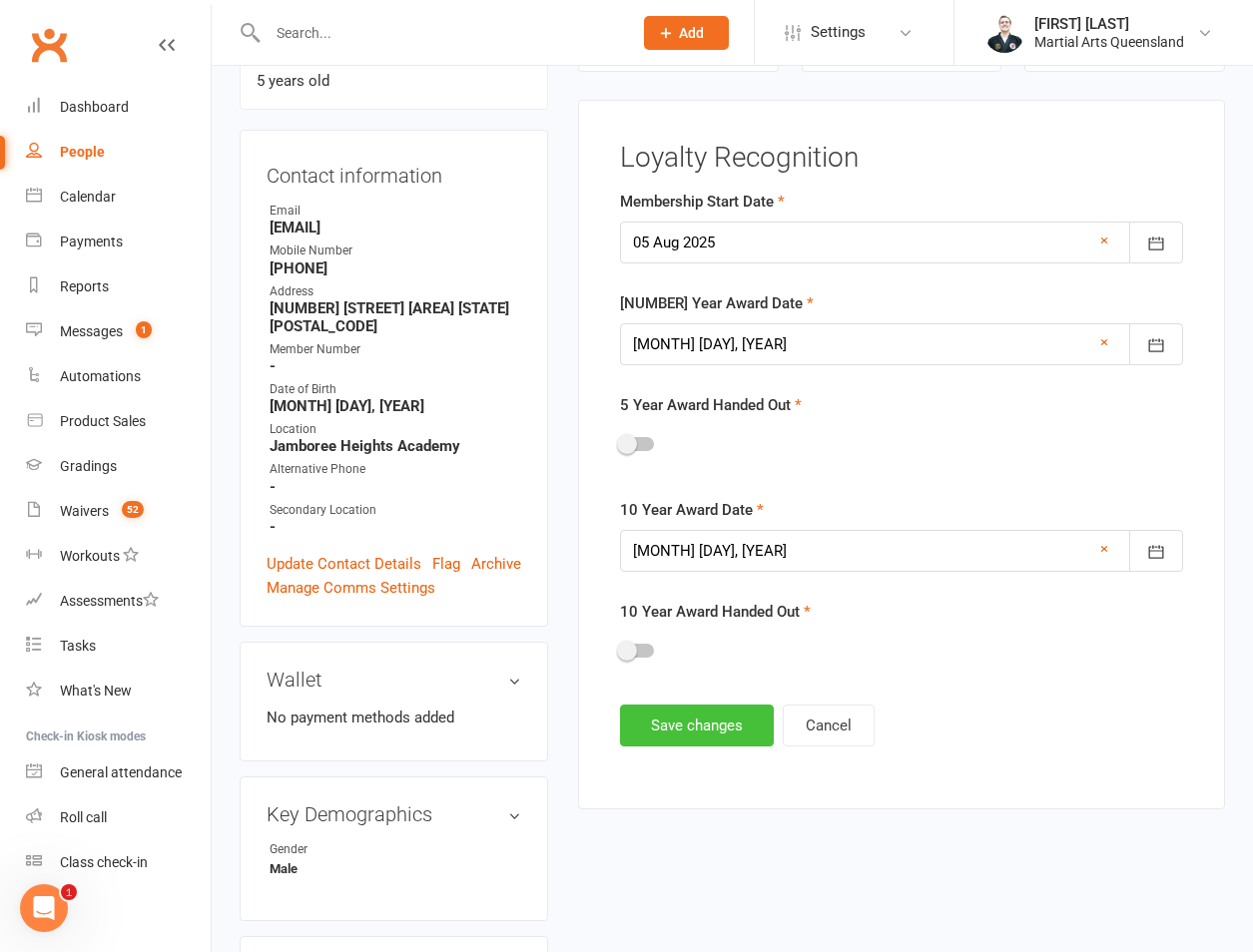 click on "Save changes" at bounding box center [697, 725] 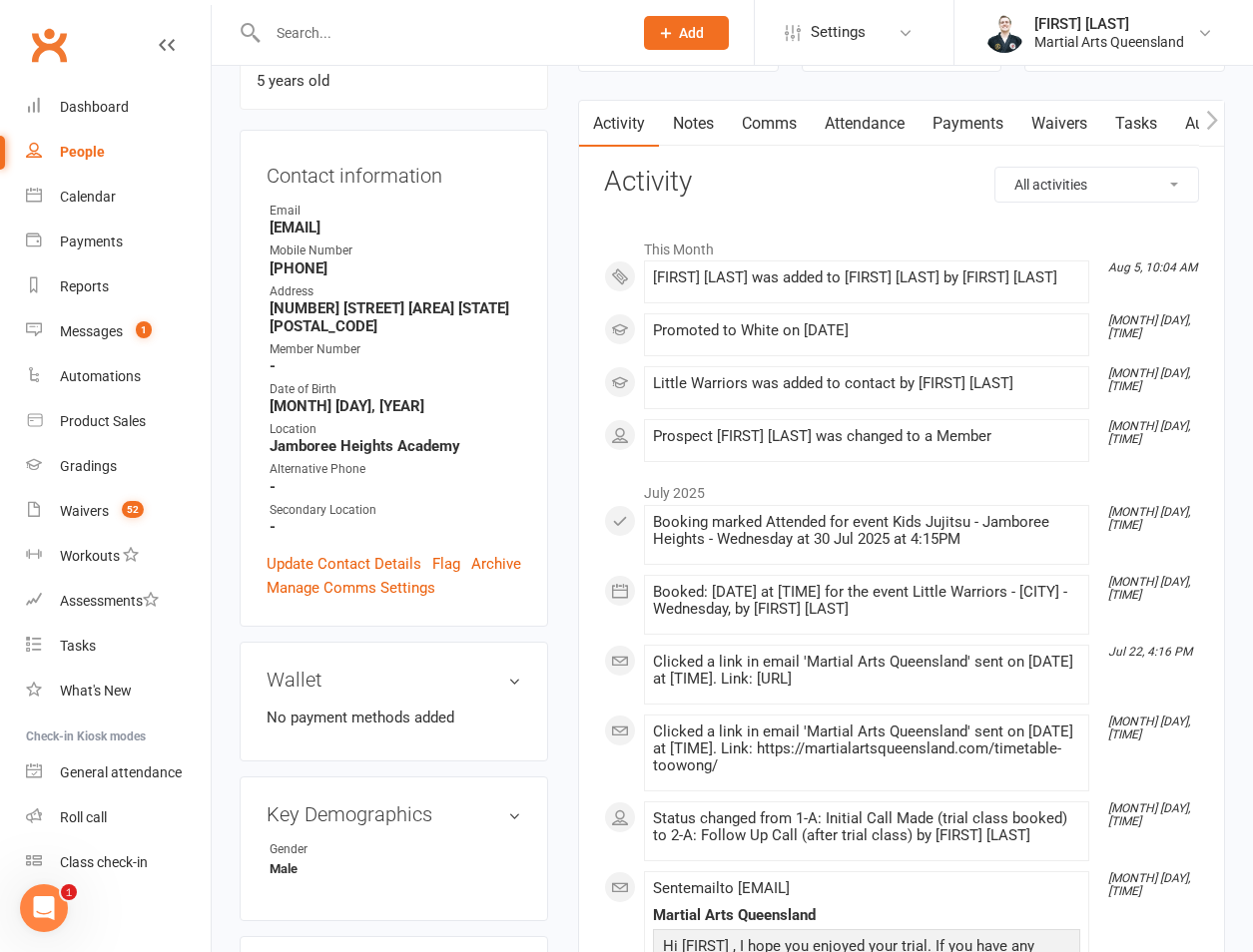 click at bounding box center (439, 33) 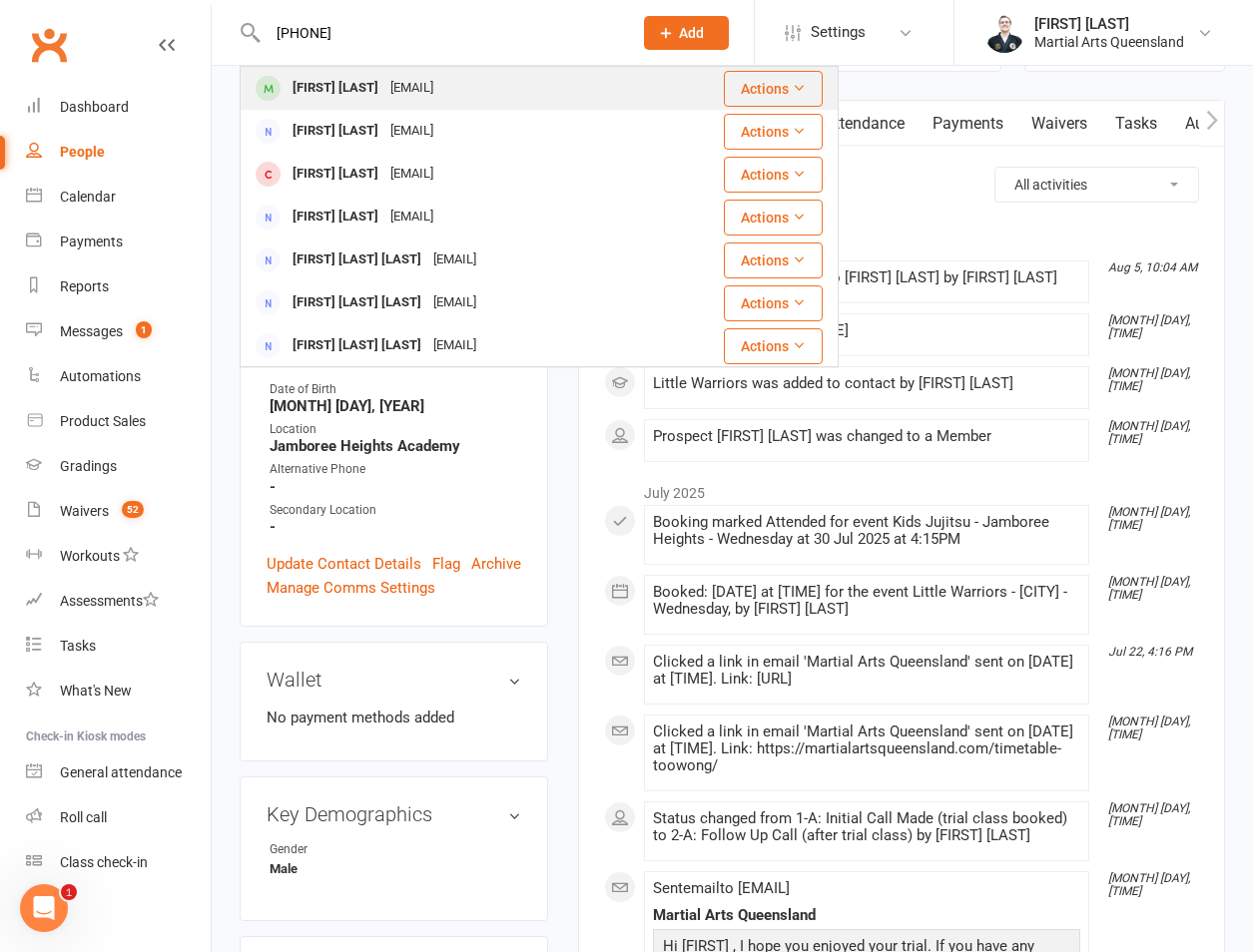 type on "[PHONE]" 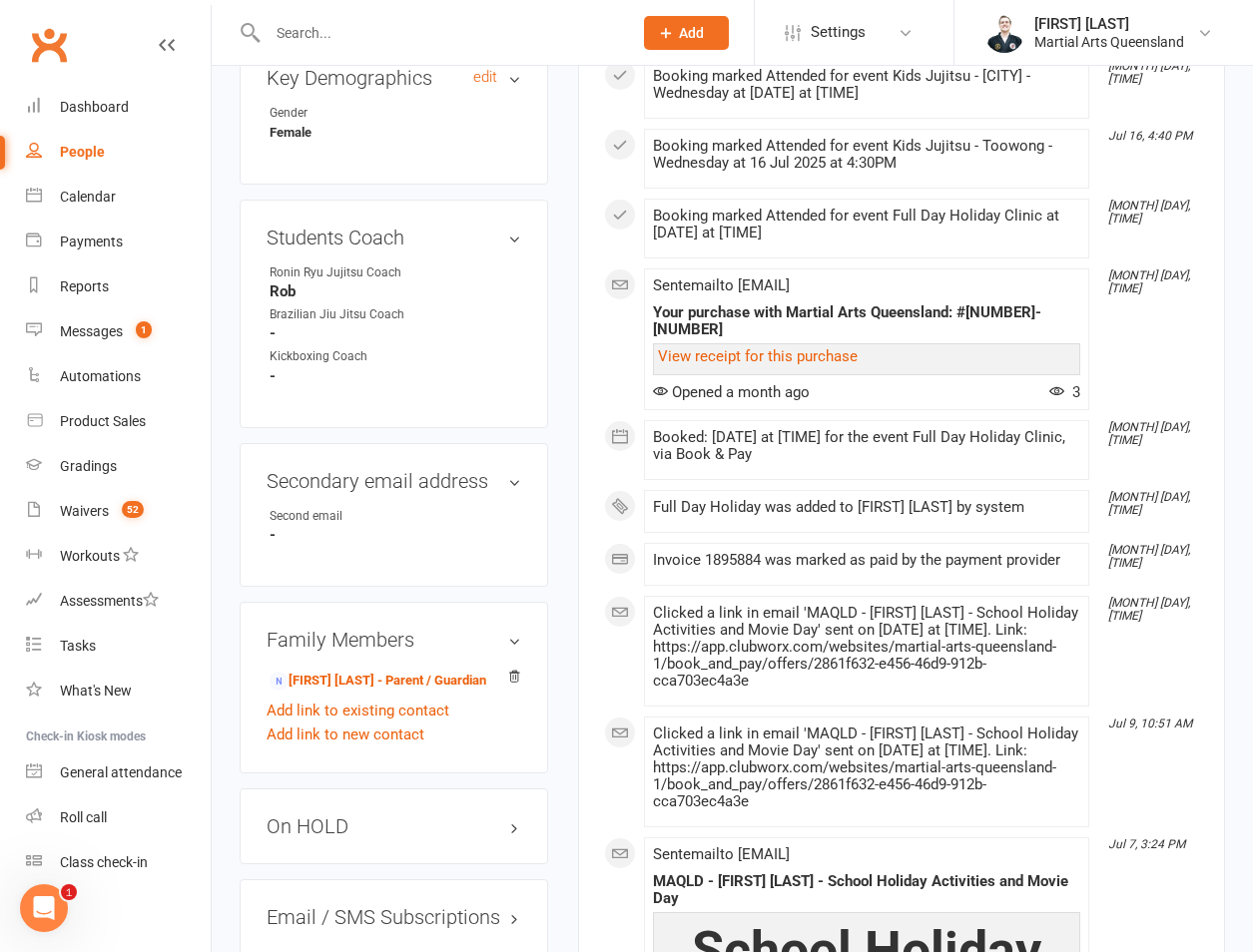 scroll, scrollTop: 0, scrollLeft: 0, axis: both 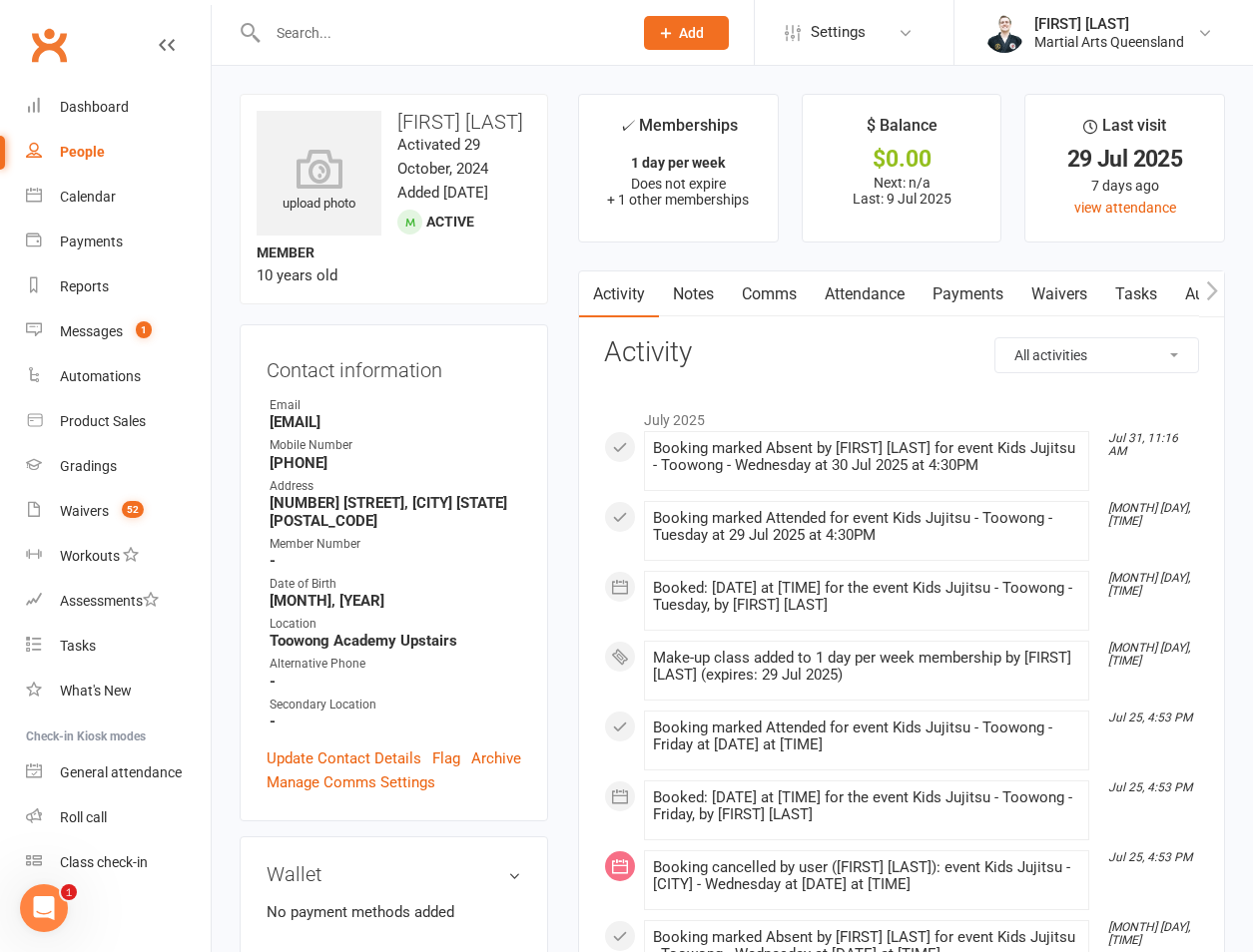 click at bounding box center (439, 33) 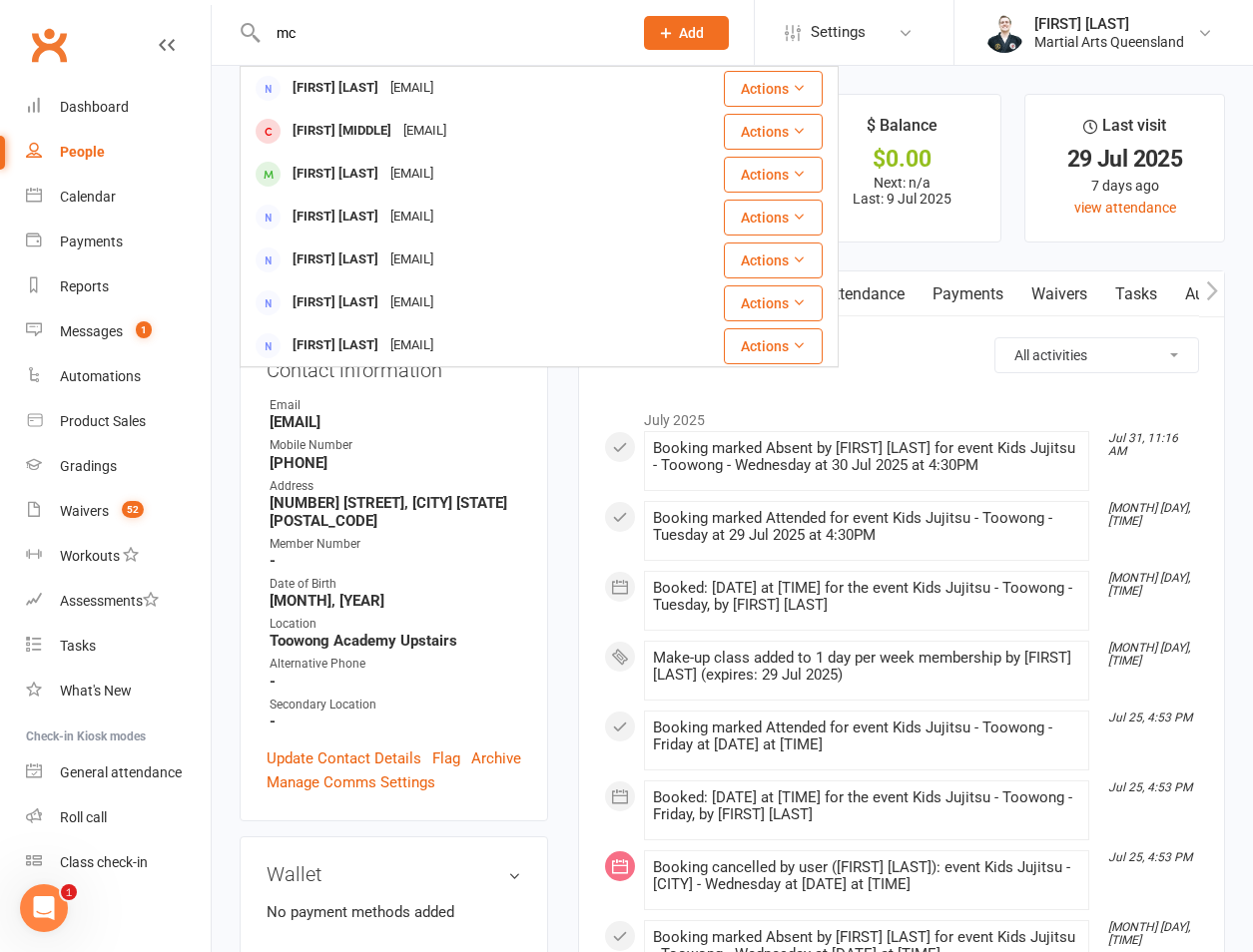type on "m" 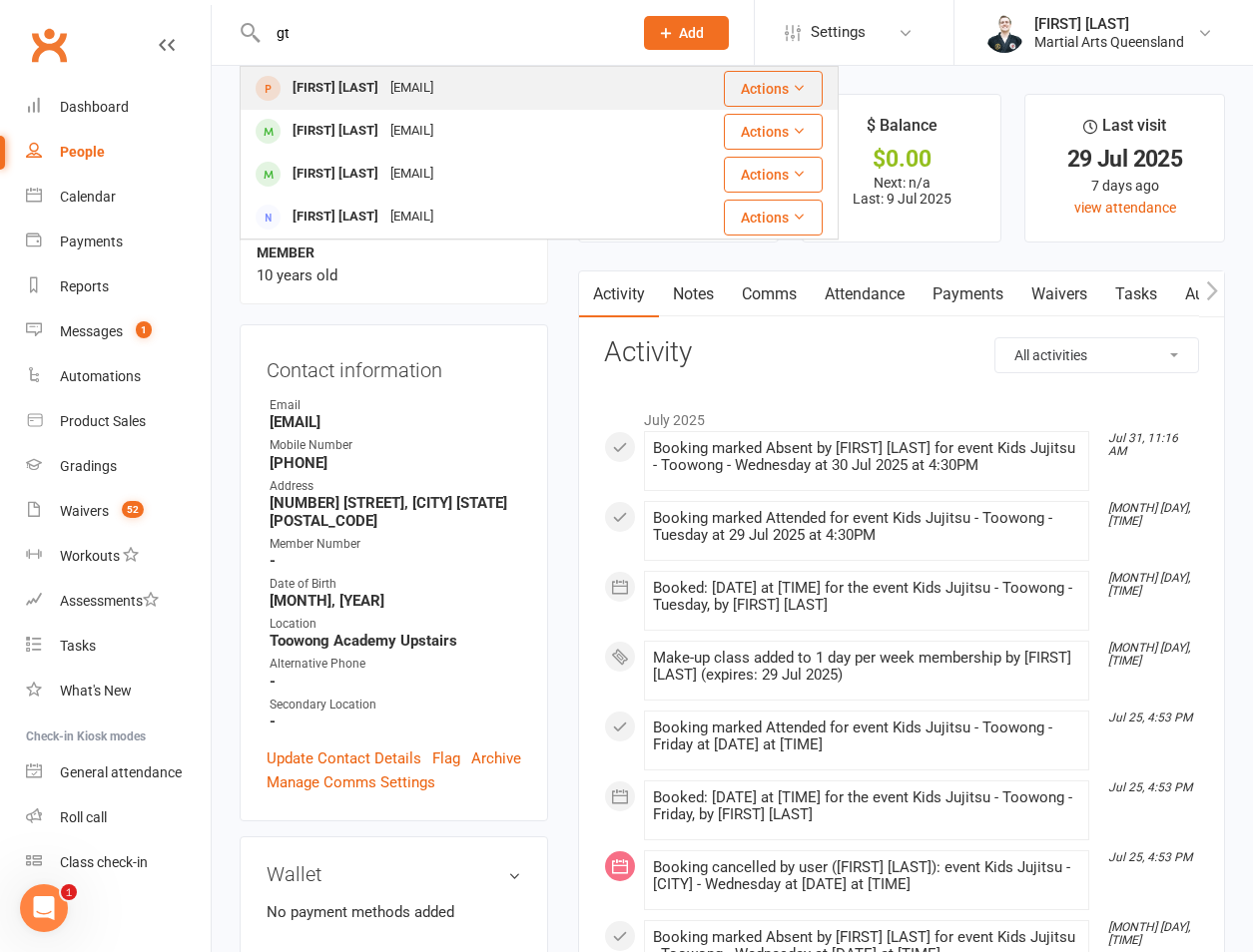 type on "gt" 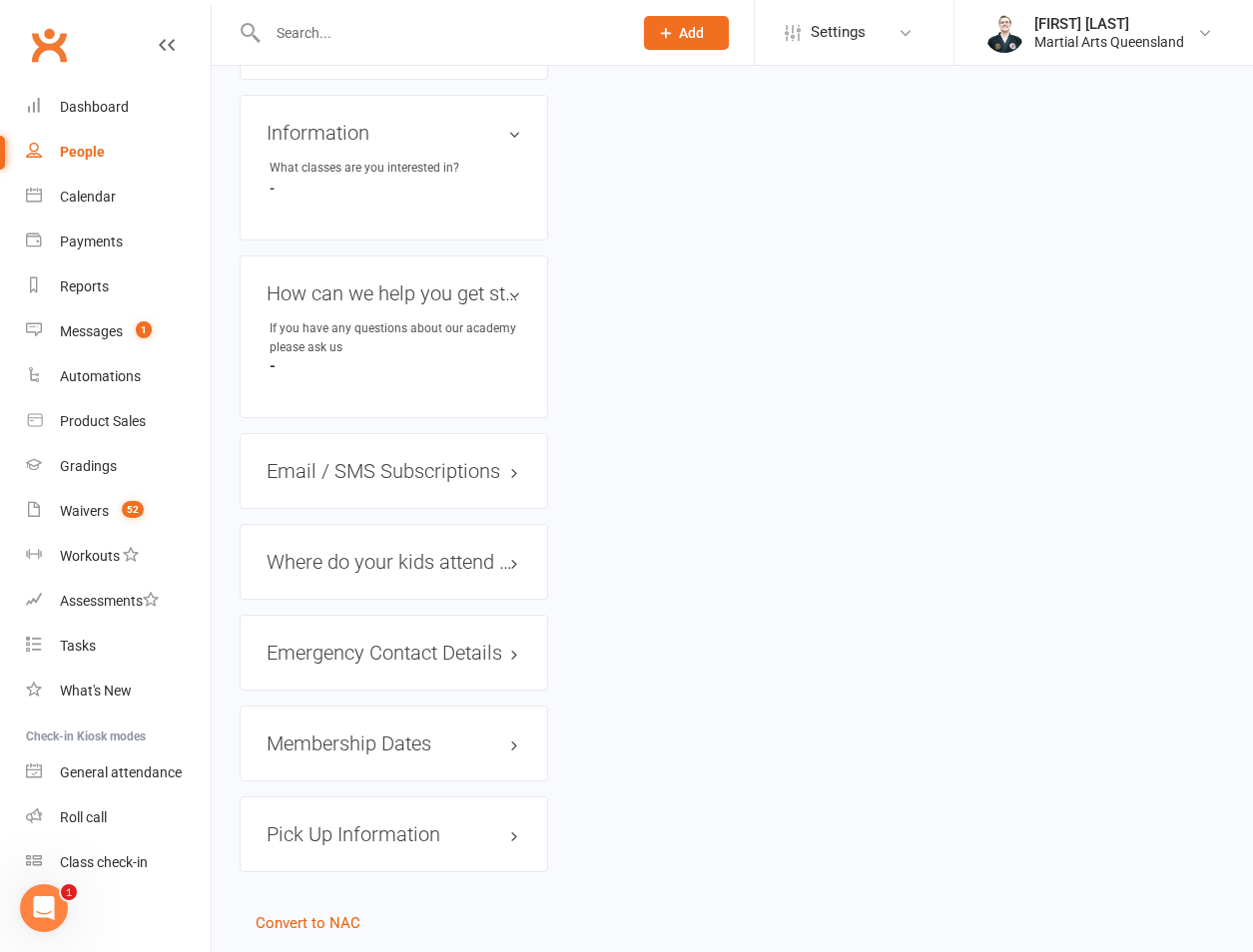 scroll, scrollTop: 0, scrollLeft: 0, axis: both 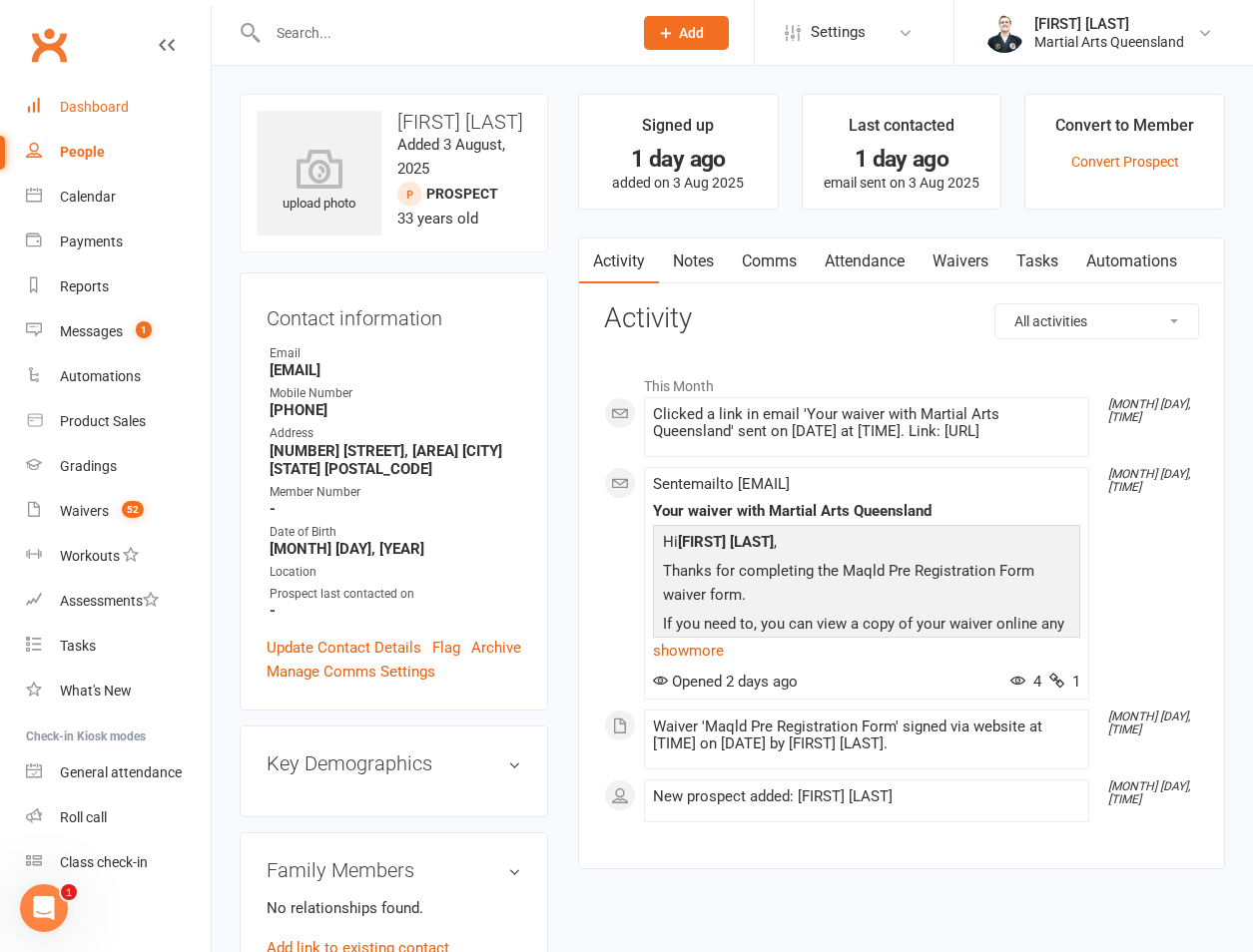 click on "Dashboard" at bounding box center [118, 107] 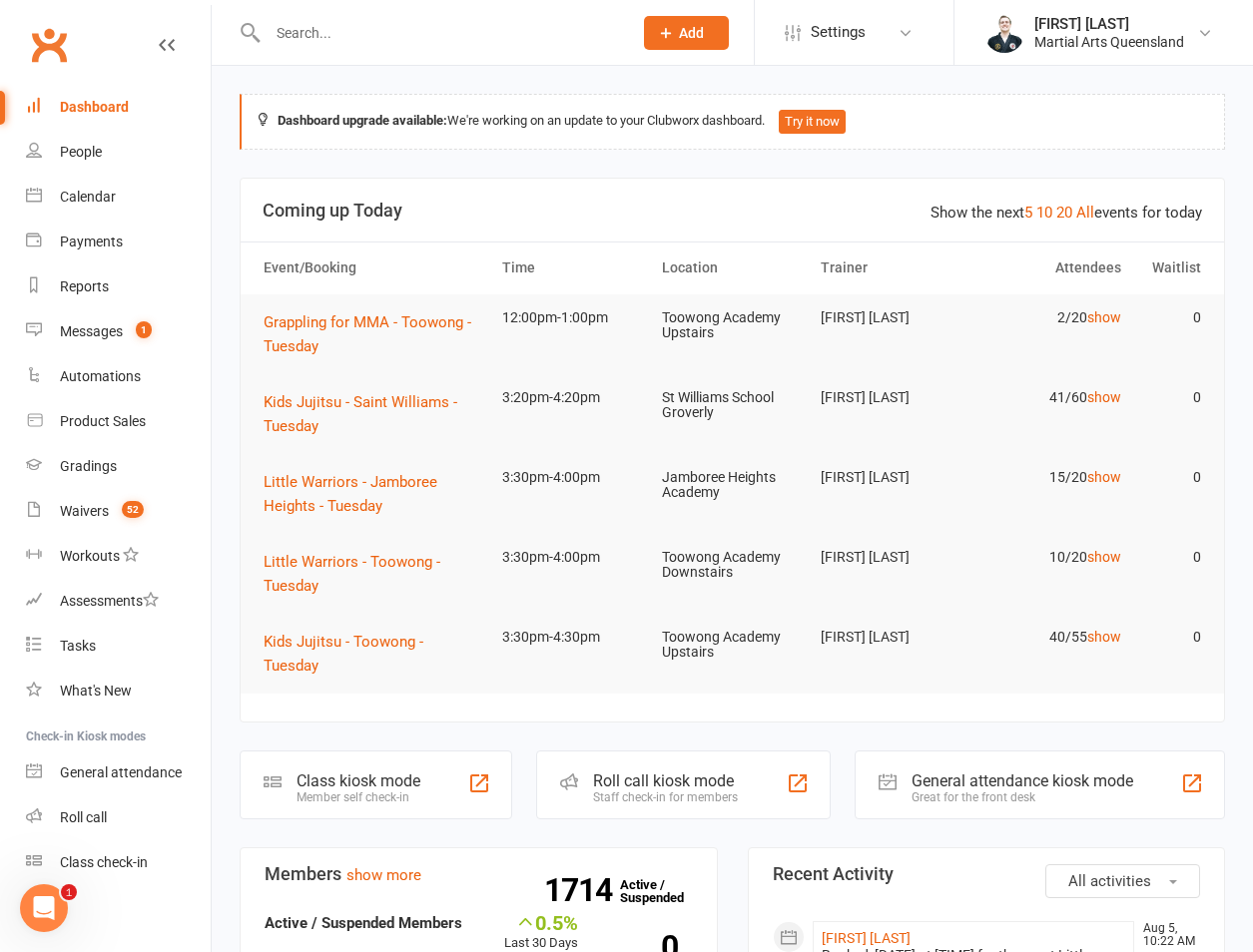 click at bounding box center [439, 33] 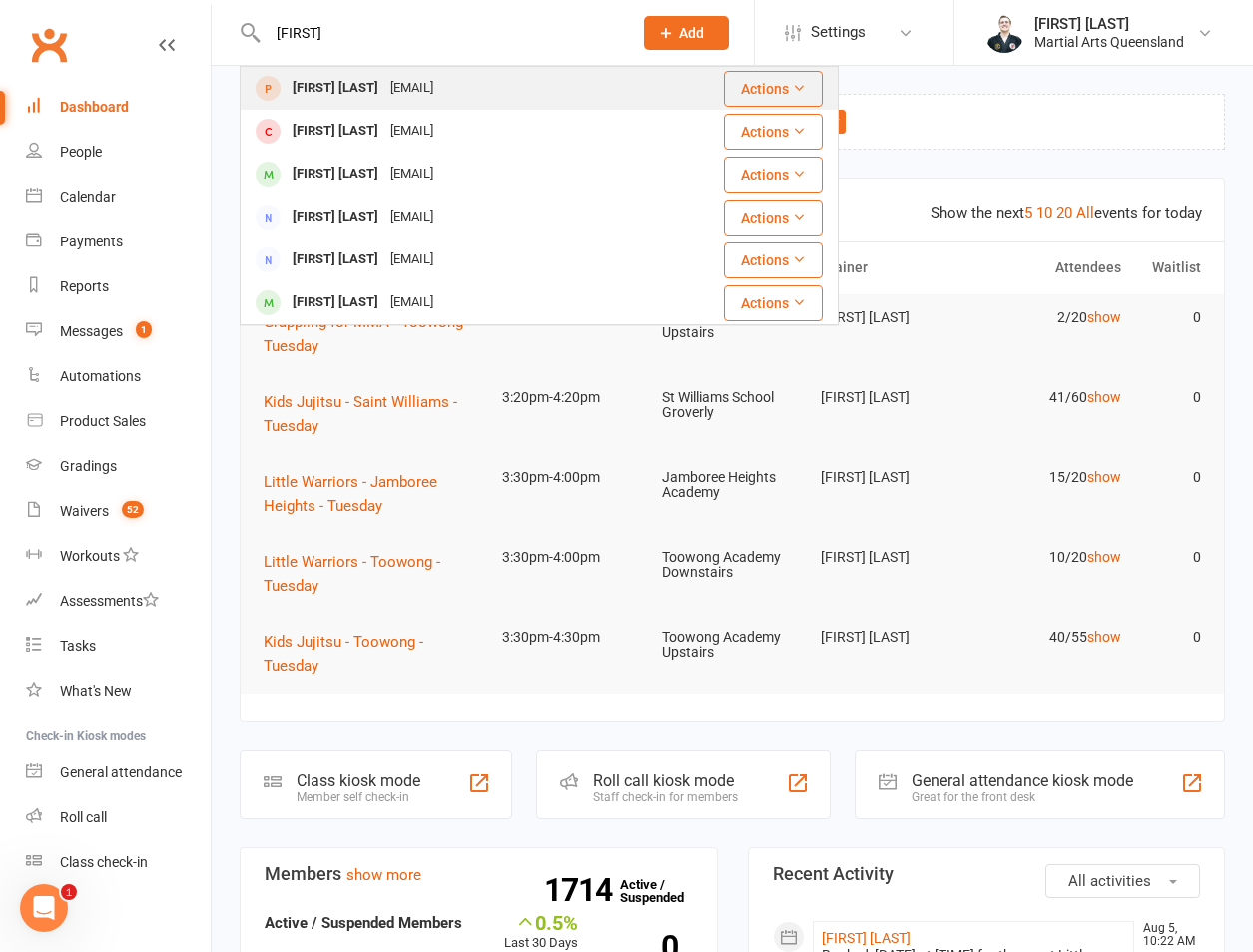 type on "[FIRST]" 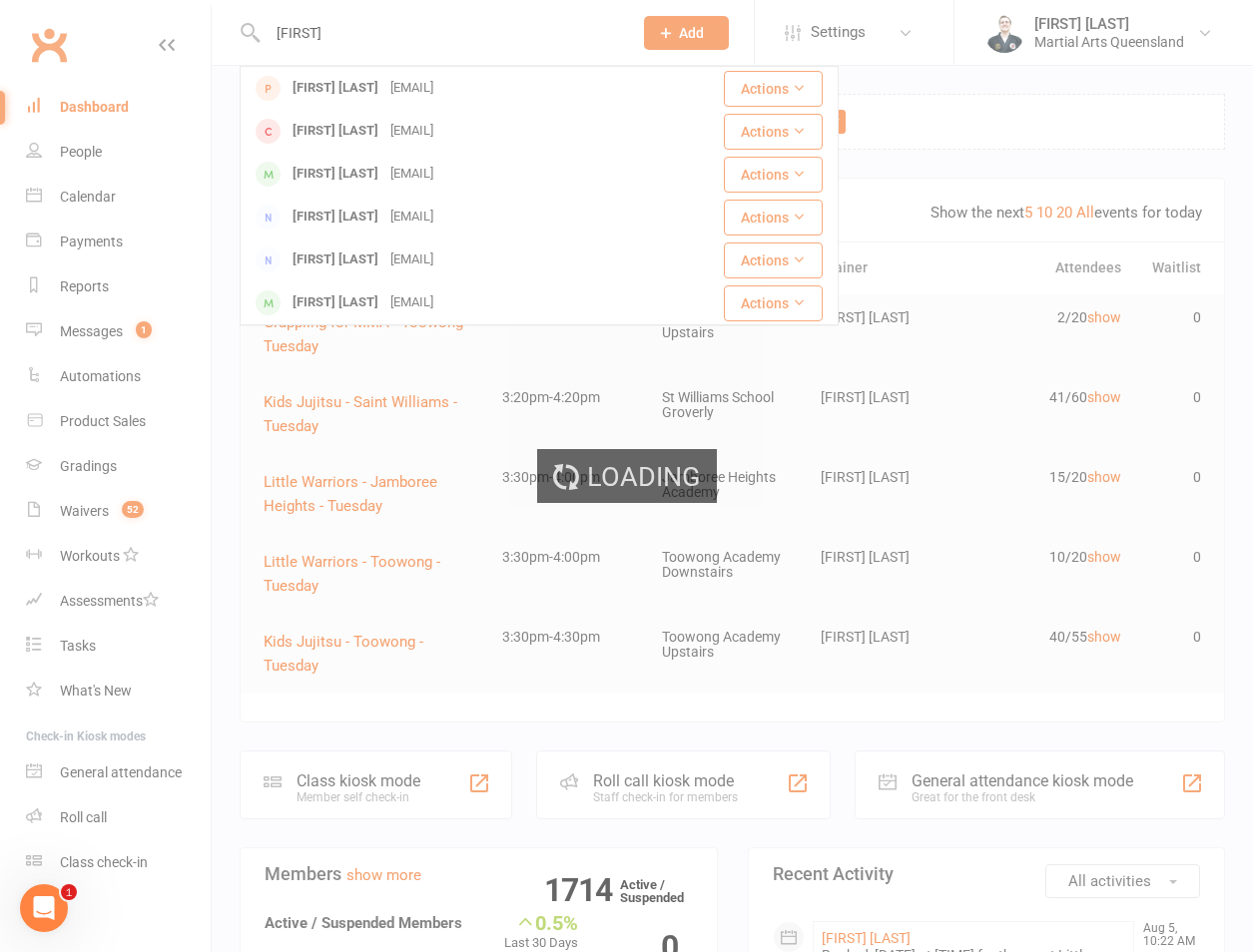 type 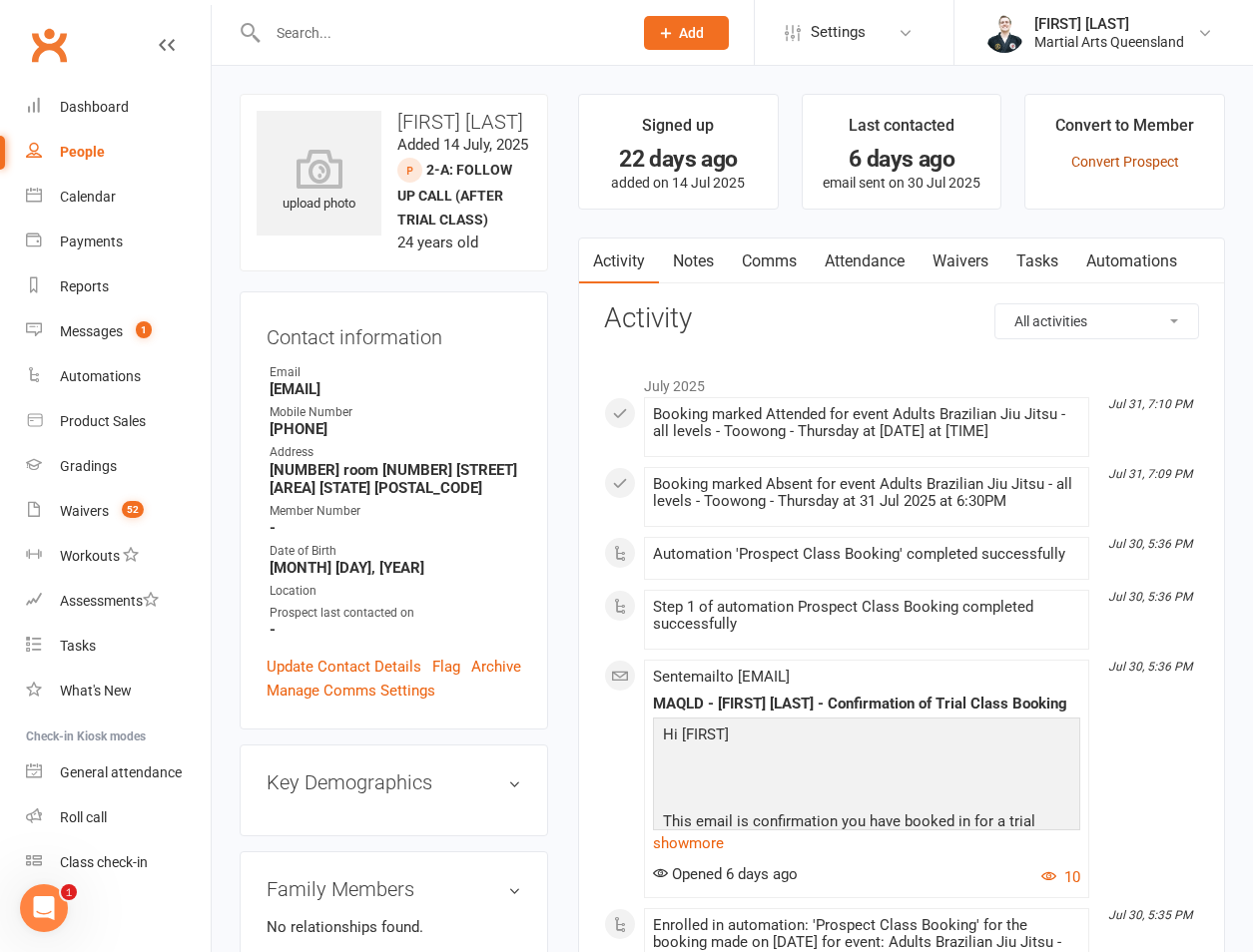 click on "Convert Prospect" at bounding box center (1125, 162) 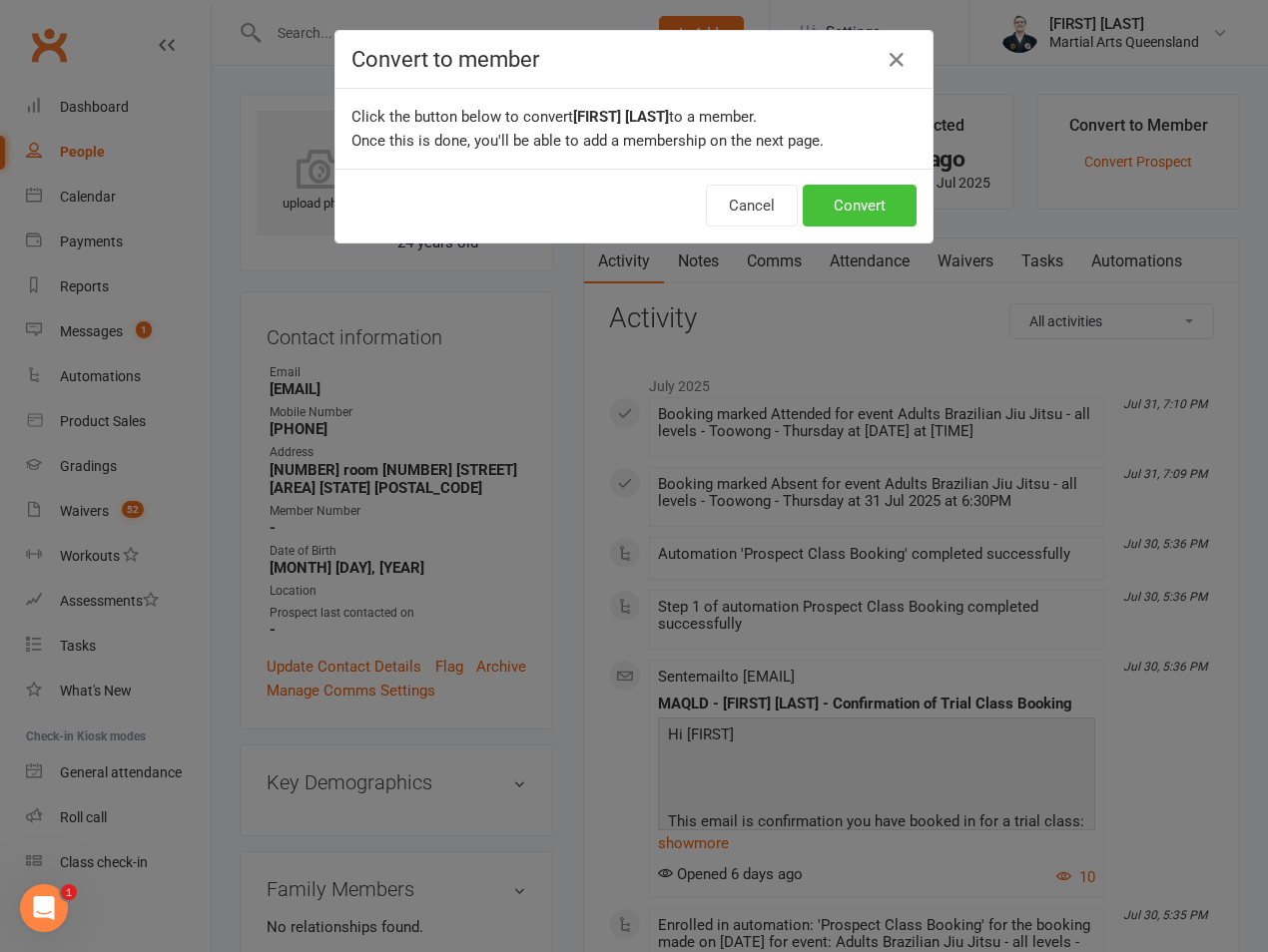 click on "Convert" at bounding box center [860, 206] 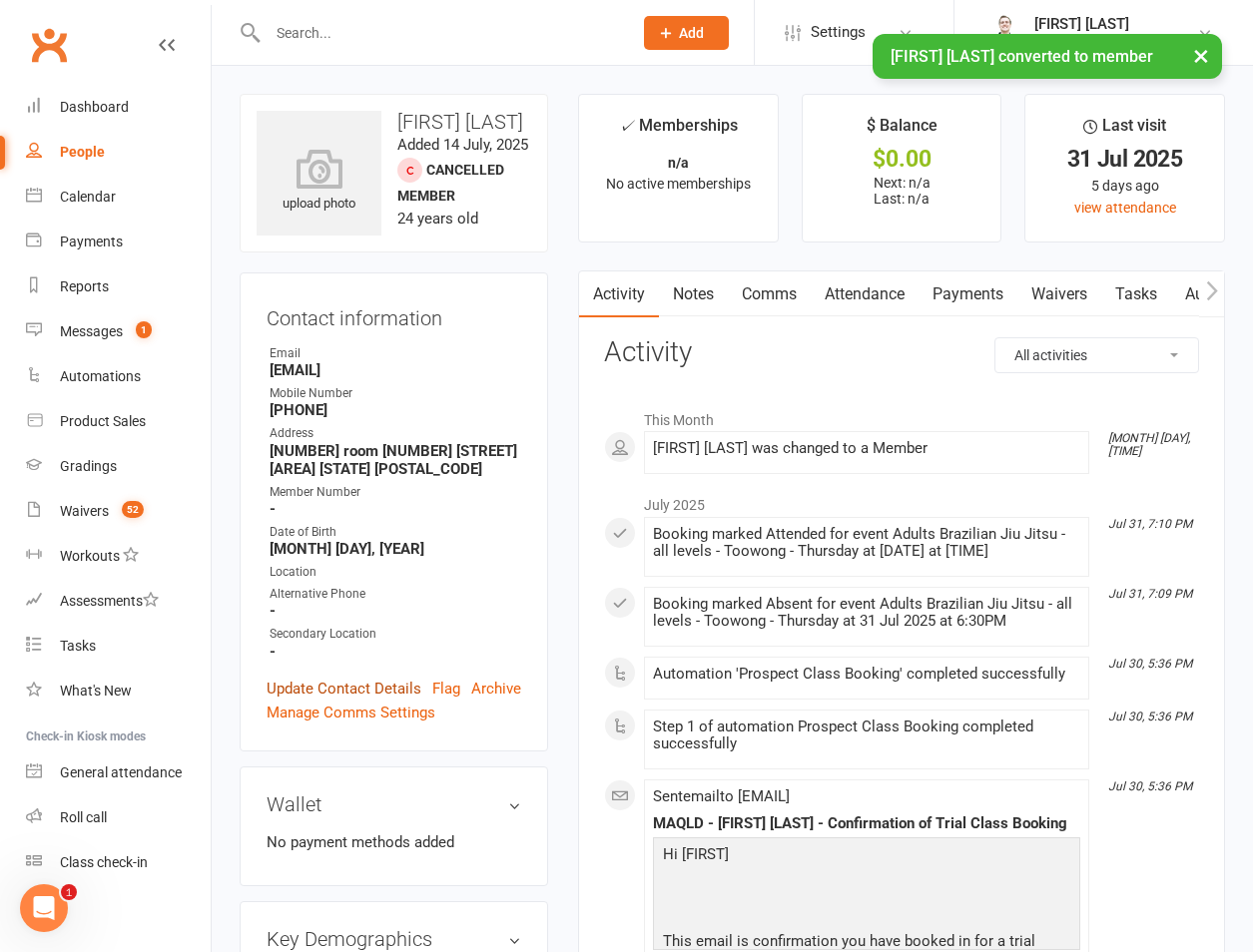 click on "Update Contact Details" at bounding box center (343, 689) 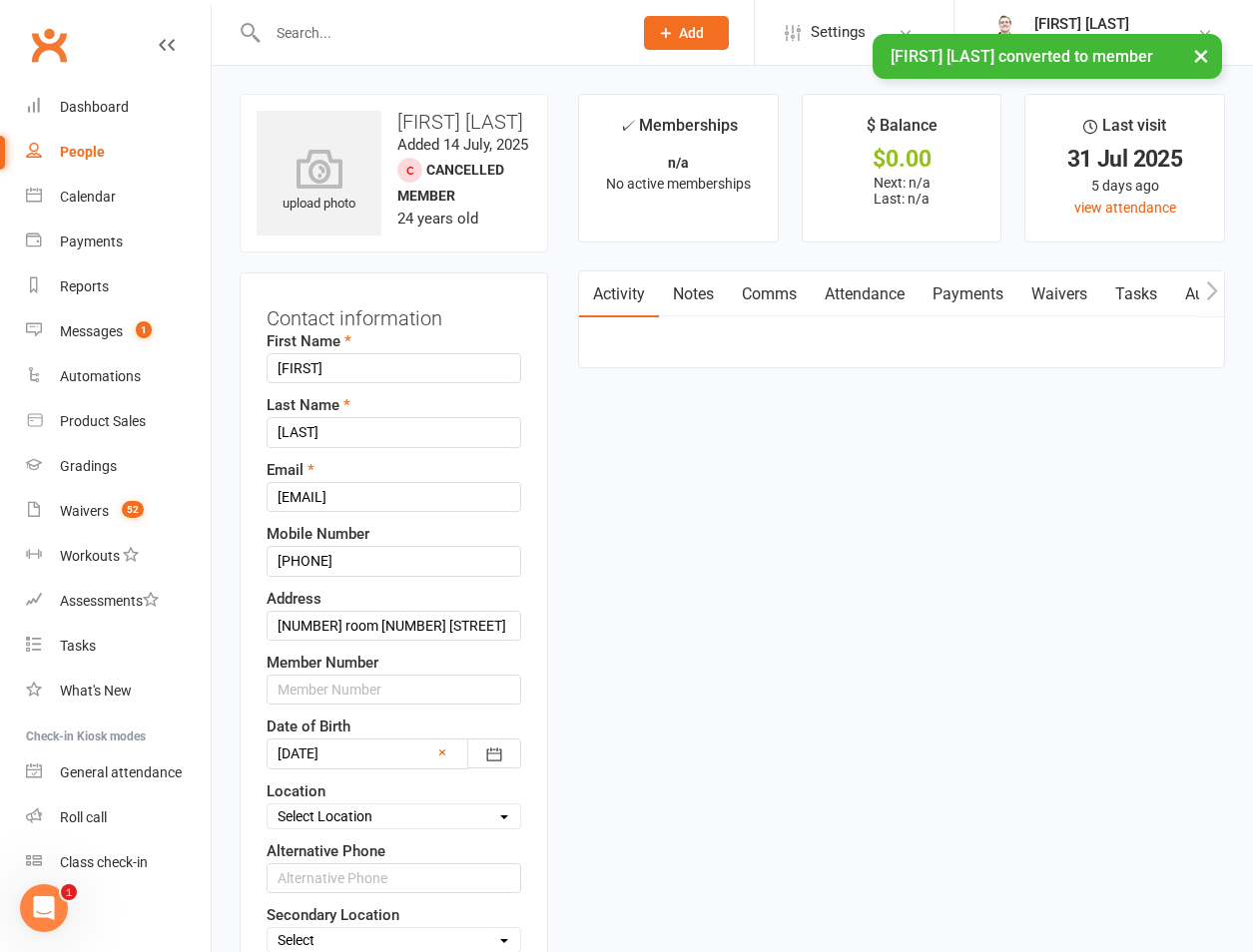 scroll, scrollTop: 94, scrollLeft: 0, axis: vertical 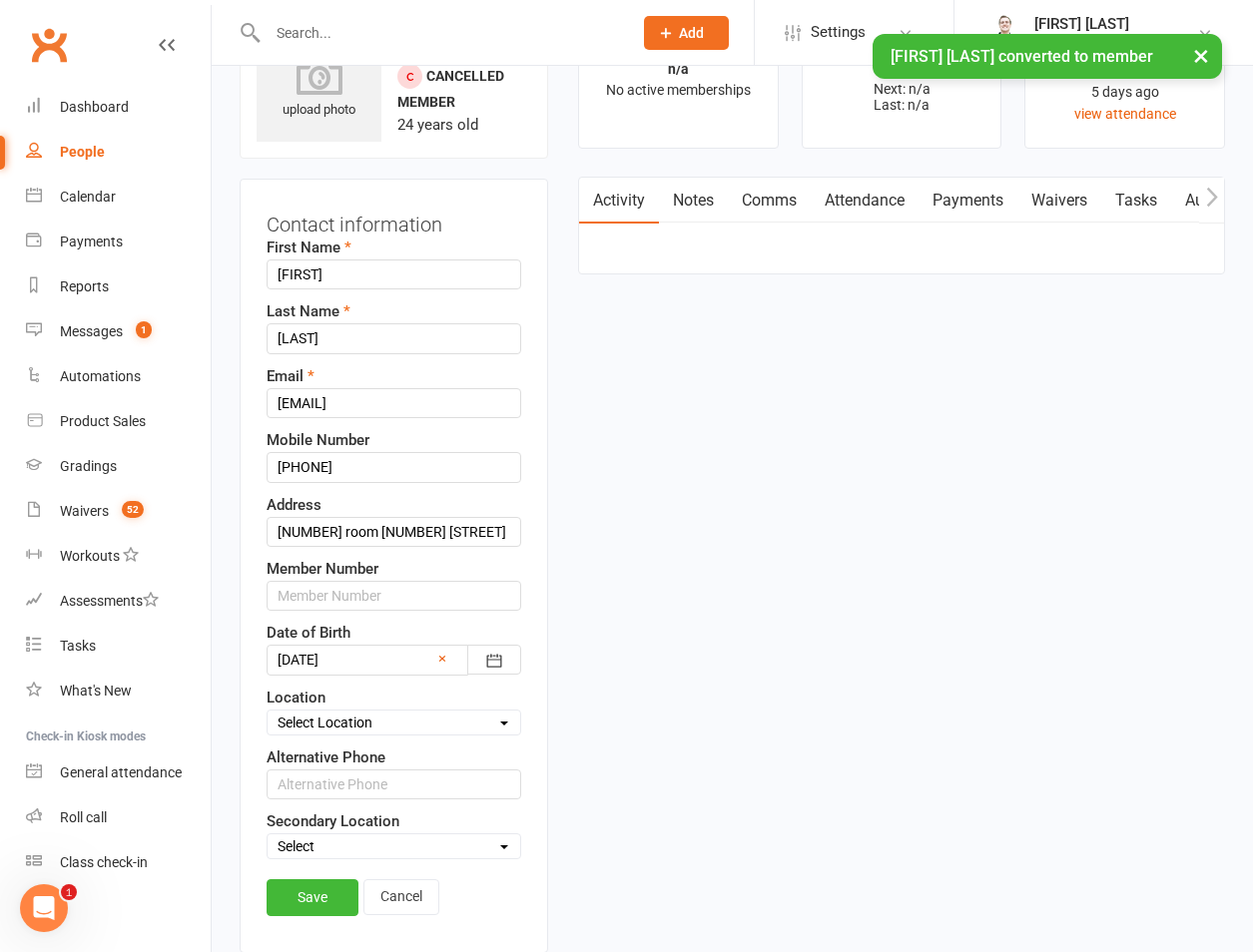 click on "Select Location Brookfield State School Jamboree Heights Academy ONLINE - Zoom Other Our Lady of the Rosary School Kenmore St Peter's Indooroopilly St Williams School Groverly The Gap  (Saint Peters Chanel School) Toowong Academy Downstairs Toowong Academy Upstairs Wavell Heights (Our Lady of the Angels)" at bounding box center (393, 722) 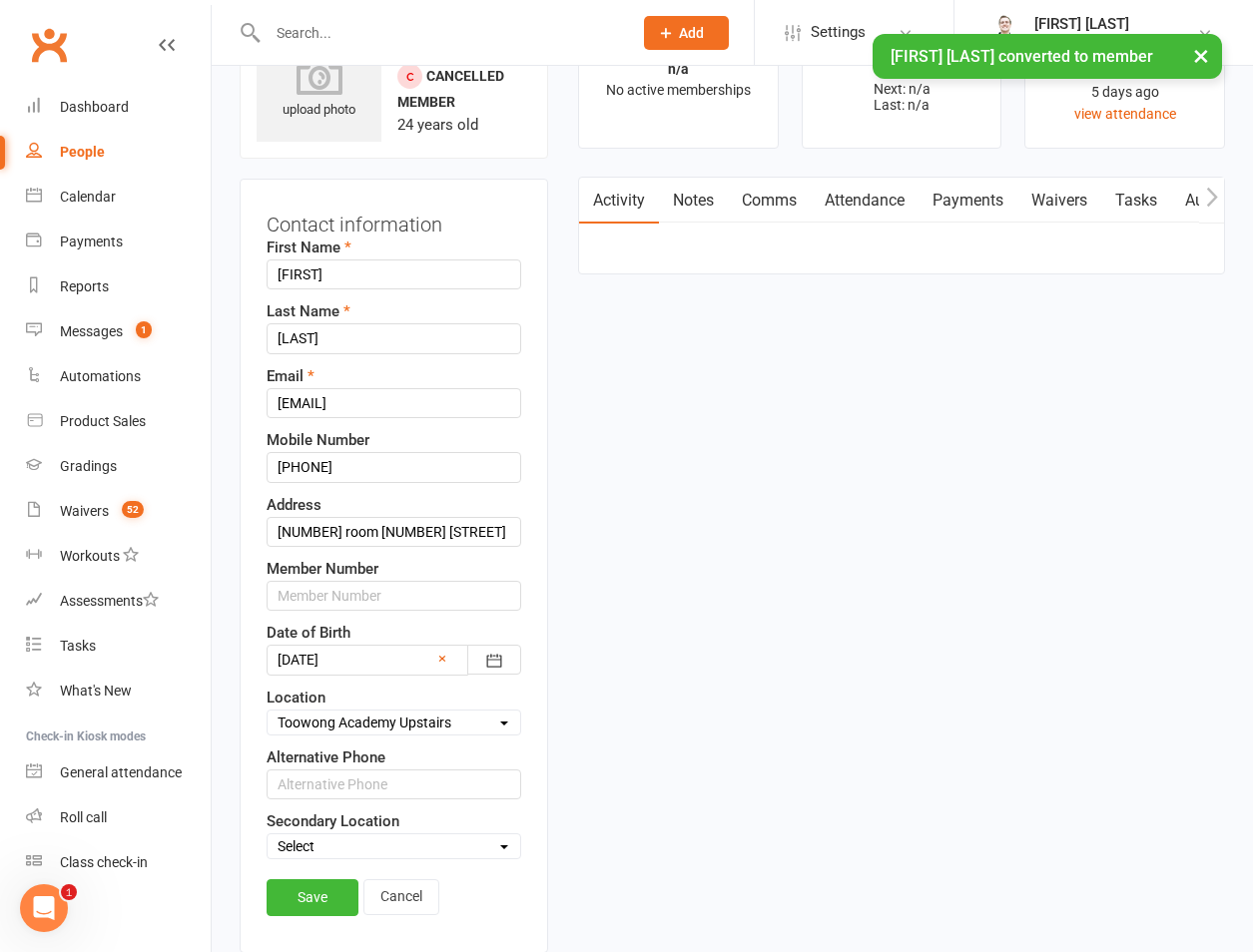 click on "Select Location Brookfield State School Jamboree Heights Academy ONLINE - Zoom Other Our Lady of the Rosary School Kenmore St Peter's Indooroopilly St Williams School Groverly The Gap  (Saint Peters Chanel School) Toowong Academy Downstairs Toowong Academy Upstairs Wavell Heights (Our Lady of the Angels)" at bounding box center [393, 722] 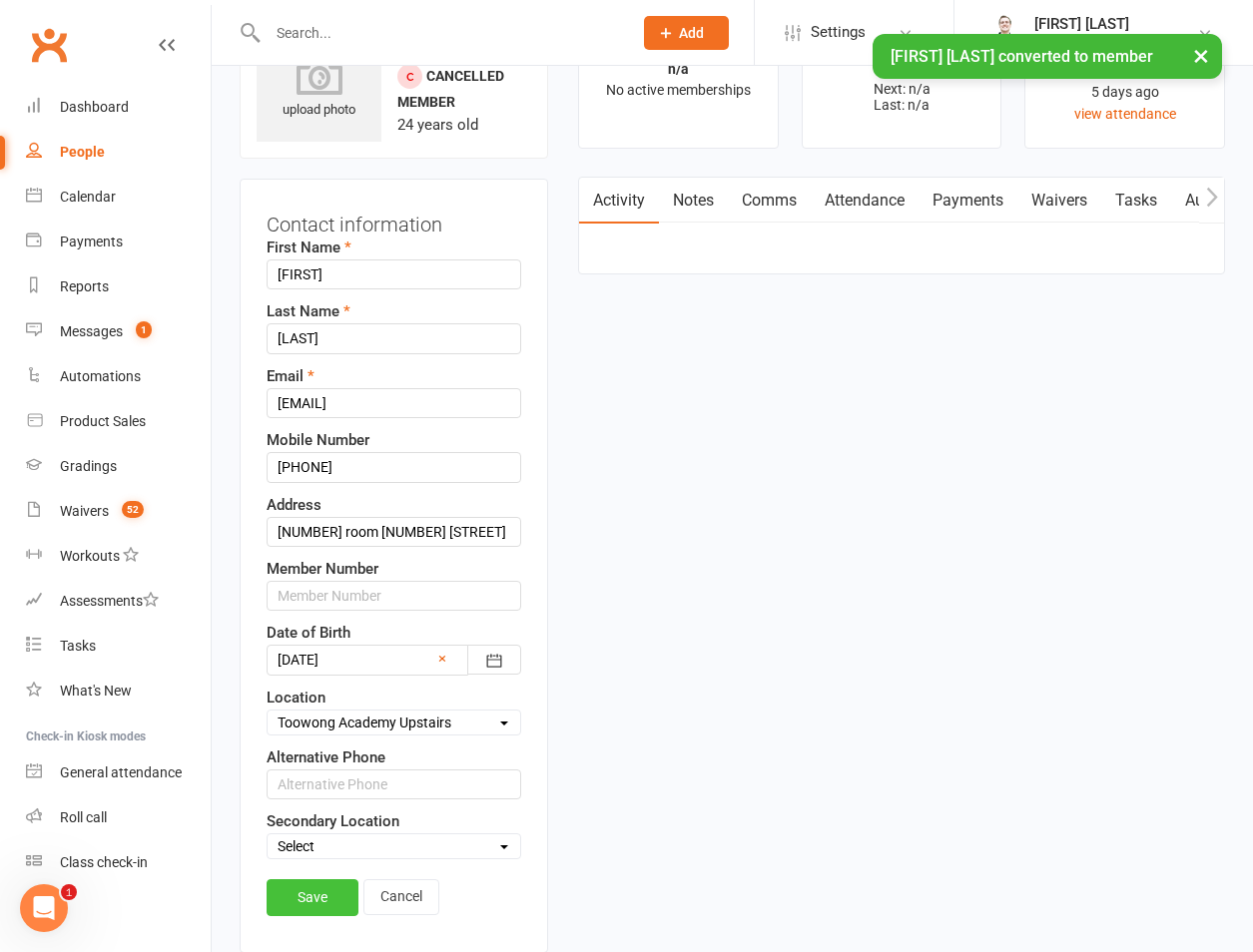 click on "Save" at bounding box center [313, 897] 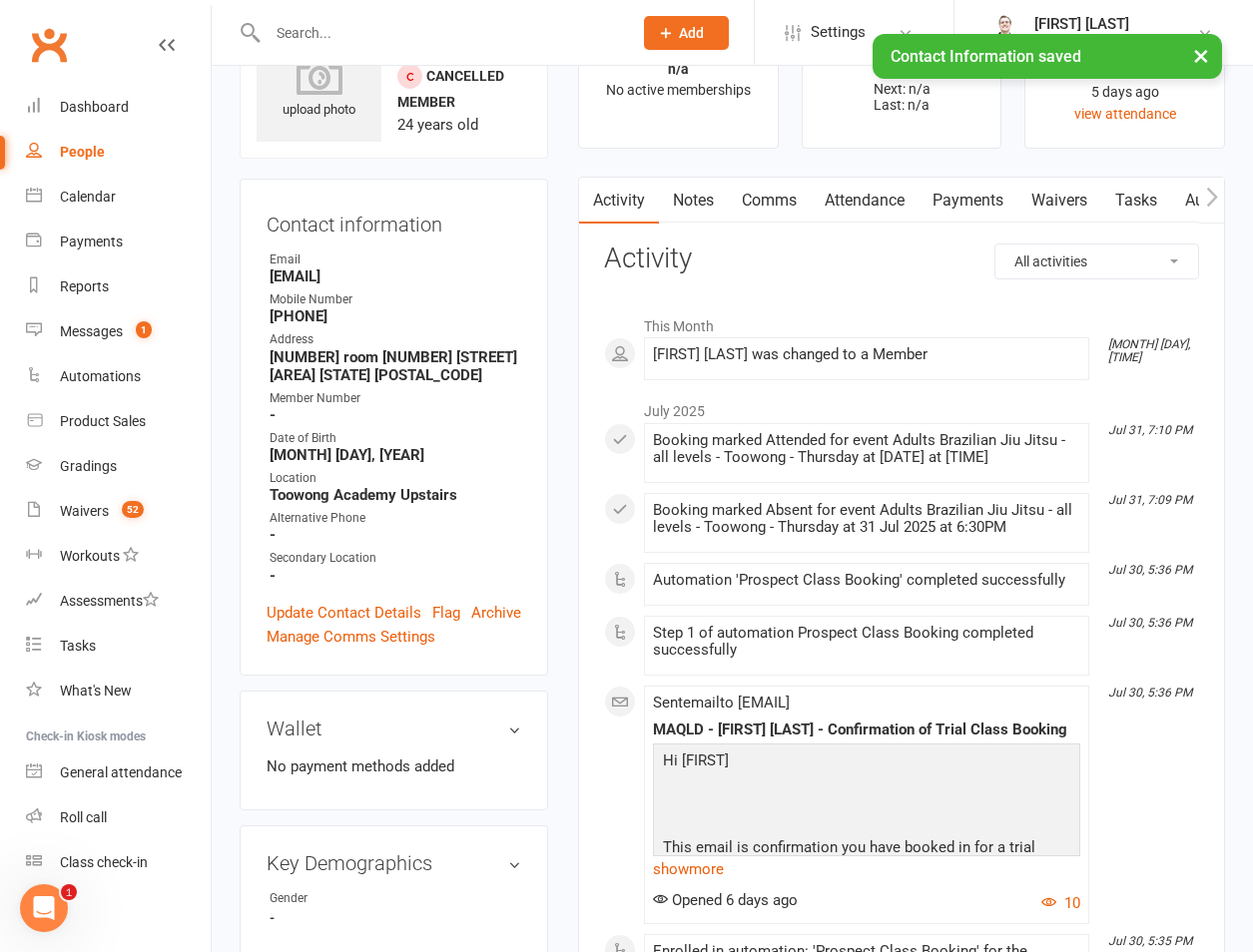 click on "Key Demographics  edit Gender -" at bounding box center [393, 897] 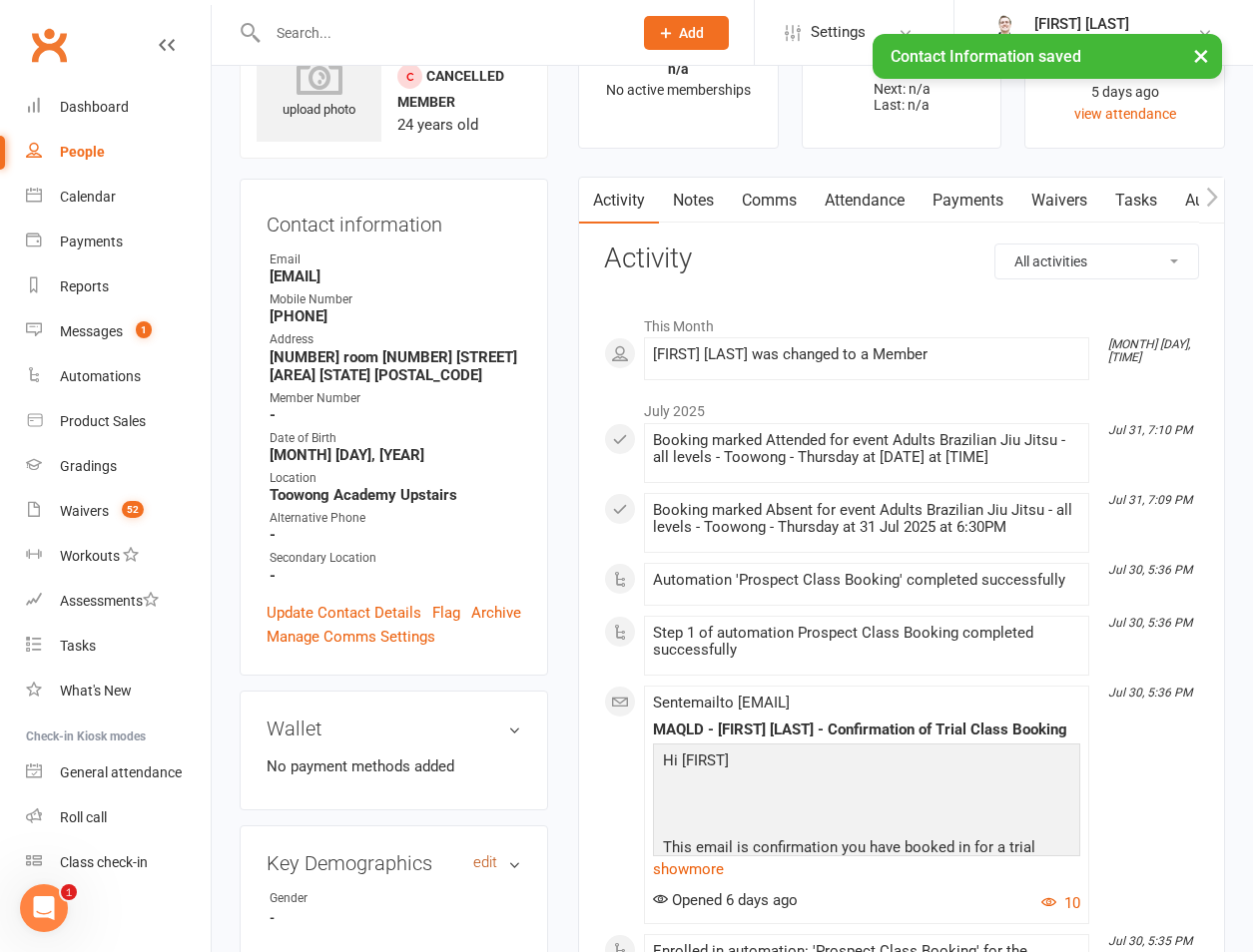click on "edit" at bounding box center (485, 862) 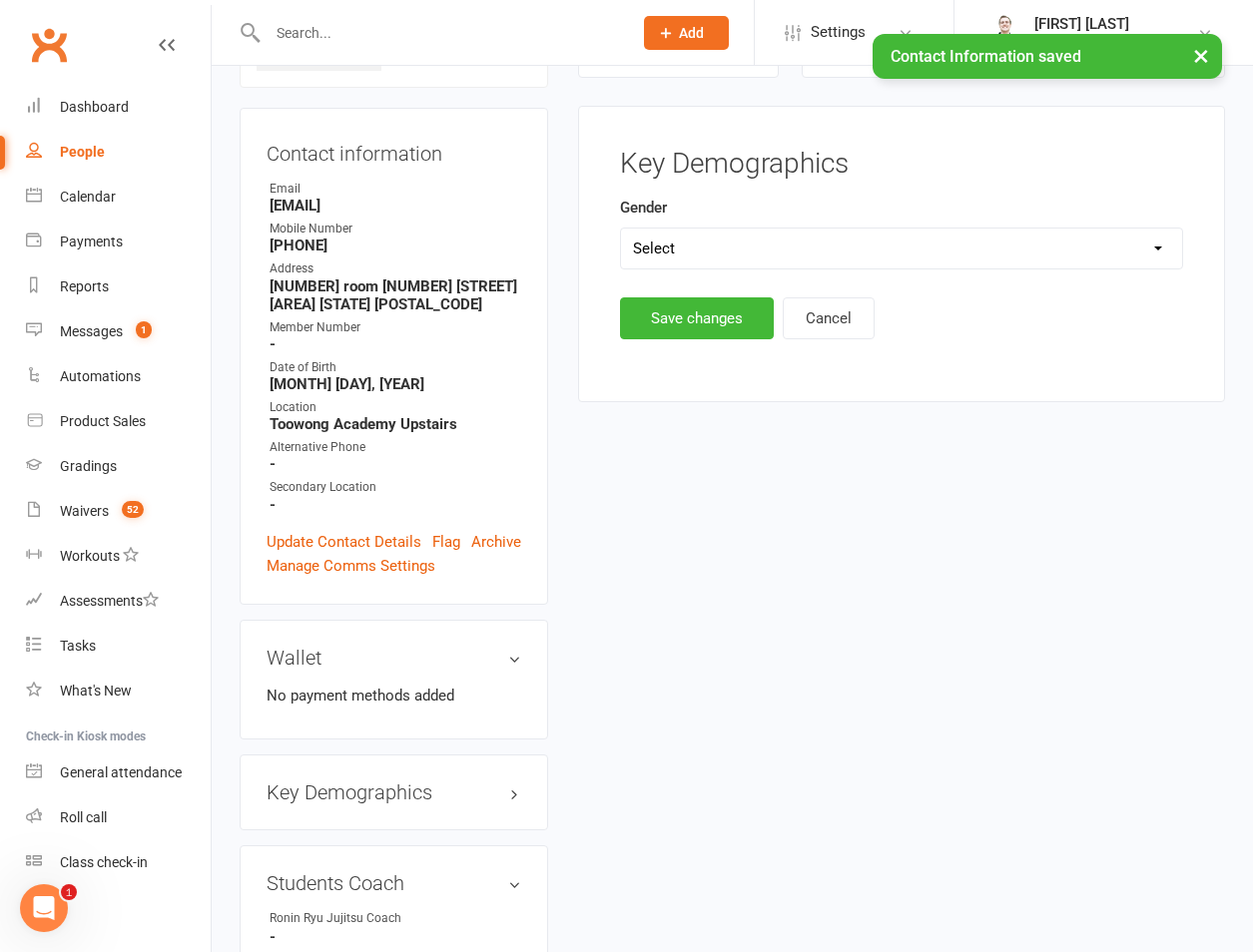 scroll, scrollTop: 171, scrollLeft: 0, axis: vertical 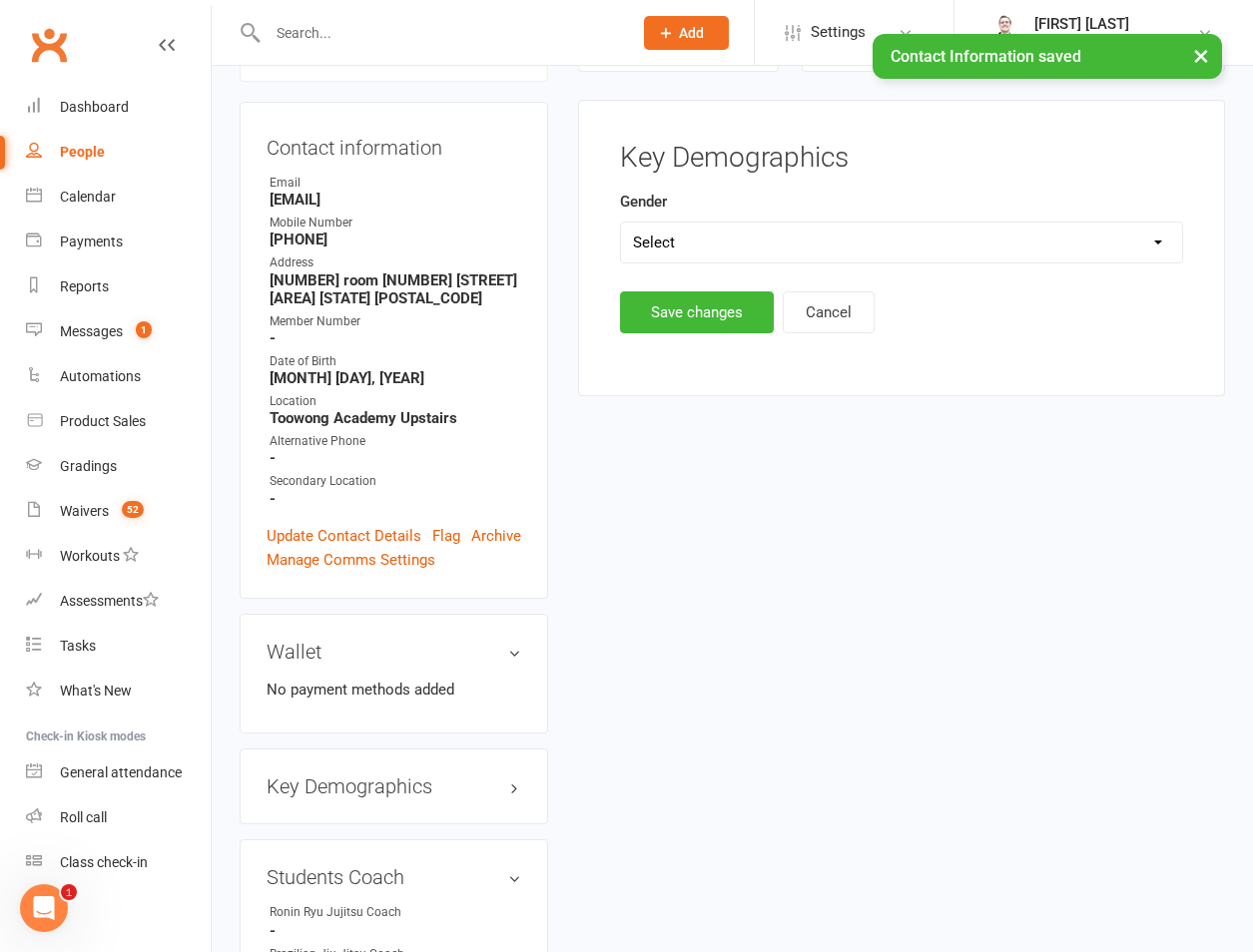 drag, startPoint x: 691, startPoint y: 237, endPoint x: 694, endPoint y: 263, distance: 26.172505 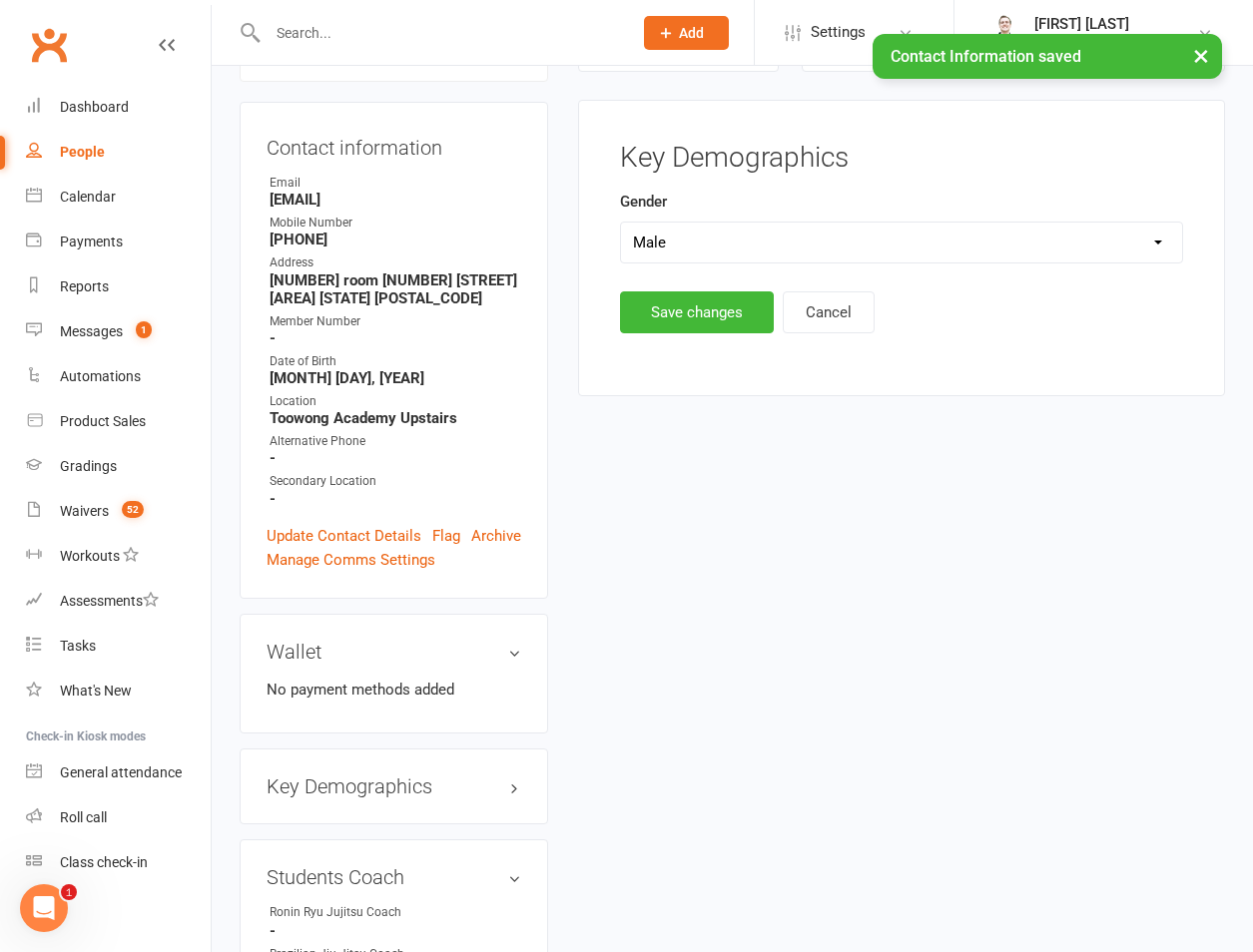 click on "Select Male Female" at bounding box center [902, 242] 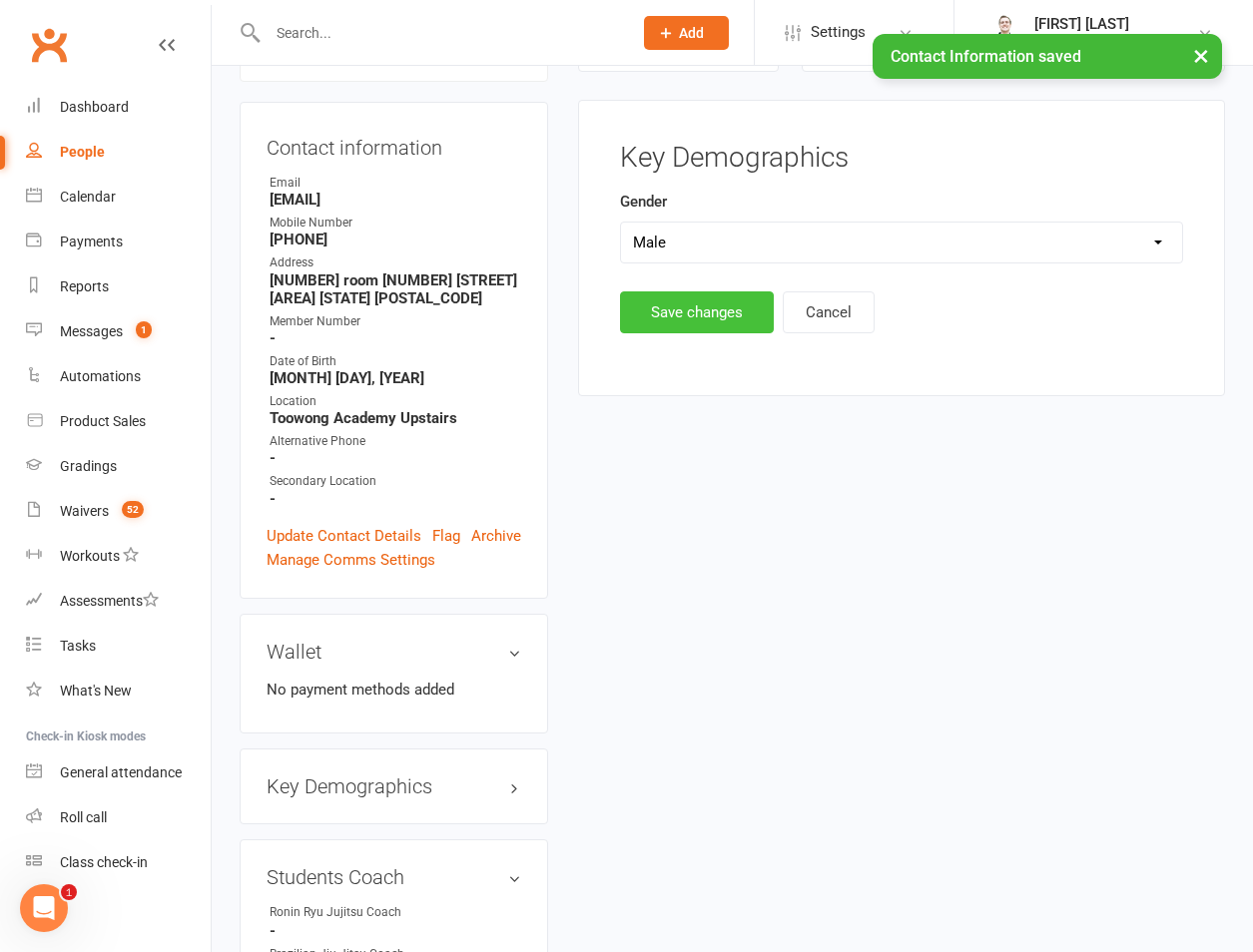 click on "Save changes" at bounding box center (697, 312) 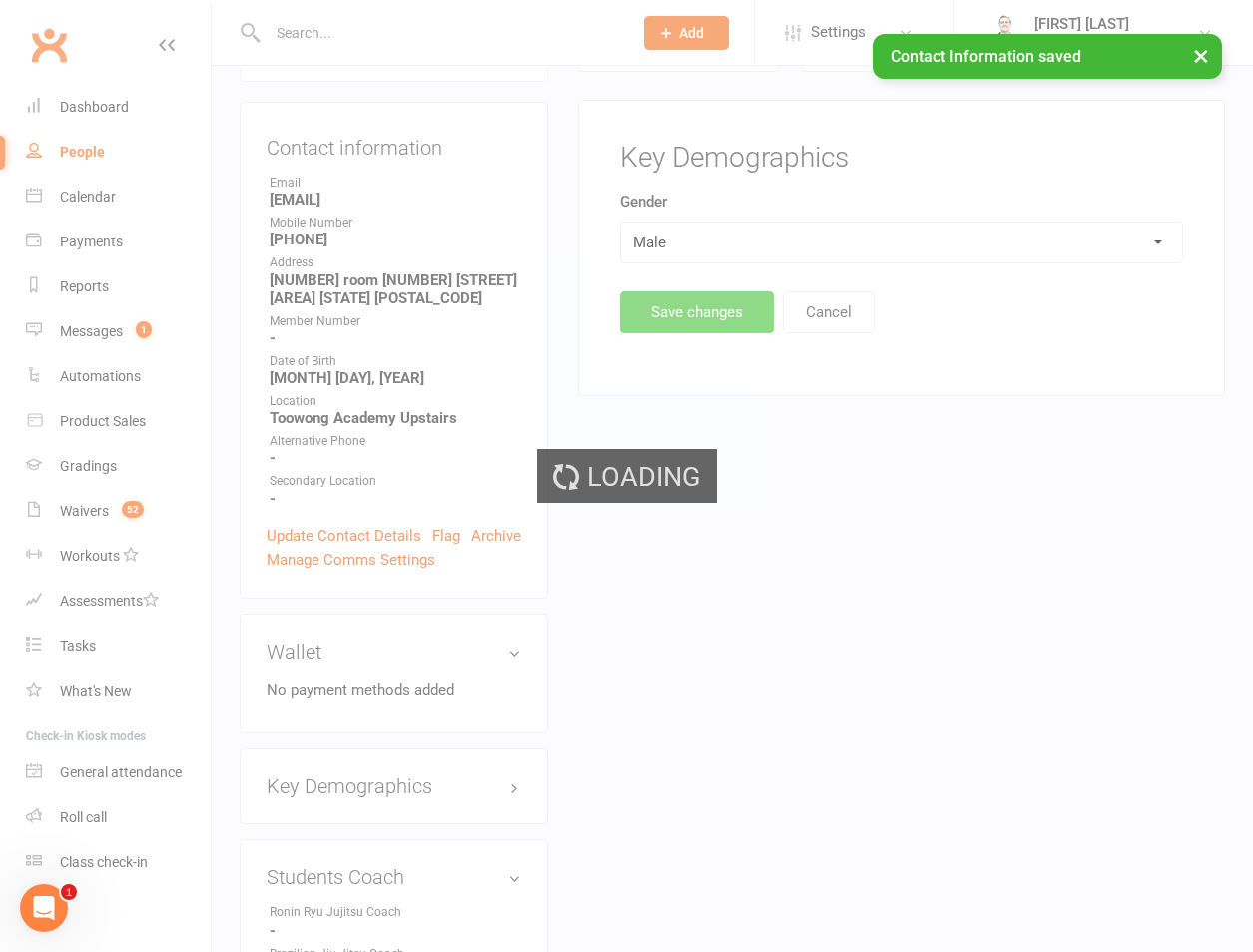scroll, scrollTop: 637, scrollLeft: 0, axis: vertical 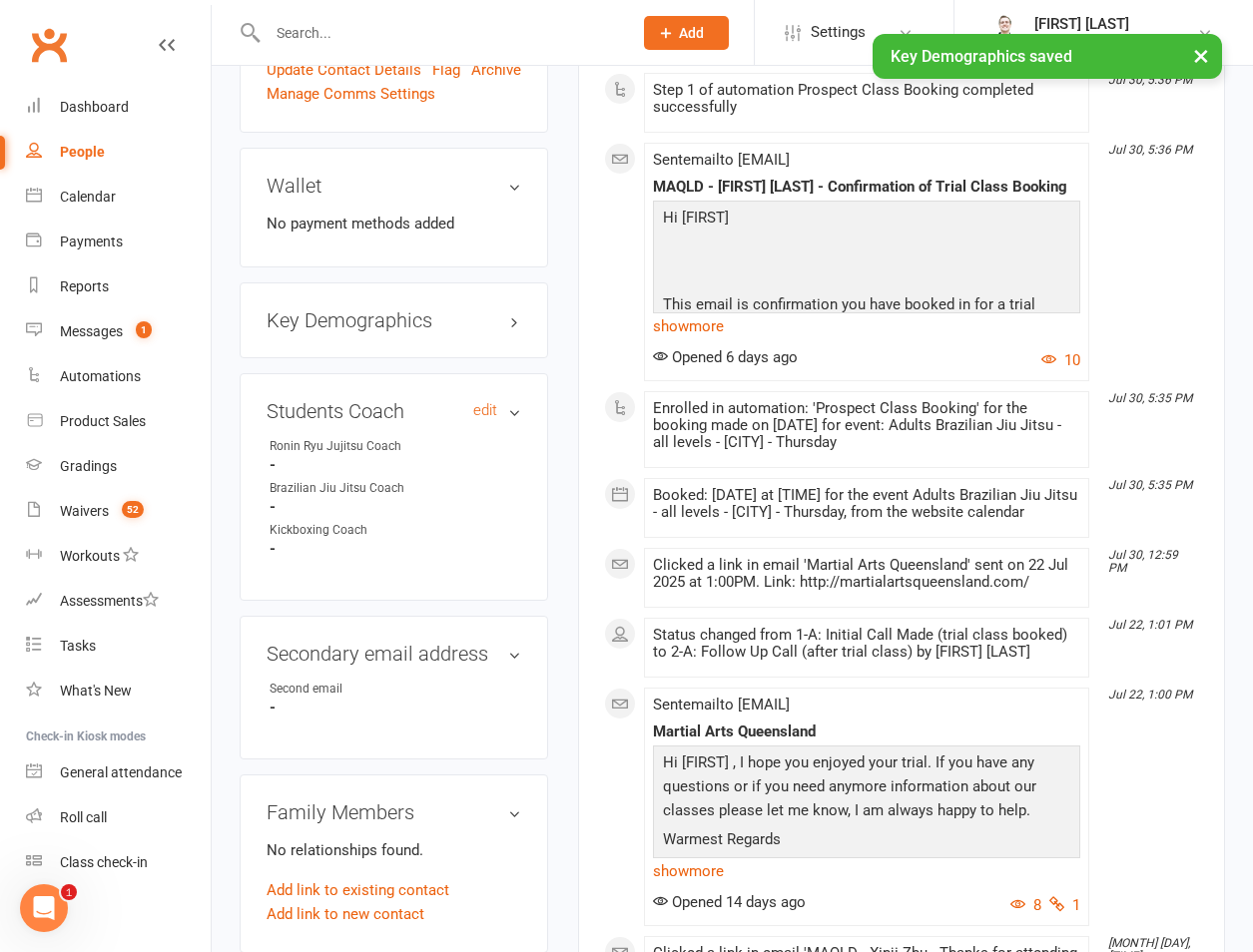 click on "Students Coach  edit" at bounding box center (393, 411) 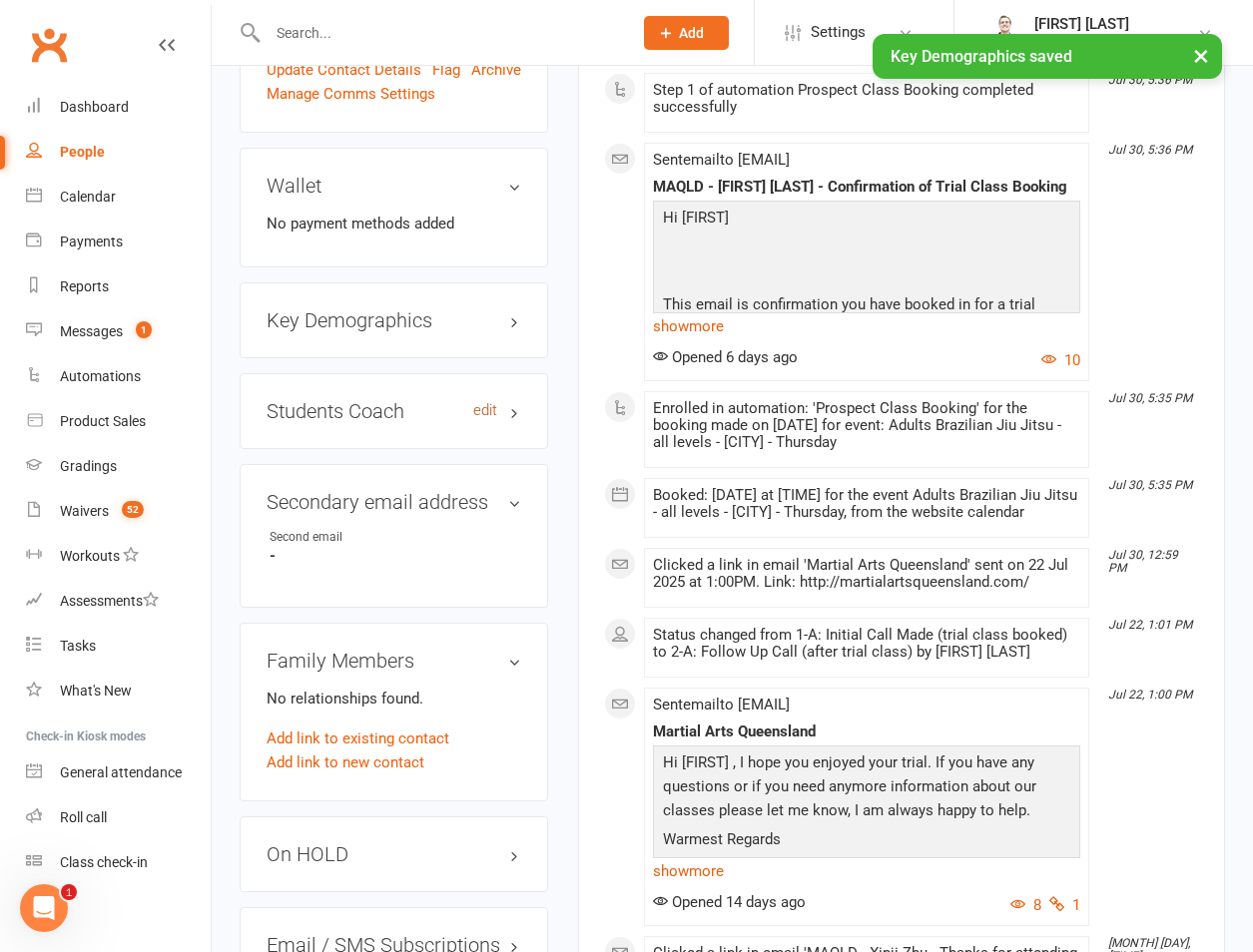 click on "edit" at bounding box center [485, 410] 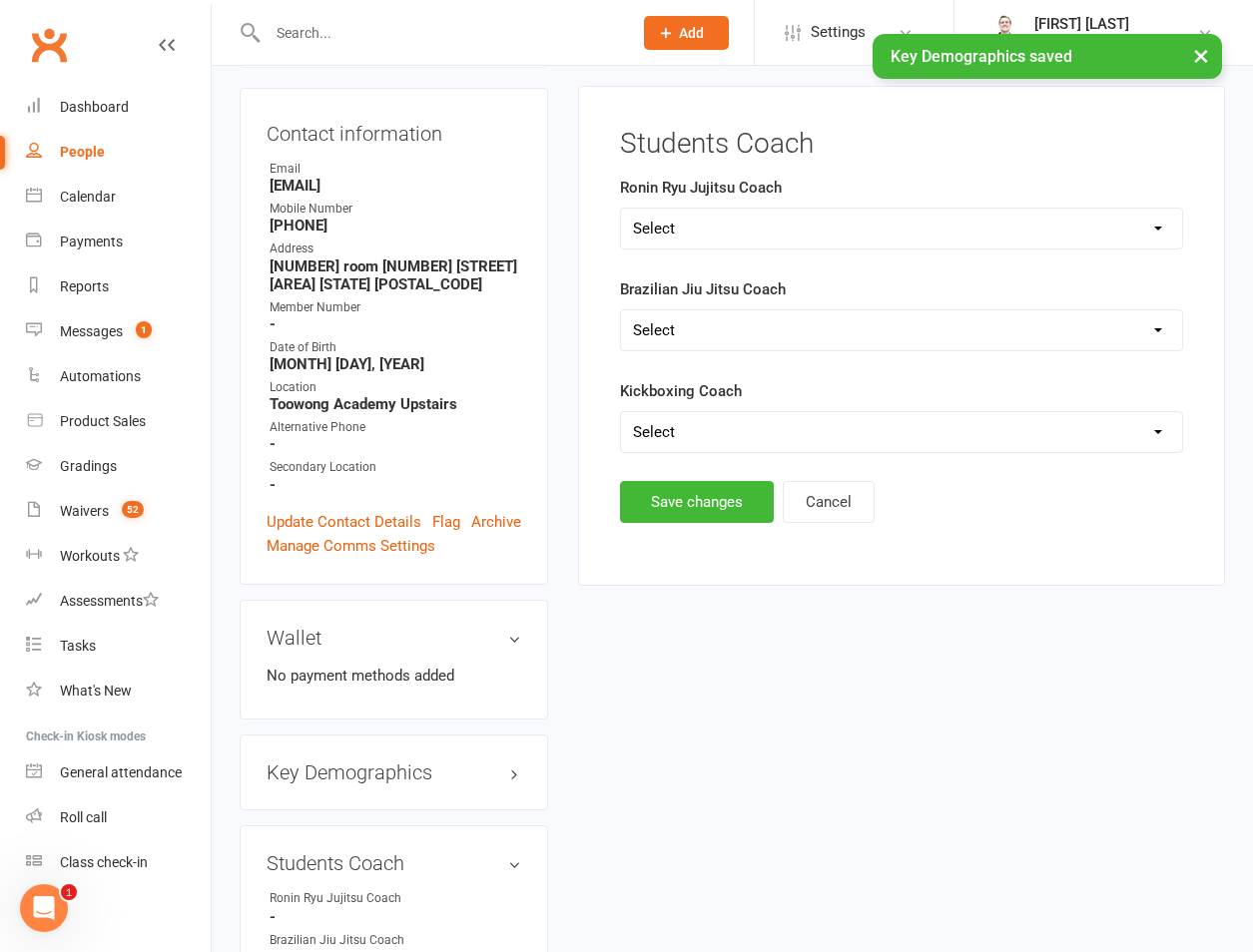 scroll, scrollTop: 171, scrollLeft: 0, axis: vertical 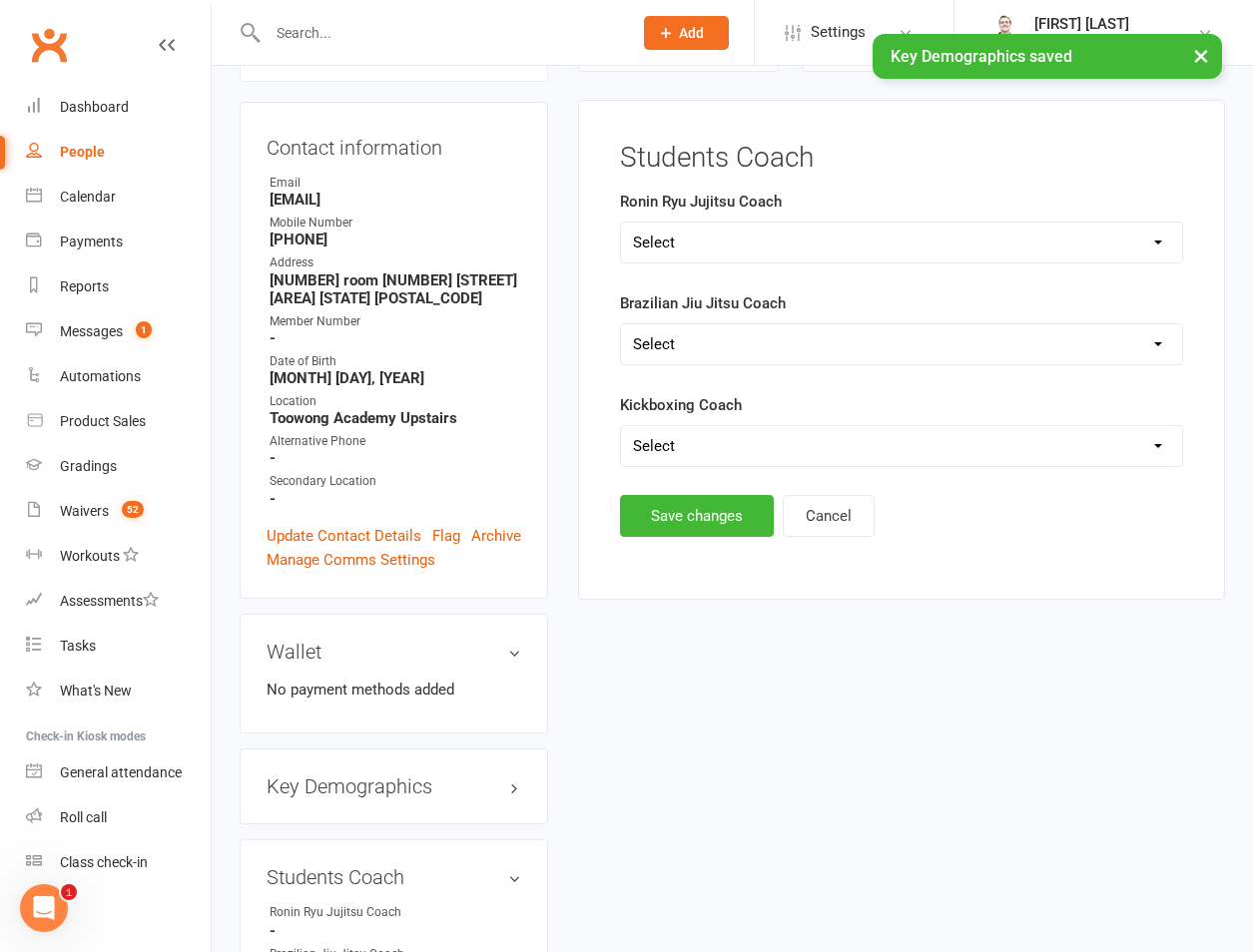 click on "Select [FIRST] [LAST] [FIRST] [LAST] [FIRST] [LAST] [FIRST] [LAST]" at bounding box center [902, 344] 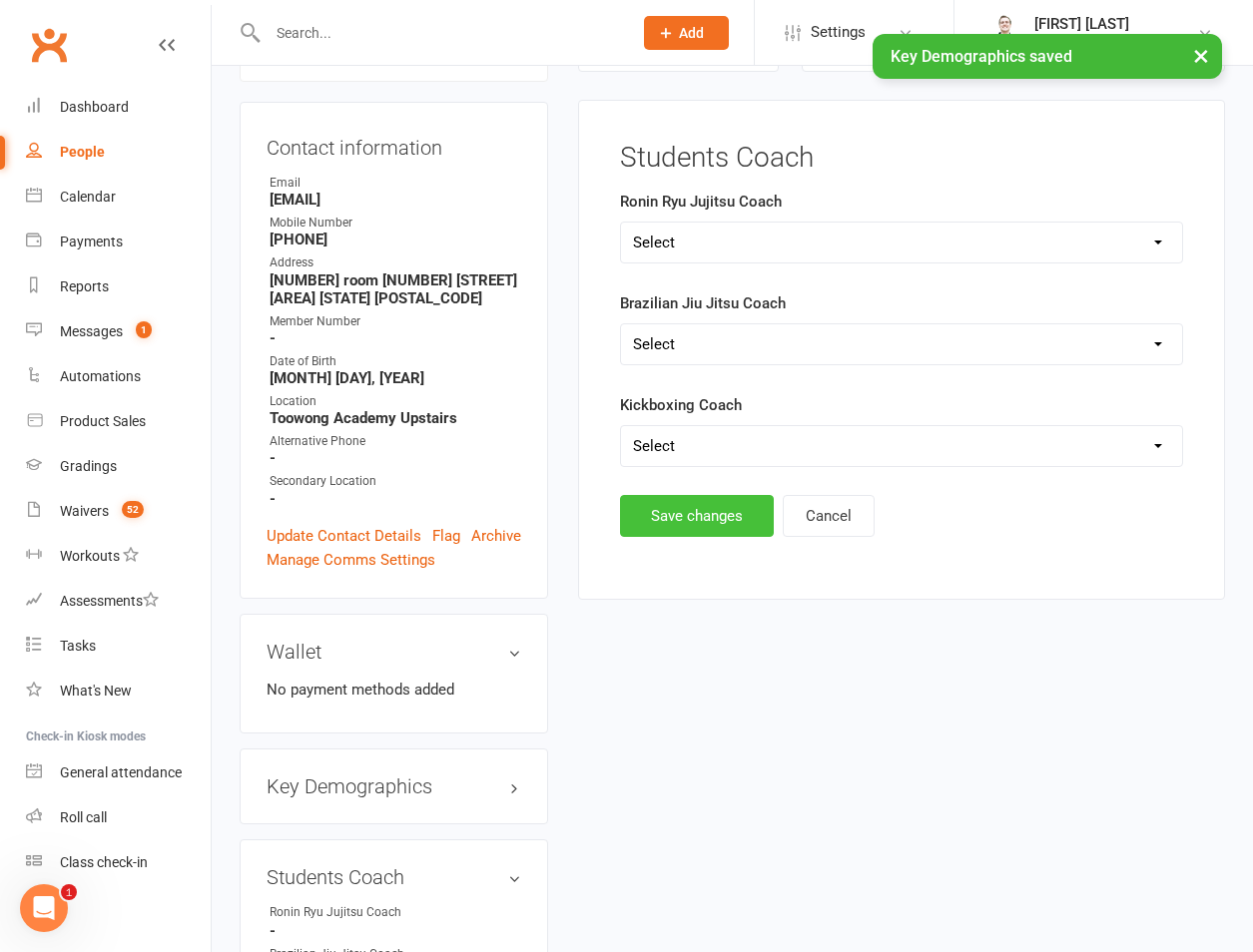 drag, startPoint x: 676, startPoint y: 530, endPoint x: 670, endPoint y: 512, distance: 18.973666 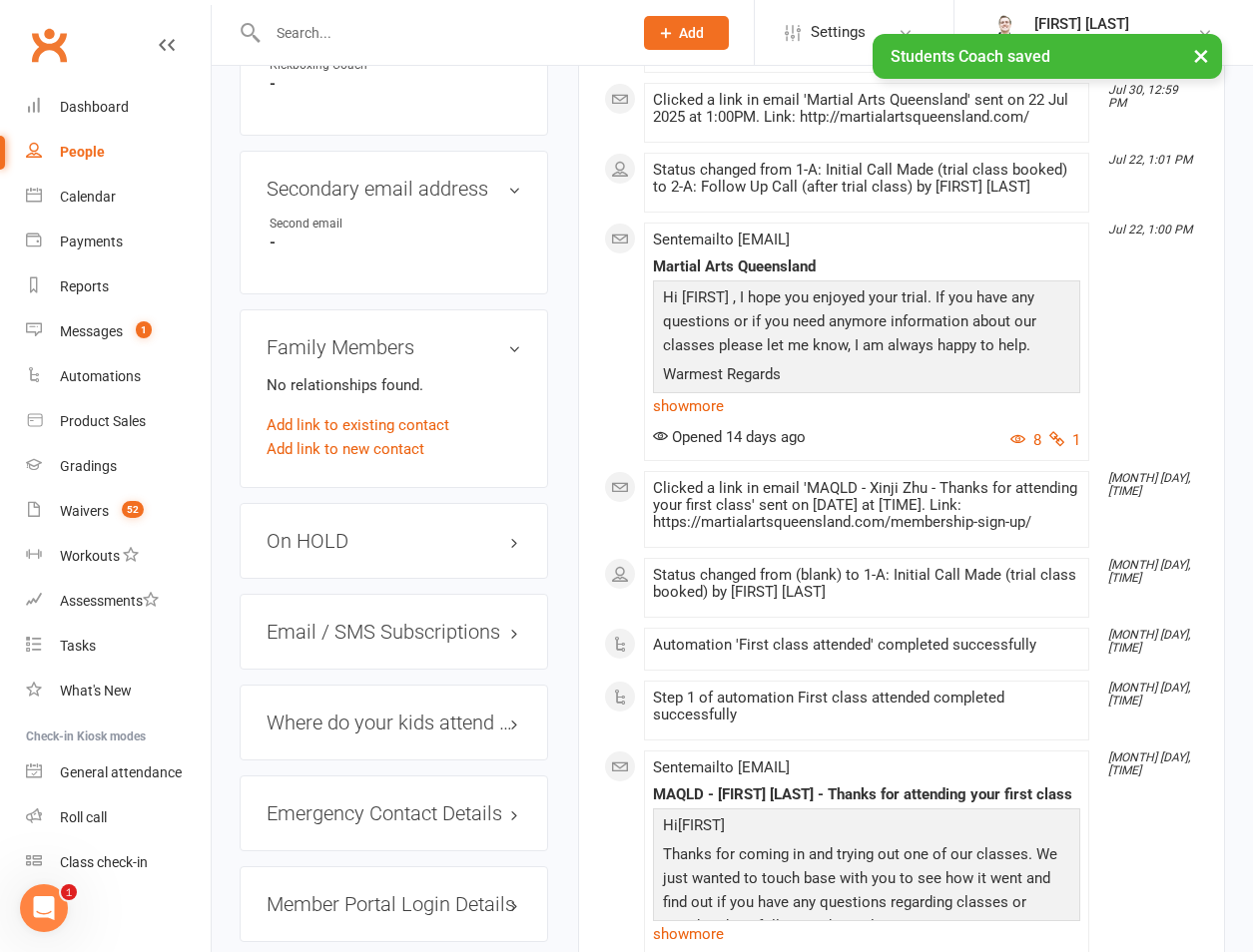 scroll, scrollTop: 1568, scrollLeft: 0, axis: vertical 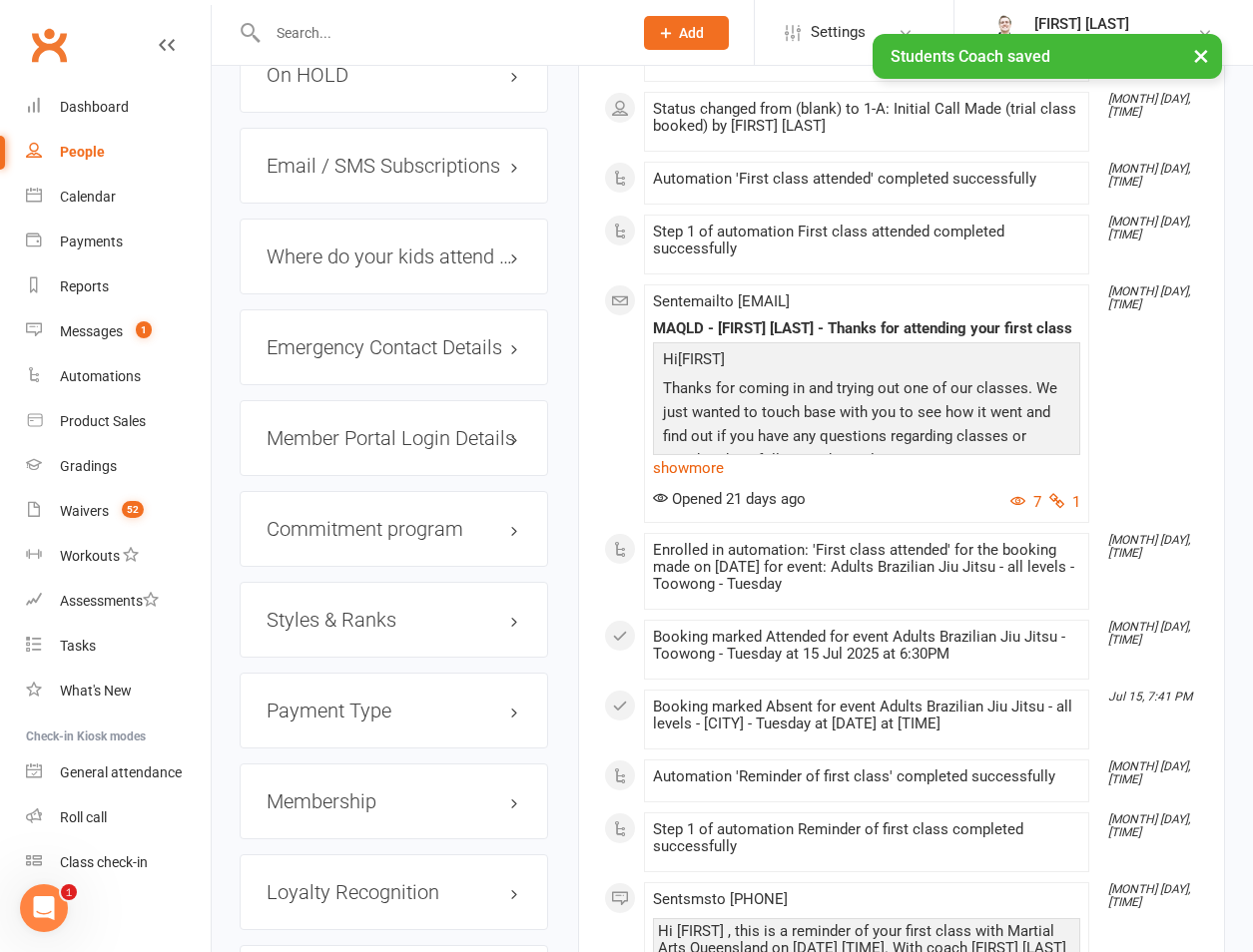 click on "Styles & Ranks" at bounding box center [393, 620] 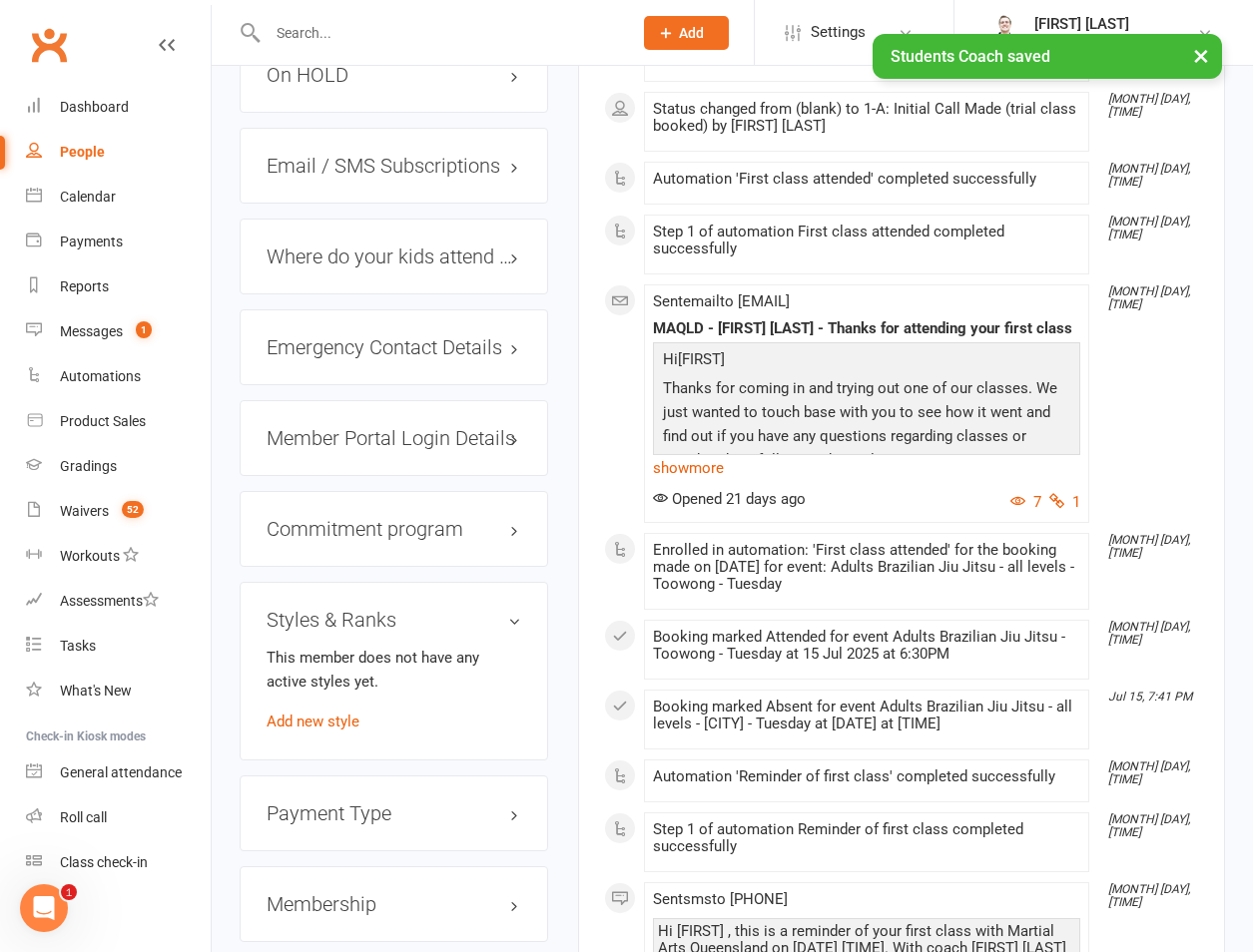 click on "This member does not have any active styles yet. Add new style" at bounding box center [393, 690] 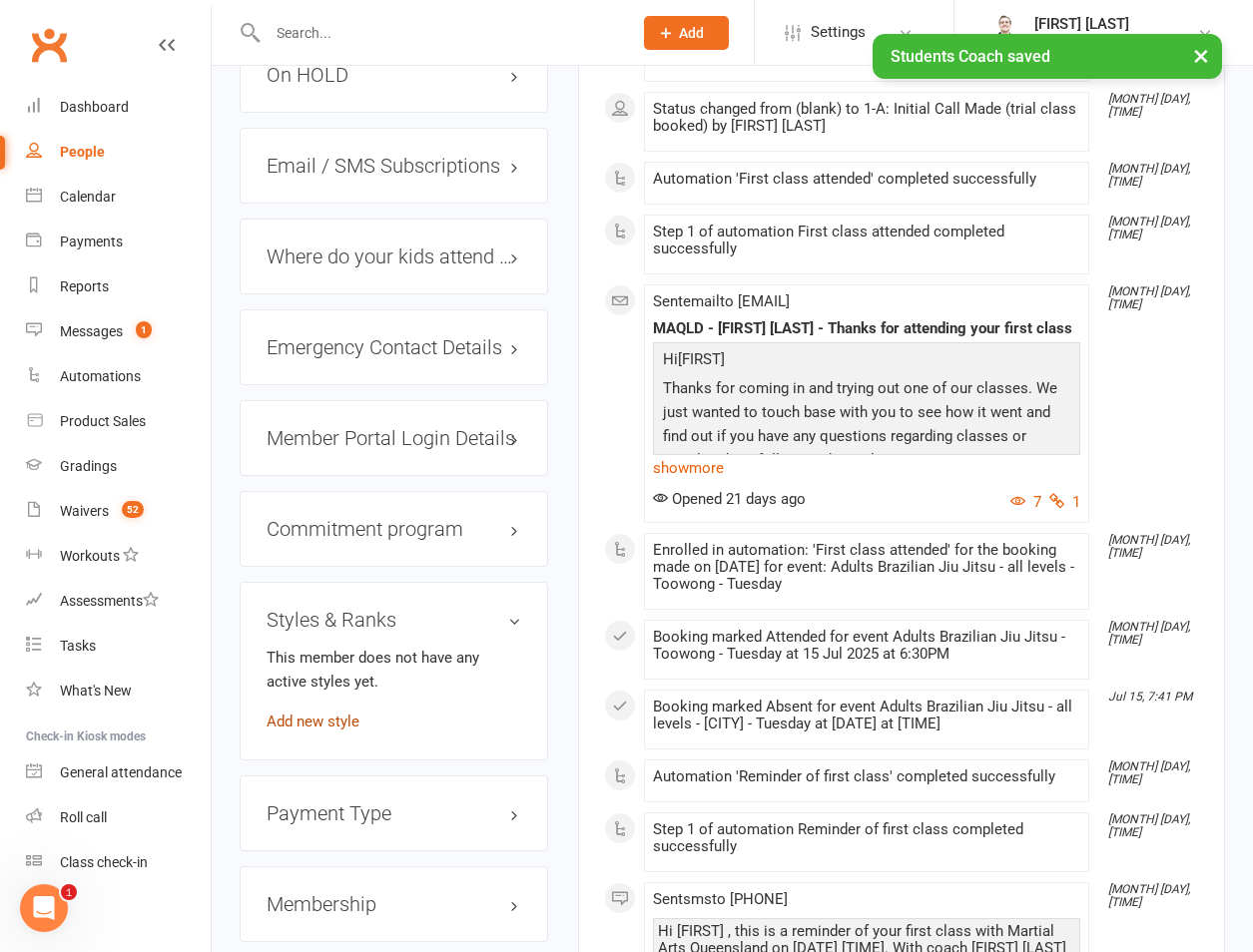 click on "Add new style" at bounding box center (313, 721) 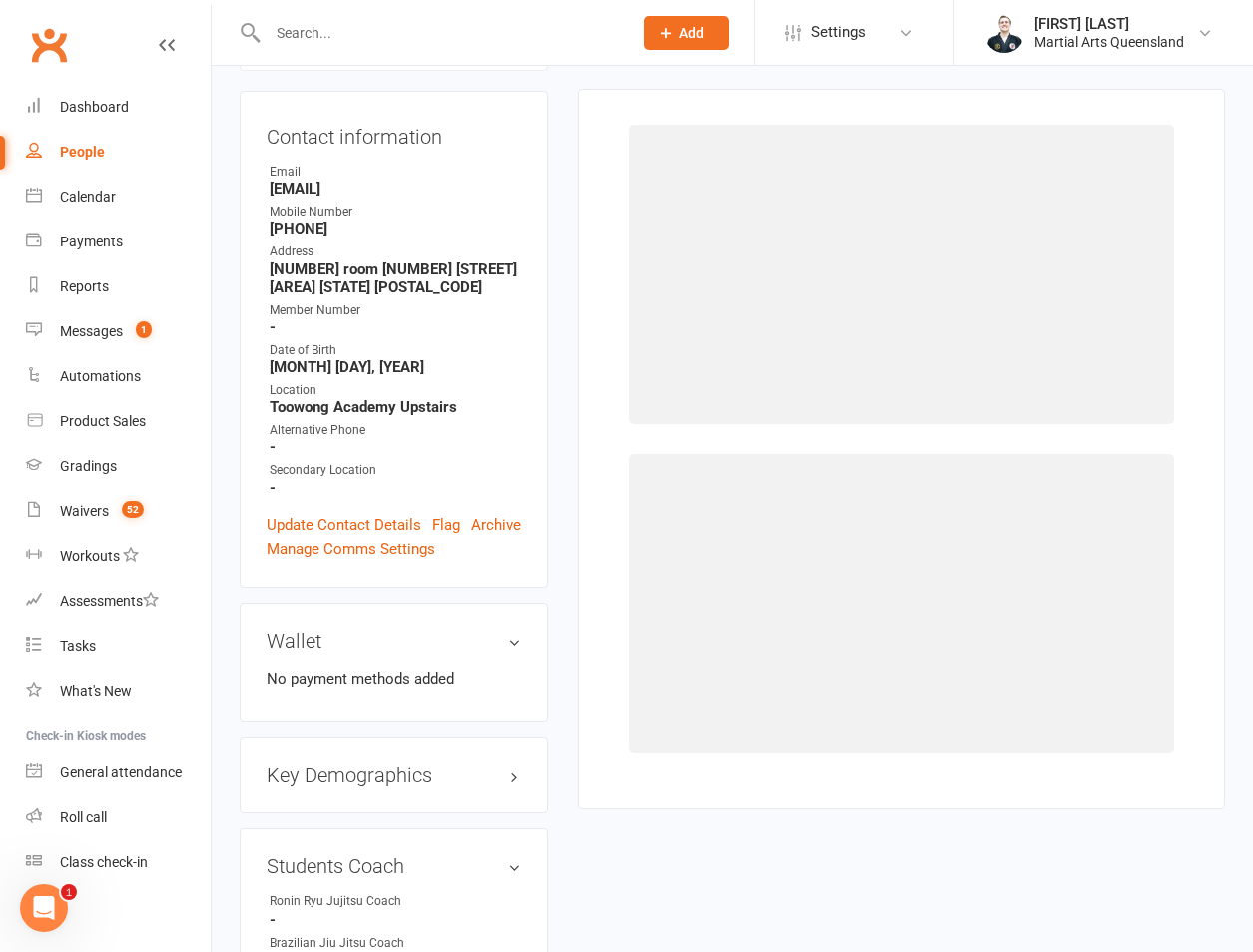 scroll, scrollTop: 171, scrollLeft: 0, axis: vertical 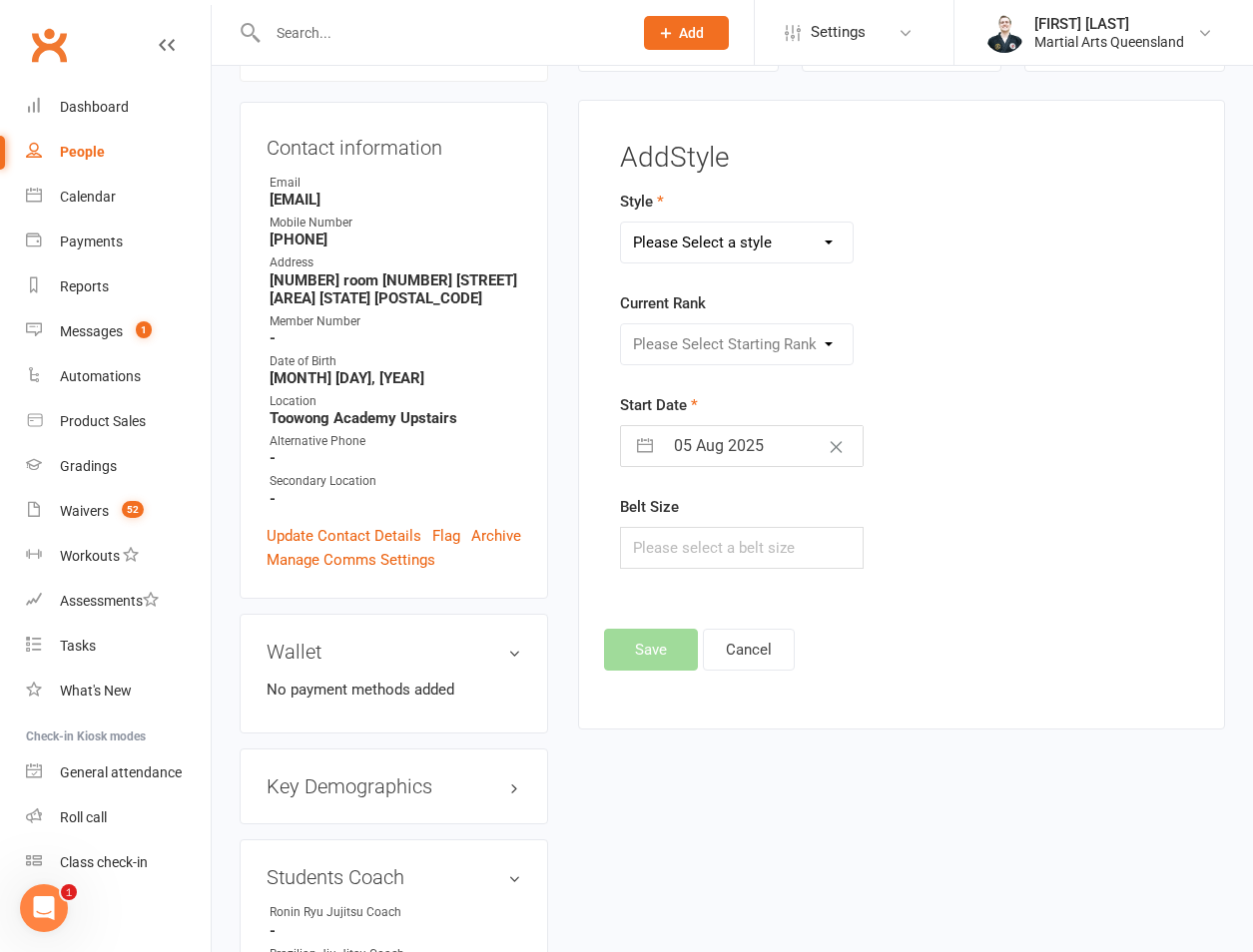 click on "Please Select a style Brazilian Jiu Jitsu PUMMA Kickboxing Kids Brazilian Jiu Jitsu Monkeys Kids Kickboxing Kyushin Ryu Jujitsu Little Warriors Ronin Ryu Jujitsu" at bounding box center (737, 242) 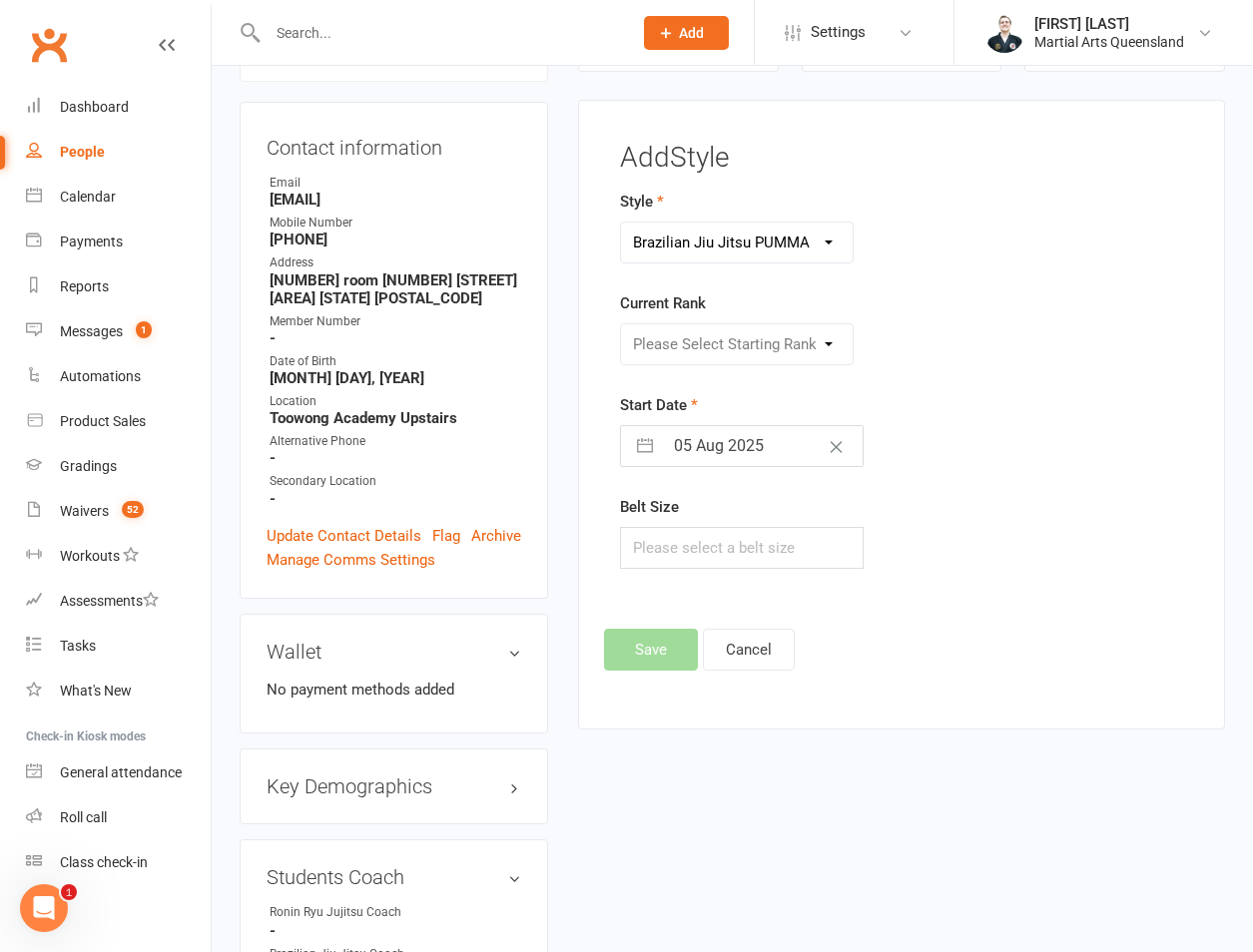 click on "Please Select a style Brazilian Jiu Jitsu PUMMA Kickboxing Kids Brazilian Jiu Jitsu Monkeys Kids Kickboxing Kyushin Ryu Jujitsu Little Warriors Ronin Ryu Jujitsu" at bounding box center (737, 242) 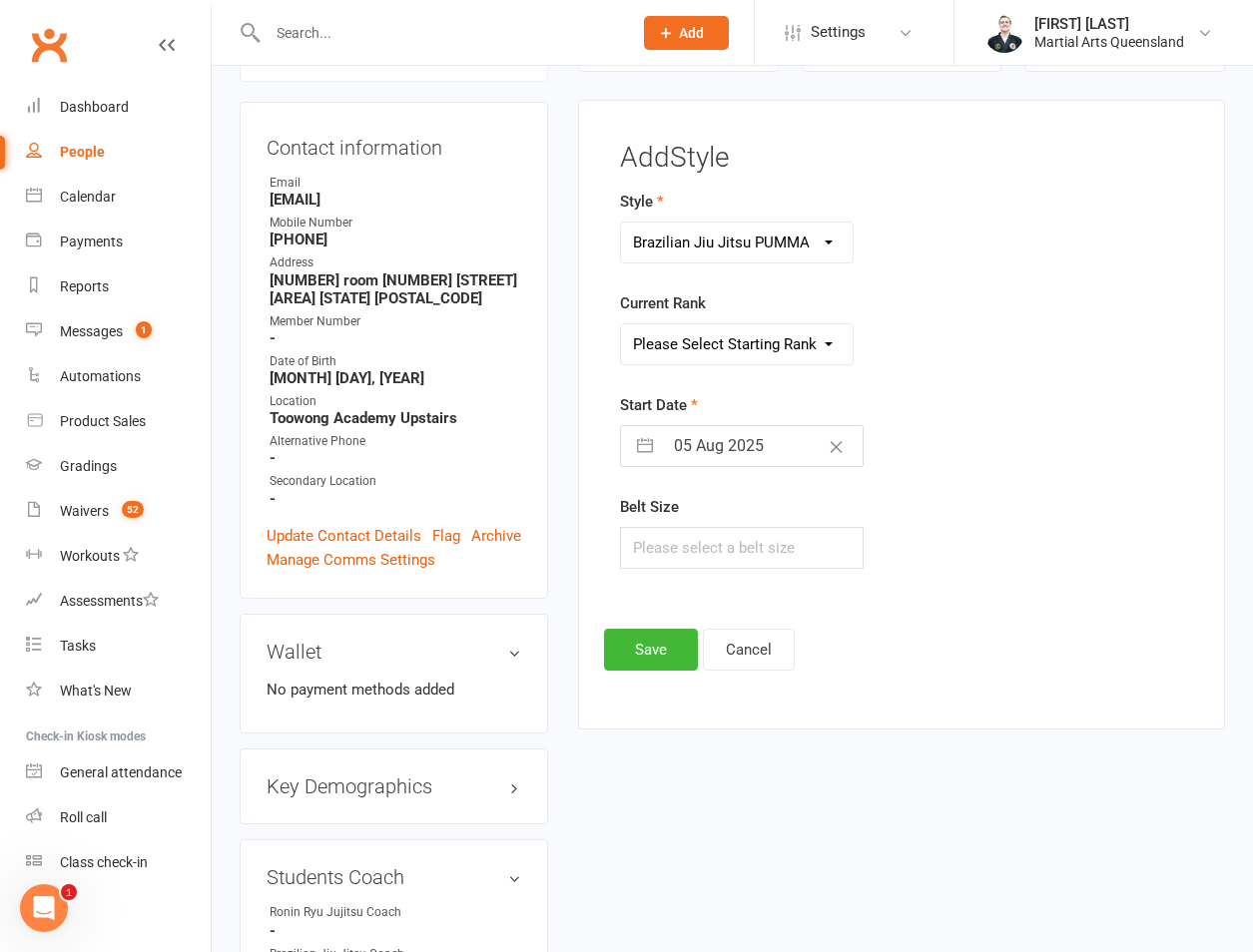 click on "Current Rank Please Select Starting Rank 10. white belt 11. White 1st degree 12. White 2nd degree 13. White 3rd degree 14. White 4th degree 15. Blue 16. Blue 1st degree 17. Blue 2nd degree 18. Blue 3rd degree 19. Blue 4th degree 20. Purple 21. Purple 1st degree 22. Purple 2nd degree 23. Purple 3rd degree 24. Purple 4th degree 25. Brown 26. Brown 1st degree 27. Brown 2nd degree 28. Brown 3rd degree 29. Brown 4th degree 30. Black Belt 31. Black Belt 1st degree 32. Black Belt 2nd degree 33. Black Belt 3rd degree 34. Black Belt 4th degree" at bounding box center (803, 328) 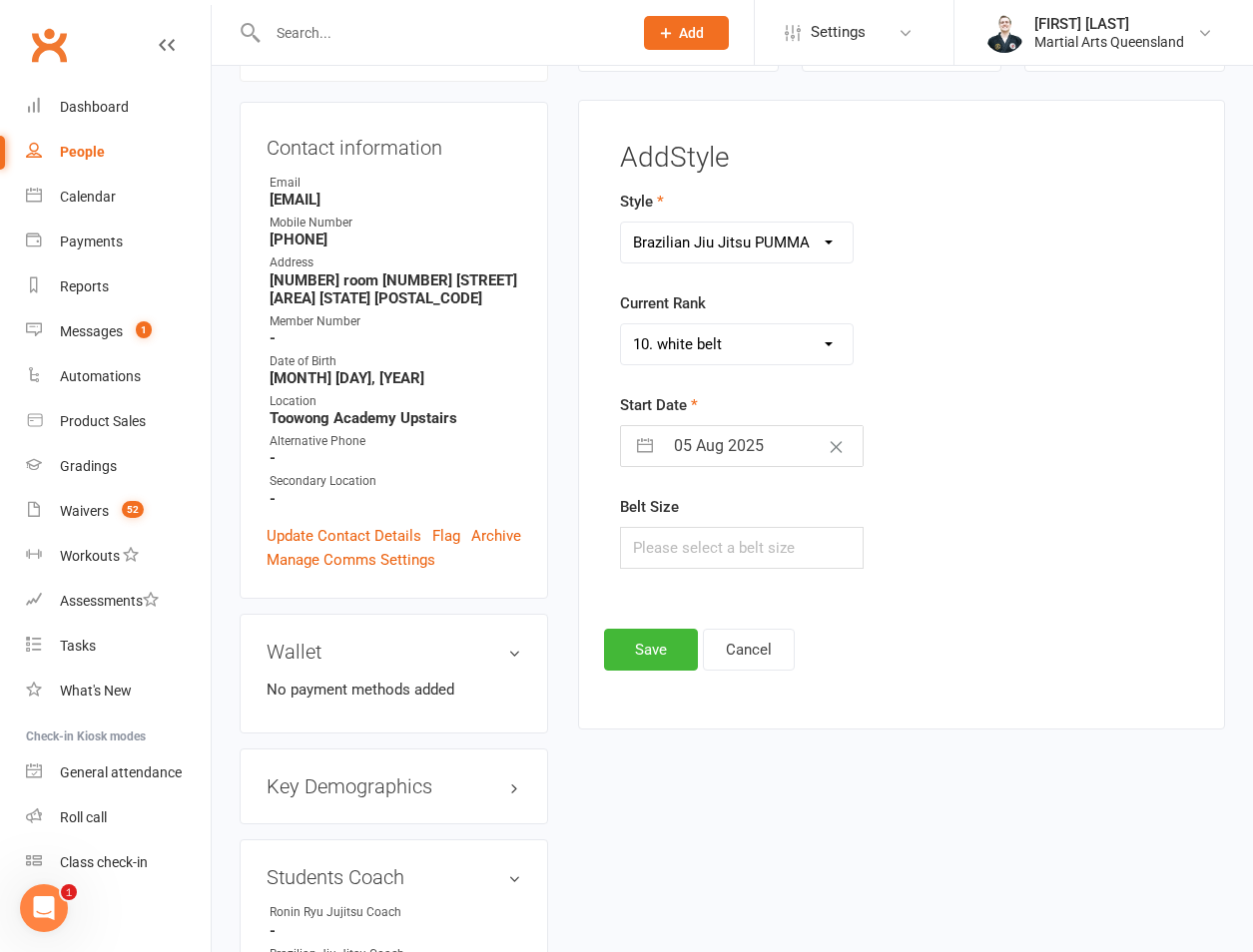 click on "Please Select Starting Rank 10. white belt 11. White 1st degree 12. White 2nd degree 13. White 3rd degree 14. White 4th degree 15. Blue 16. Blue 1st degree 17. Blue 2nd degree 18. Blue 3rd degree 19. Blue 4th degree 20. Purple 21. Purple 1st degree 22. Purple 2nd degree 23. Purple 3rd degree 24. Purple 4th degree 25. Brown 26. Brown 1st degree 27. Brown 2nd degree 28. Brown 3rd degree 29. Brown 4th degree 30. Black Belt 31. Black Belt 1st degree 32. Black Belt 2nd degree 33. Black Belt 3rd degree 34. Black Belt 4th degree" at bounding box center (737, 344) 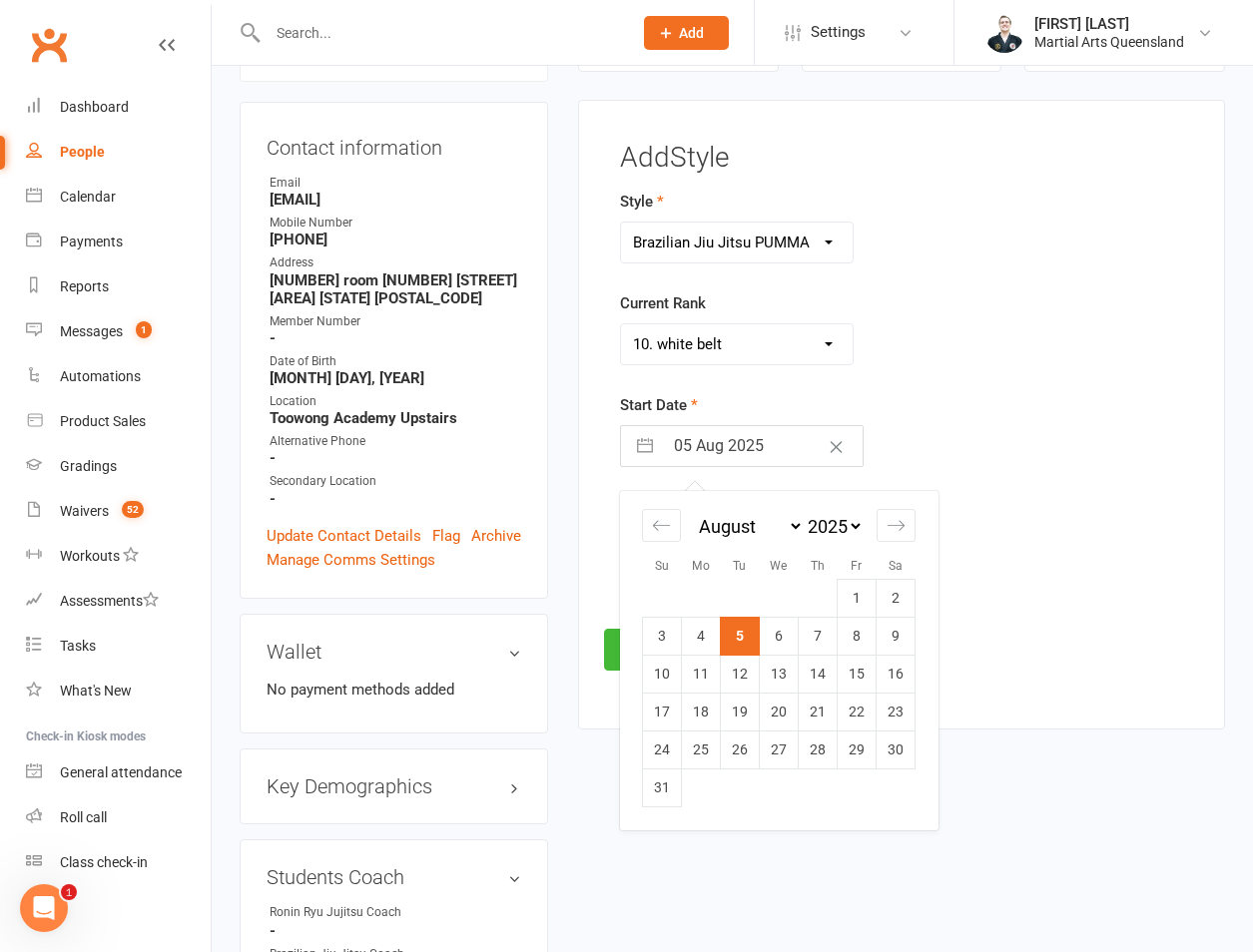 click on "05 Aug 2025" at bounding box center [763, 446] 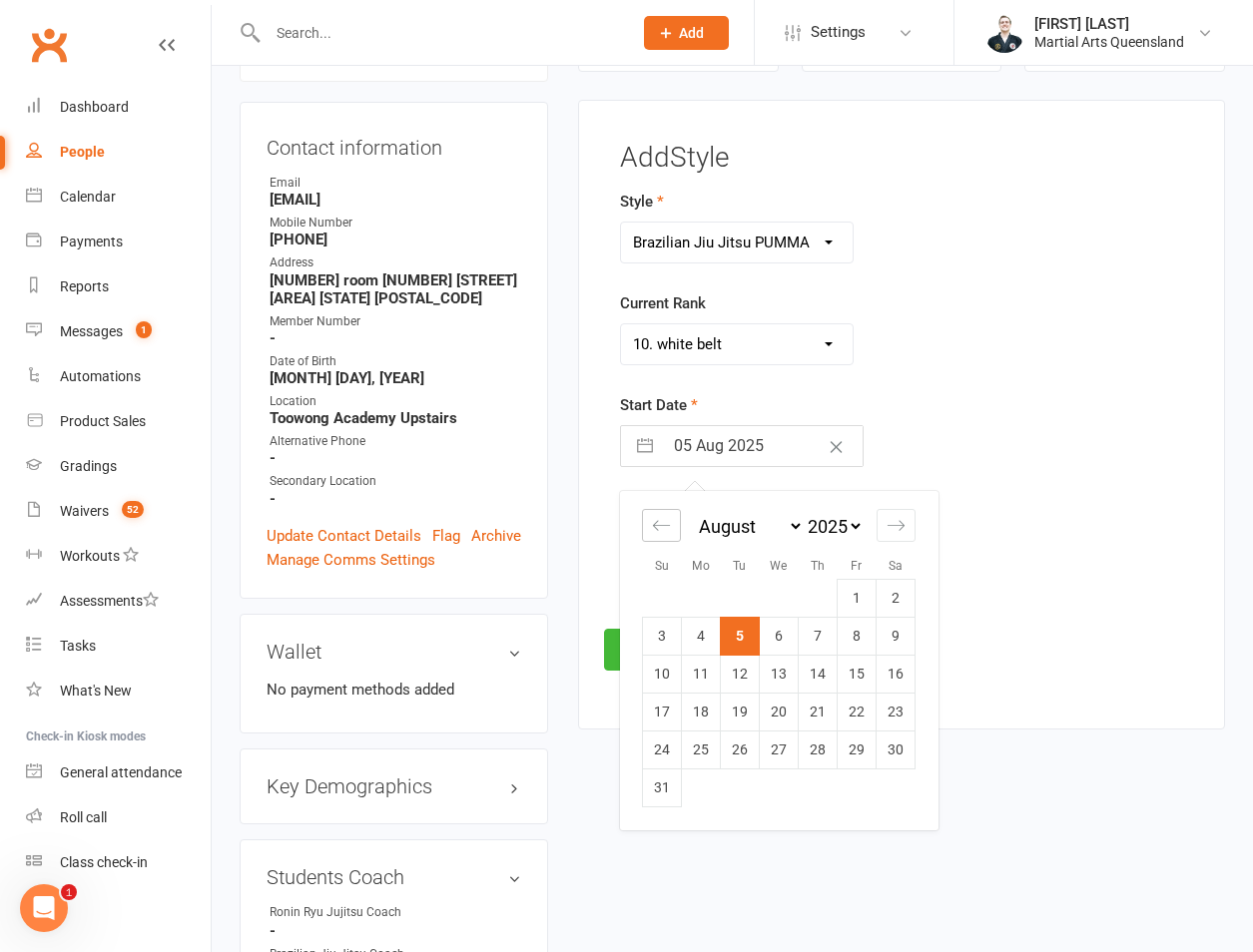 click 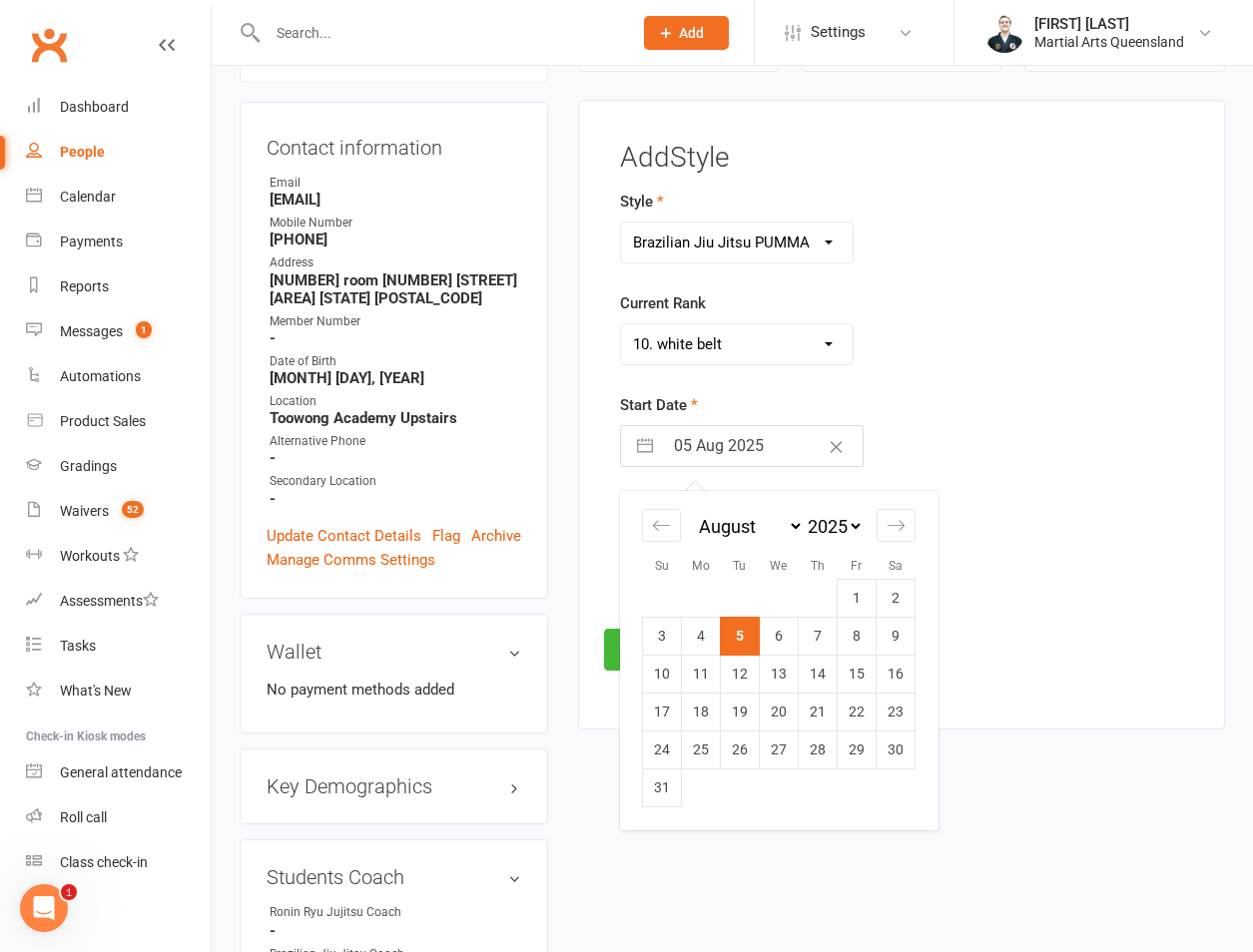 select on "5" 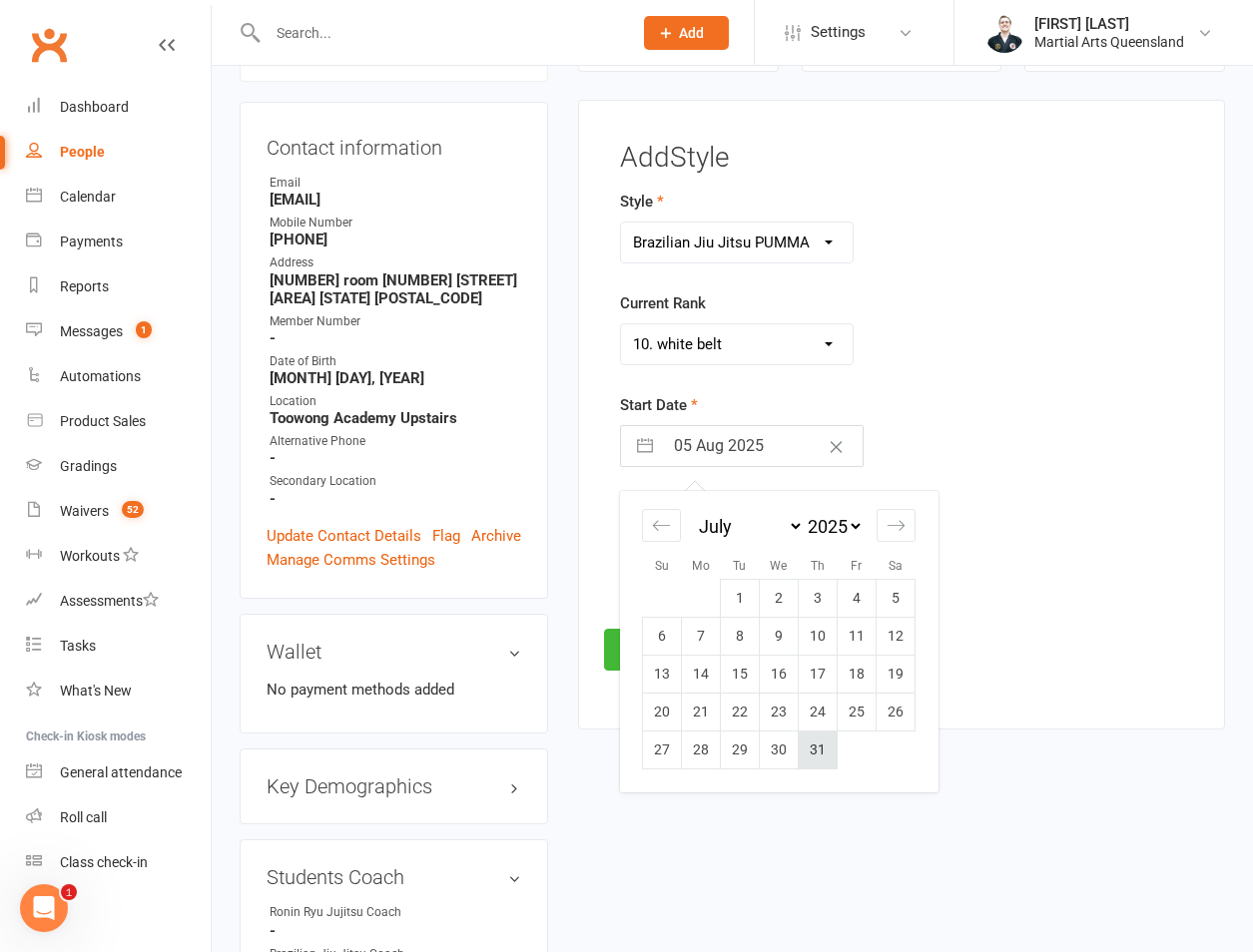 click on "31" at bounding box center [818, 749] 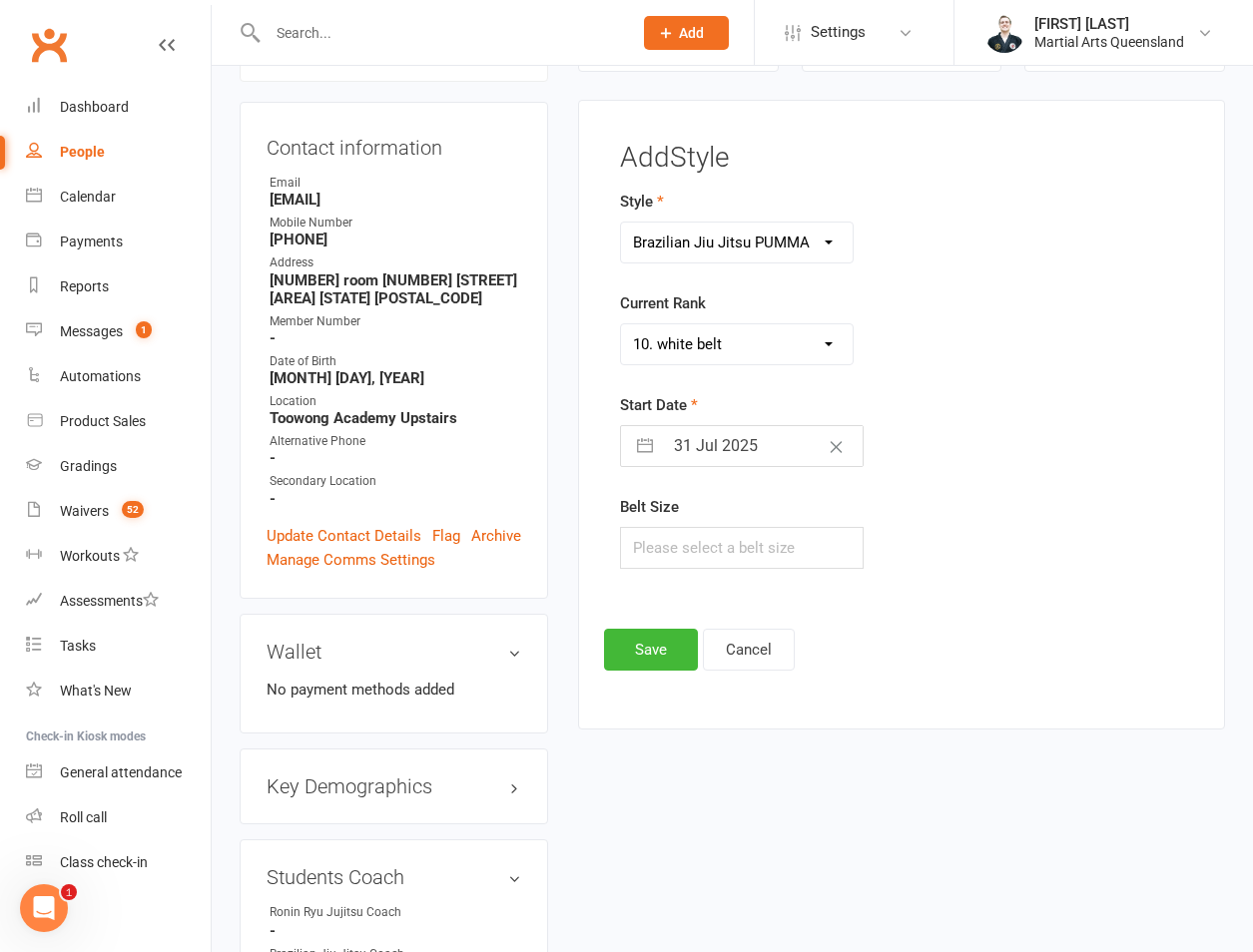type on "31 Jul 2025" 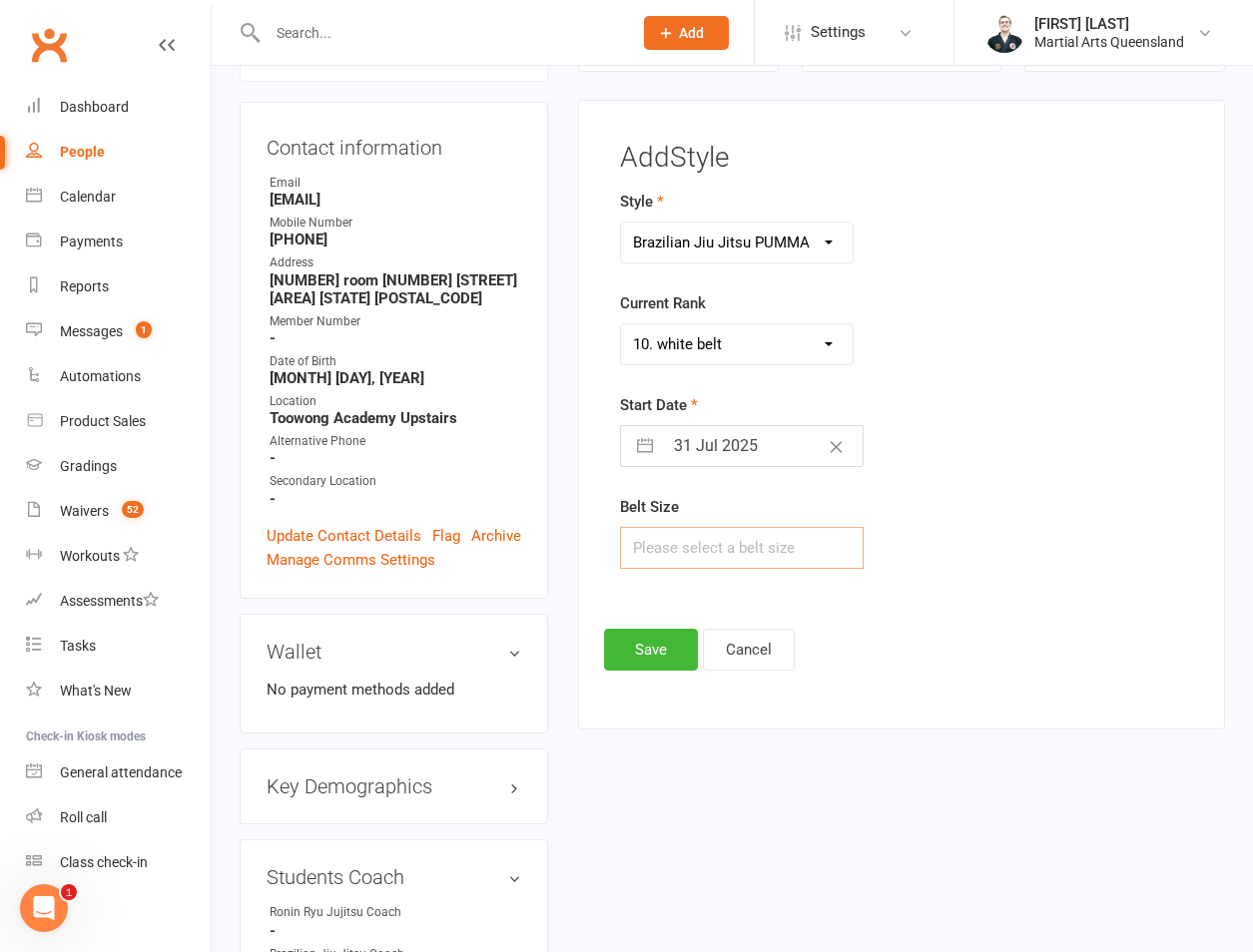 click at bounding box center (742, 548) 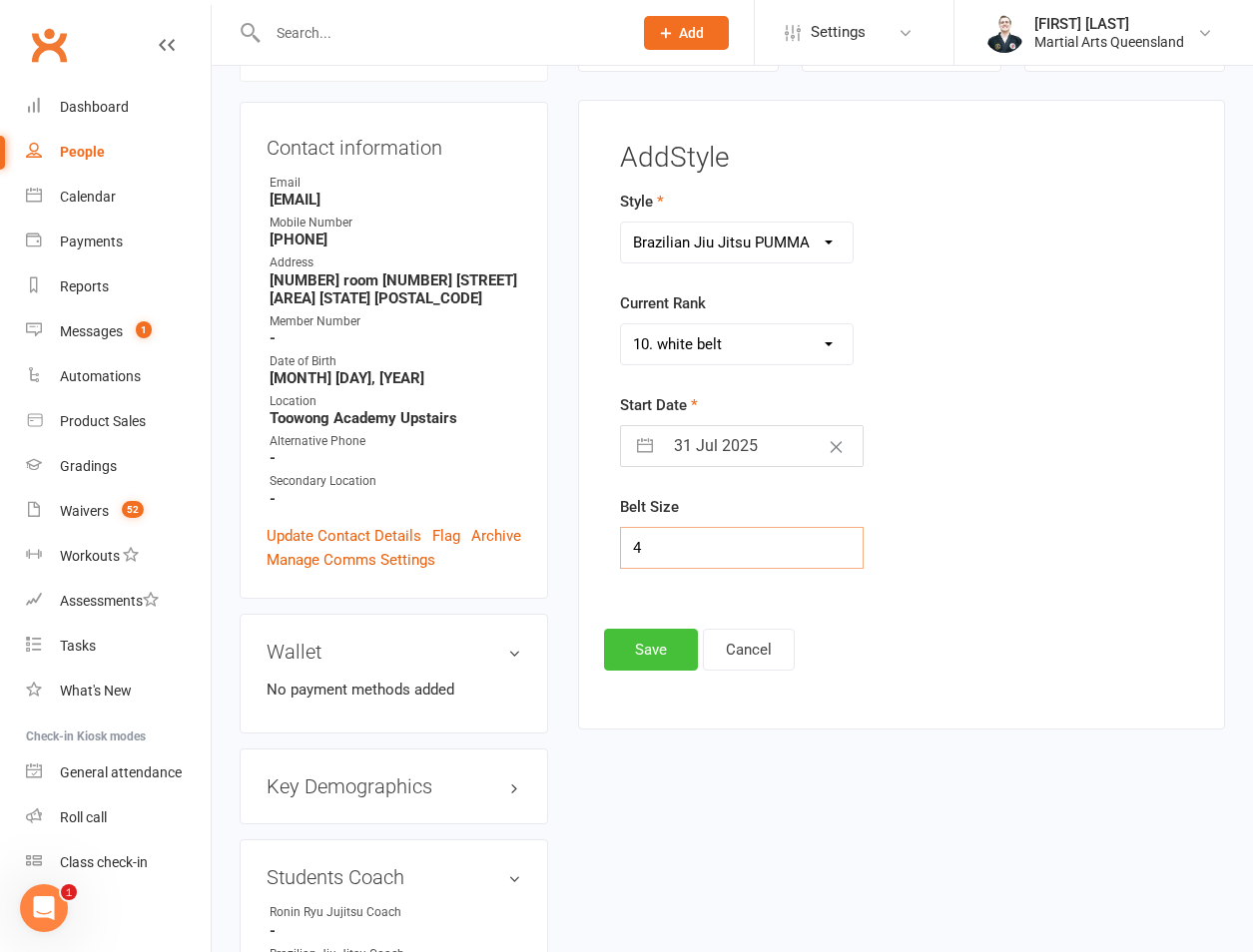 type on "4" 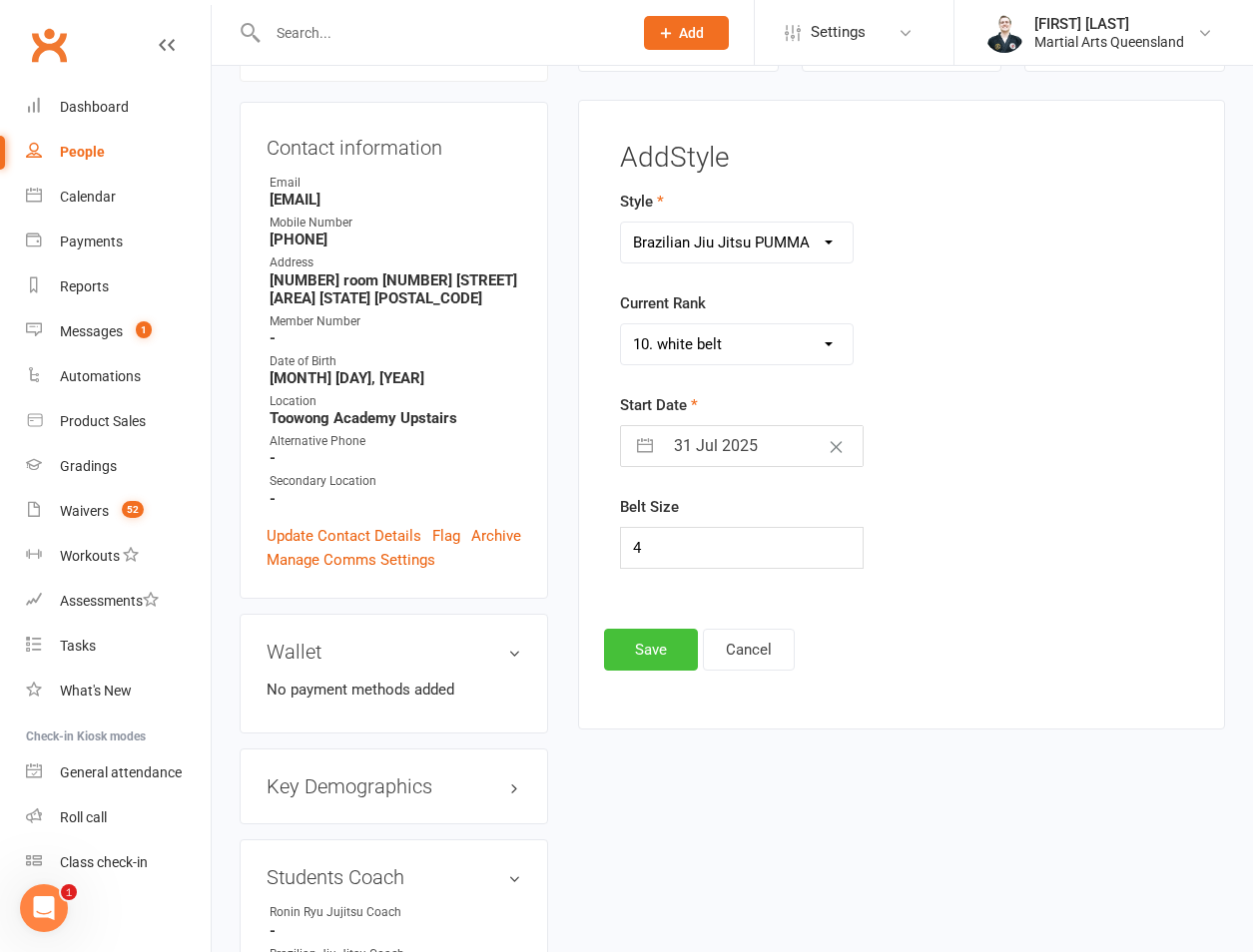 click on "Save" at bounding box center (651, 650) 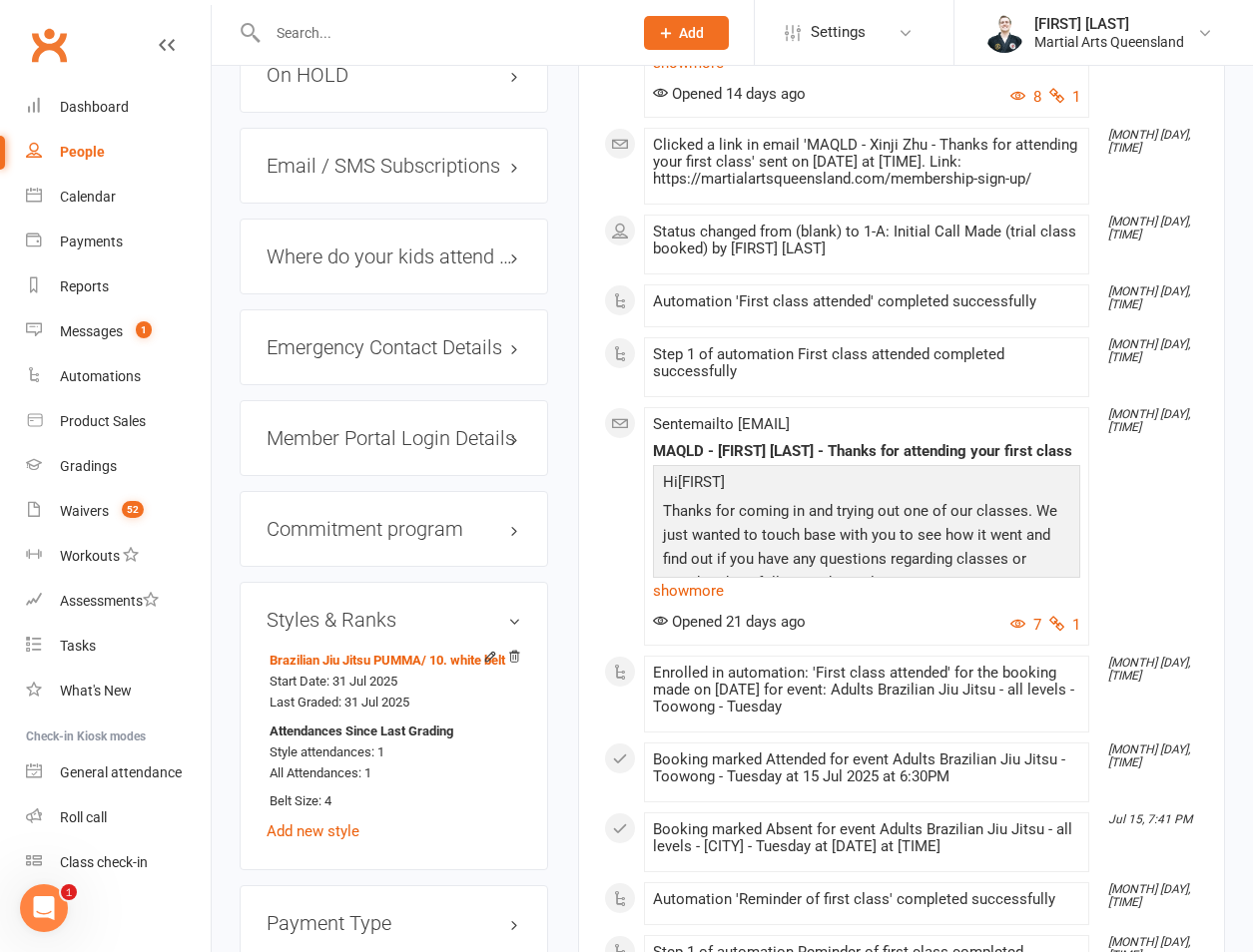 scroll, scrollTop: 2499, scrollLeft: 0, axis: vertical 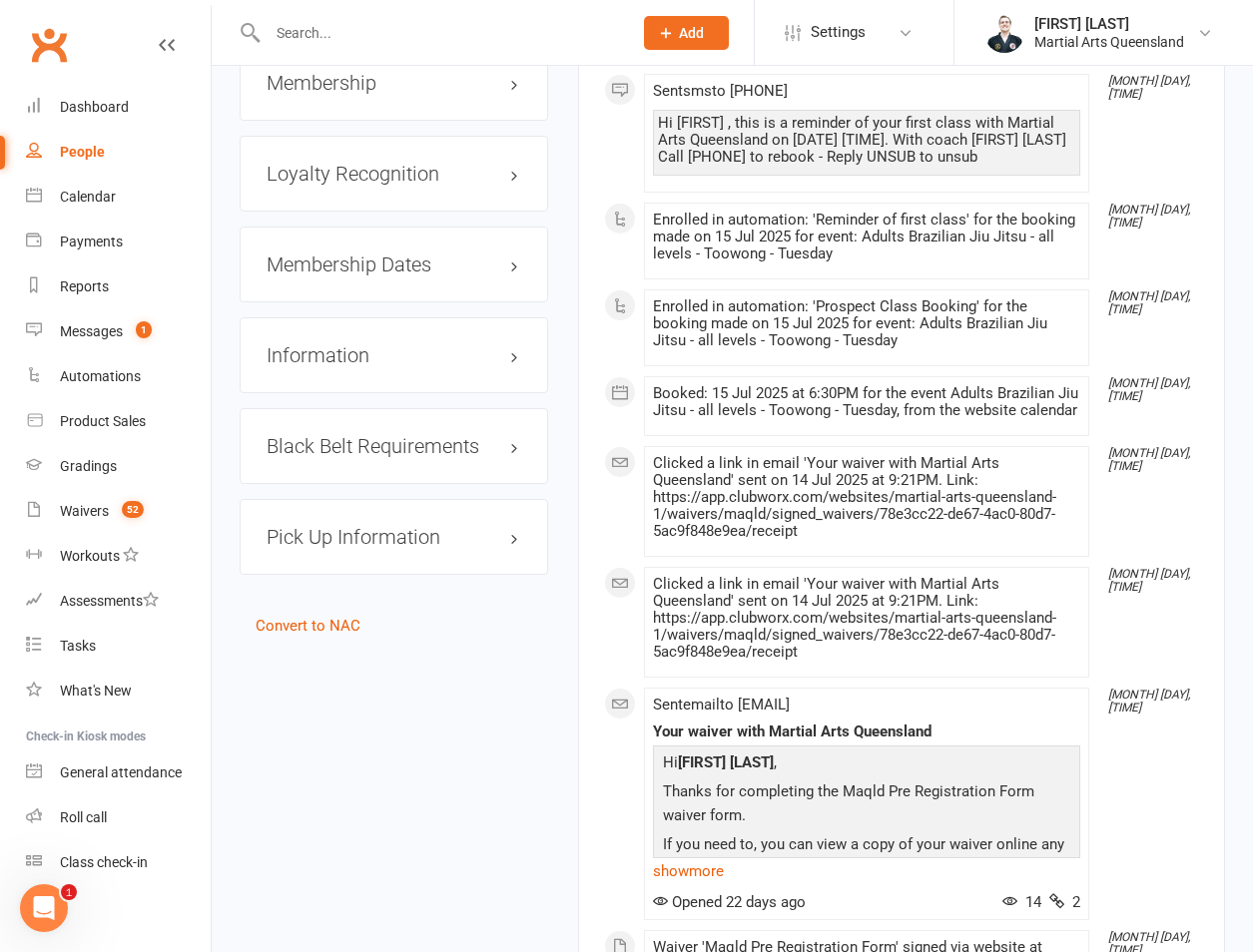 click on "Membership" at bounding box center [393, 83] 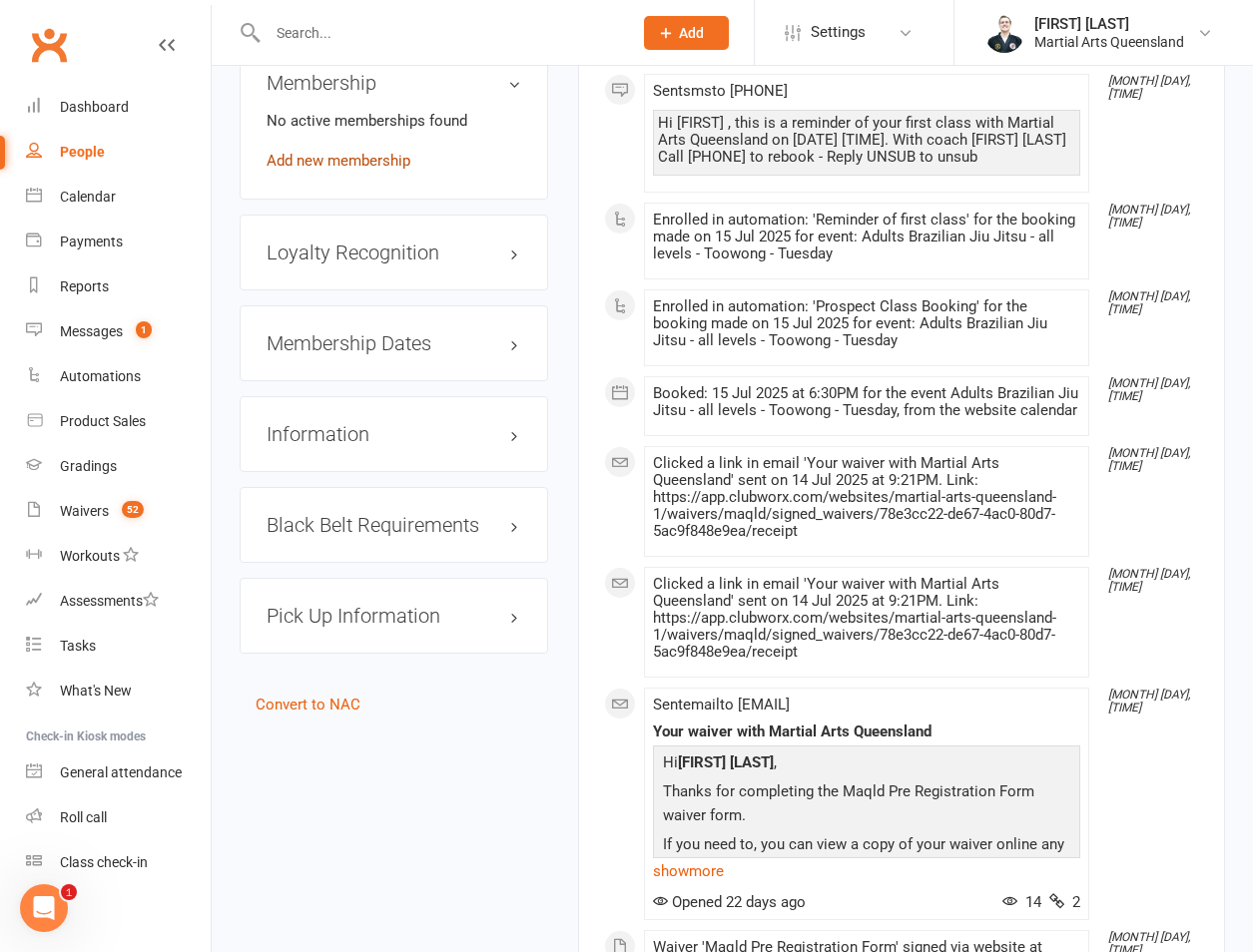 click on "Add new membership" at bounding box center (338, 161) 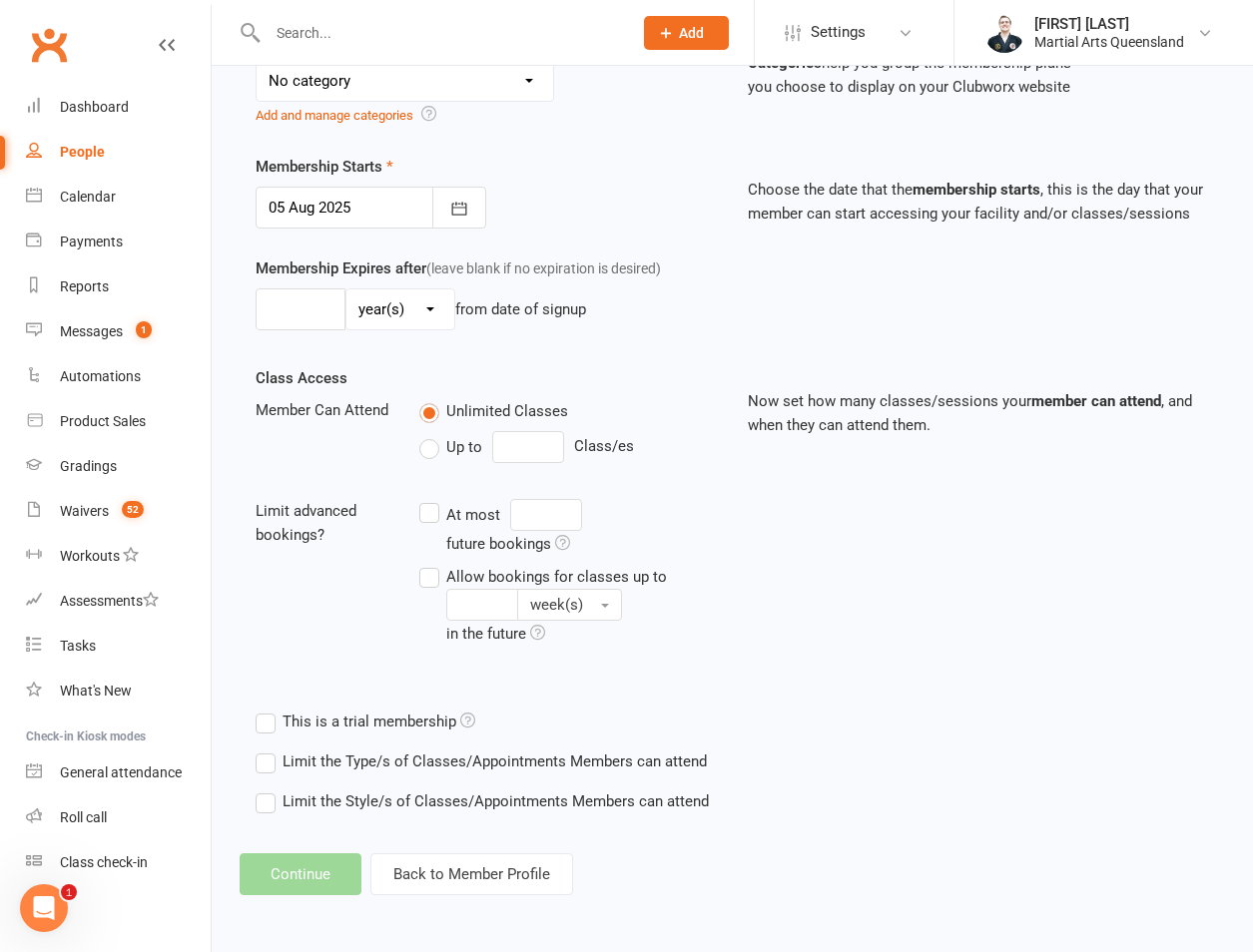 scroll, scrollTop: 0, scrollLeft: 0, axis: both 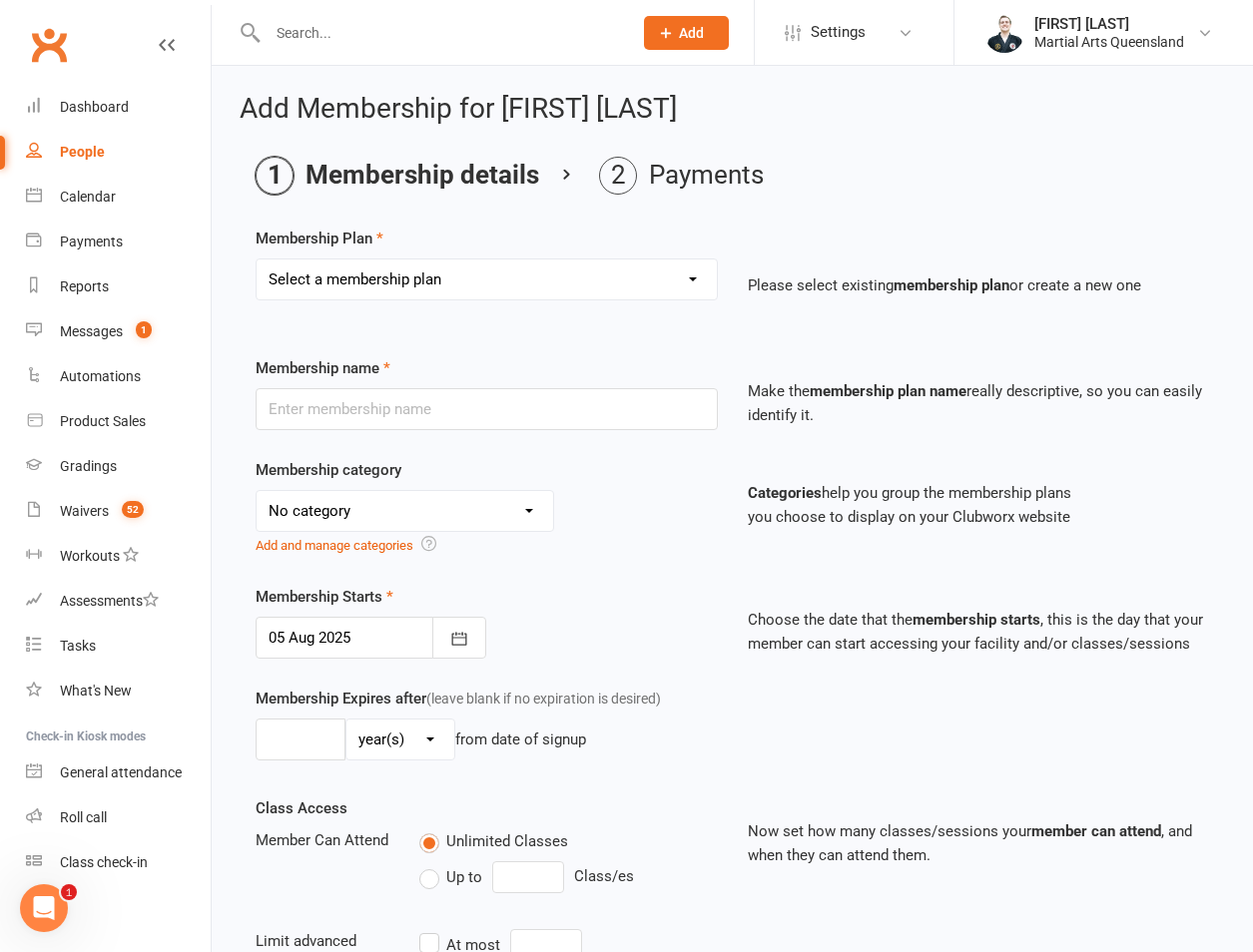 click on "Select a membership plan Create new Membership Plan 1 day per week 2 days per week 1 Hour Preparation for Grading Clinic - Jujitsu 1 Hour Preparation for Grading Clinic - Little Warriors 2 Hour Preparation for Grading Clinic Adults BJJ / MMA / Kickboxing unlimited Adults BJJ Rank Presentation Bushido Club Certificate Online Order Defence/Jujitsu Unlimited FREE for some reason Full Day Holiday Half Day Holiday Jujitsu Make Up Grading for Green & White Belts and Above Jujitsu Make Up Grading for White, Yellow, Orange & White and Orange Belts Kids BJJ Rank Presentation Kids Kickboxing Grading Kids Kickboxing Rank Presentation Life Member Make Up Grading: Jujitsu Yellow Belt ands Above Make Up Grading: Little Warrior Prepaid Casual Regular Private Lessons Team member Movie Night with Hawaiian Pizza Movie Night with Loaded Pepperoni Pizza Movie Night with Simply Cheese Pizza St Peter's 1 Day Per Week Holiday Clinic Movie Day" at bounding box center (486, 279) 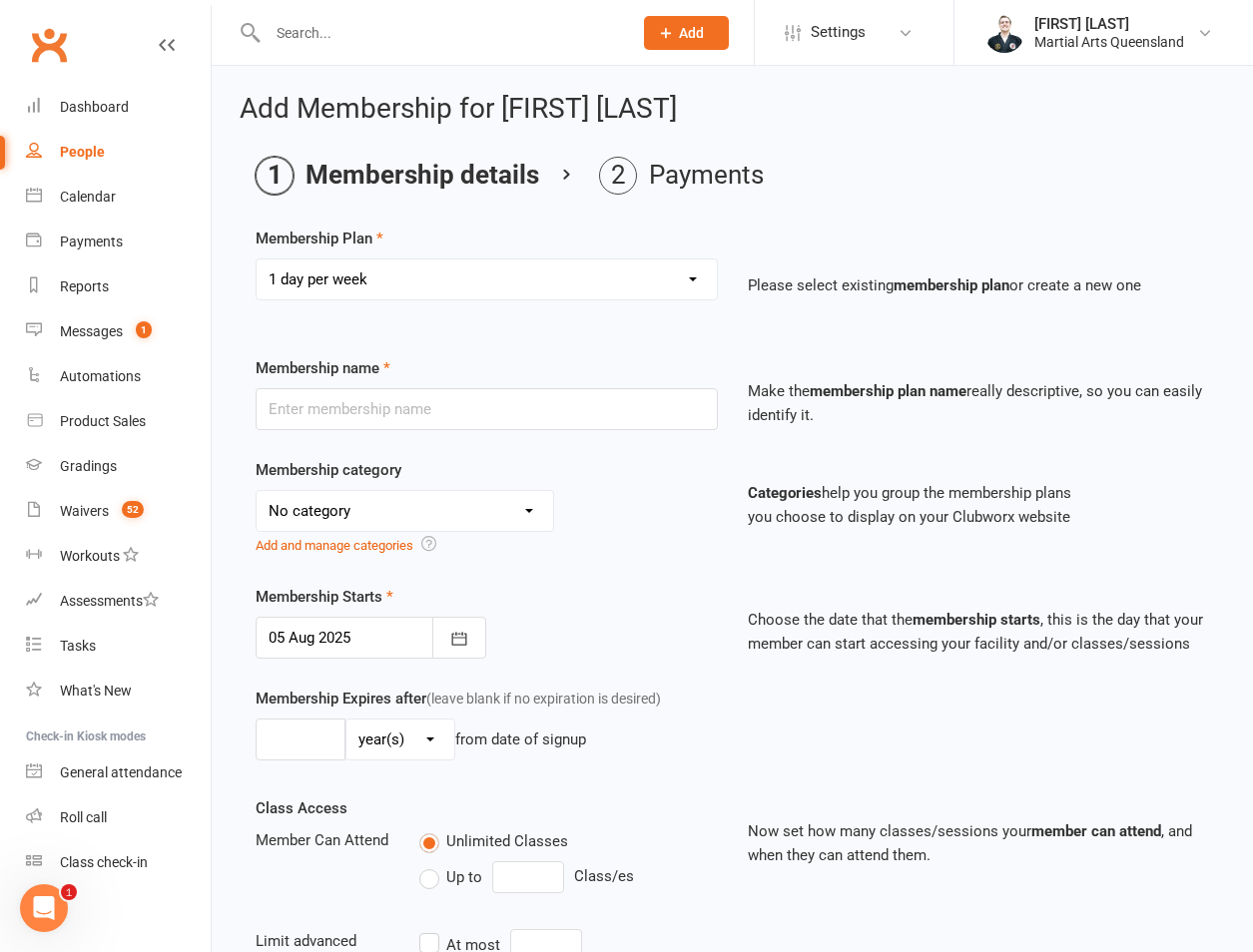 click on "Select a membership plan Create new Membership Plan 1 day per week 2 days per week 1 Hour Preparation for Grading Clinic - Jujitsu 1 Hour Preparation for Grading Clinic - Little Warriors 2 Hour Preparation for Grading Clinic Adults BJJ / MMA / Kickboxing unlimited Adults BJJ Rank Presentation Bushido Club Certificate Online Order Defence/Jujitsu Unlimited FREE for some reason Full Day Holiday Half Day Holiday Jujitsu Make Up Grading for Green & White Belts and Above Jujitsu Make Up Grading for White, Yellow, Orange & White and Orange Belts Kids BJJ Rank Presentation Kids Kickboxing Grading Kids Kickboxing Rank Presentation Life Member Make Up Grading: Jujitsu Yellow Belt ands Above Make Up Grading: Little Warrior Prepaid Casual Regular Private Lessons Team member Movie Night with Hawaiian Pizza Movie Night with Loaded Pepperoni Pizza Movie Night with Simply Cheese Pizza St Peter's 1 Day Per Week Holiday Clinic Movie Day" at bounding box center (486, 279) 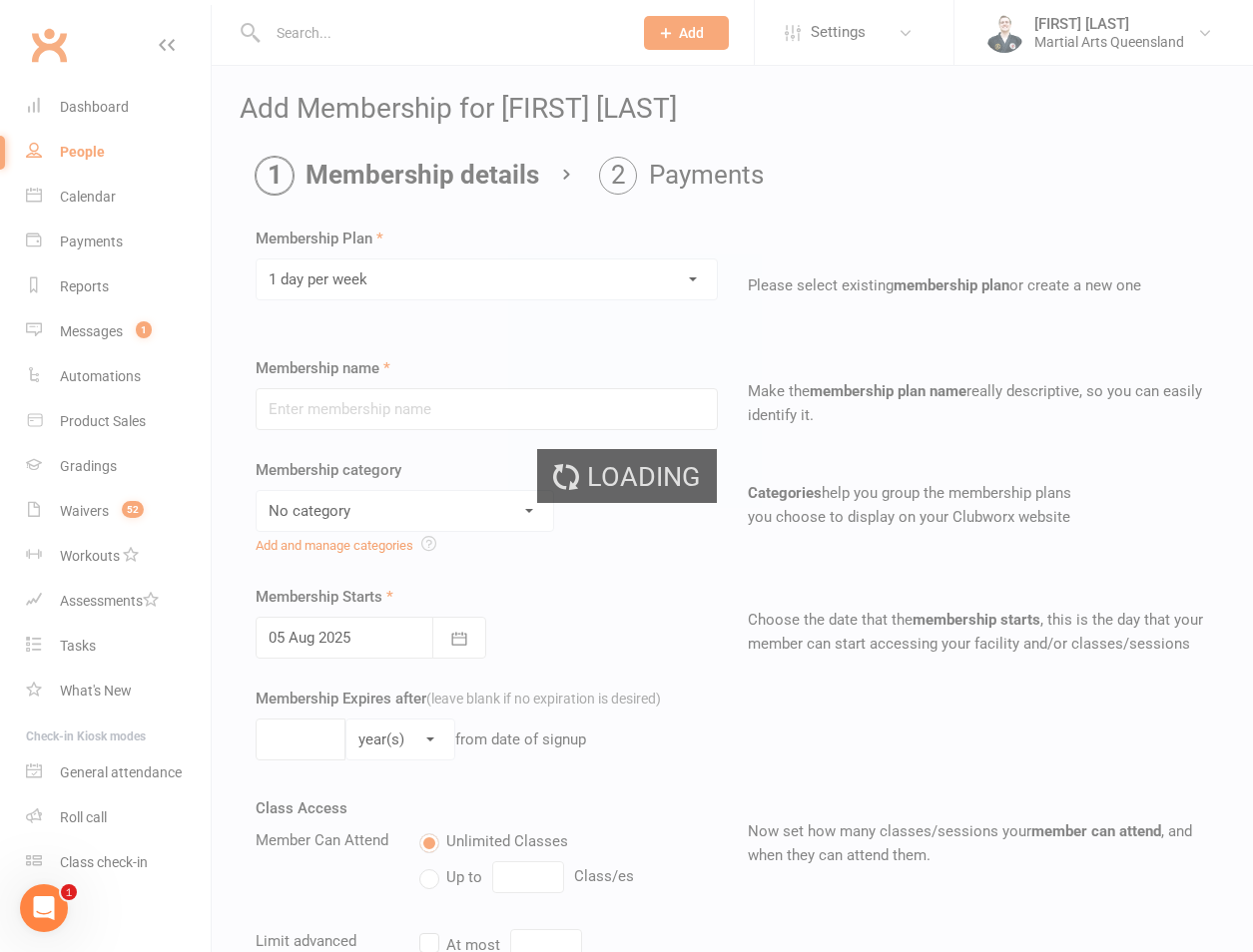 type on "1 day per week" 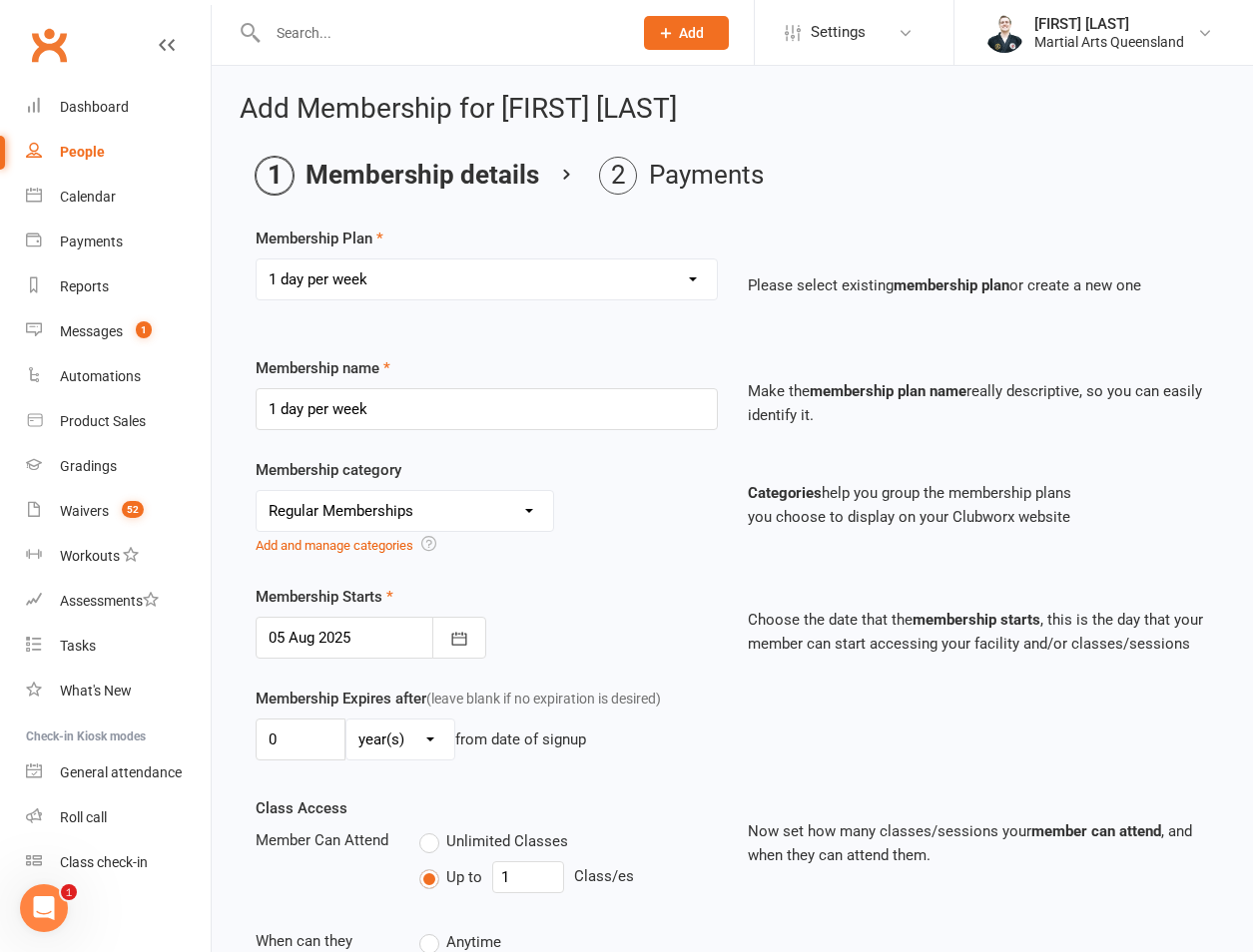 click at bounding box center [370, 638] 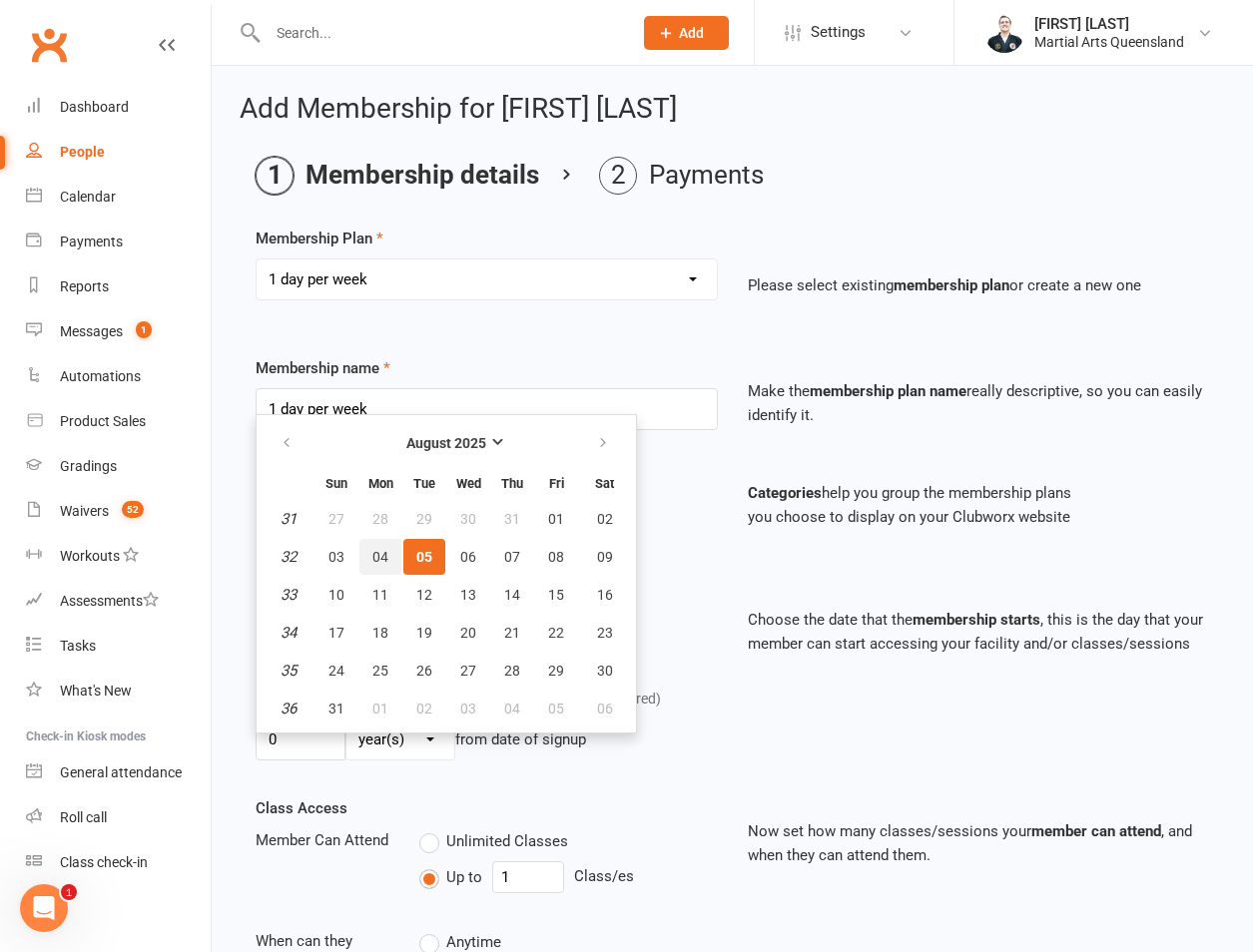 click on "04" at bounding box center (380, 557) 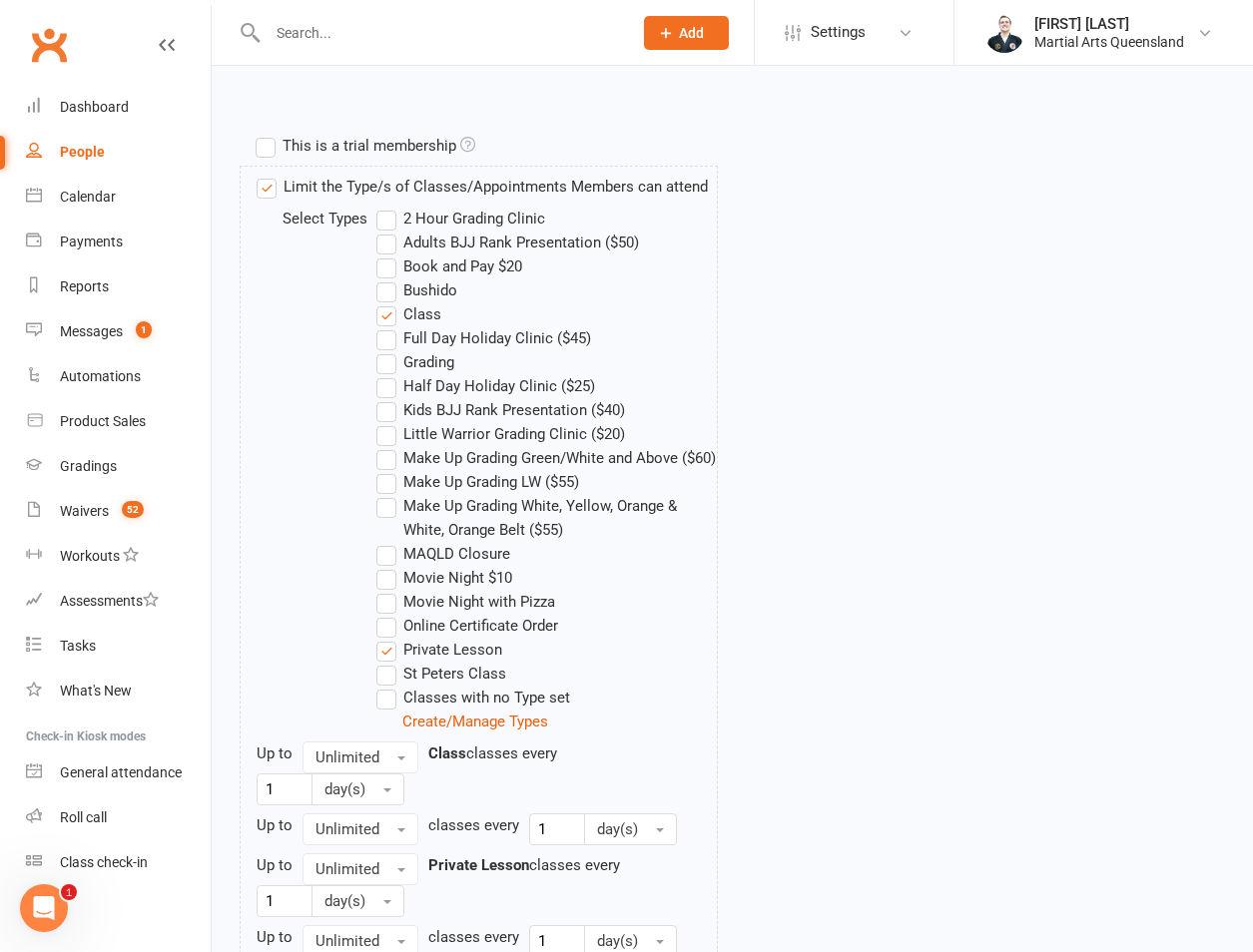 scroll, scrollTop: 1425, scrollLeft: 0, axis: vertical 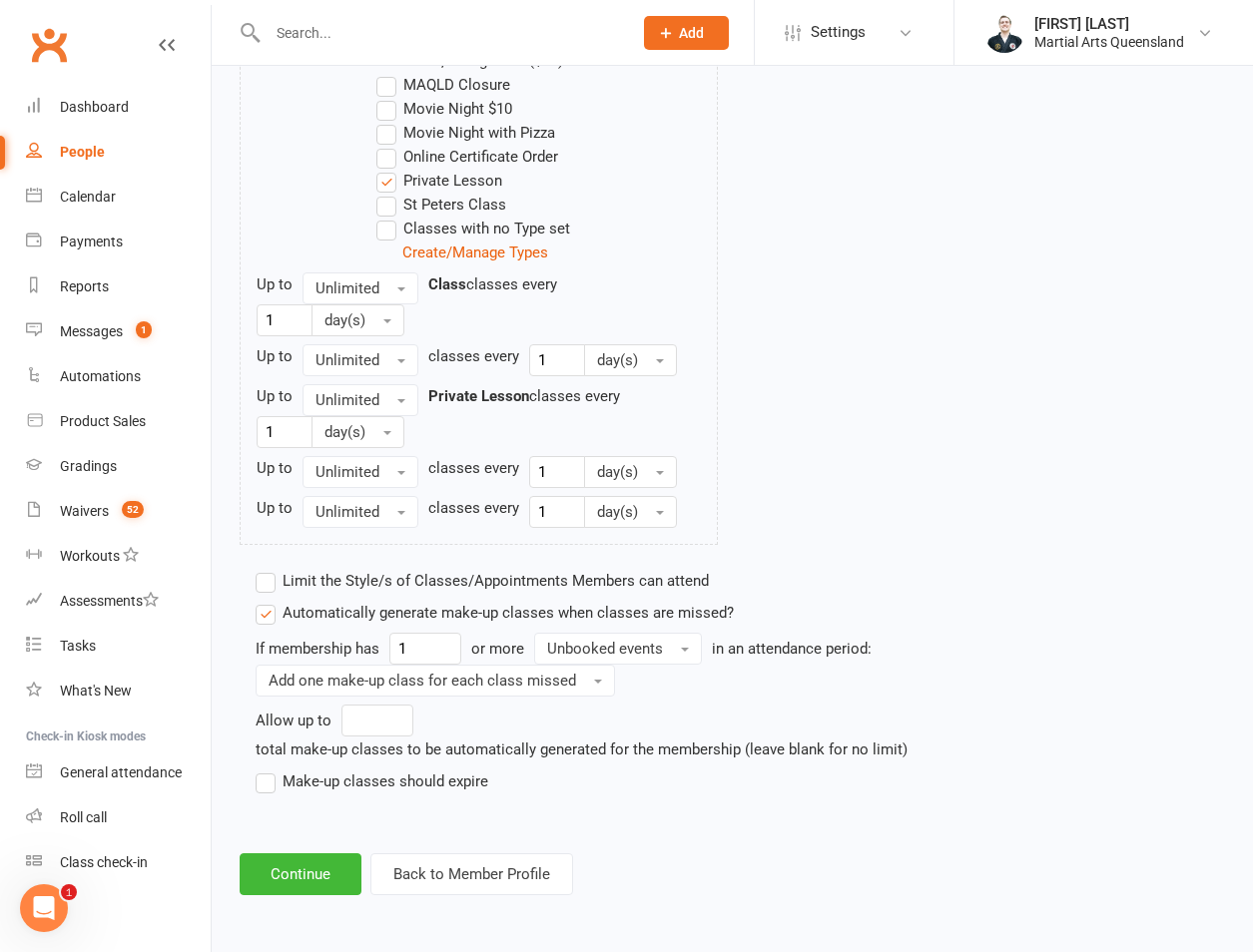 click on "Make-up classes should expire" at bounding box center (371, 781) 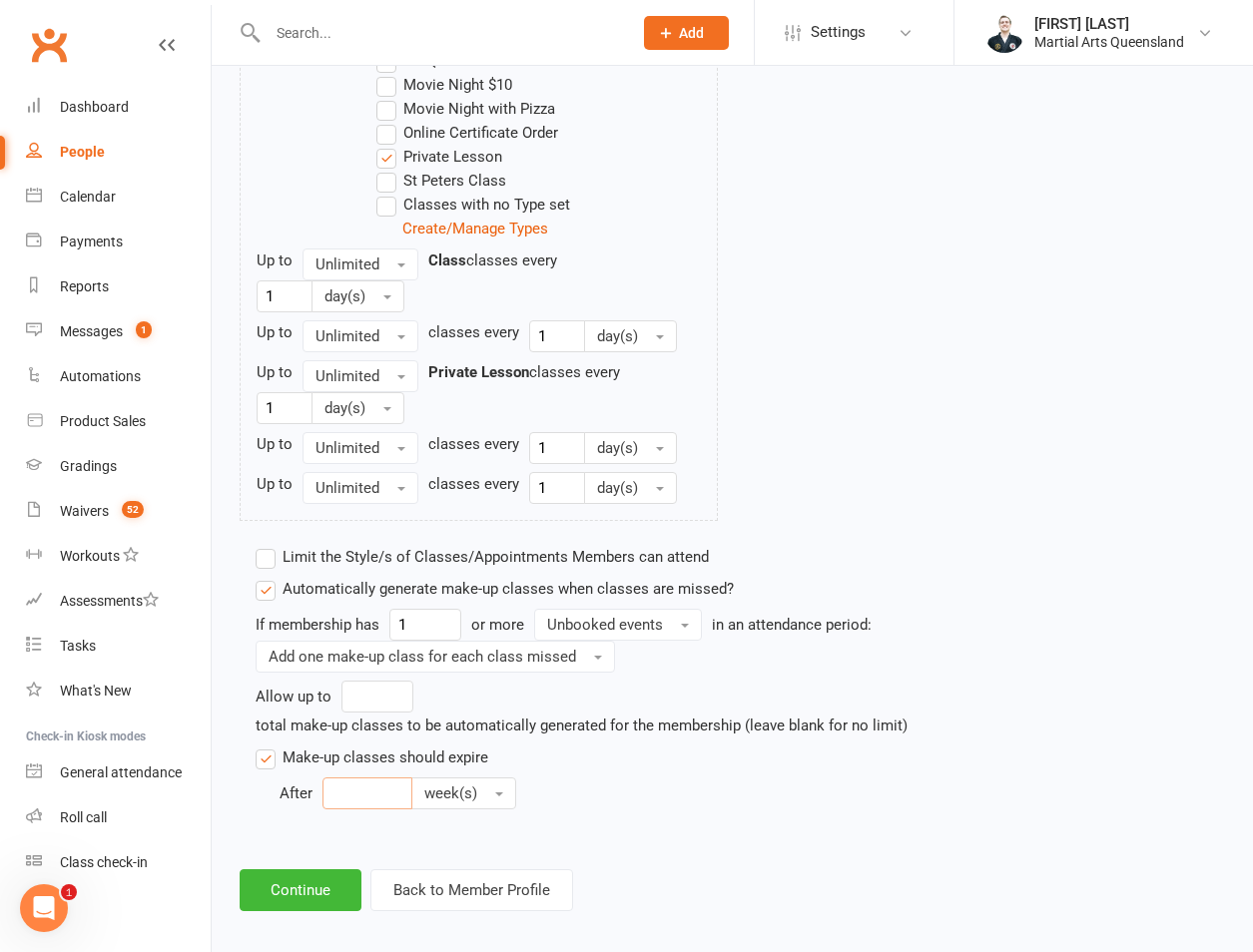 click at bounding box center (367, 793) 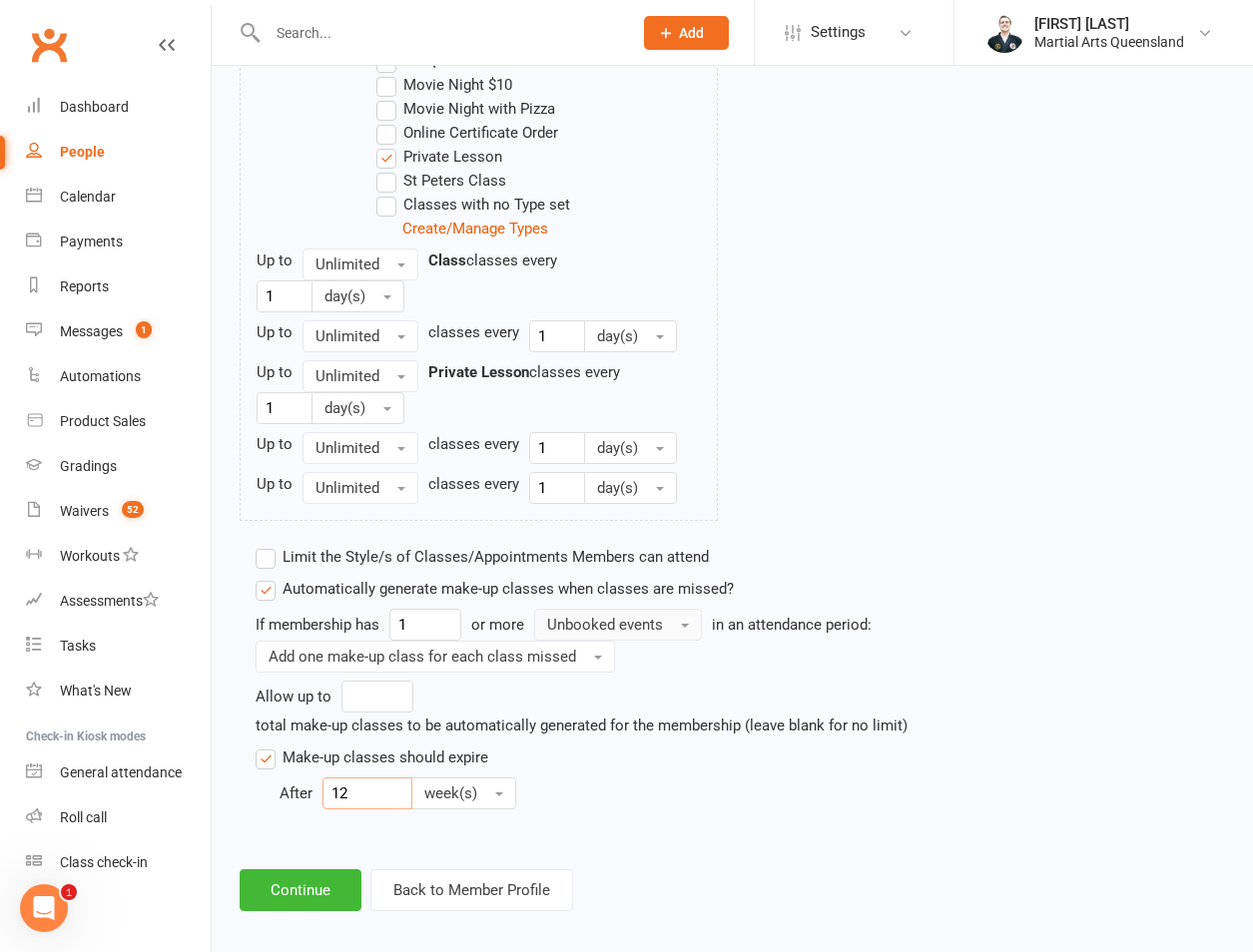 type on "12" 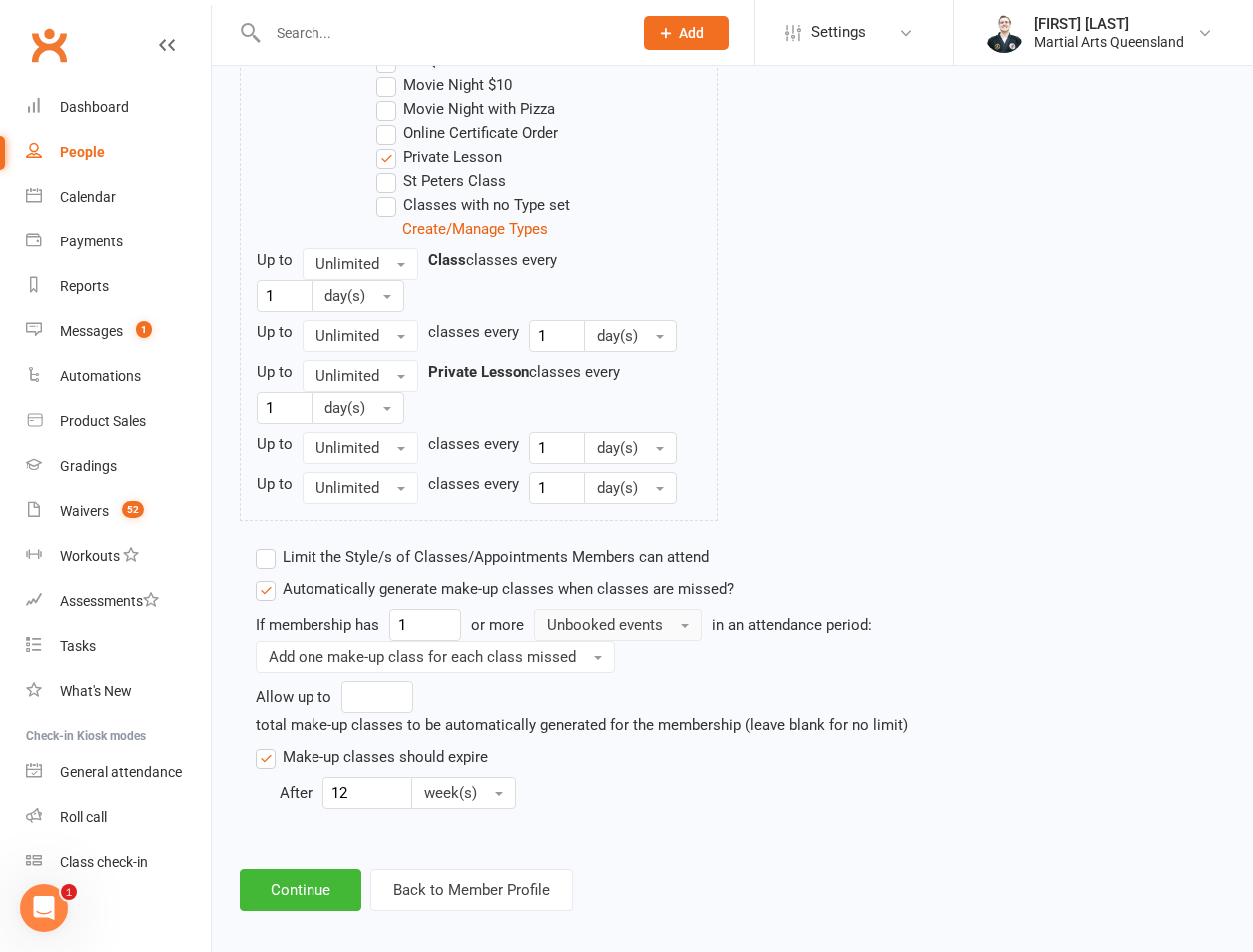 click on "Unbooked events" at bounding box center (618, 625) 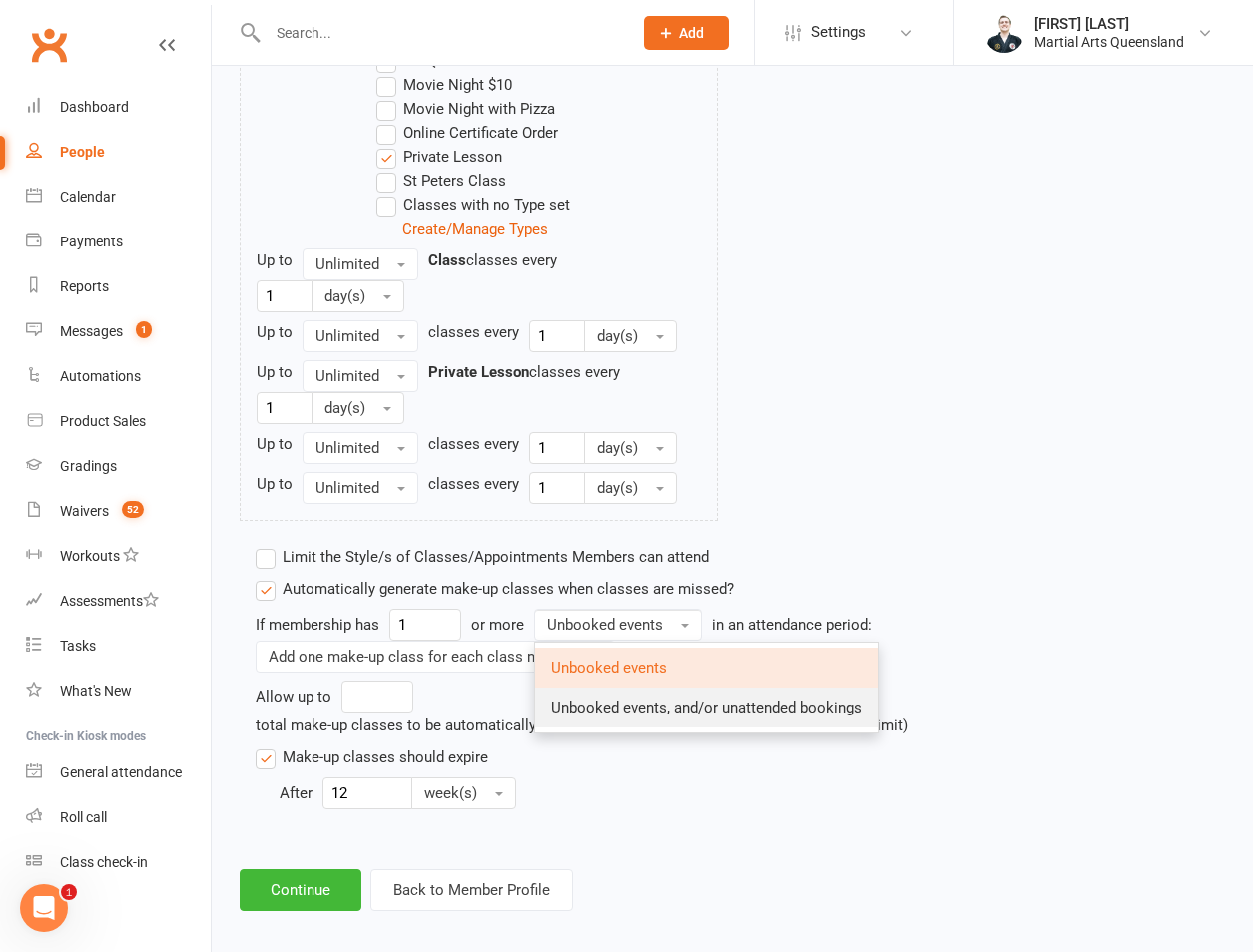 click on "Unbooked events, and/or unattended bookings" at bounding box center [706, 708] 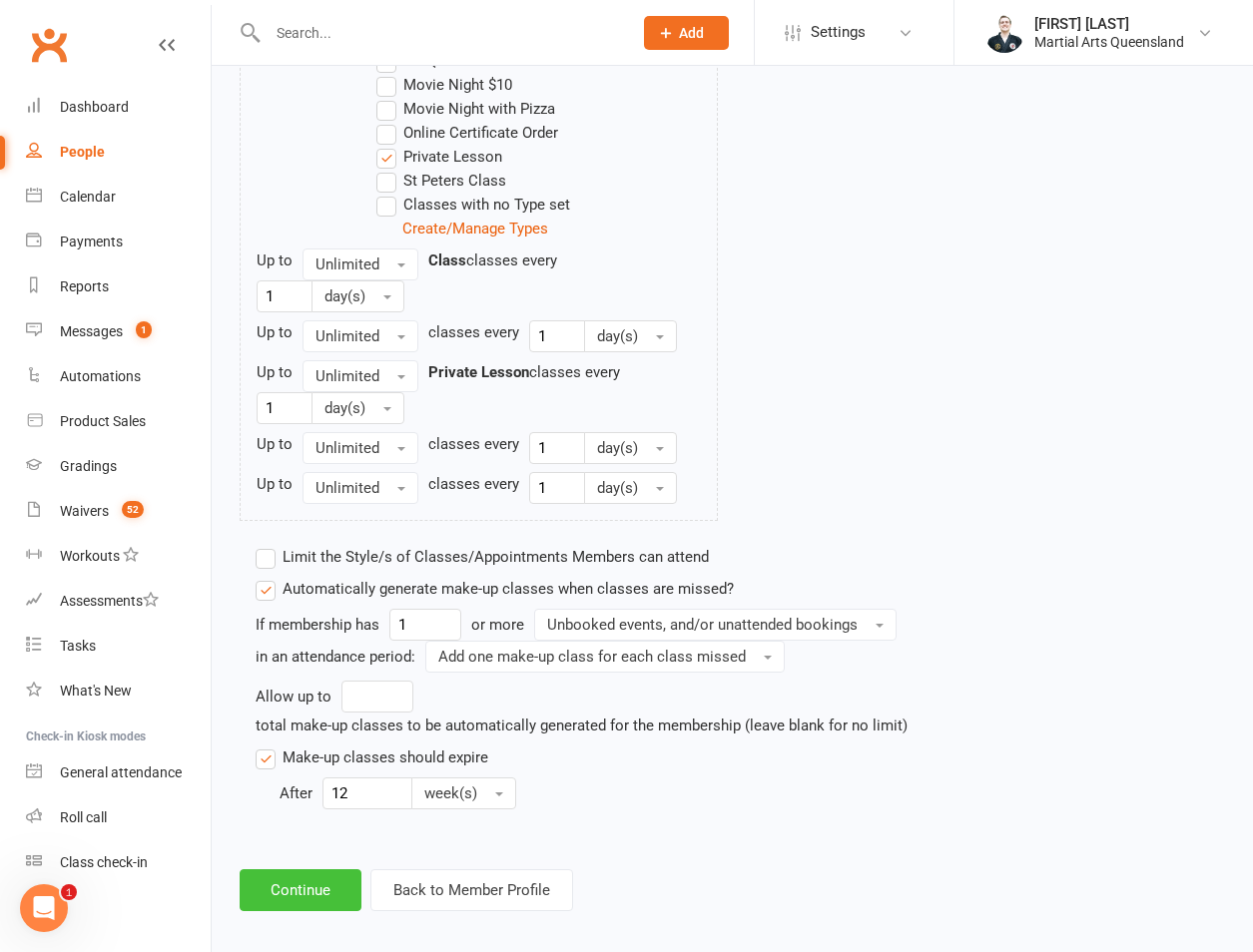 click on "Continue" at bounding box center (301, 890) 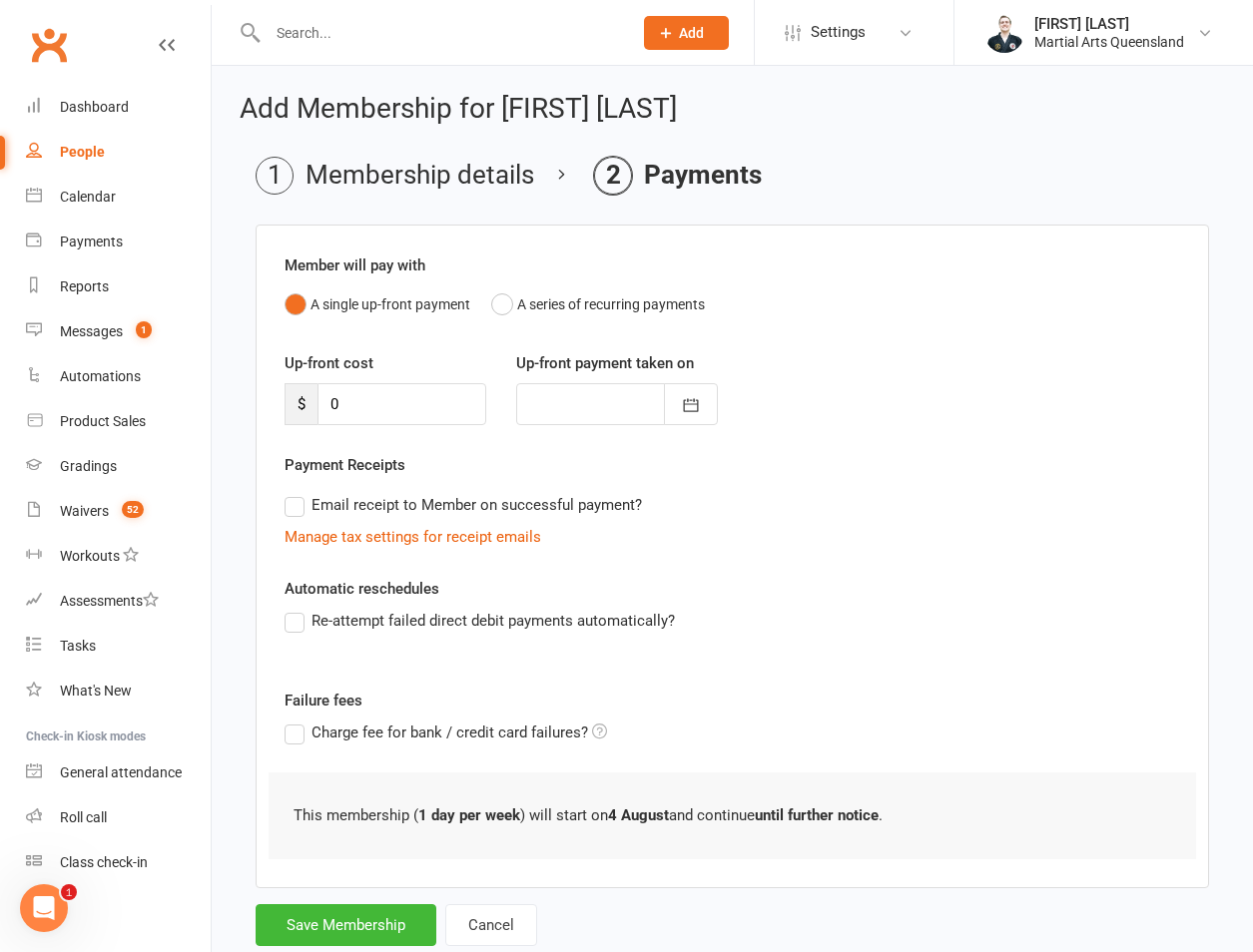 click on "Membership details" at bounding box center (394, 176) 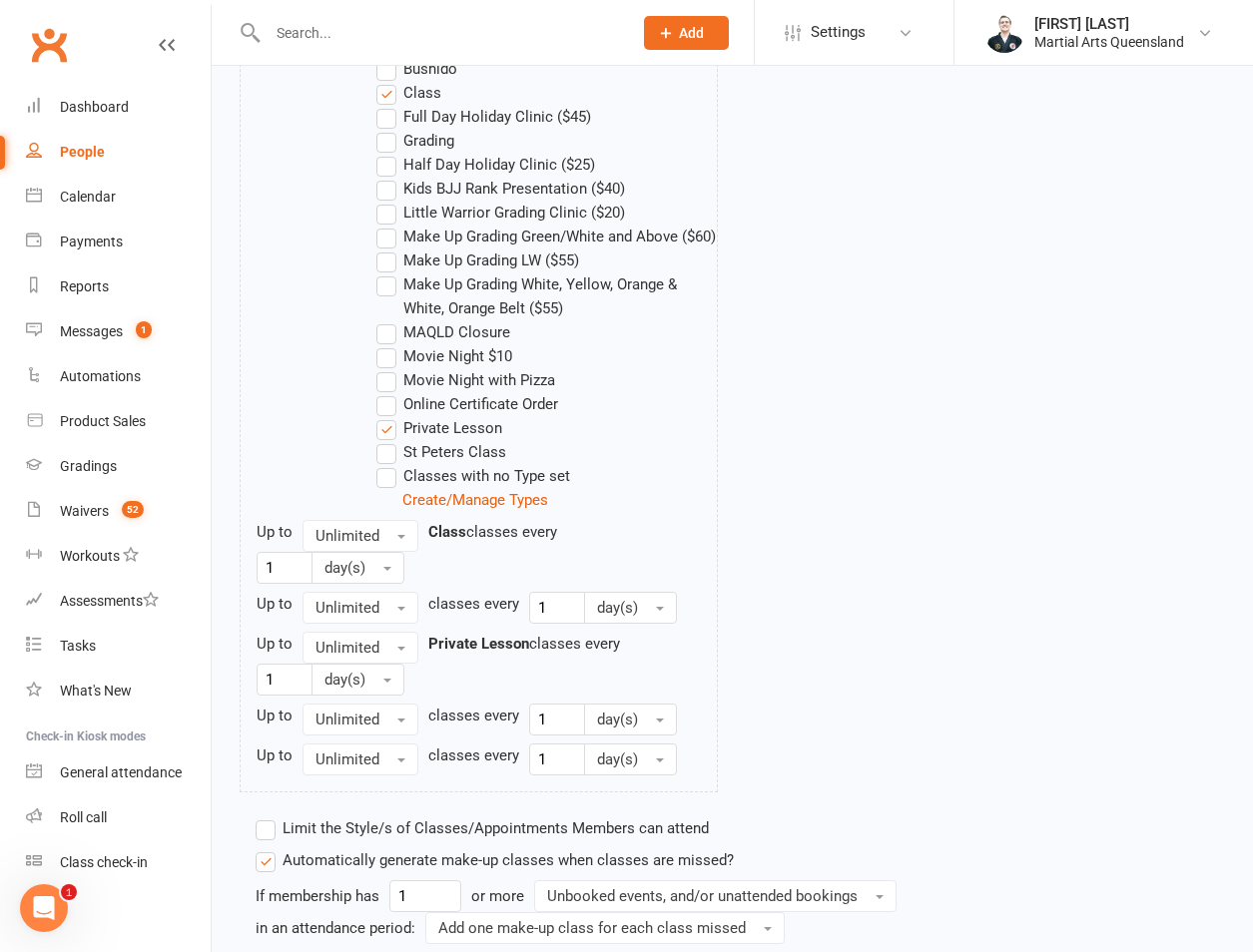 scroll, scrollTop: 1465, scrollLeft: 0, axis: vertical 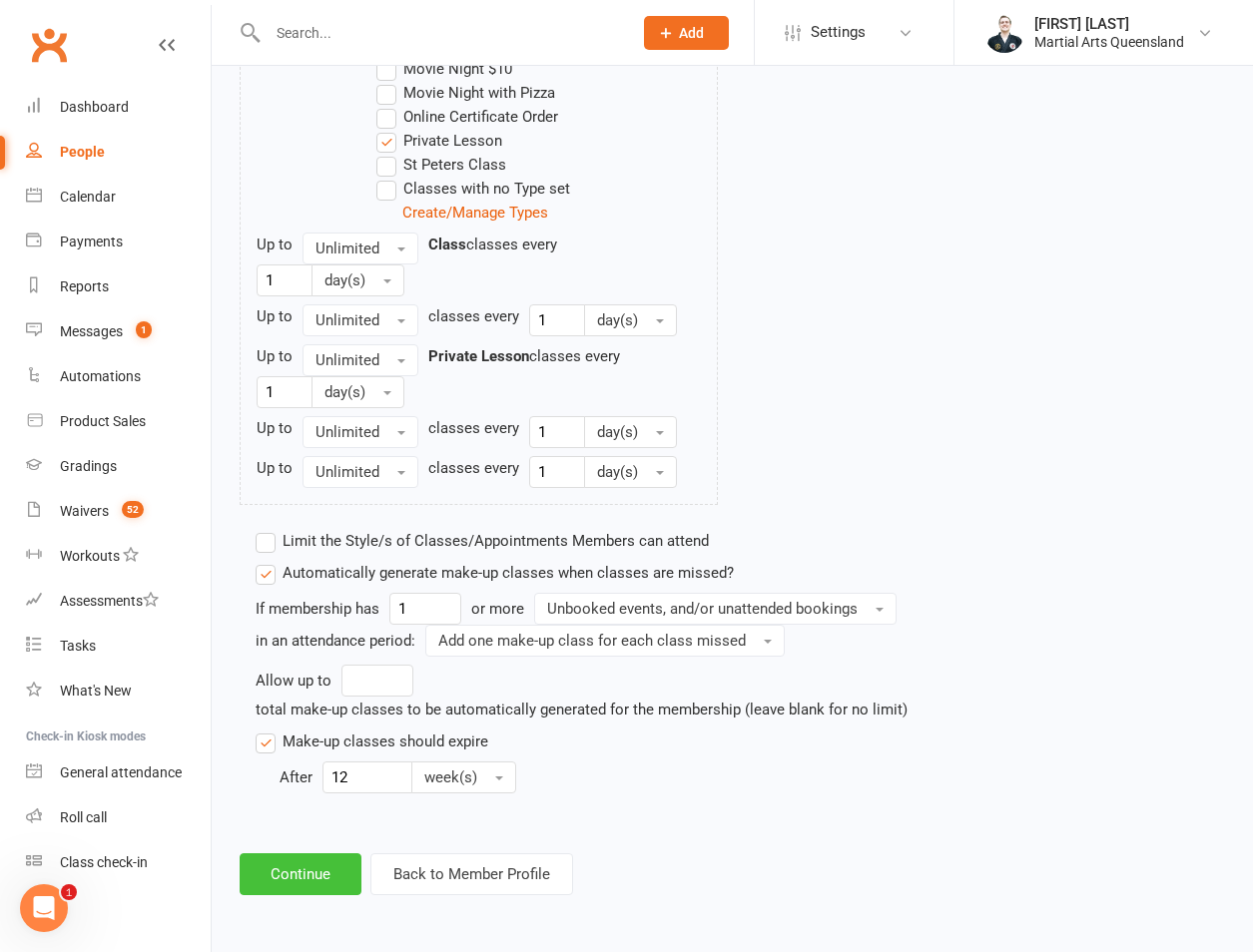 click on "Continue" at bounding box center (301, 874) 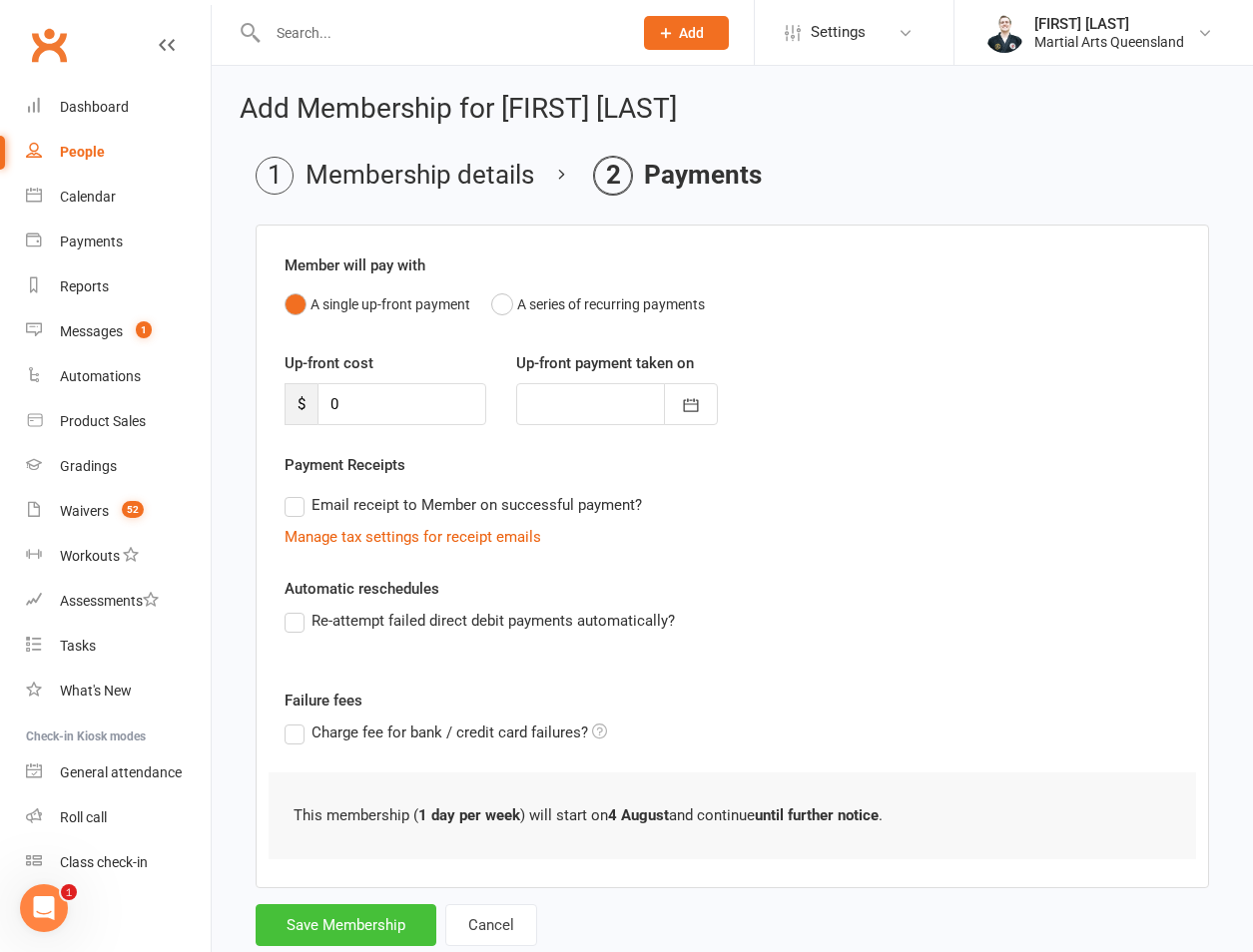 click on "Save Membership" at bounding box center (345, 925) 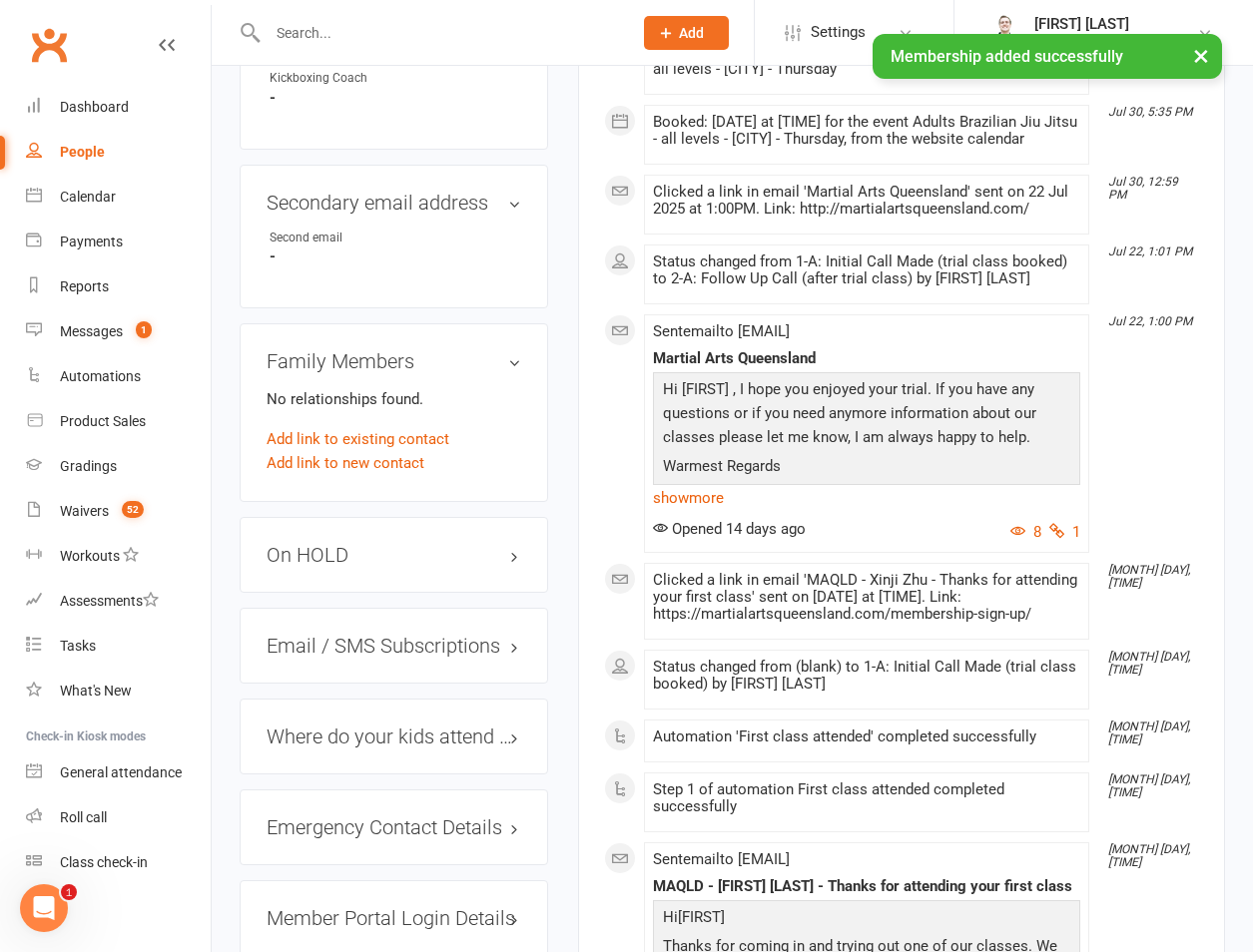 scroll, scrollTop: 2196, scrollLeft: 0, axis: vertical 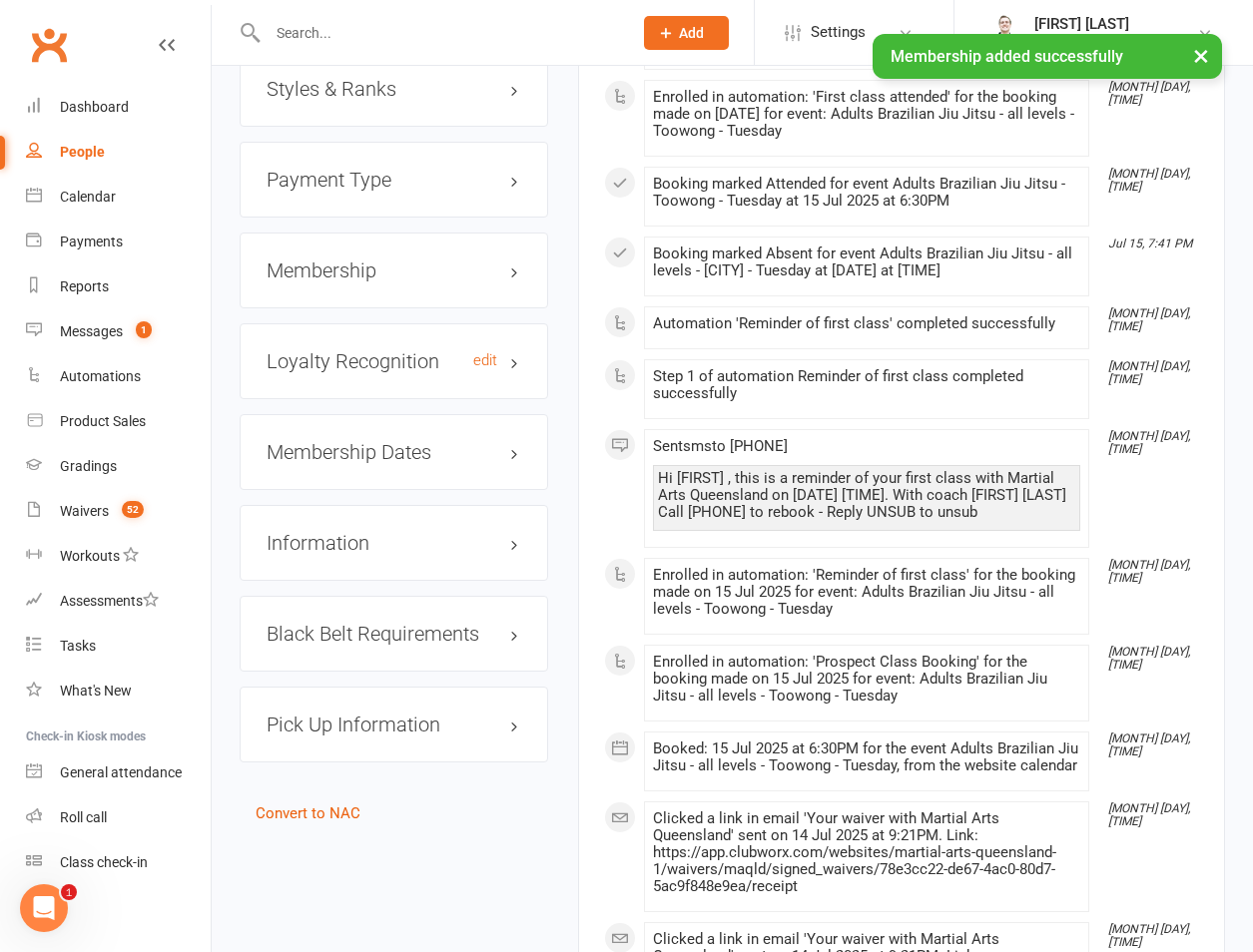 click on "edit" at bounding box center [485, 360] 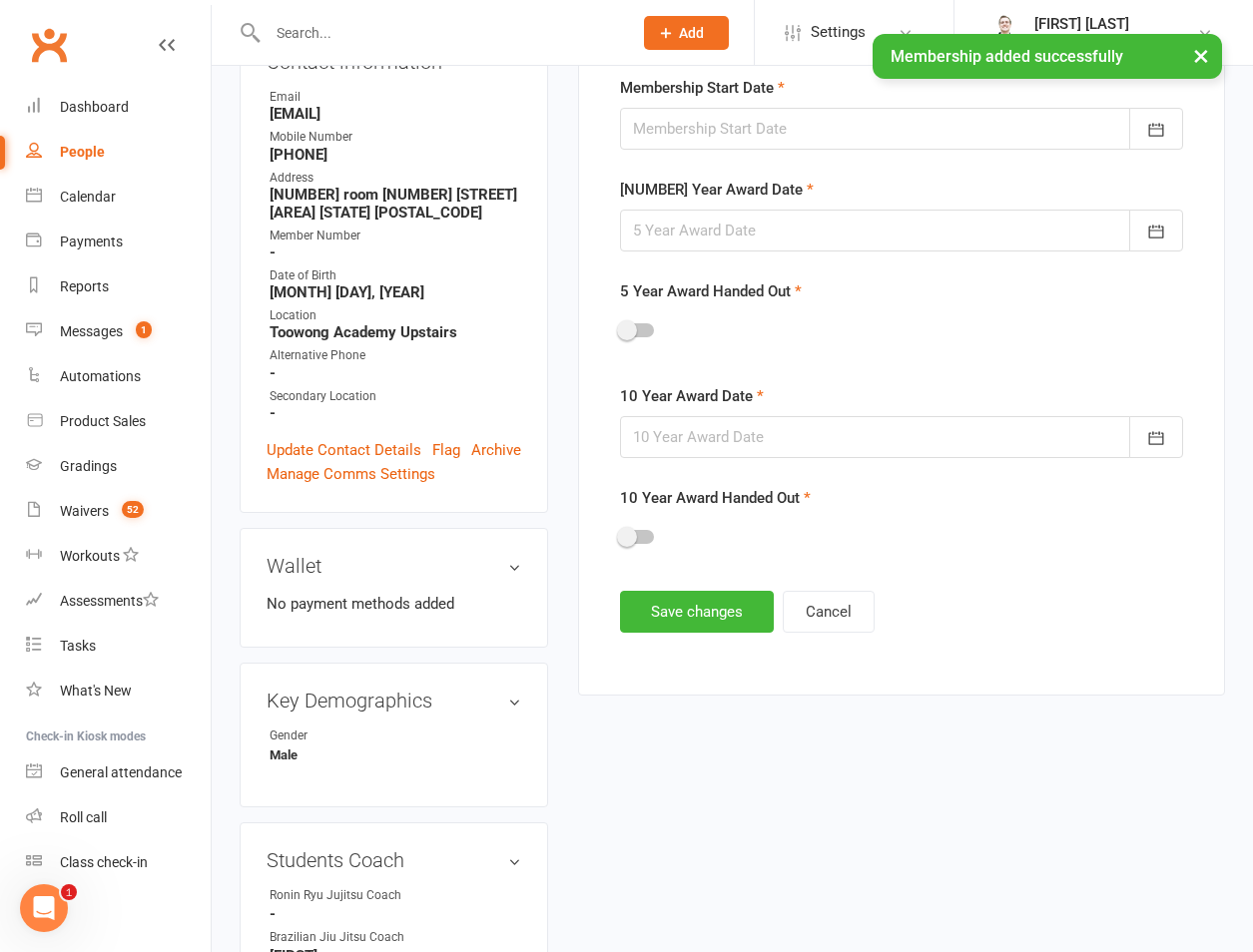 scroll, scrollTop: 171, scrollLeft: 0, axis: vertical 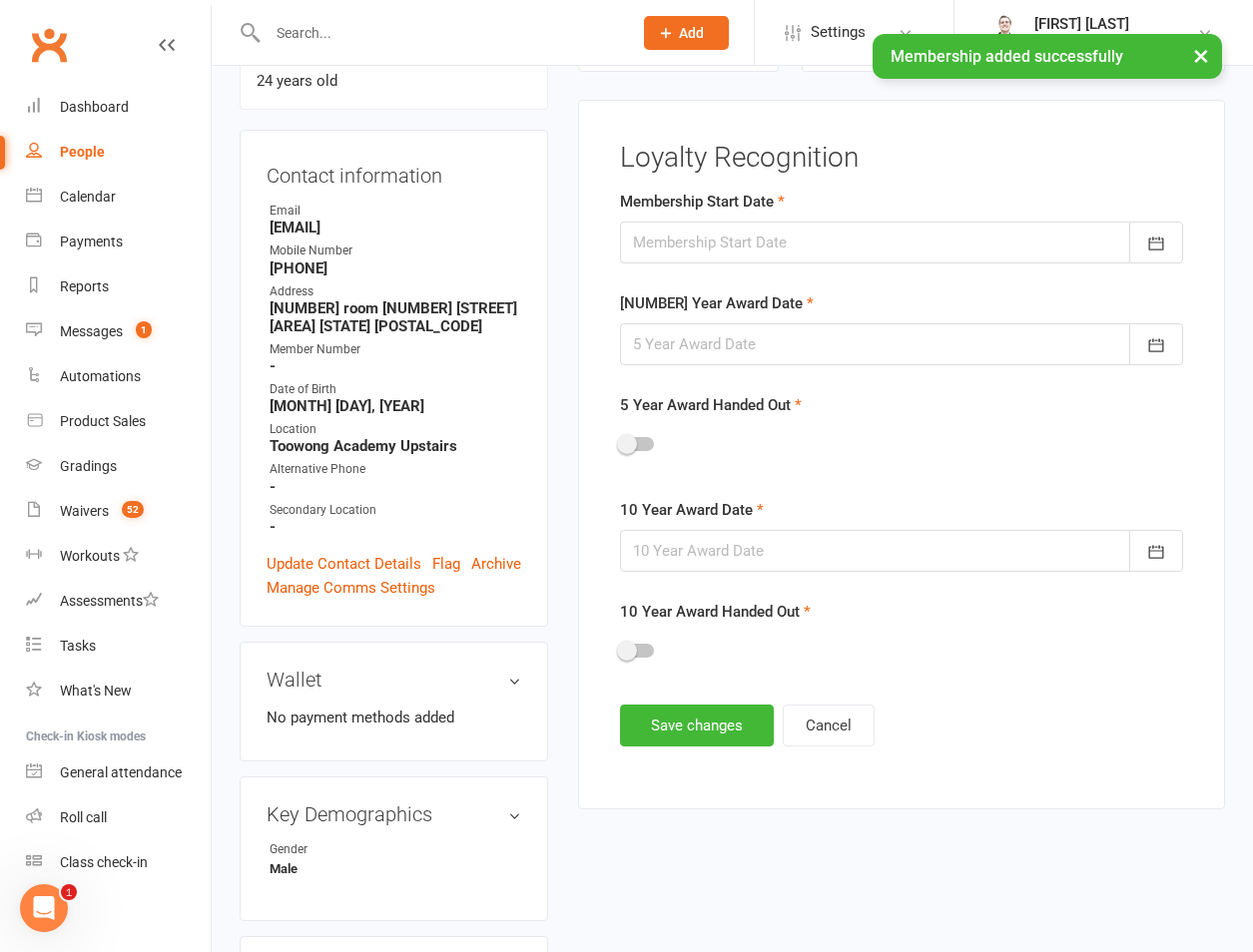 click on "Membership Start Date
[MONTH] [YEAR]
Sun Mon Tue Wed Thu Fri Sat
31
27
28
29
30
31
01
02
32
03
04
05
06
07
08
09
33
10
11
12
13
14
15
16
34
17
18
19
20
21
22
23
35
24
25
26
27
28
29
30
36" at bounding box center [902, 433] 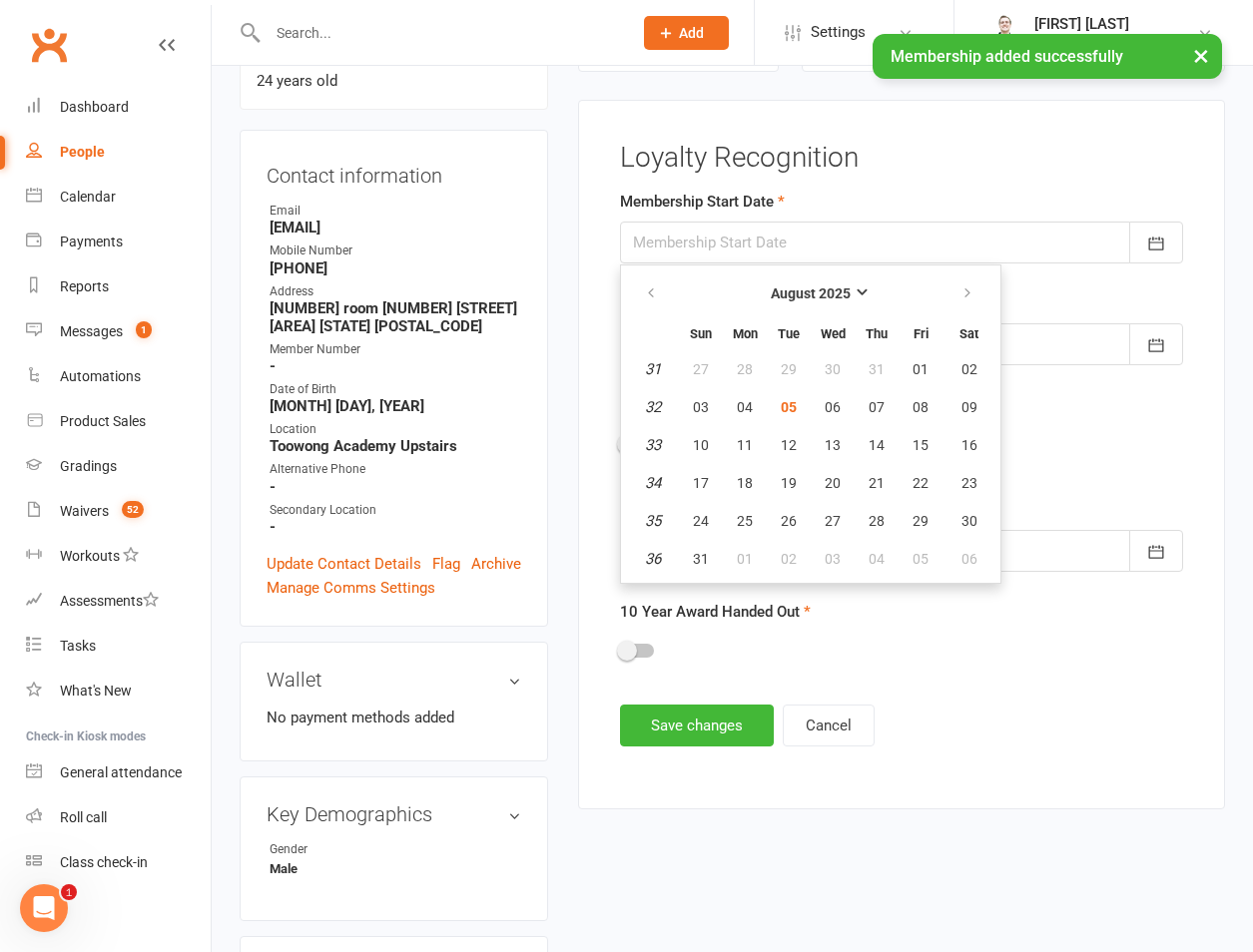 click on "August 2025
Sun Mon Tue Wed Thu Fri Sat
31
27
28
29
30
31
01
02
32
03
04
05
06
07
08
09
33
10
11
12
13
14
15
16
34
17
18
19
20
21
22
23
35
24
25
26
27
28
29
30
36
31
01" at bounding box center (811, 424) 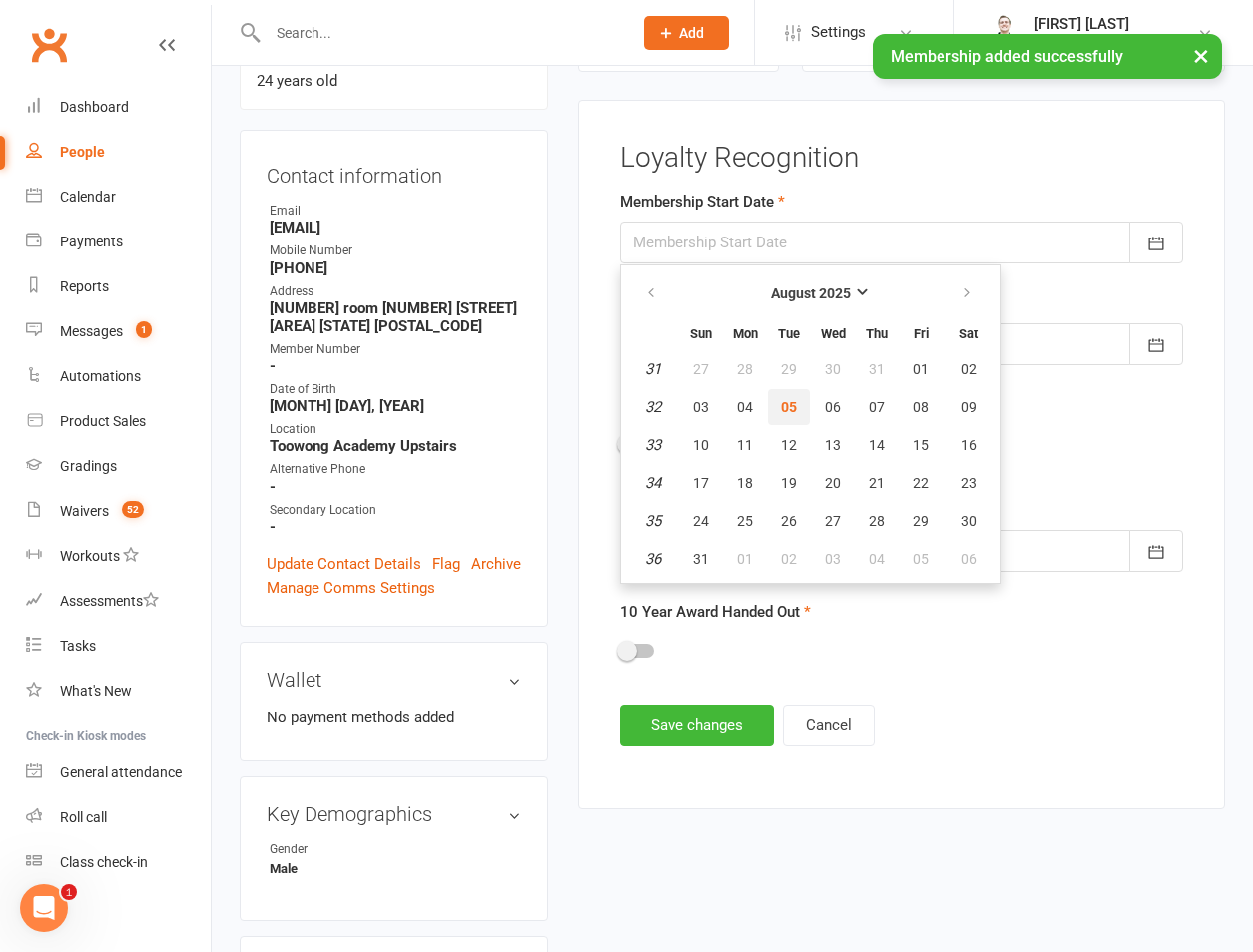 click on "05" at bounding box center (789, 407) 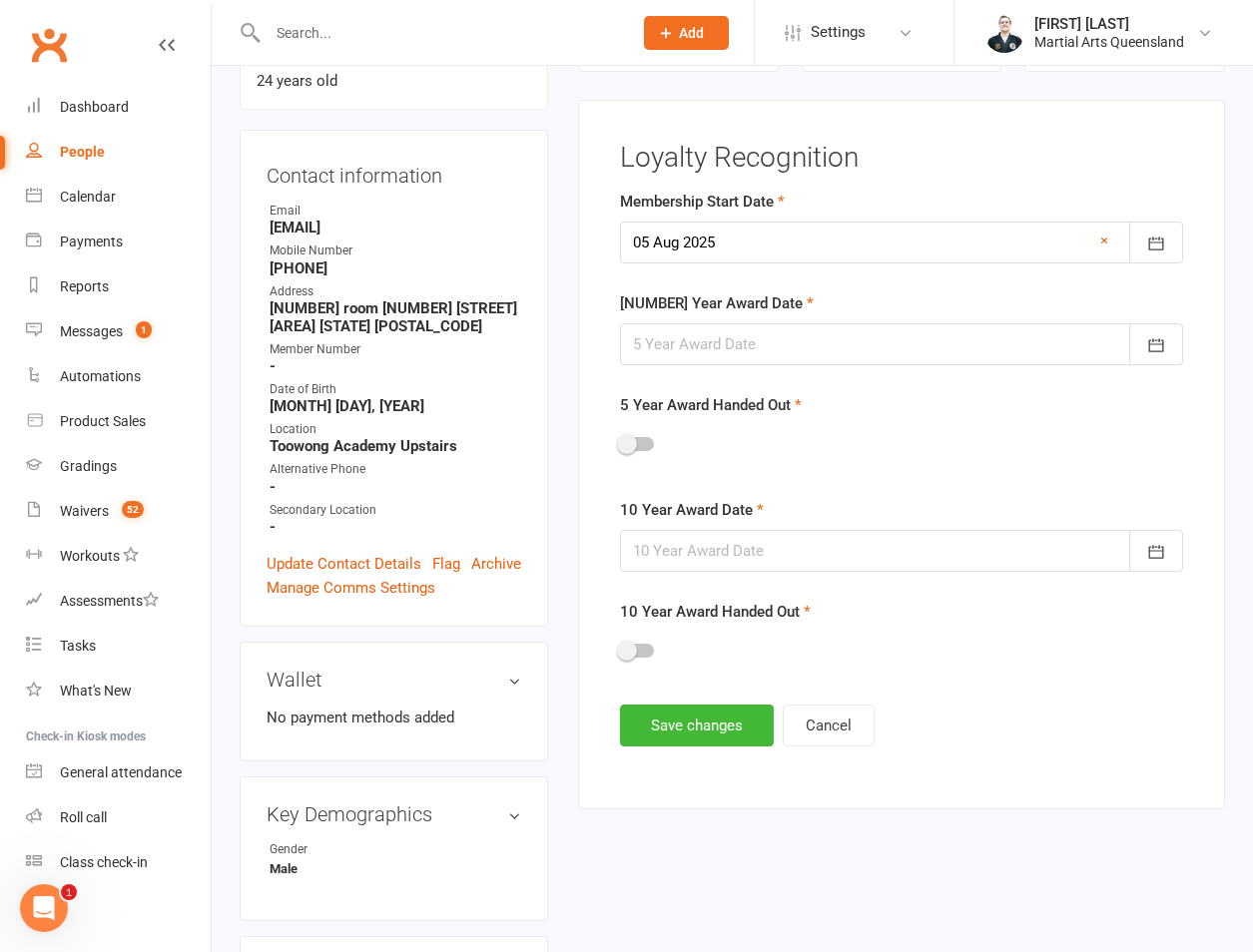 click at bounding box center [902, 344] 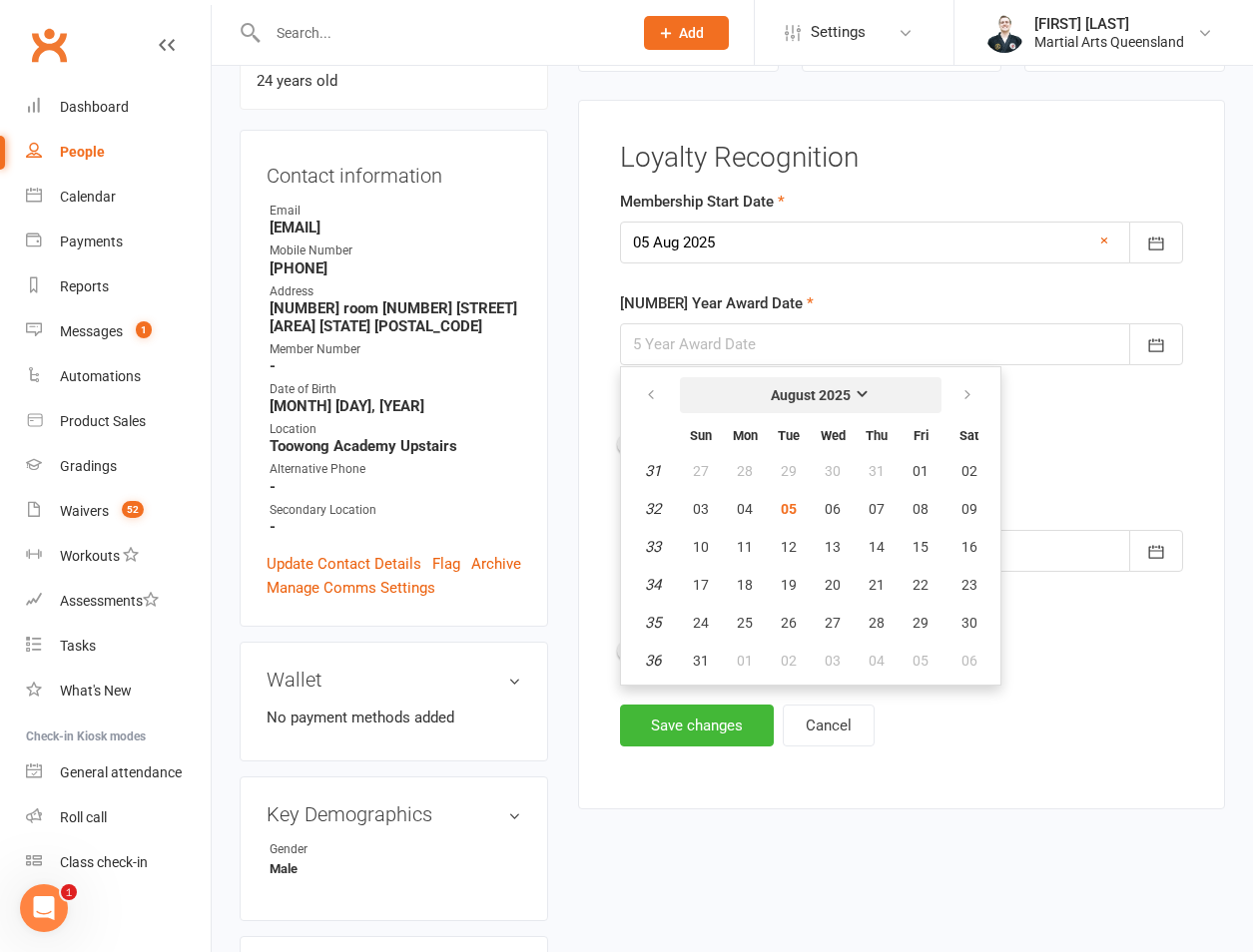 click on "August 2025" at bounding box center (811, 395) 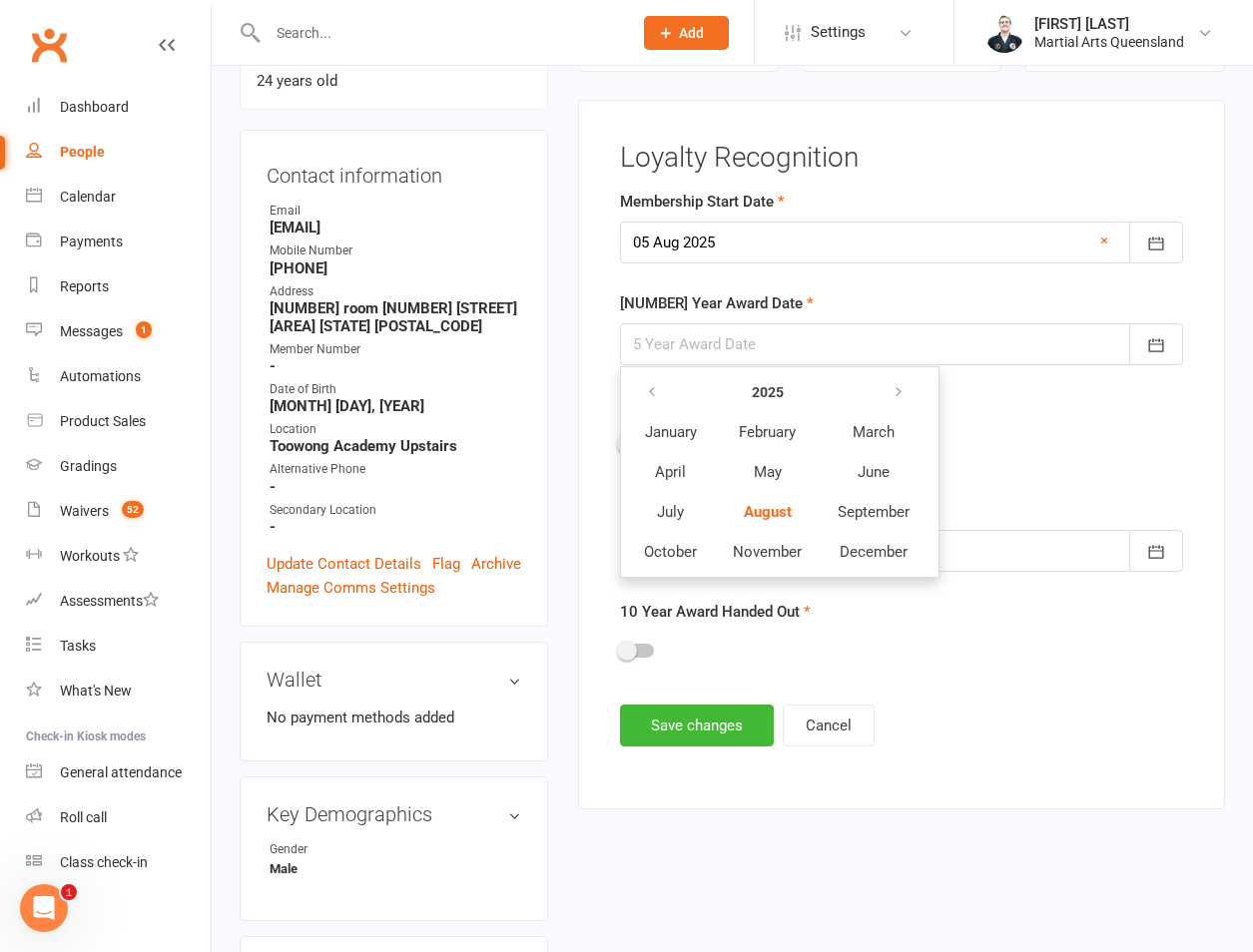 click on "2025" at bounding box center [768, 392] 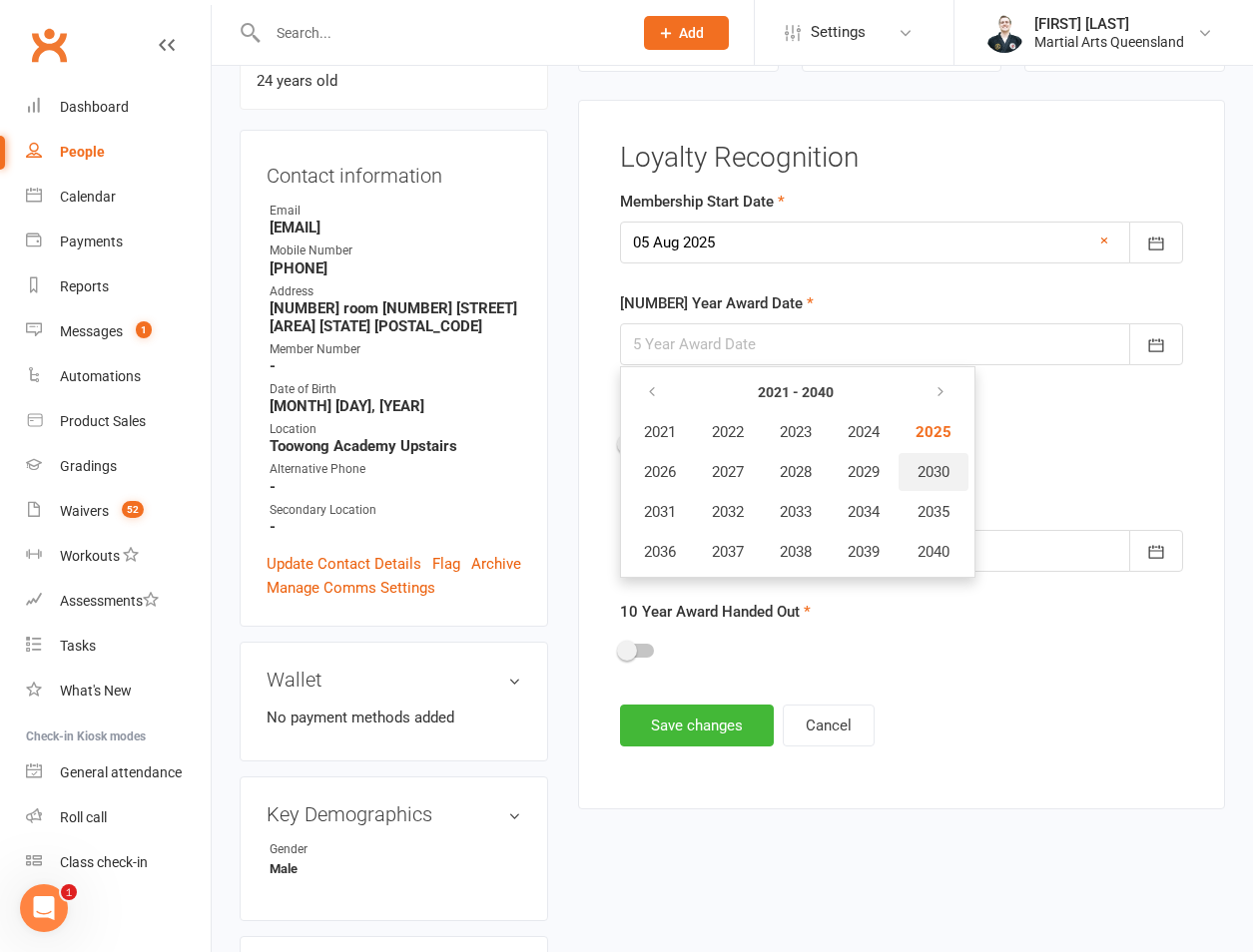 click on "2030" at bounding box center (934, 472) 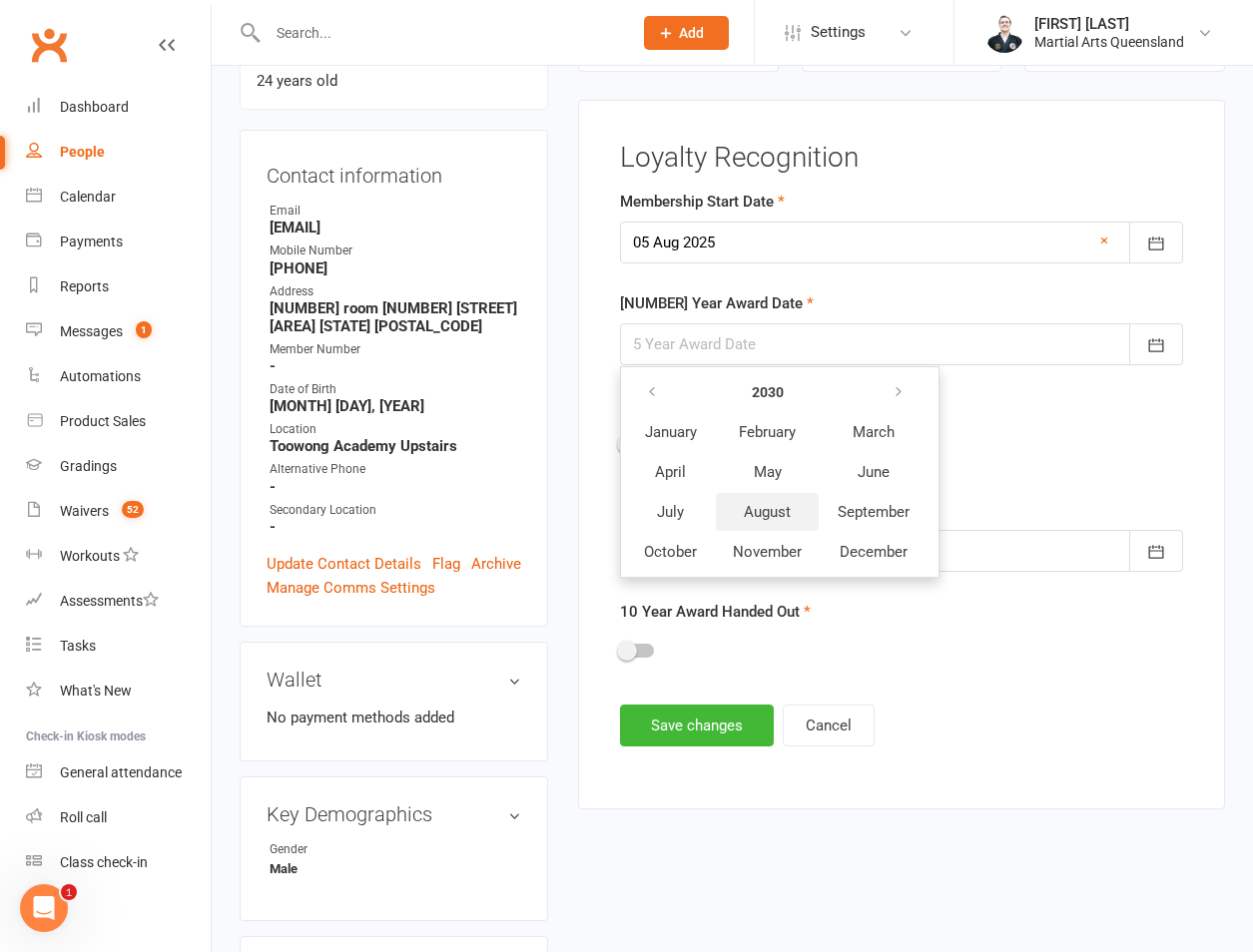 click on "August" at bounding box center [767, 512] 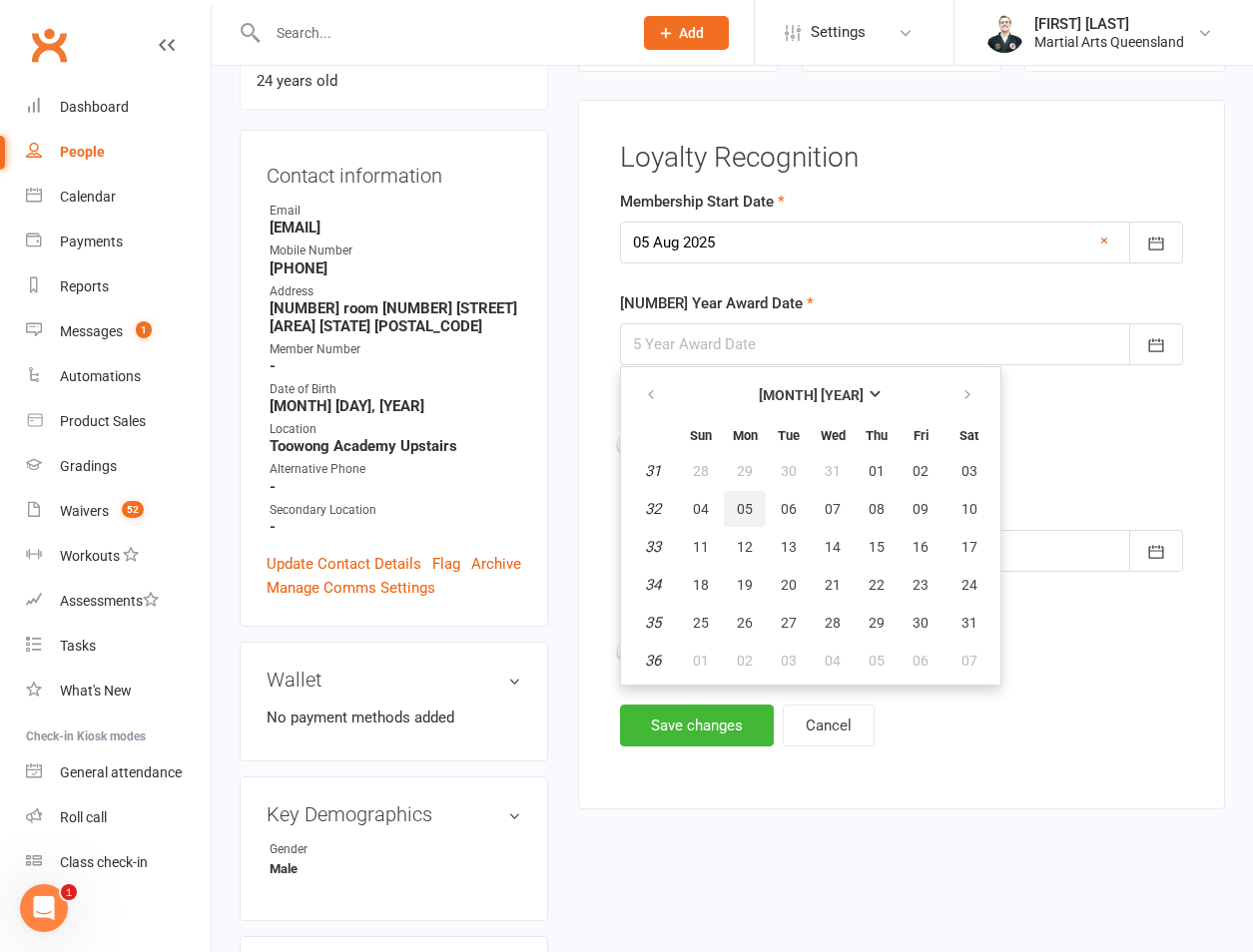 click on "05" at bounding box center (745, 509) 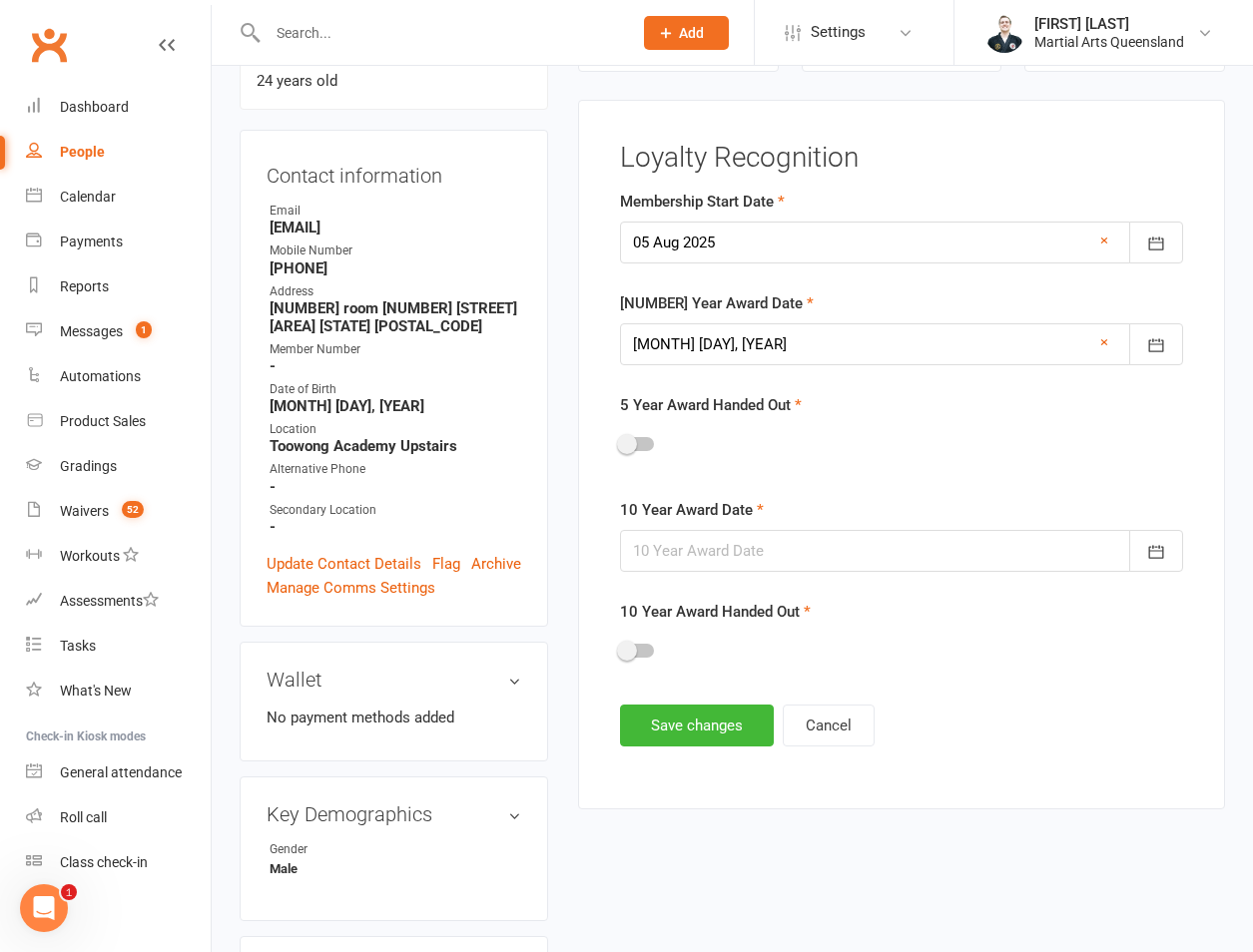 click at bounding box center [902, 551] 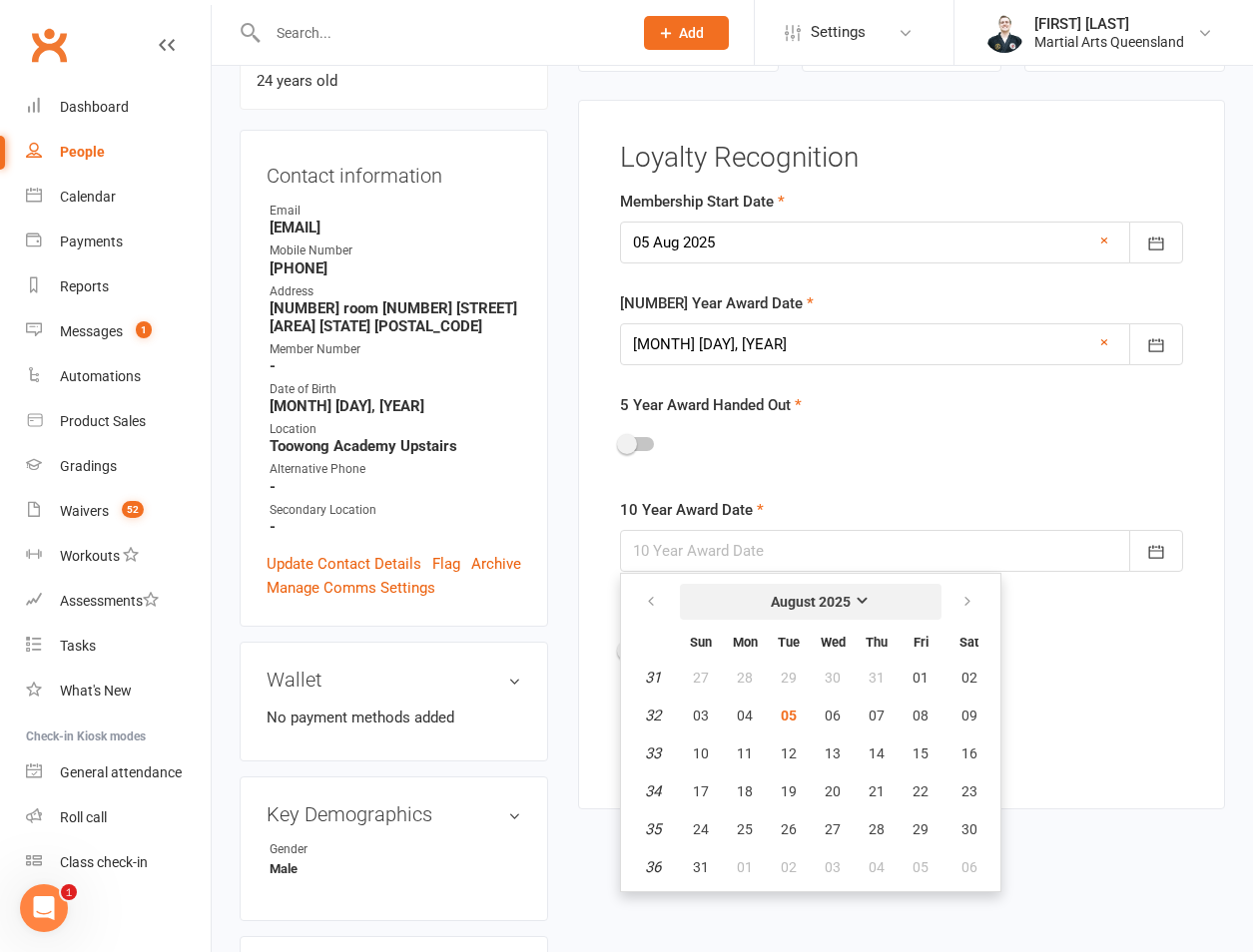 click on "August 2025" at bounding box center (811, 602) 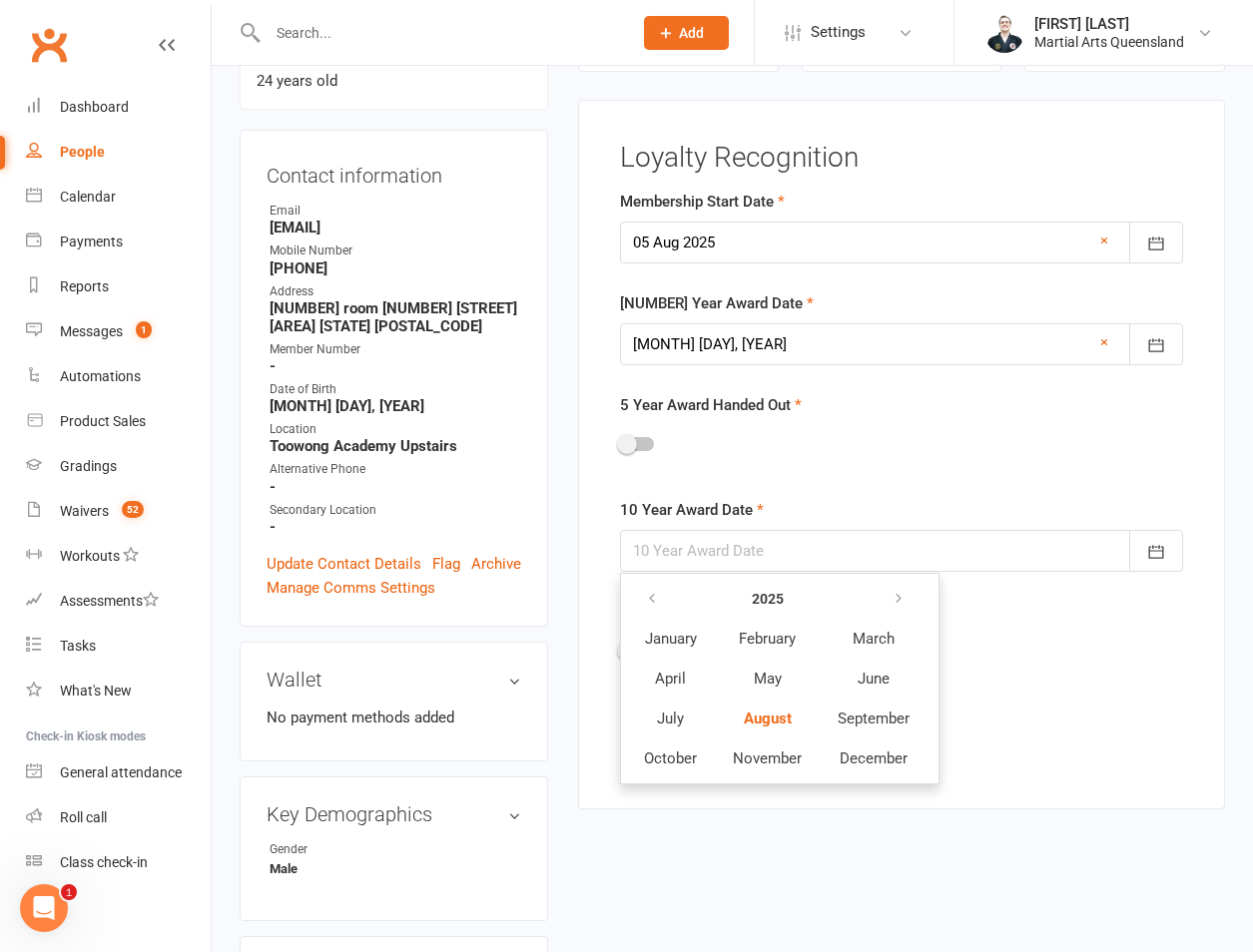 click on "2025" at bounding box center (767, 599) 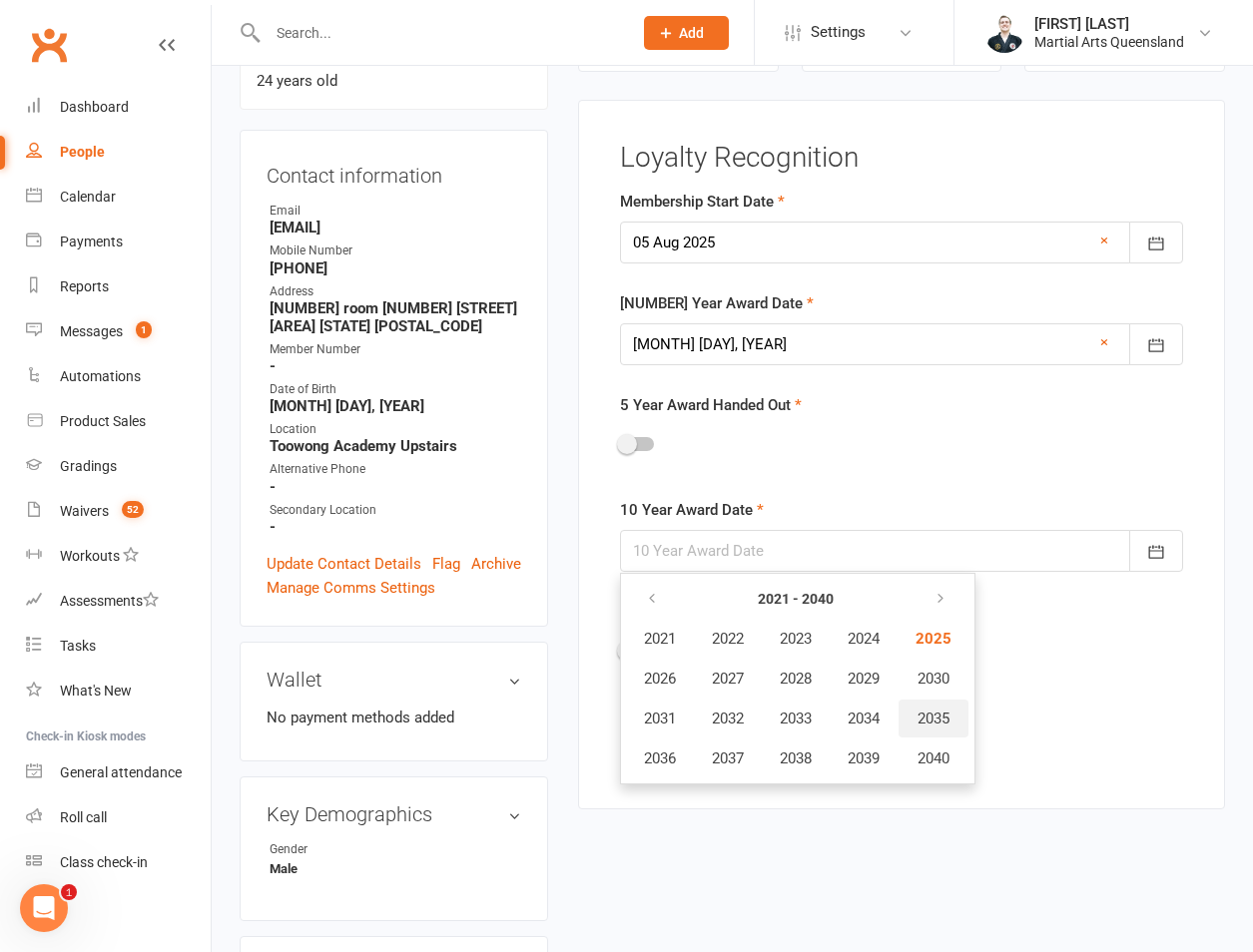 click on "2035" at bounding box center [934, 718] 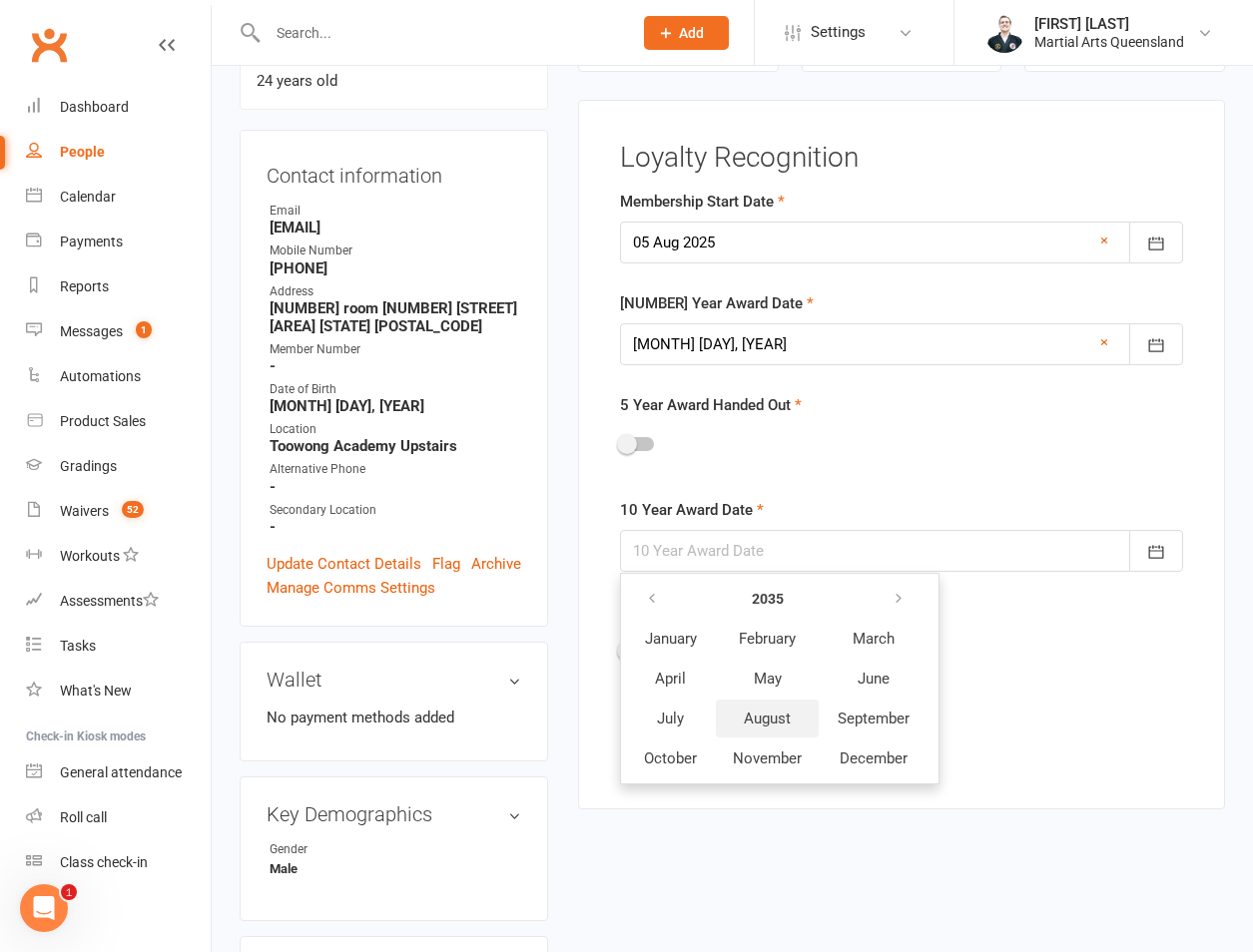 click on "August" at bounding box center (767, 718) 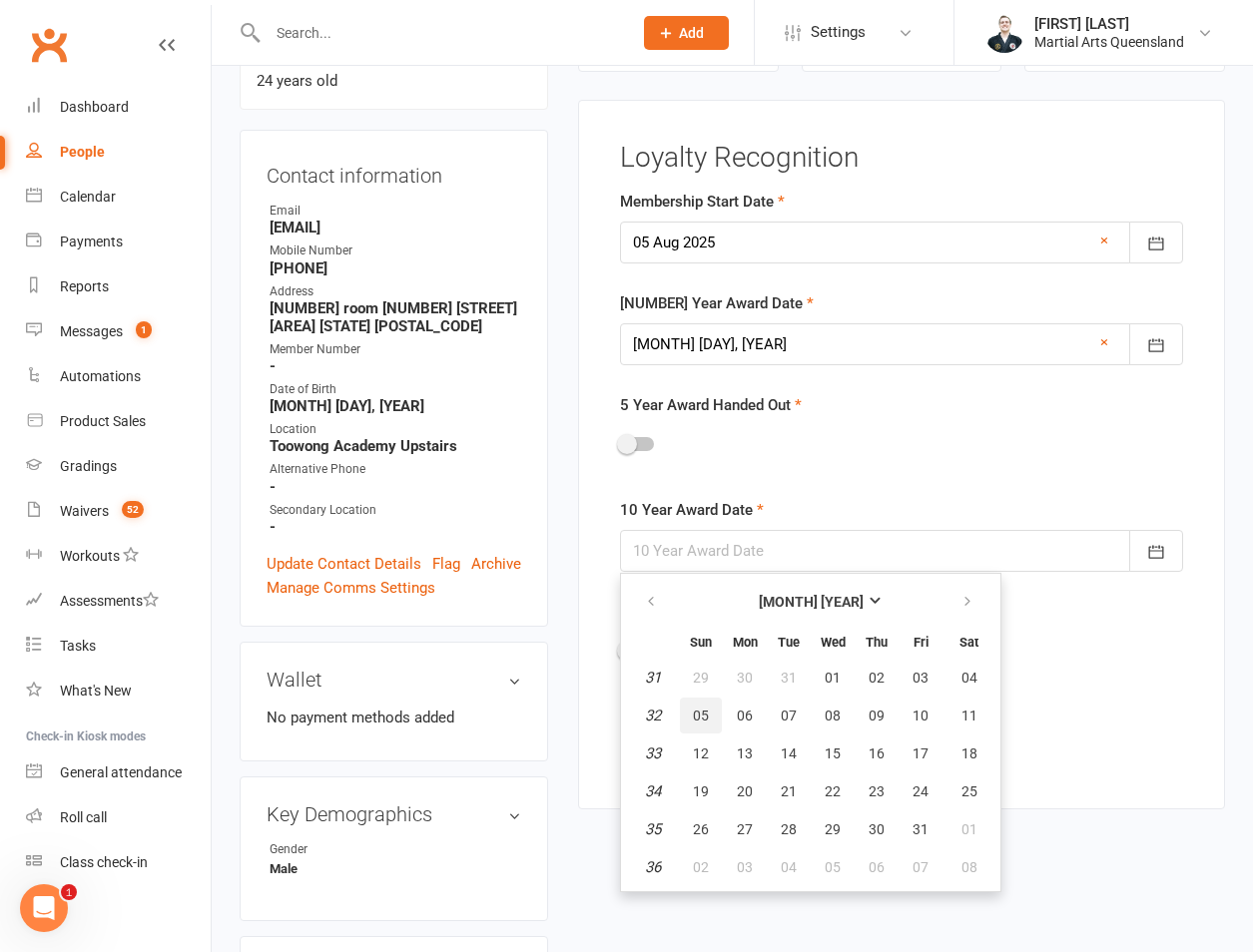 click on "05" at bounding box center [701, 715] 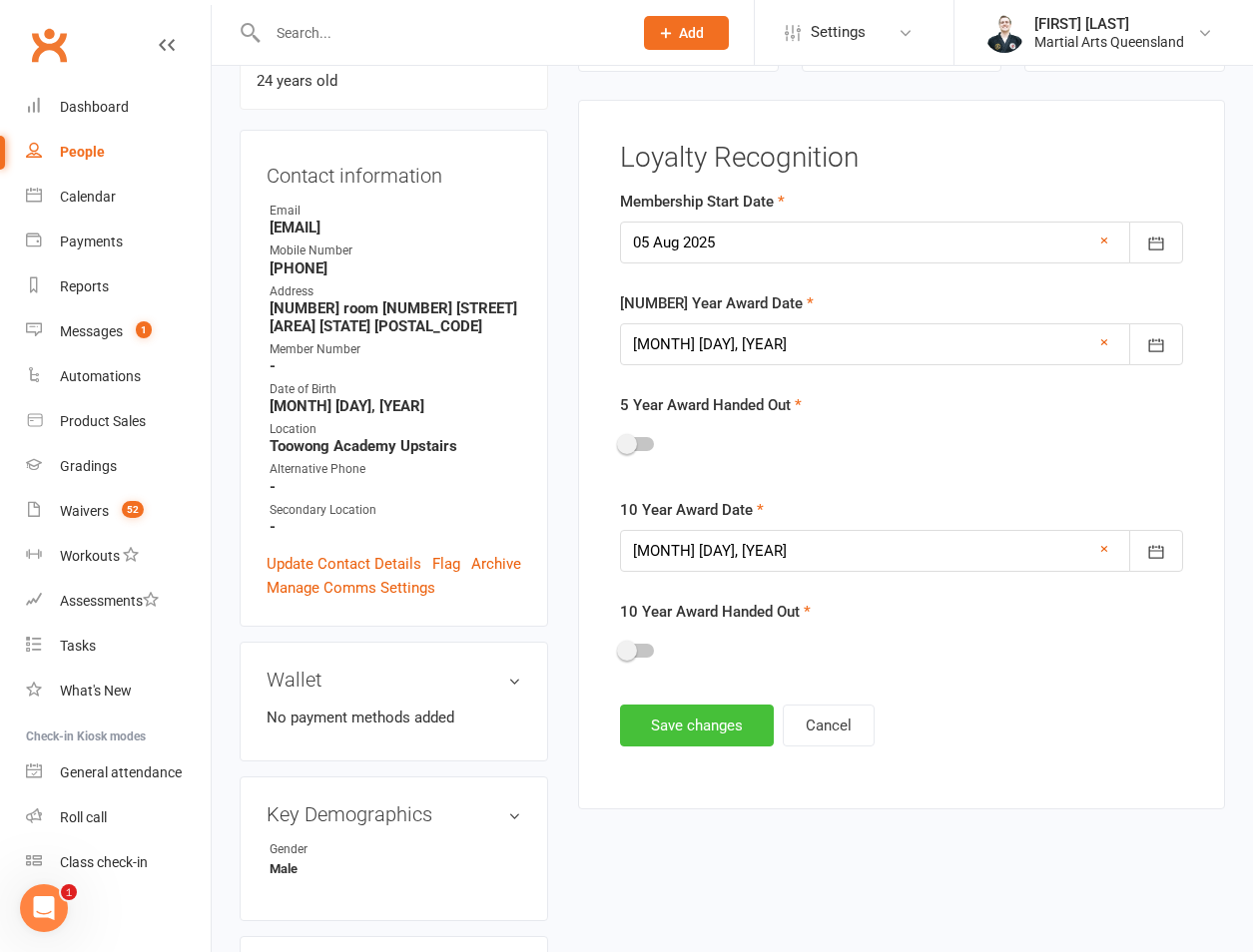 click on "Save changes" at bounding box center (697, 725) 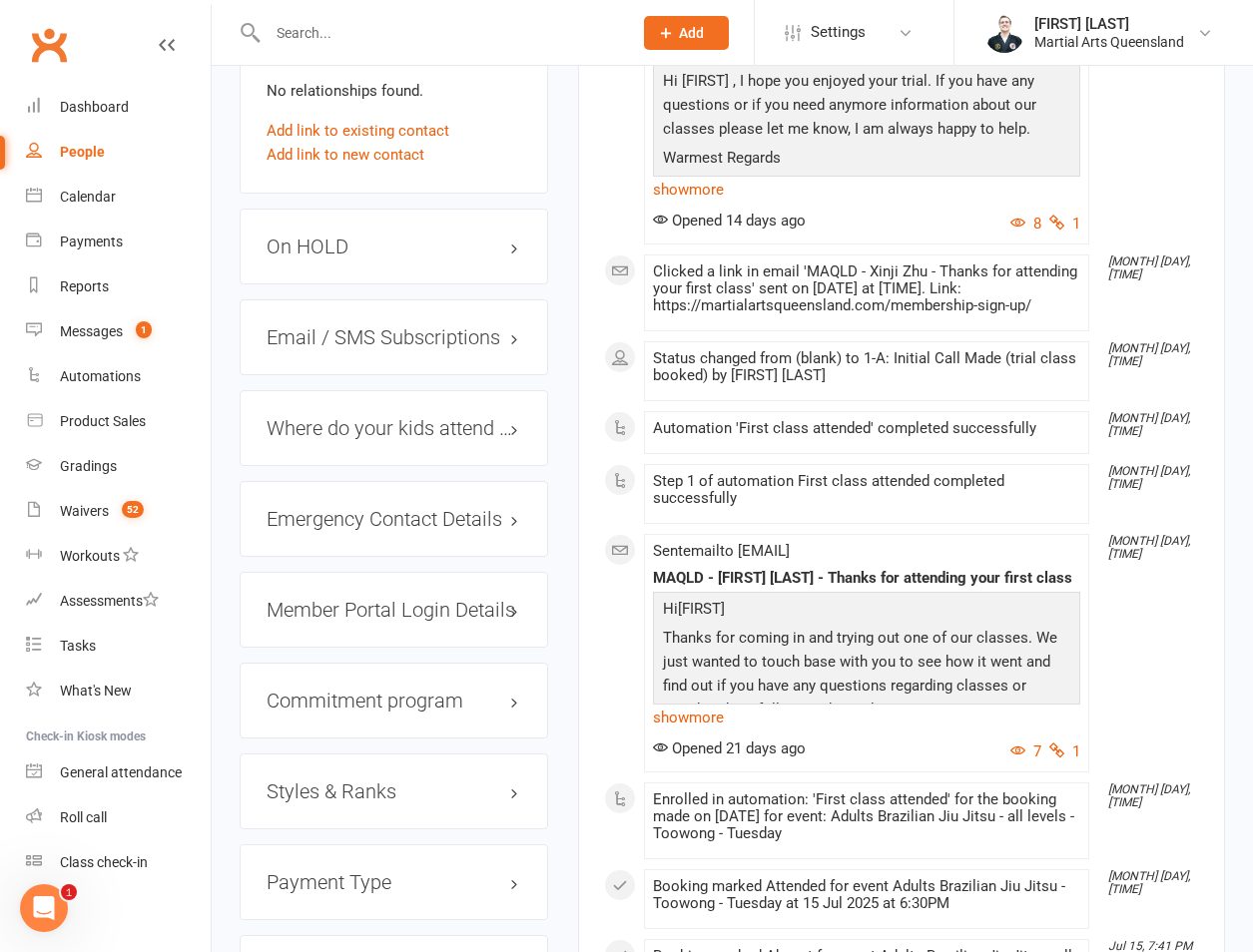 scroll, scrollTop: 1863, scrollLeft: 0, axis: vertical 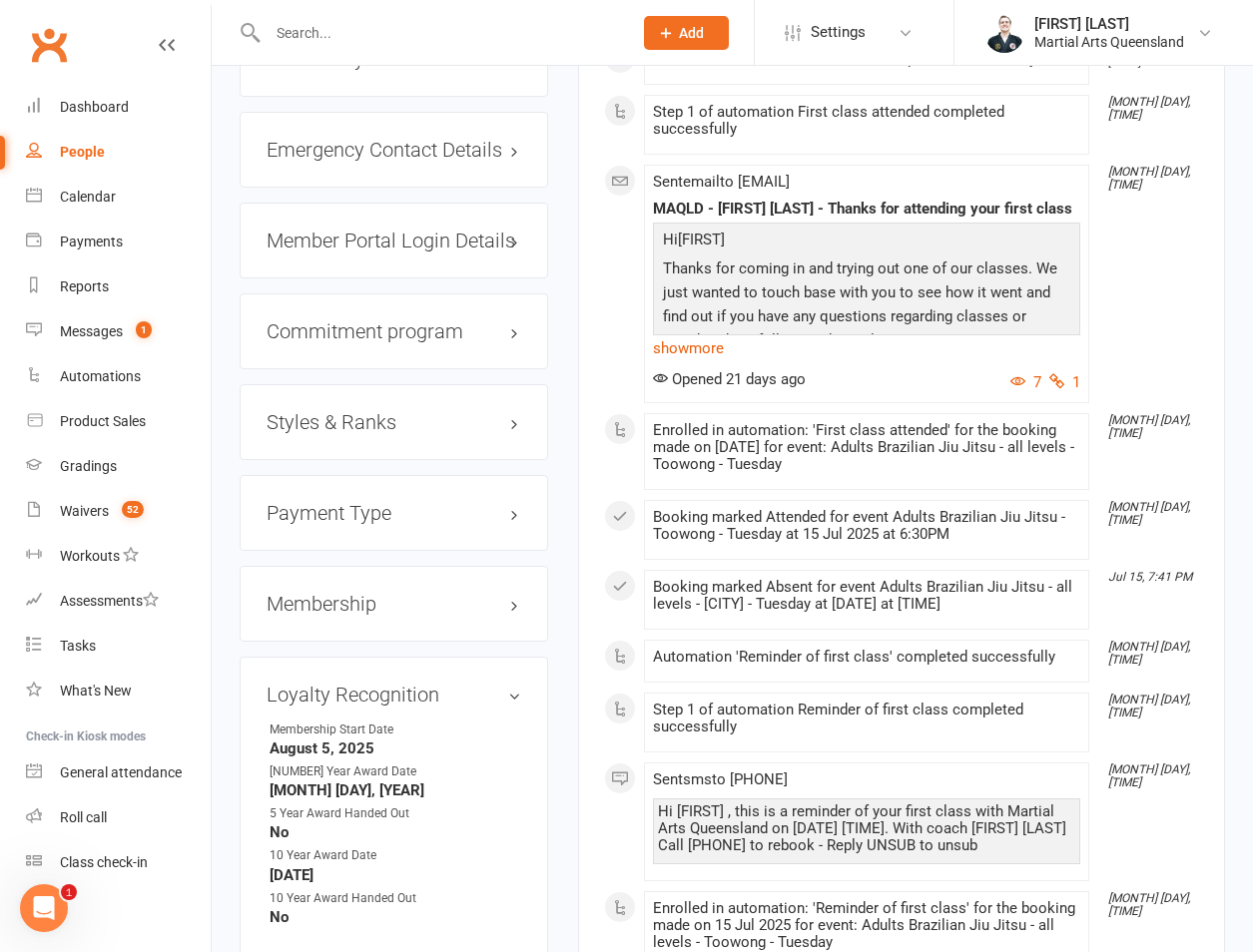 click on "Member Portal Login Details" at bounding box center (393, 240) 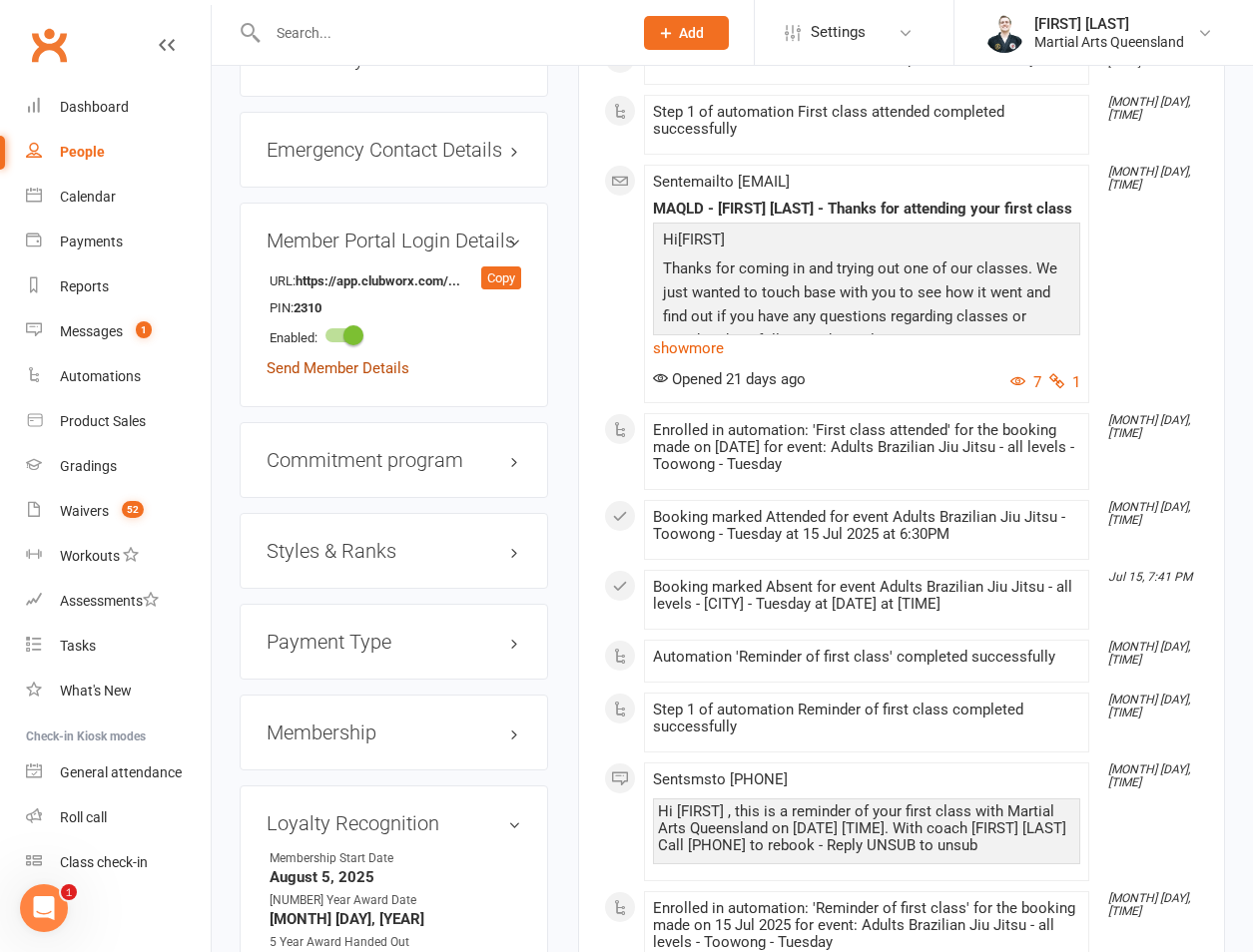 click on "Send Member Details" at bounding box center (337, 368) 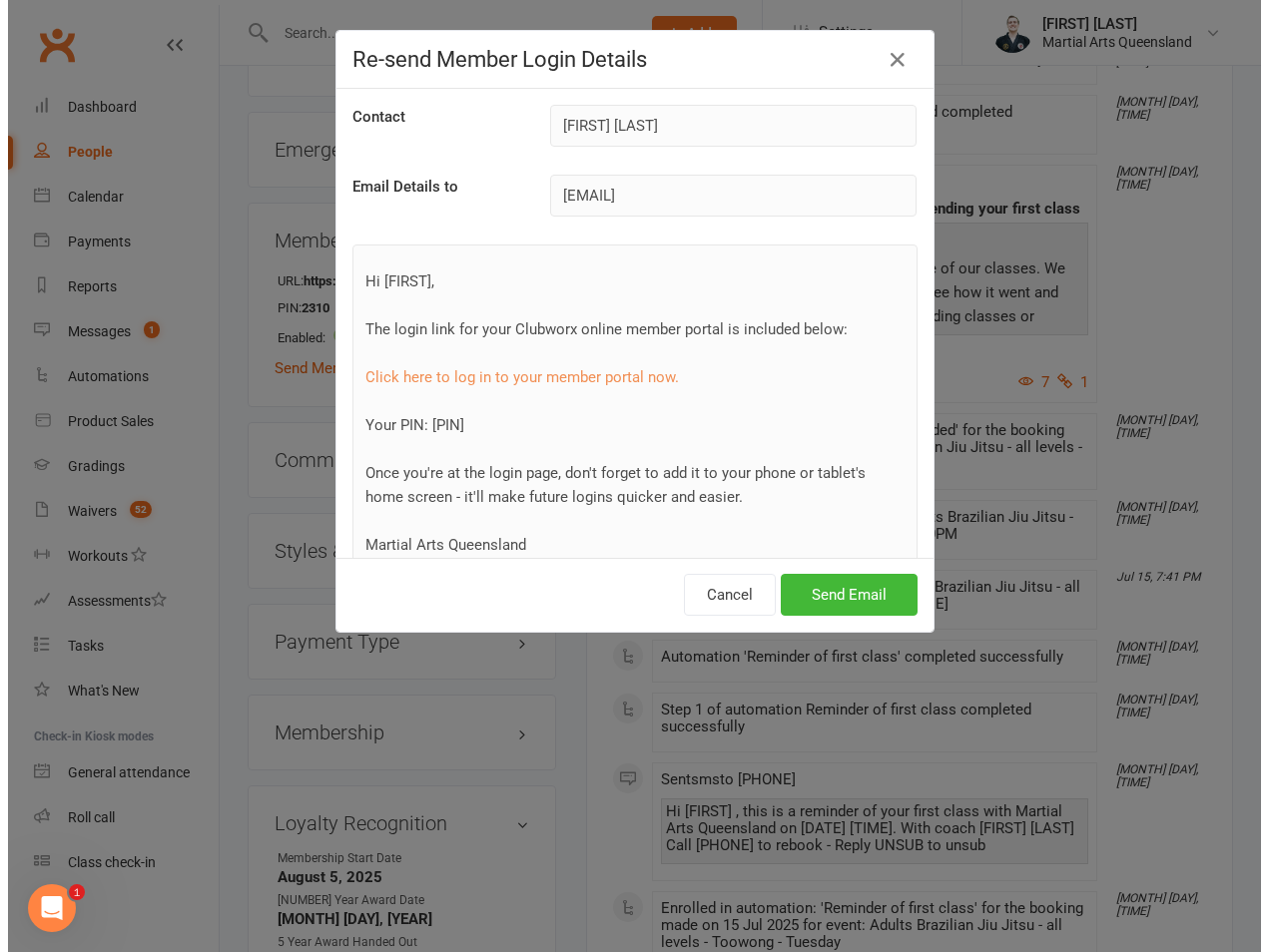 scroll, scrollTop: 1815, scrollLeft: 0, axis: vertical 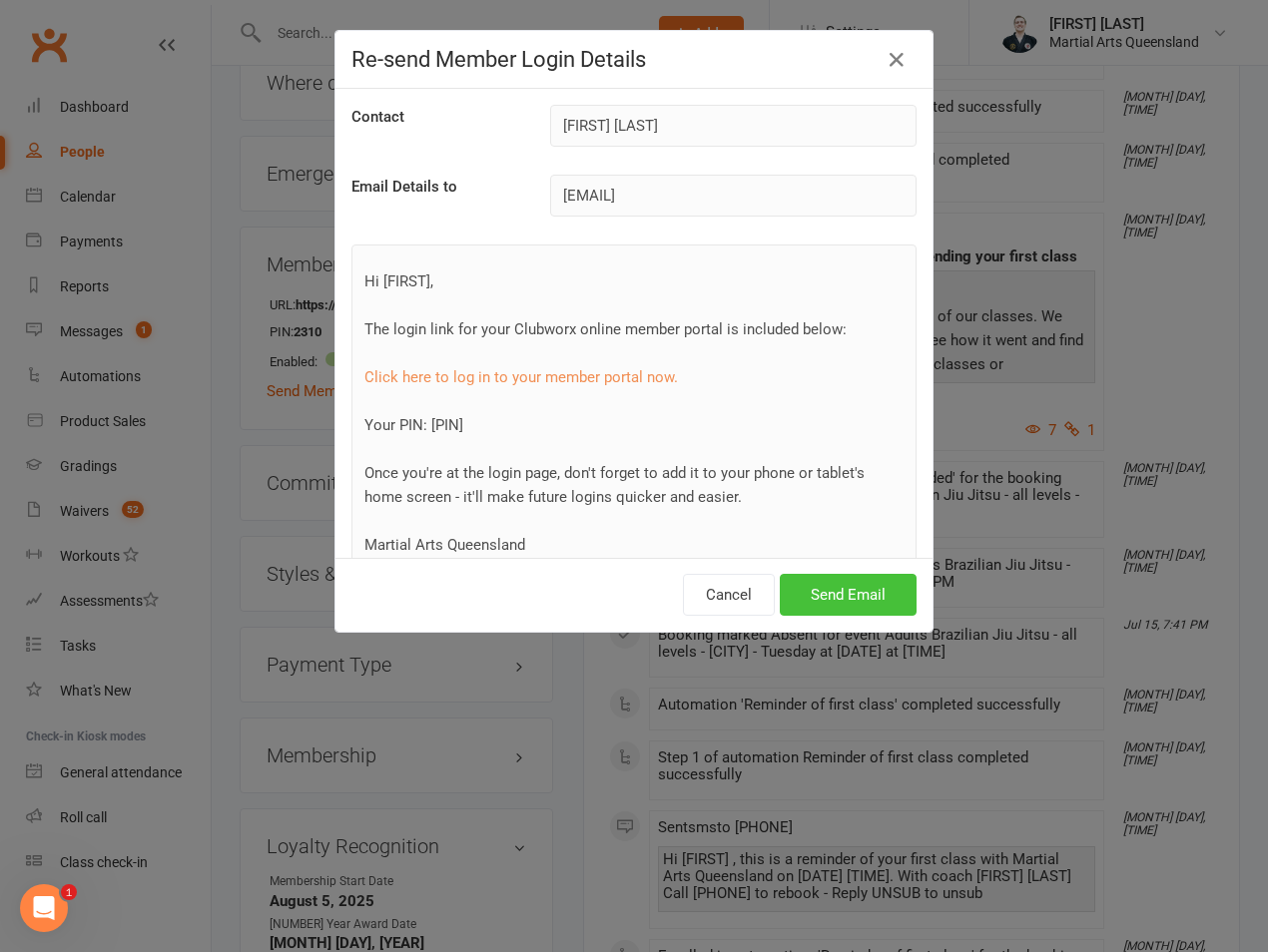 click on "Send Email" at bounding box center [848, 595] 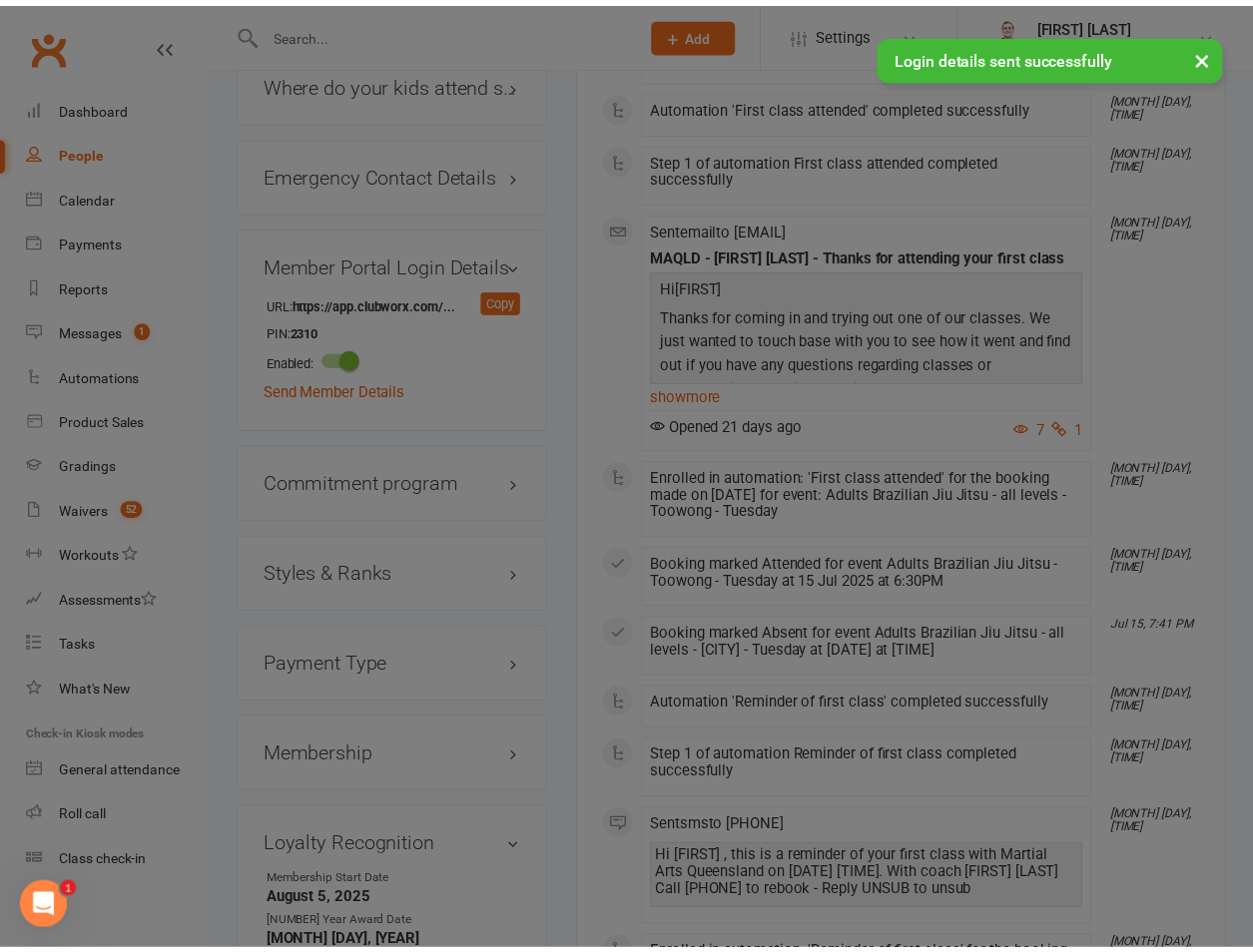 scroll, scrollTop: 1863, scrollLeft: 0, axis: vertical 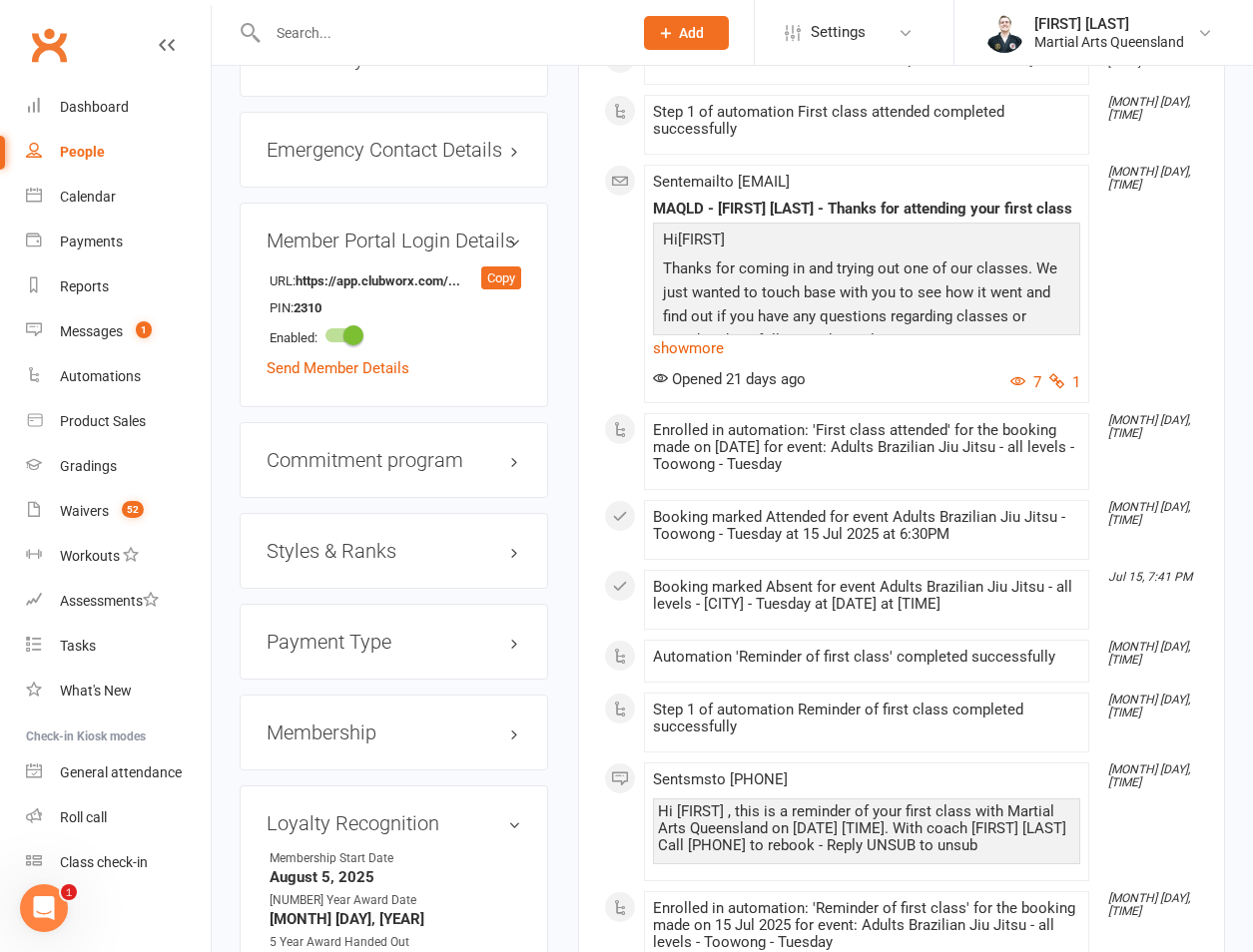 click at bounding box center (439, 33) 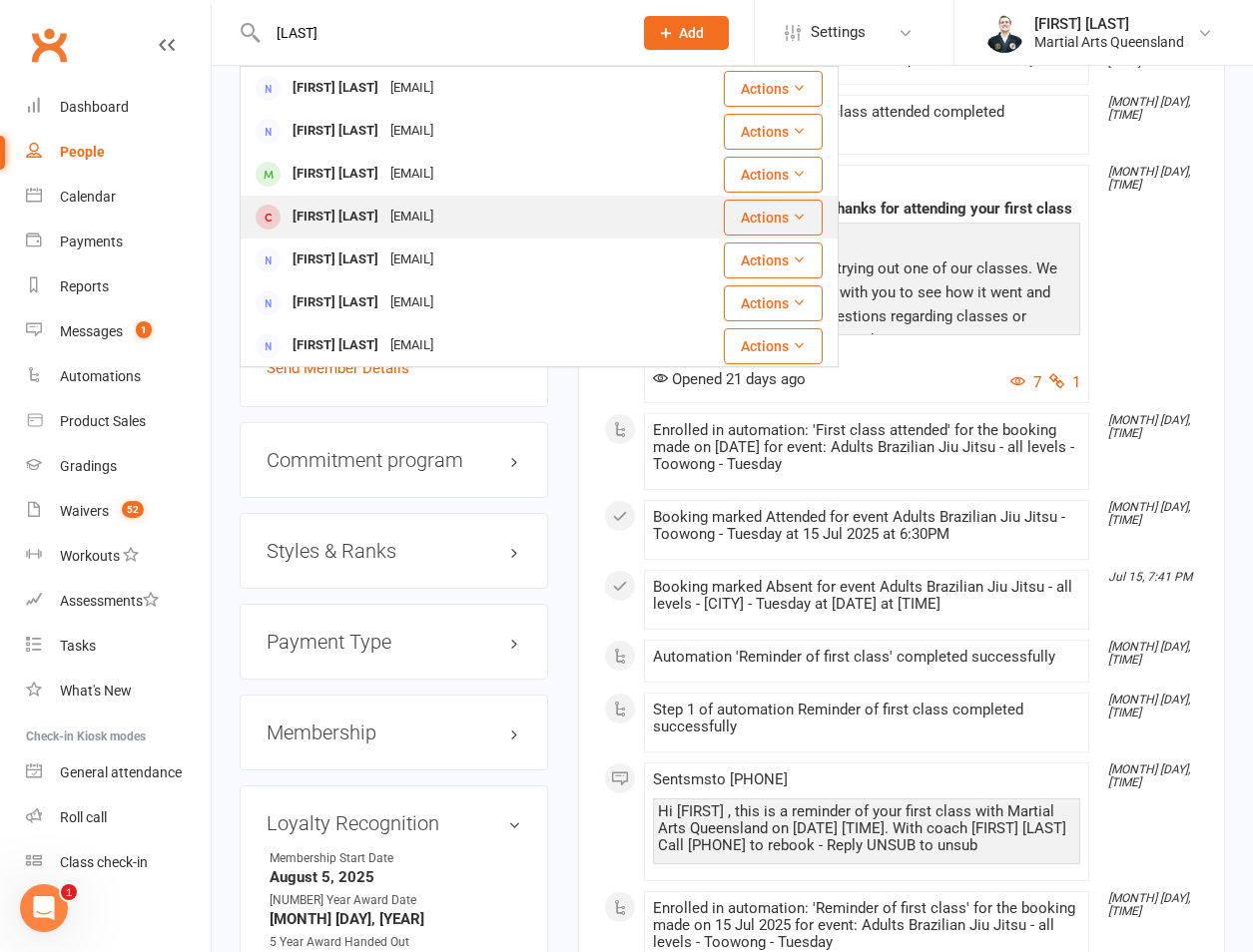 type on "[LAST]" 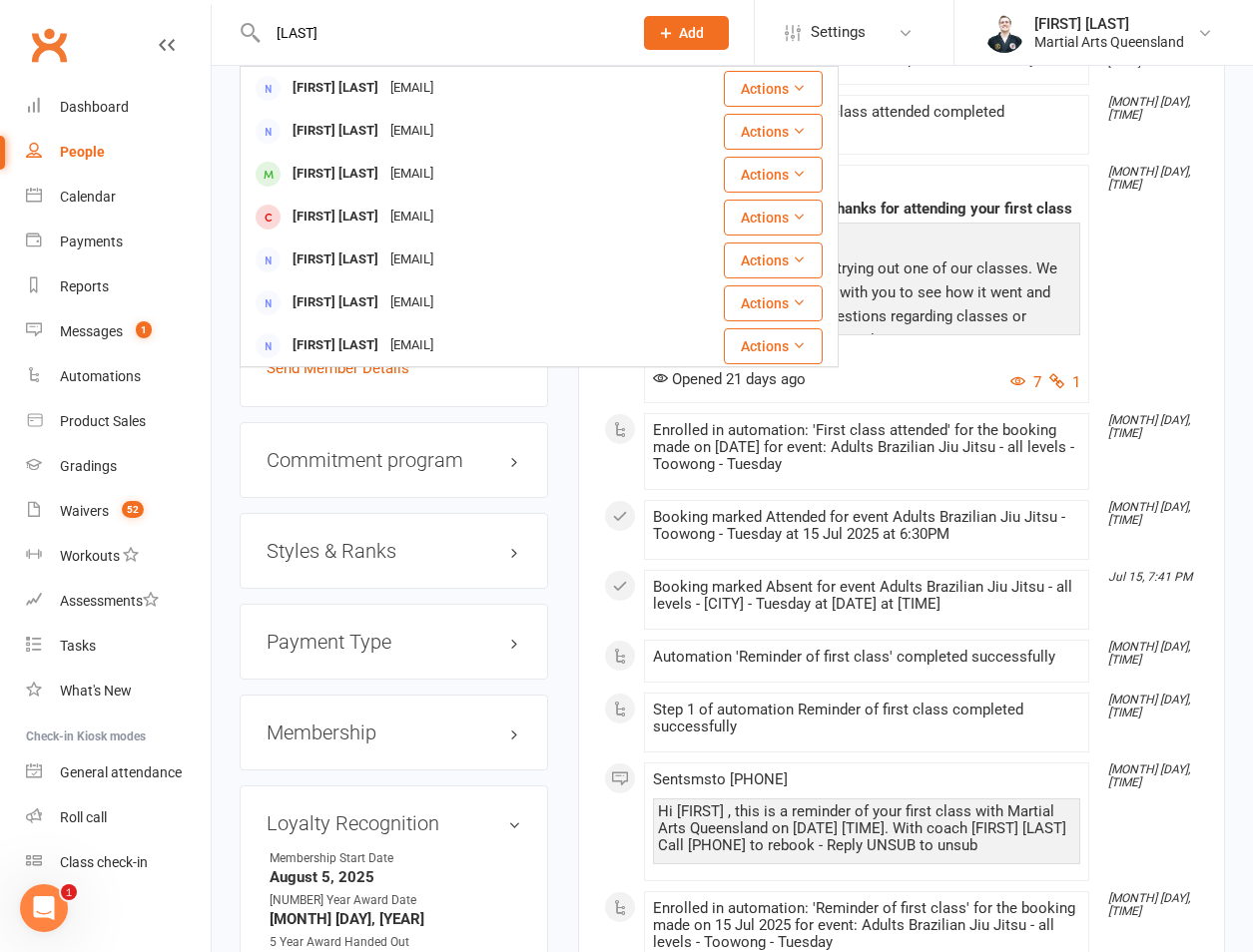 type 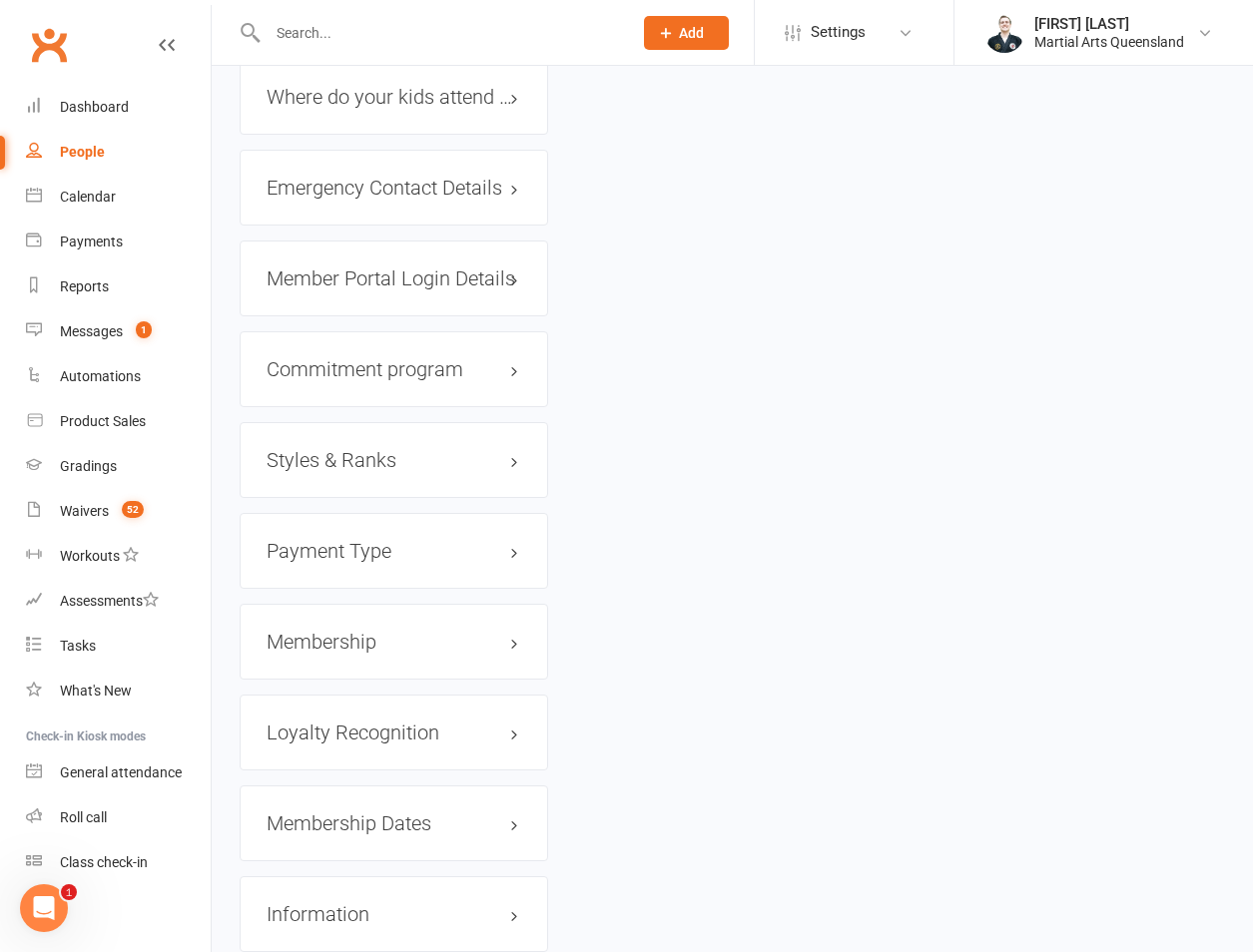 scroll, scrollTop: 0, scrollLeft: 0, axis: both 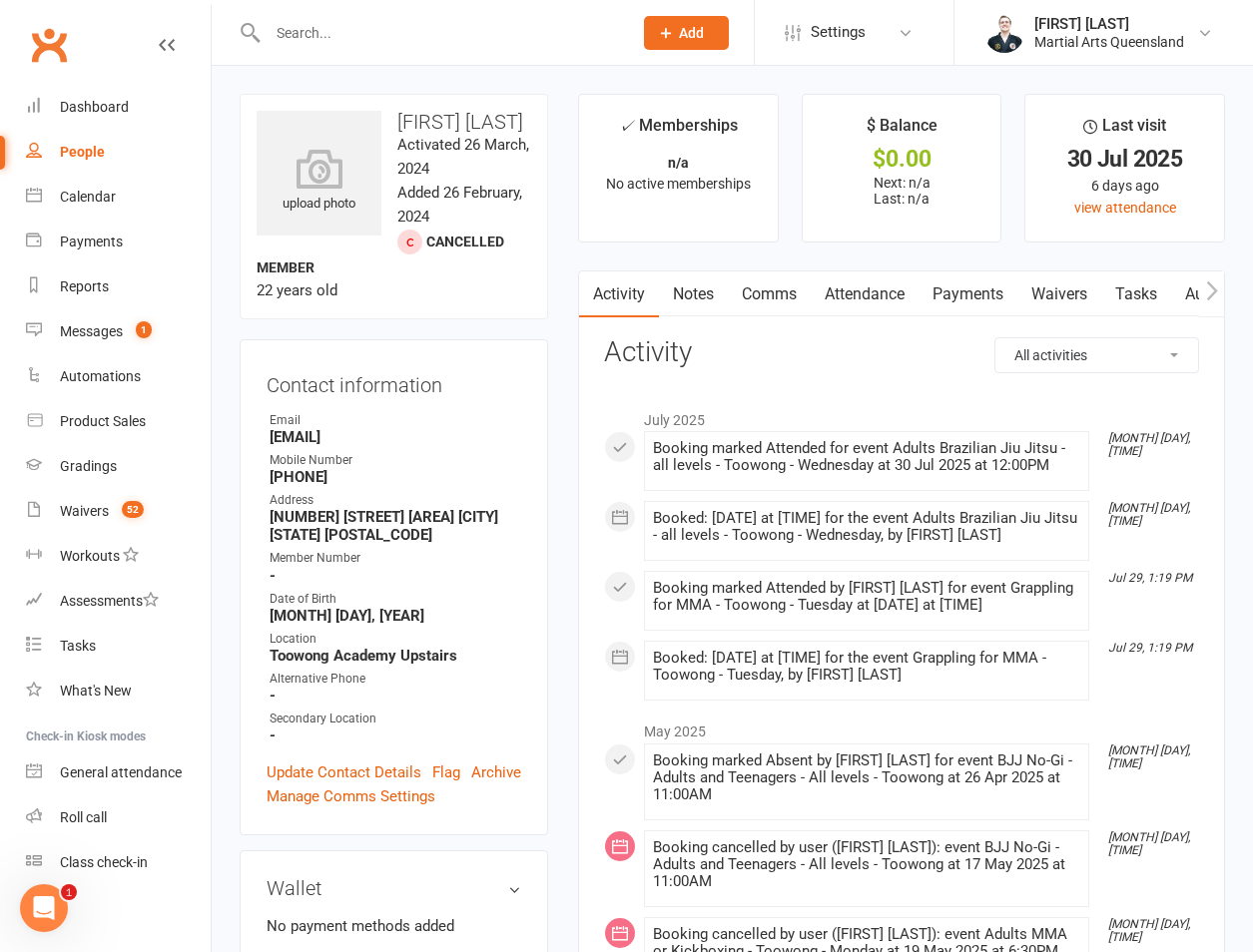 click on "Attendance" at bounding box center [865, 294] 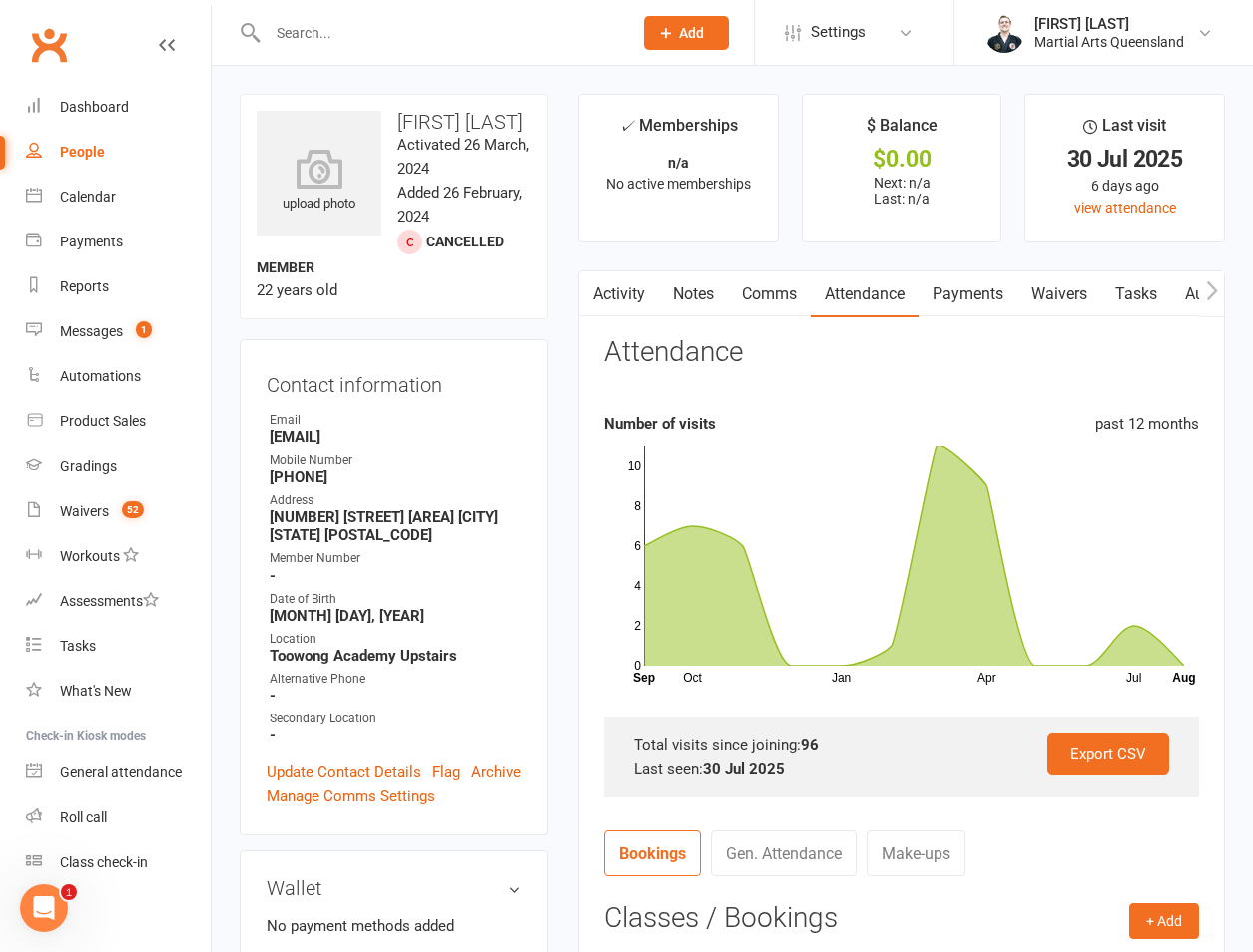 scroll, scrollTop: 466, scrollLeft: 0, axis: vertical 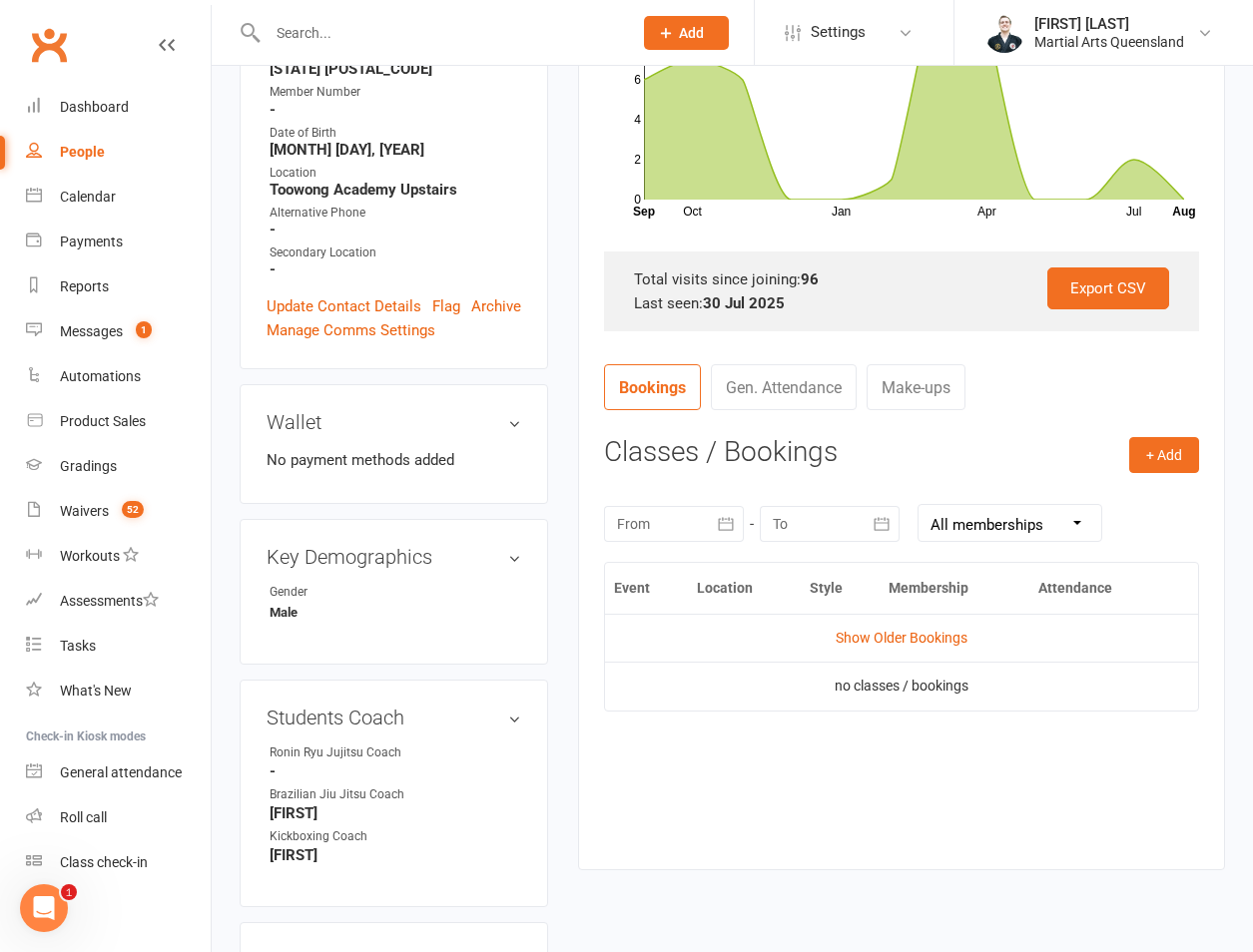 click at bounding box center (726, 524) 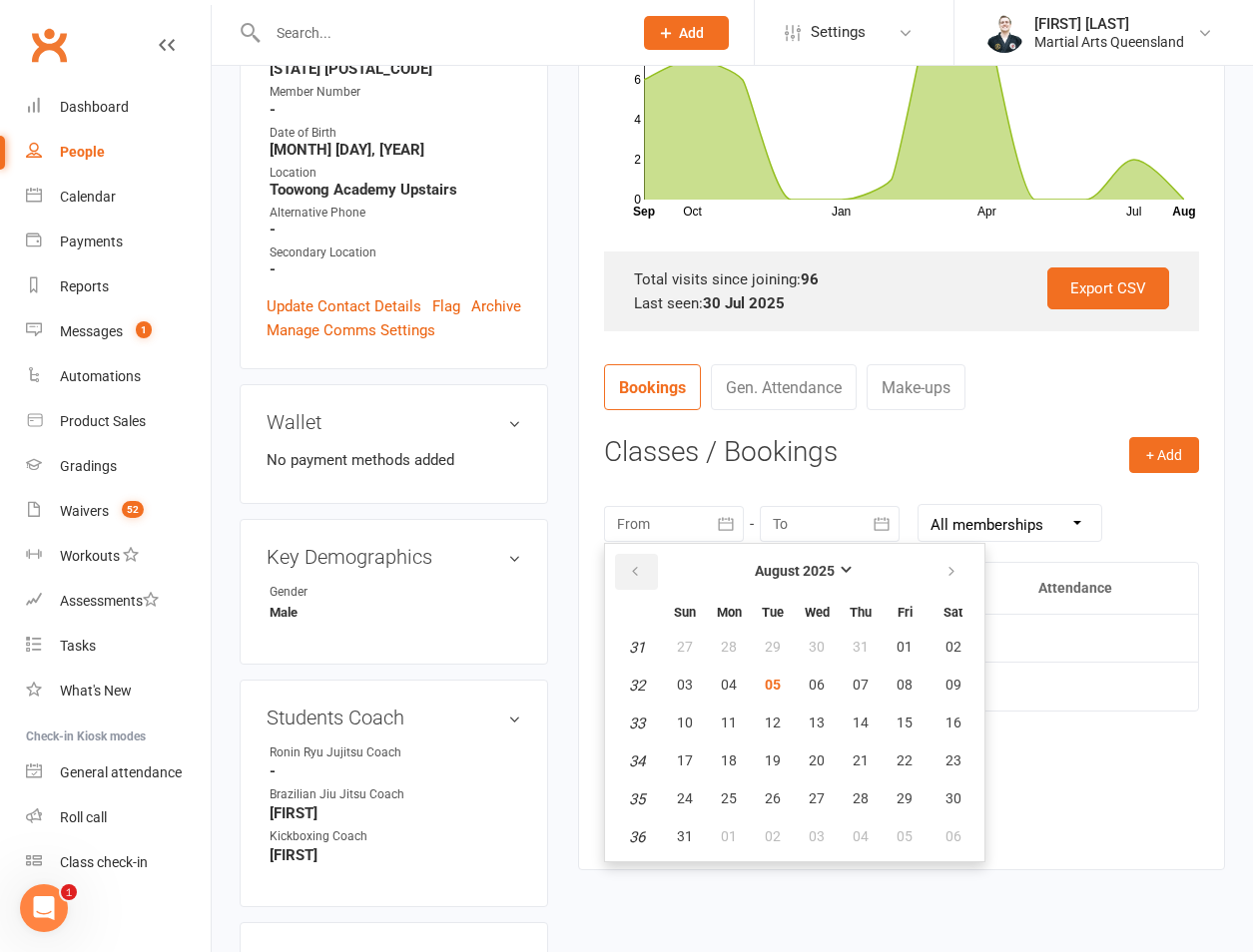 click at bounding box center (636, 572) 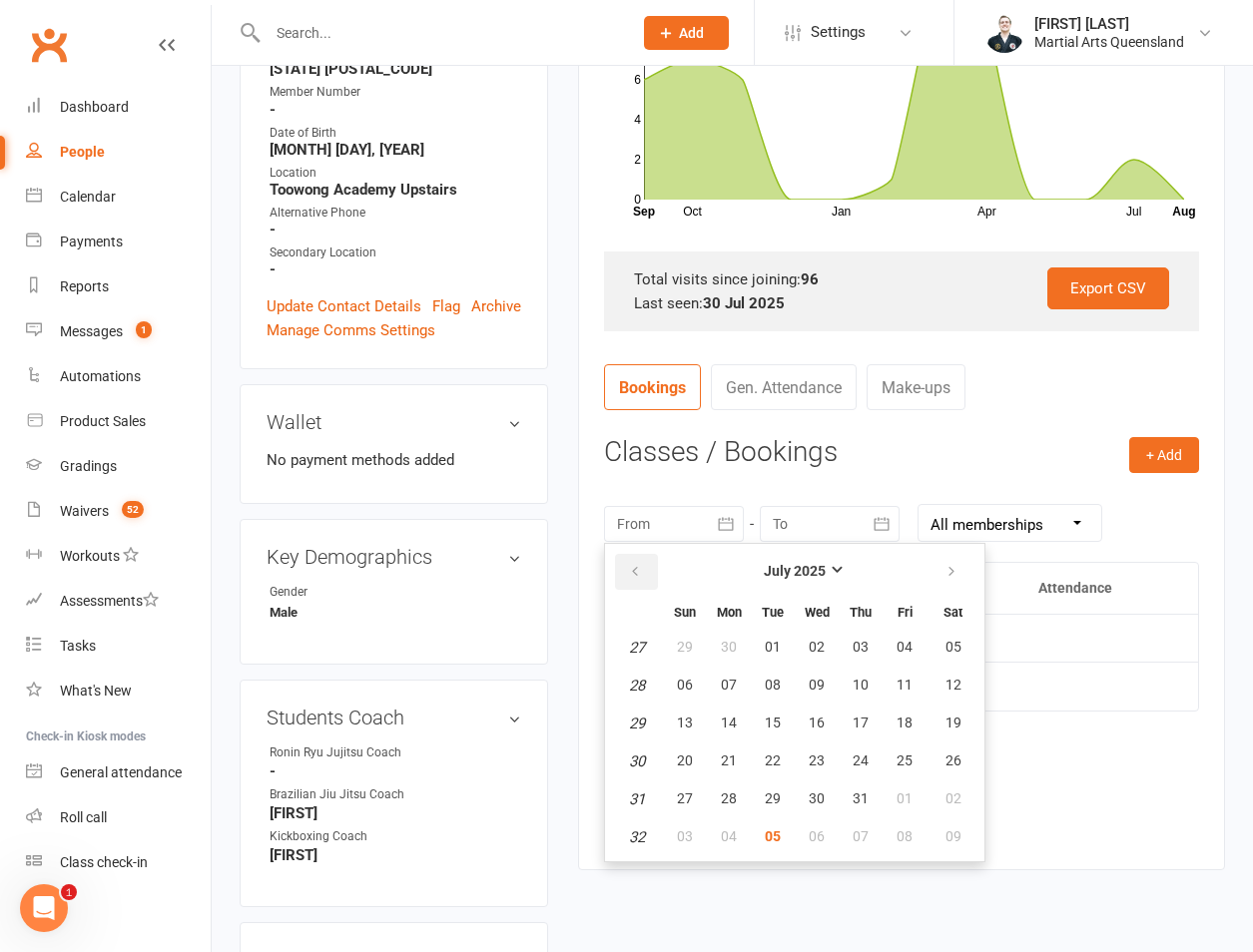click at bounding box center [636, 572] 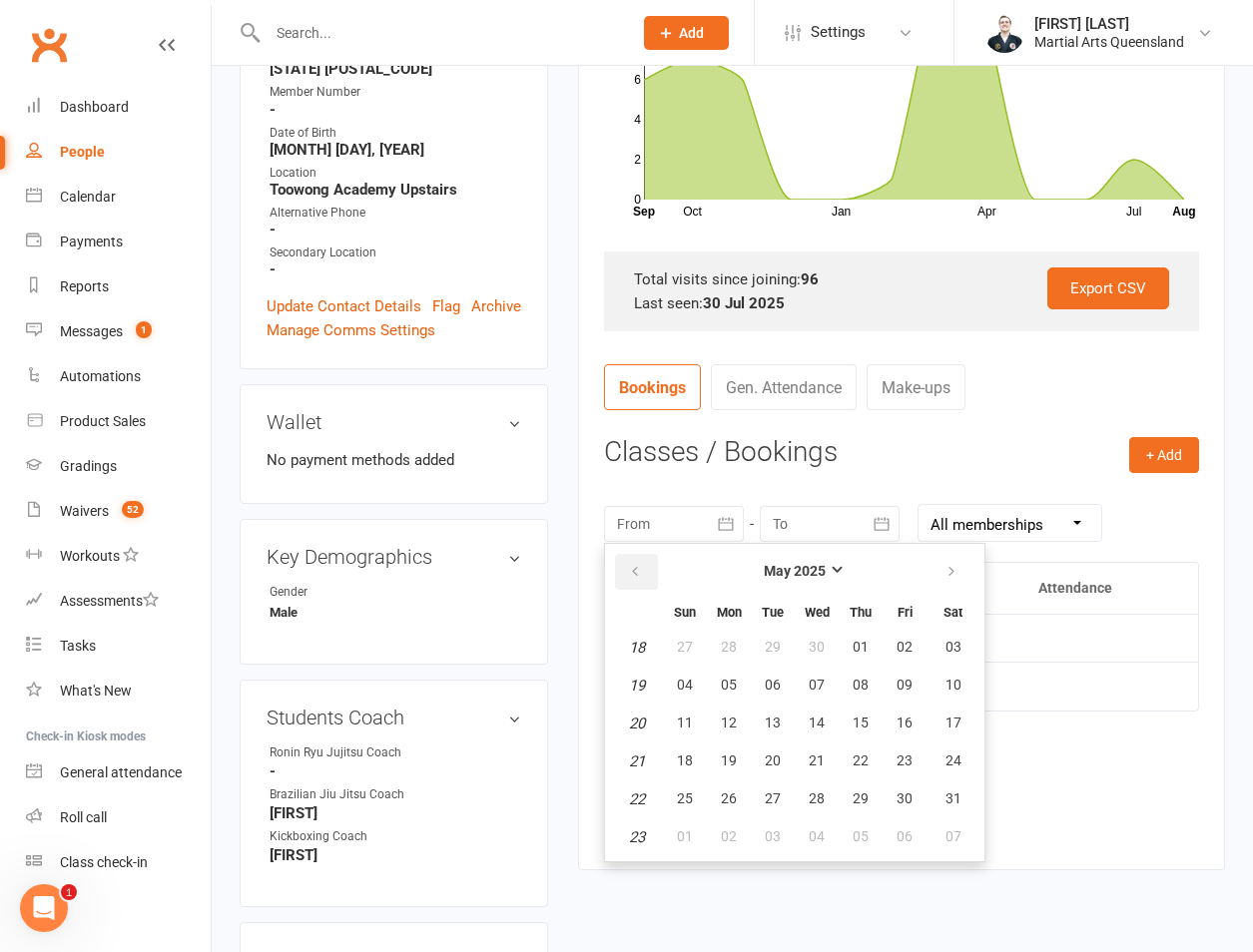 click at bounding box center [636, 572] 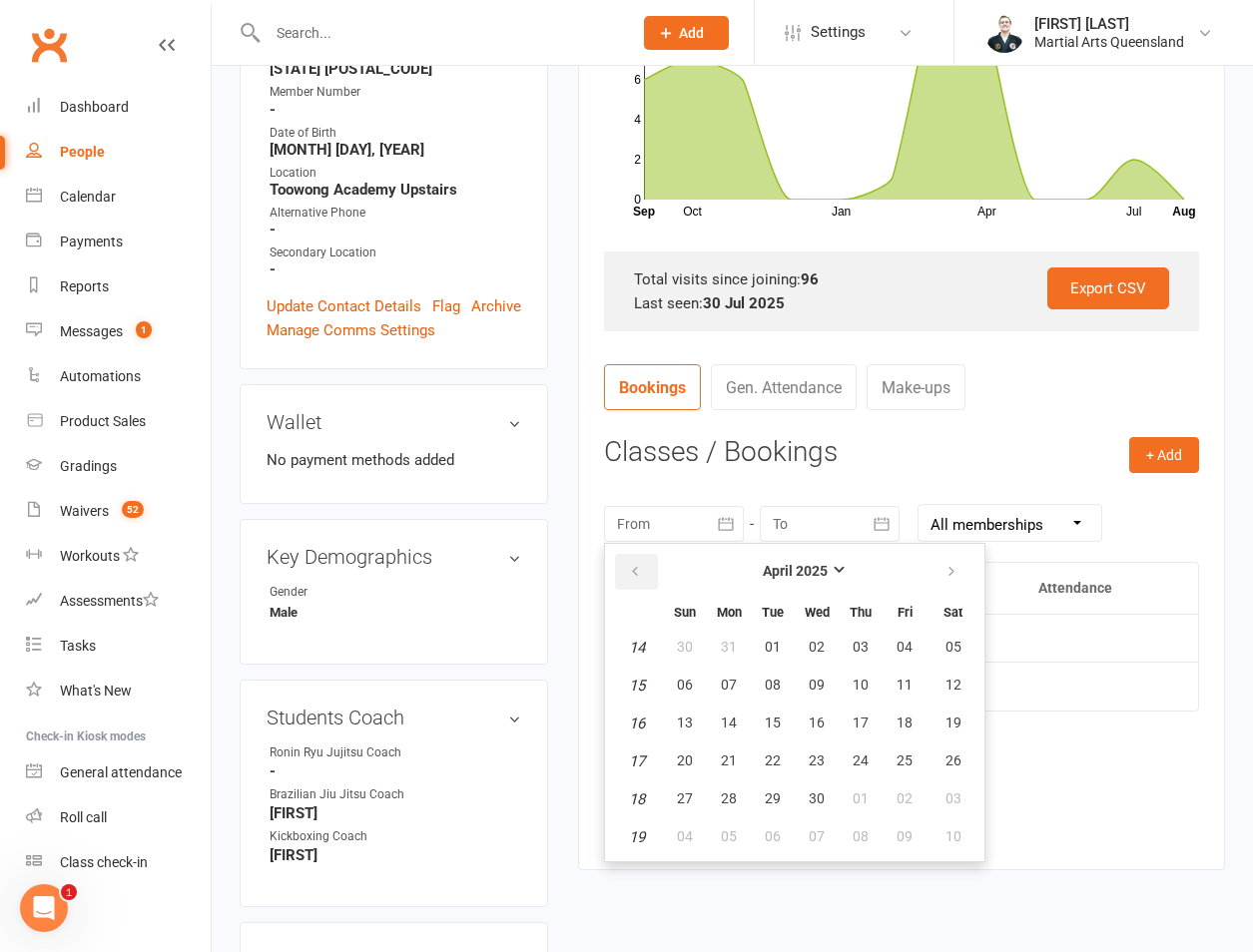 click at bounding box center (636, 572) 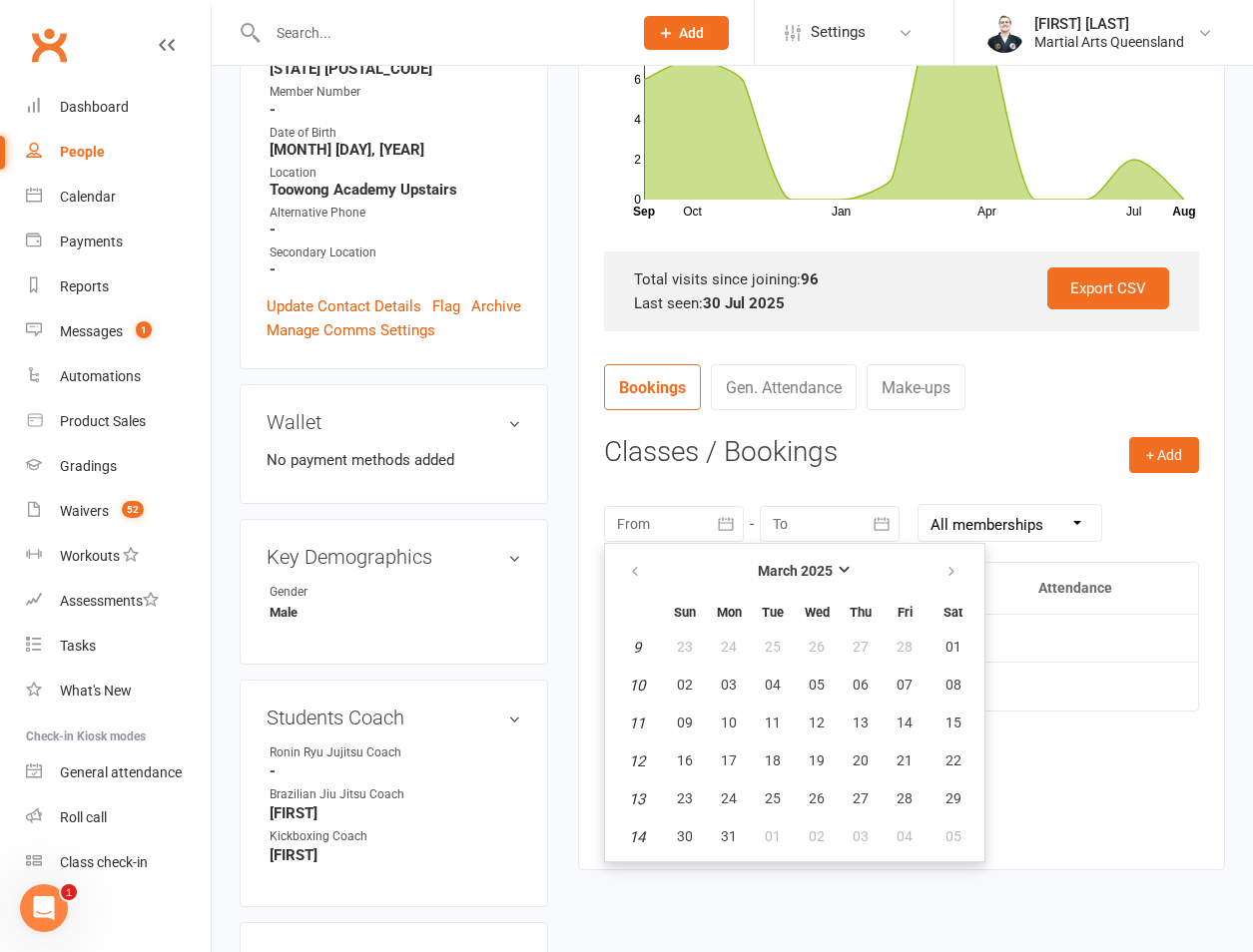 click on "-" at bounding box center [395, 230] 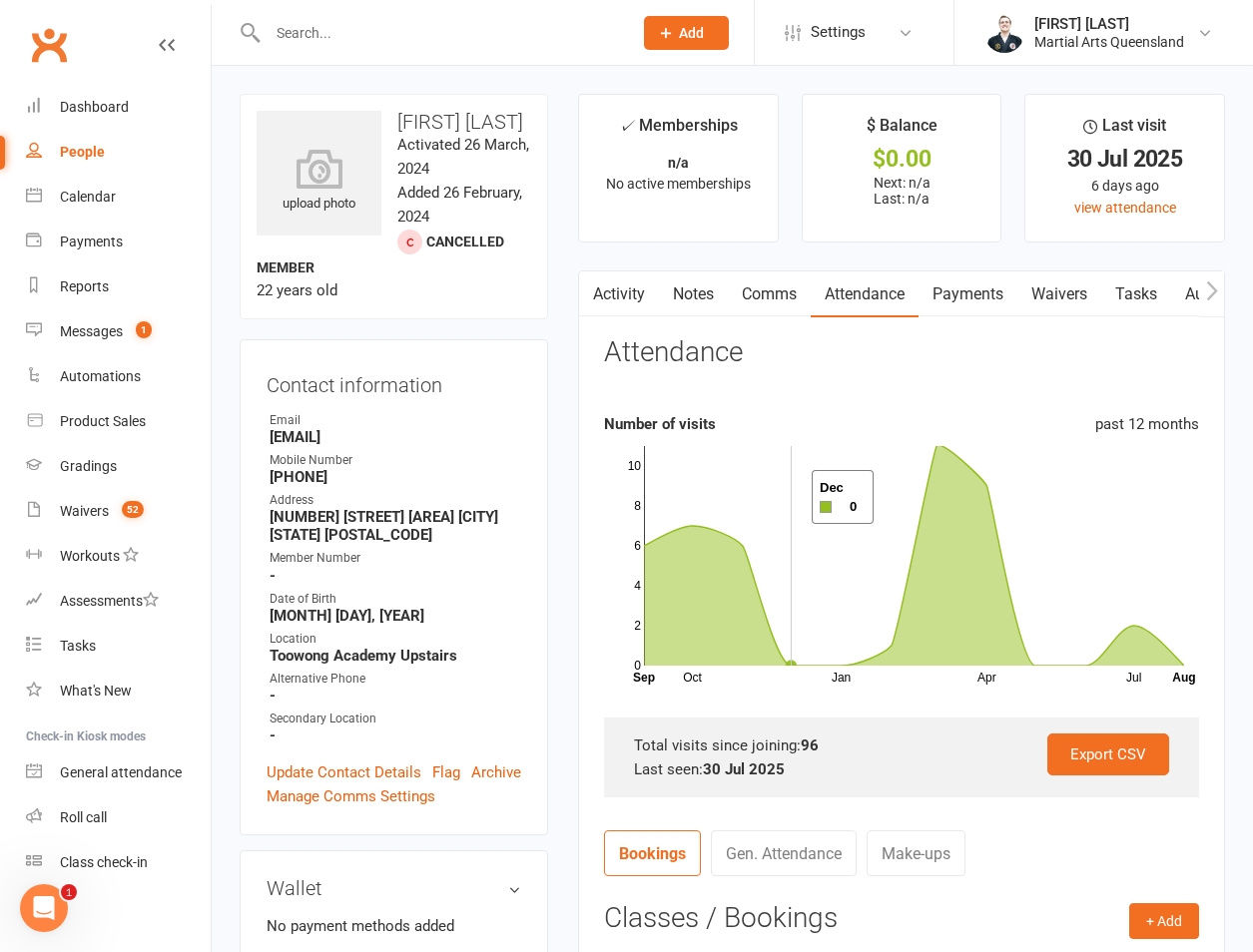 scroll, scrollTop: 466, scrollLeft: 0, axis: vertical 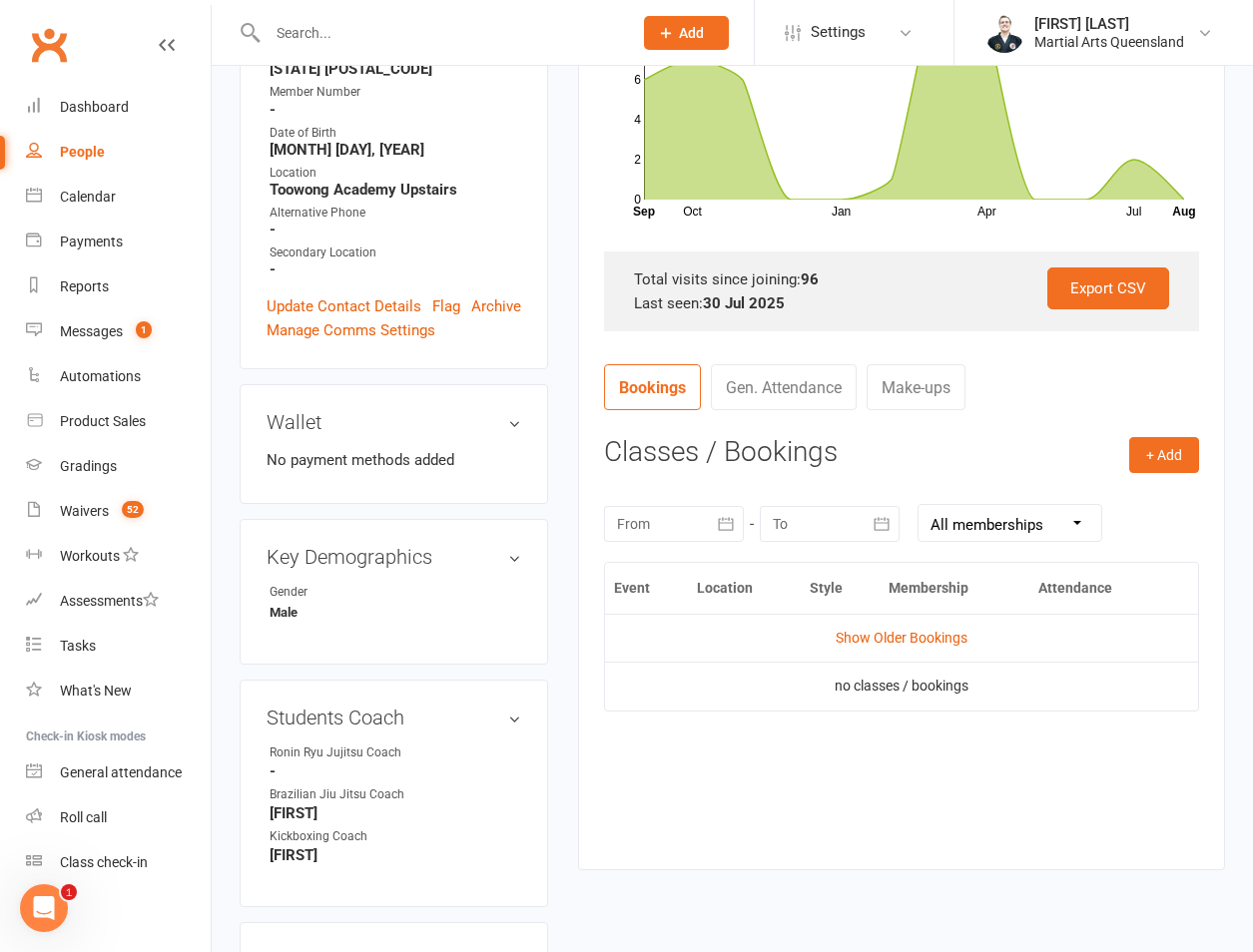 click at bounding box center (726, 524) 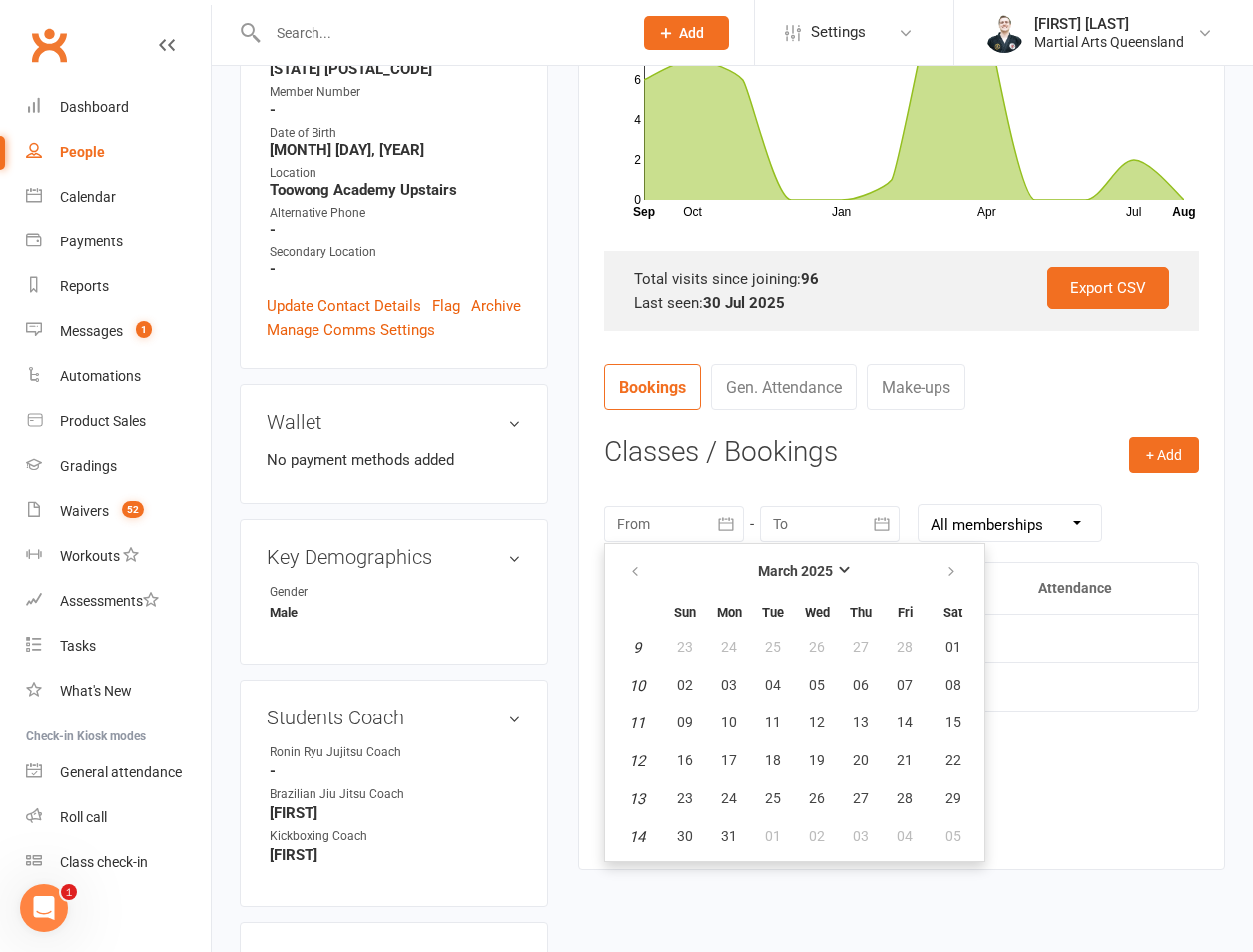 click on "March 2025
Sun Mon Tue Wed Thu Fri Sat
9
23
24
25
26
27
28
01
10
02
03
04
05
06
07
08
11
09
10
11
12
13
14
15
12
16
17
18
19
20
21
22
13
23
24
25
26
27
28 29 14" at bounding box center [902, 638] 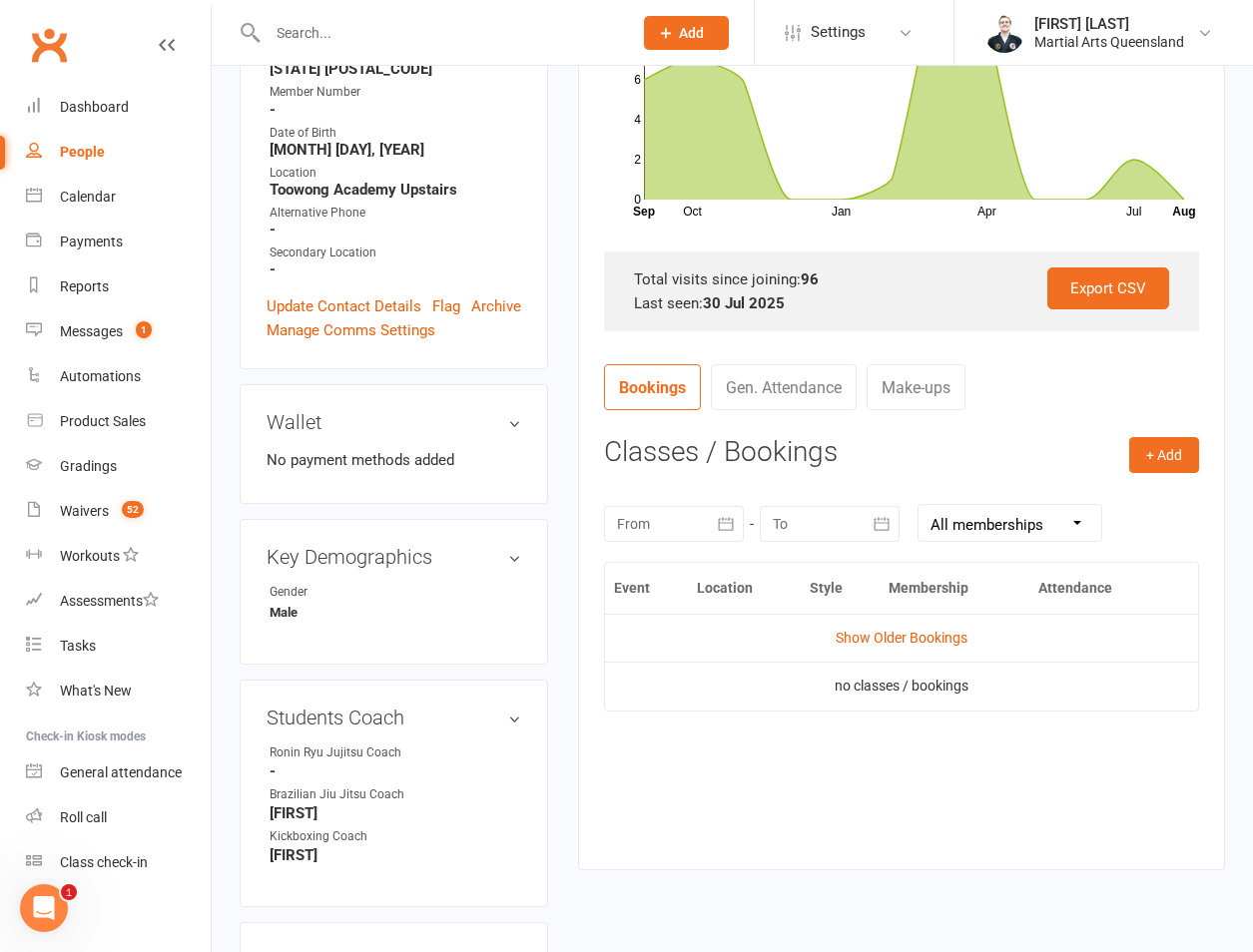 click at bounding box center (674, 524) 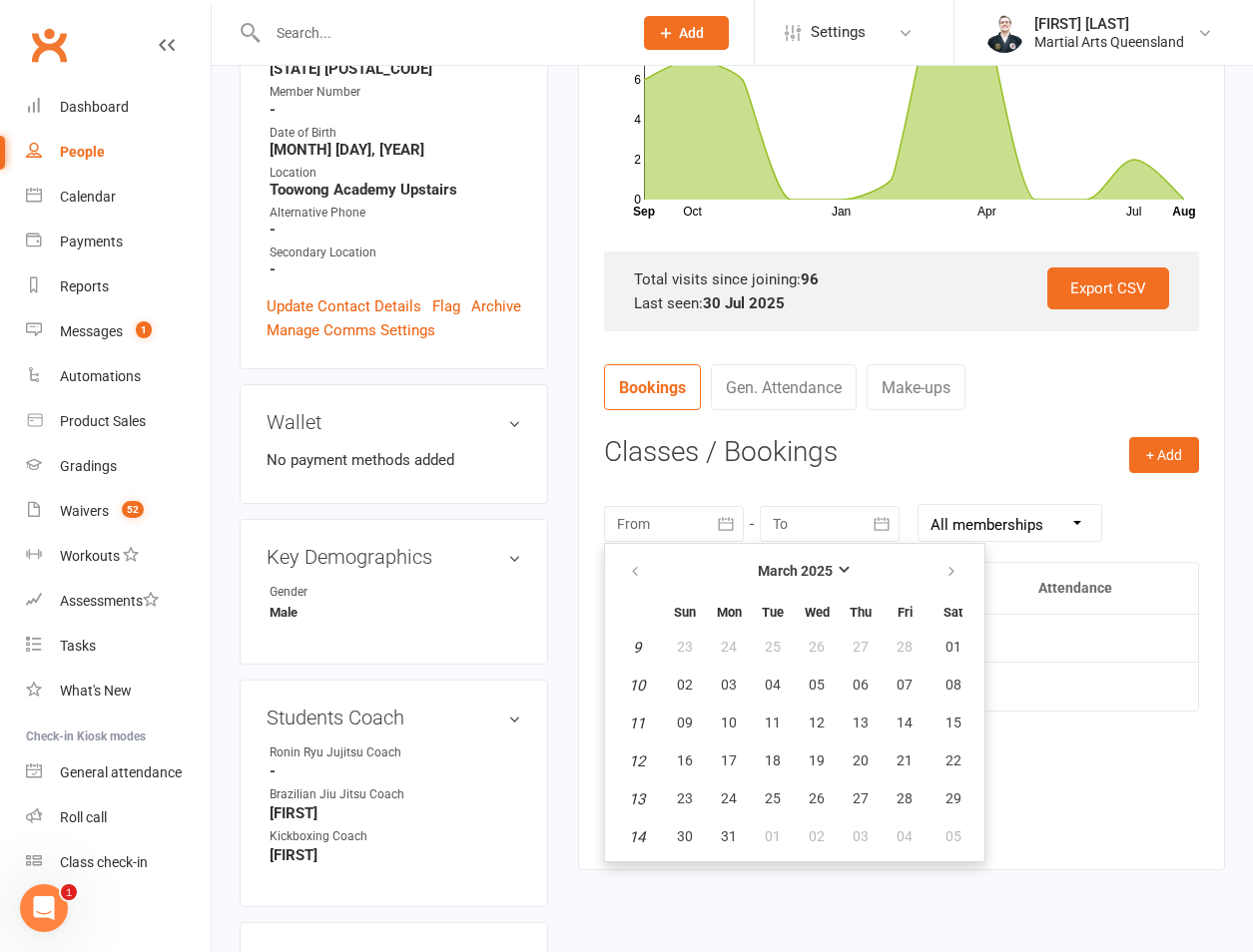 click at bounding box center (636, 572) 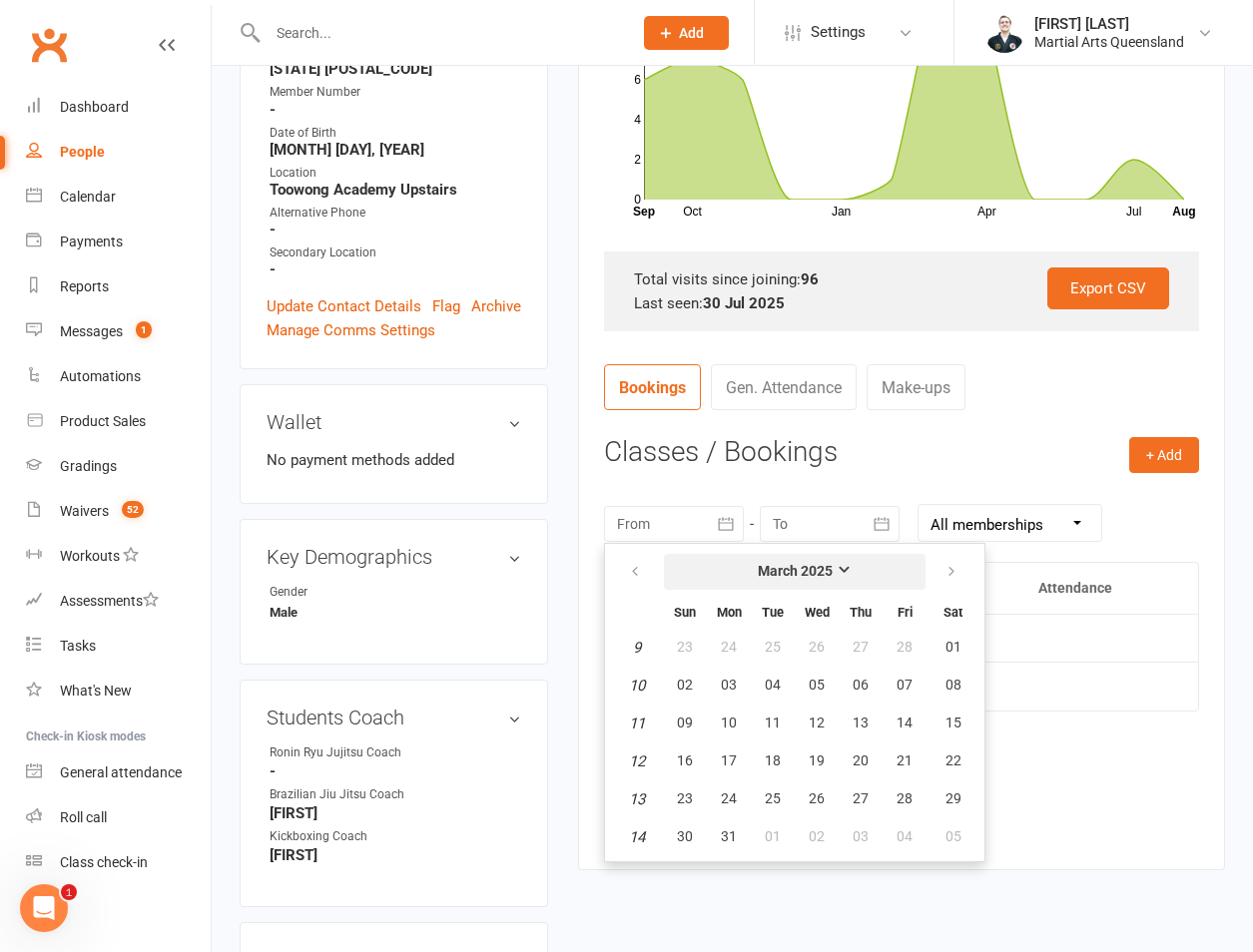 click on "March 2025" at bounding box center (795, 572) 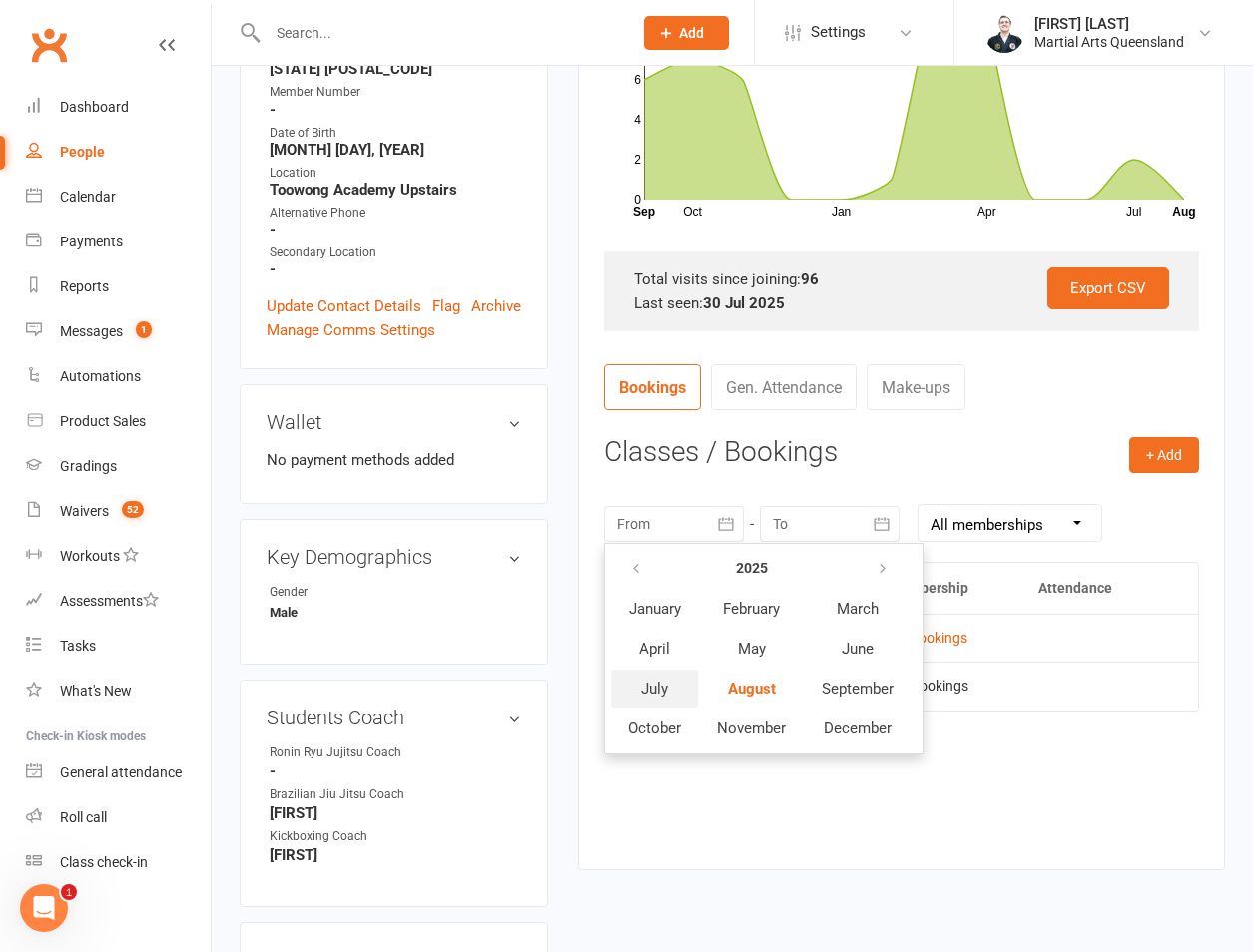 click on "July" at bounding box center (654, 689) 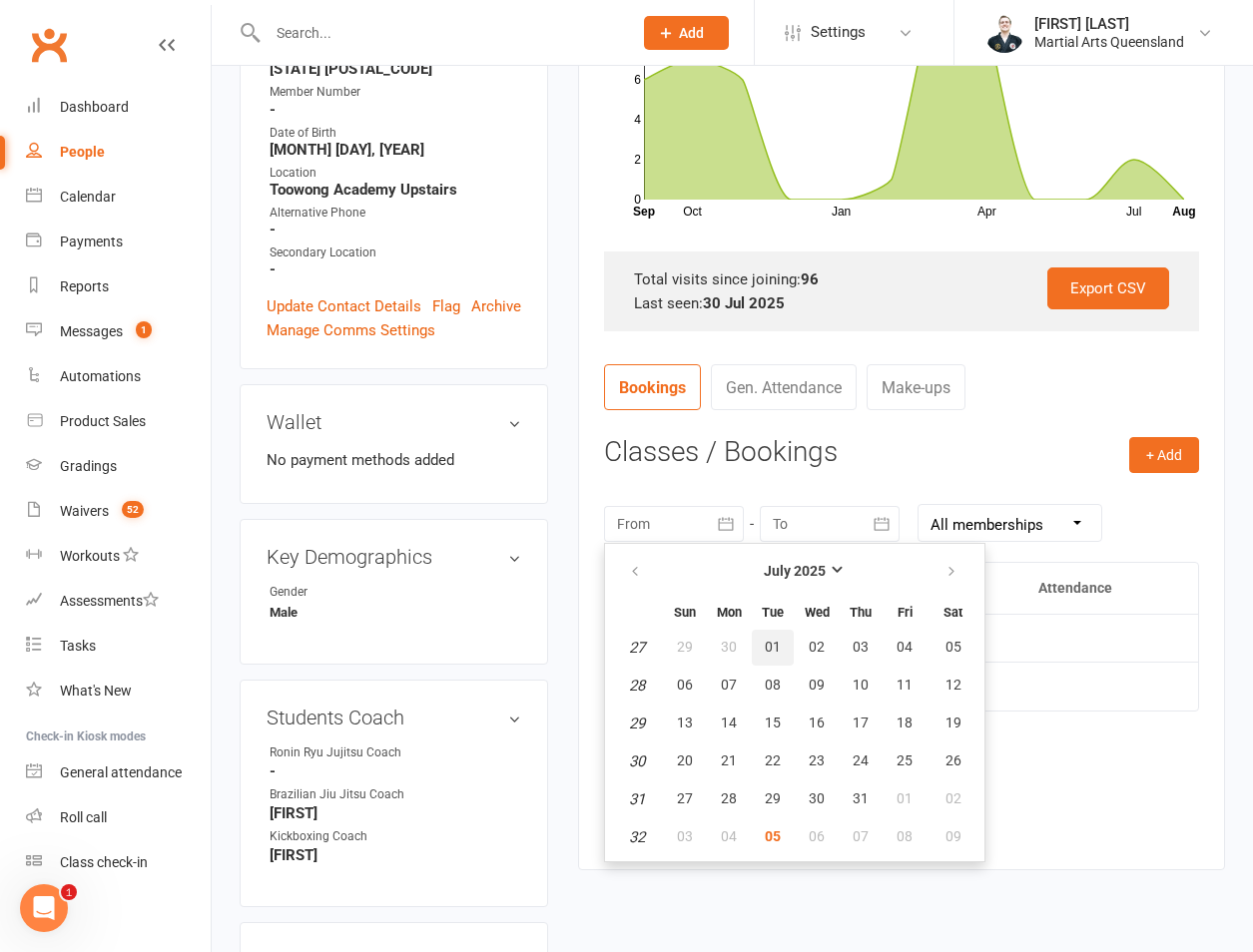 click on "01" at bounding box center [773, 648] 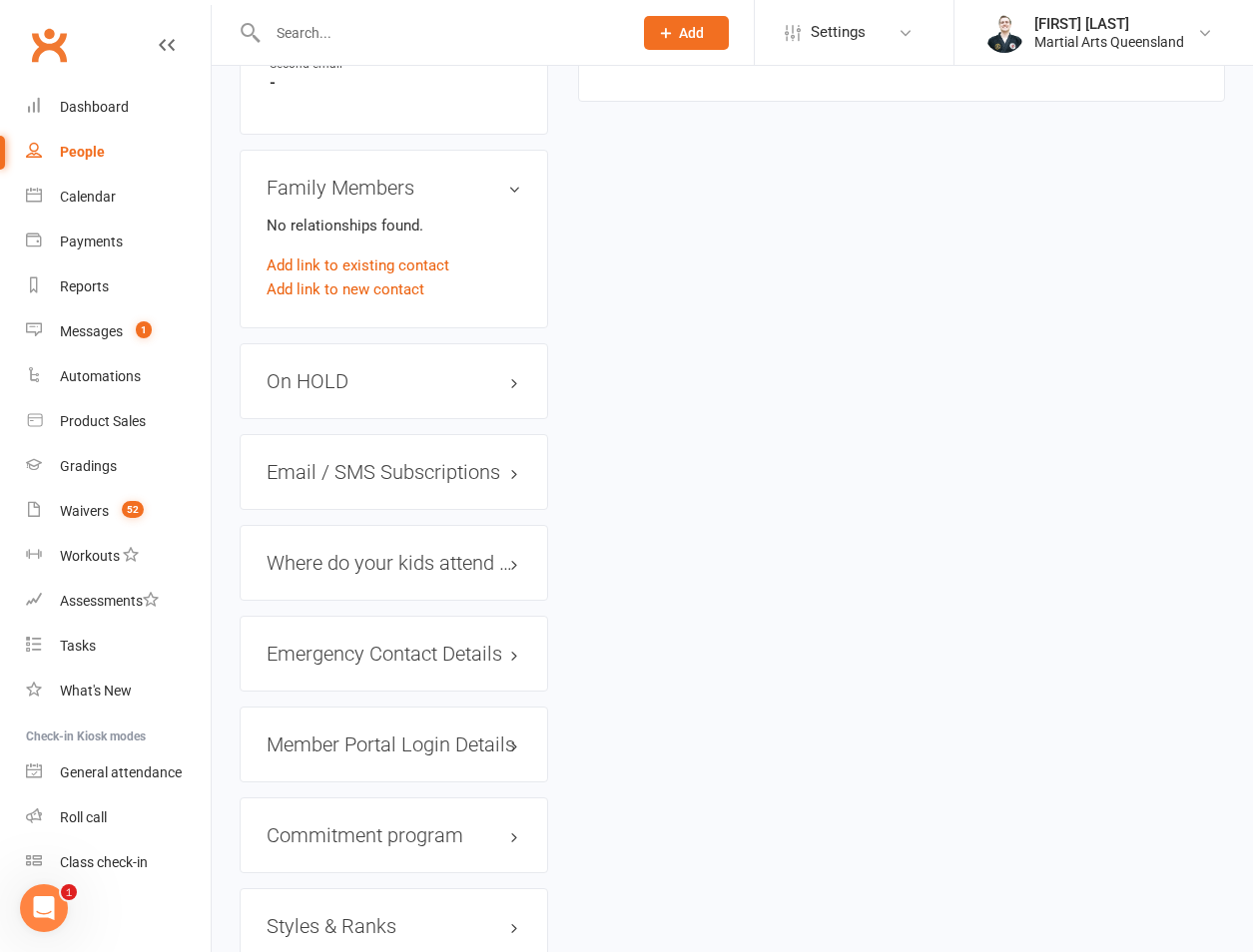 scroll, scrollTop: 1863, scrollLeft: 0, axis: vertical 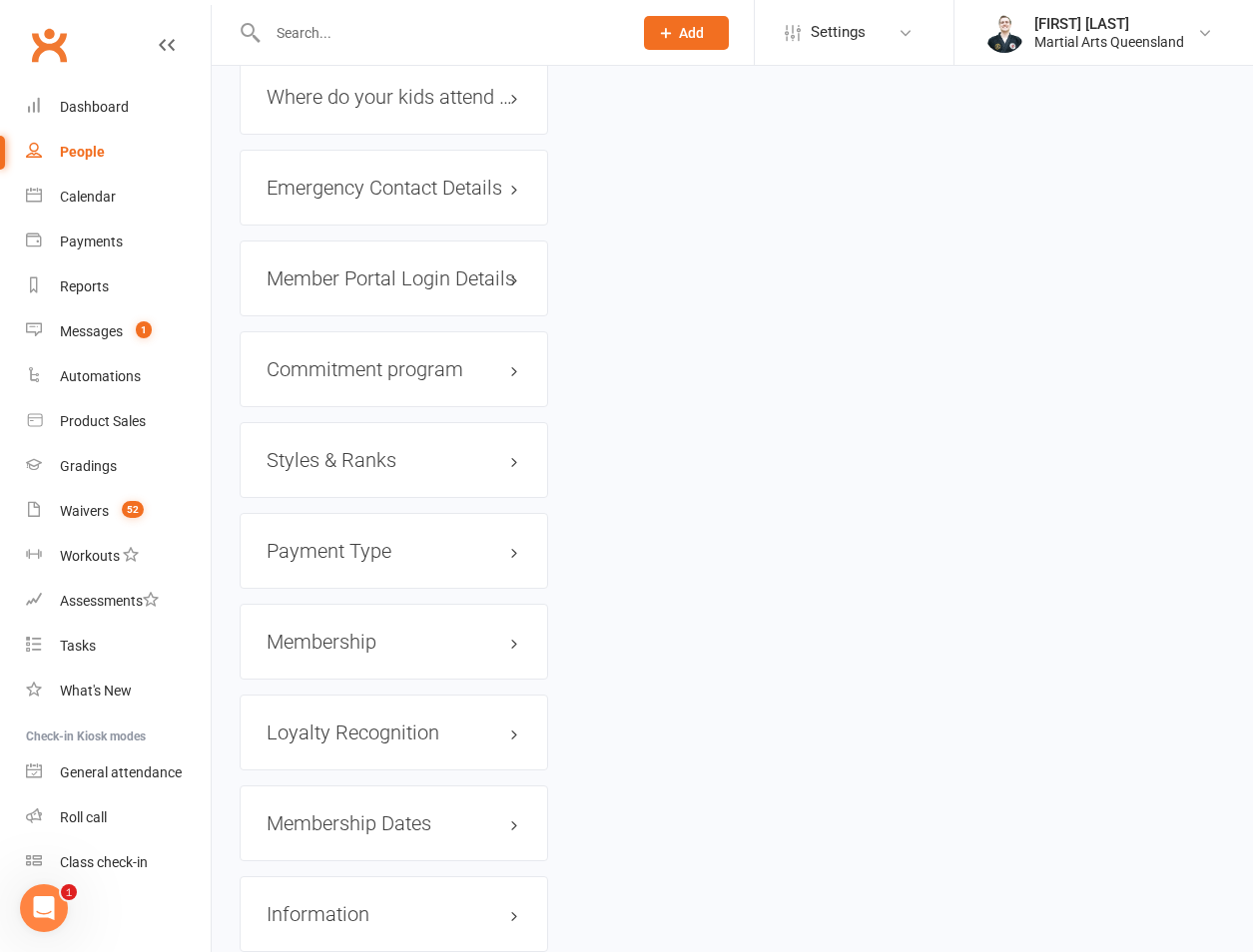 click on "Membership" at bounding box center (393, 642) 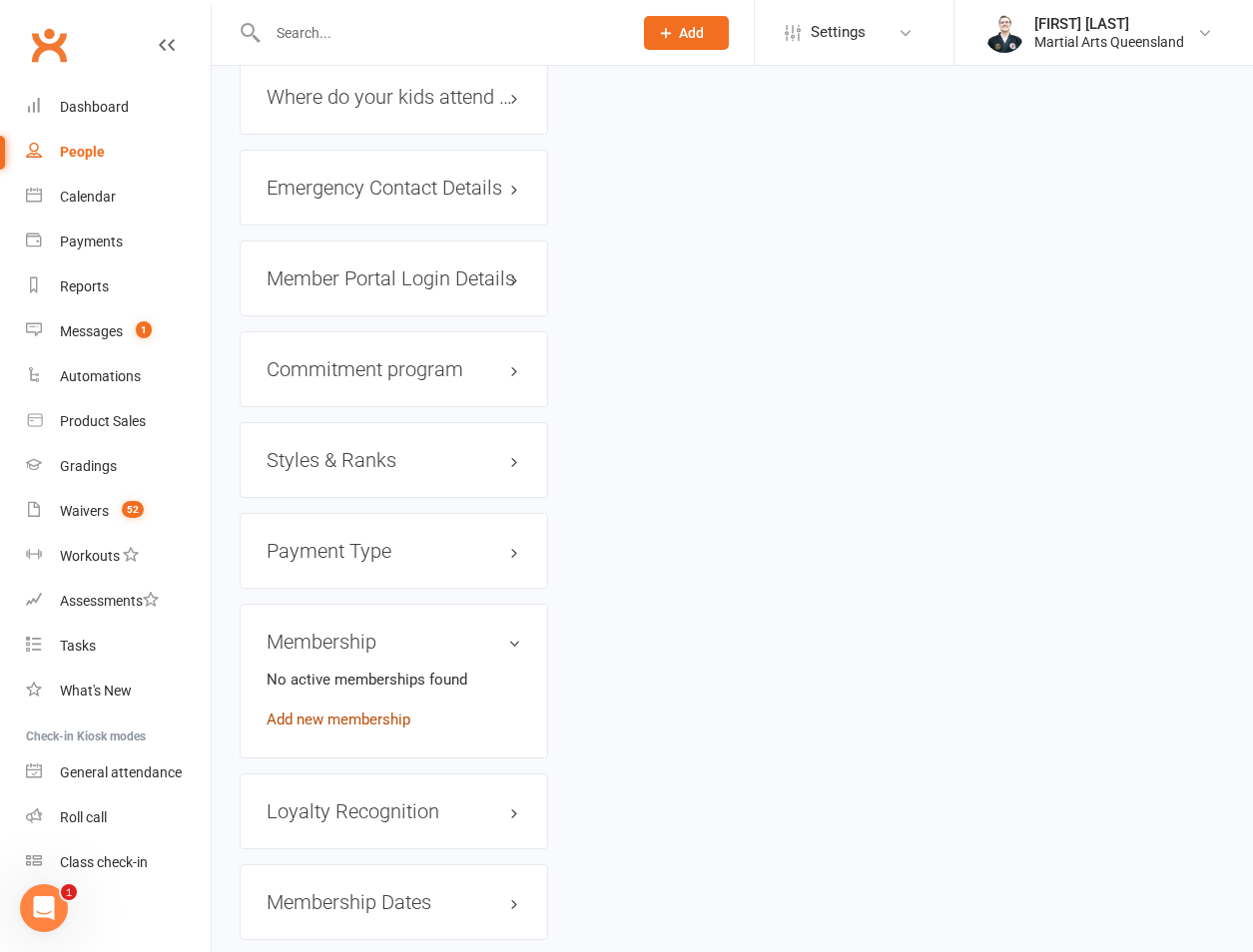 click on "Add new membership" at bounding box center (338, 719) 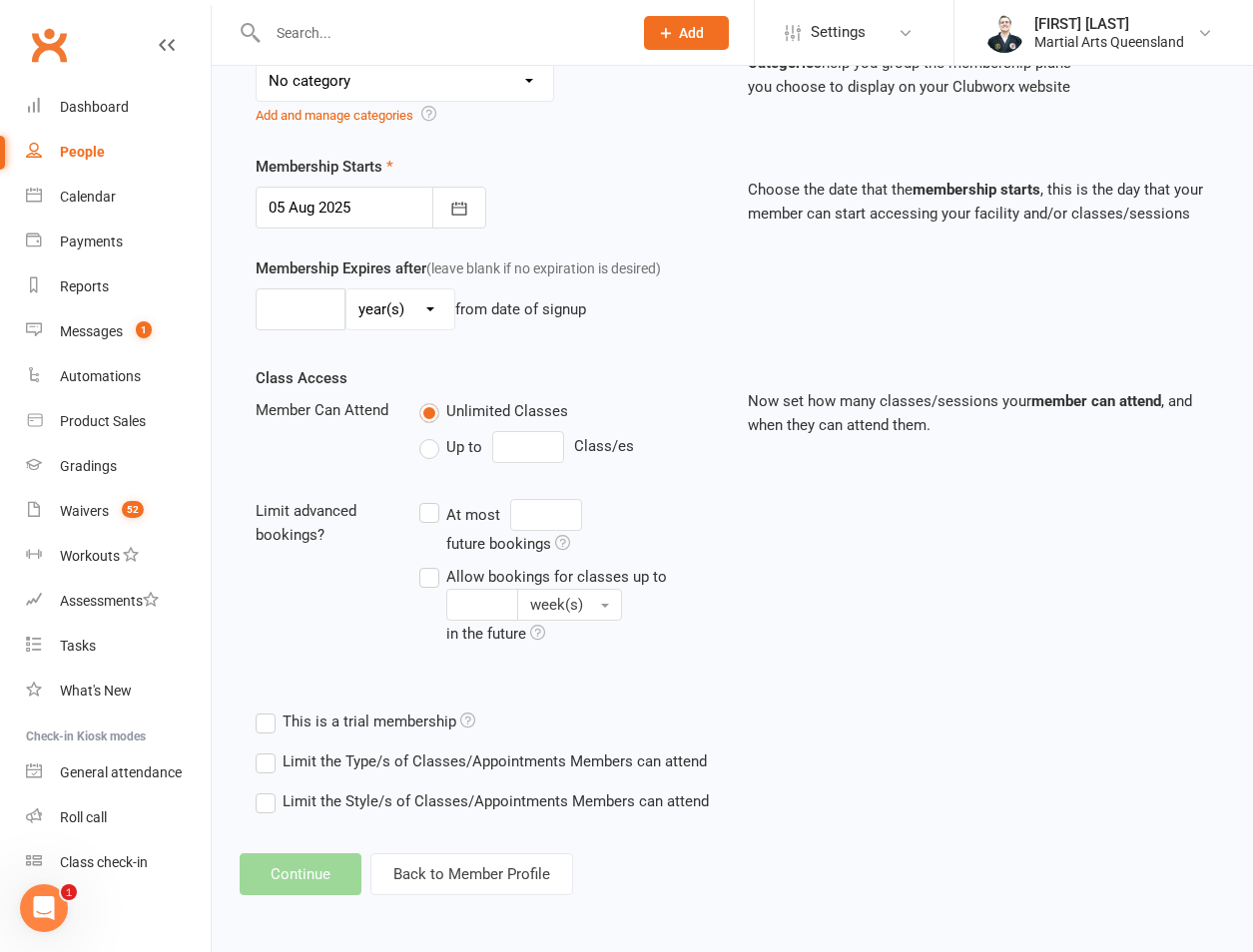 scroll, scrollTop: 0, scrollLeft: 0, axis: both 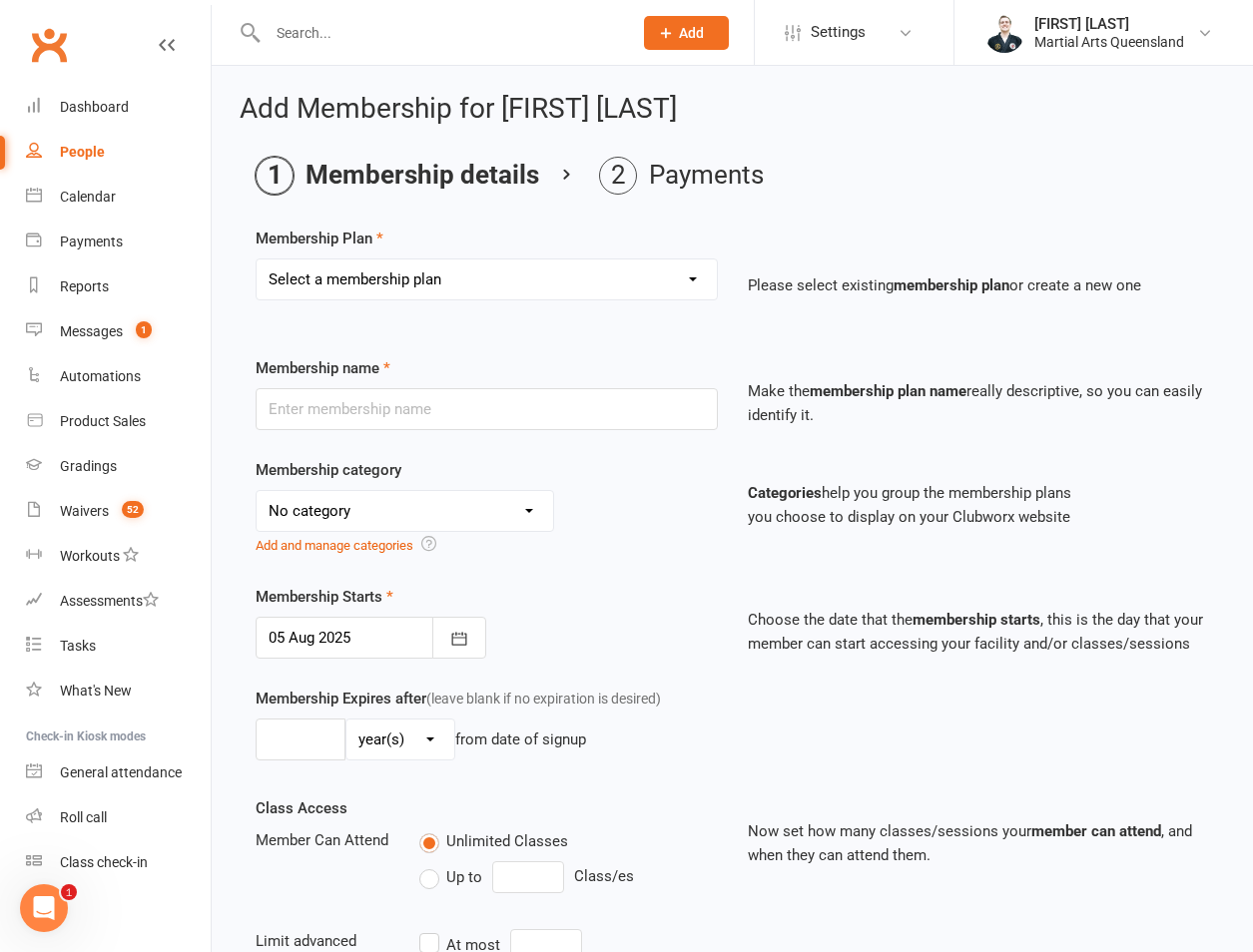 click on "Select a membership plan Create new Membership Plan 1 day per week 2 days per week 1 Hour Preparation for Grading Clinic - Jujitsu 1 Hour Preparation for Grading Clinic - Little Warriors 2 Hour Preparation for Grading Clinic Adults BJJ / MMA / Kickboxing unlimited Adults BJJ Rank Presentation Bushido Club Certificate Online Order Defence/Jujitsu Unlimited FREE for some reason Full Day Holiday Half Day Holiday Jujitsu Make Up Grading for Green & White Belts and Above Jujitsu Make Up Grading for White, Yellow, Orange & White and Orange Belts Kids BJJ Rank Presentation Kids Kickboxing Grading Kids Kickboxing Rank Presentation Life Member Make Up Grading: Jujitsu Yellow Belt ands Above Make Up Grading: Little Warrior Prepaid Casual Regular Private Lessons Team member Movie Night with Hawaiian Pizza Movie Night with Loaded Pepperoni Pizza Movie Night with Simply Cheese Pizza St Peter's 1 Day Per Week Holiday Clinic Movie Day" at bounding box center [486, 279] 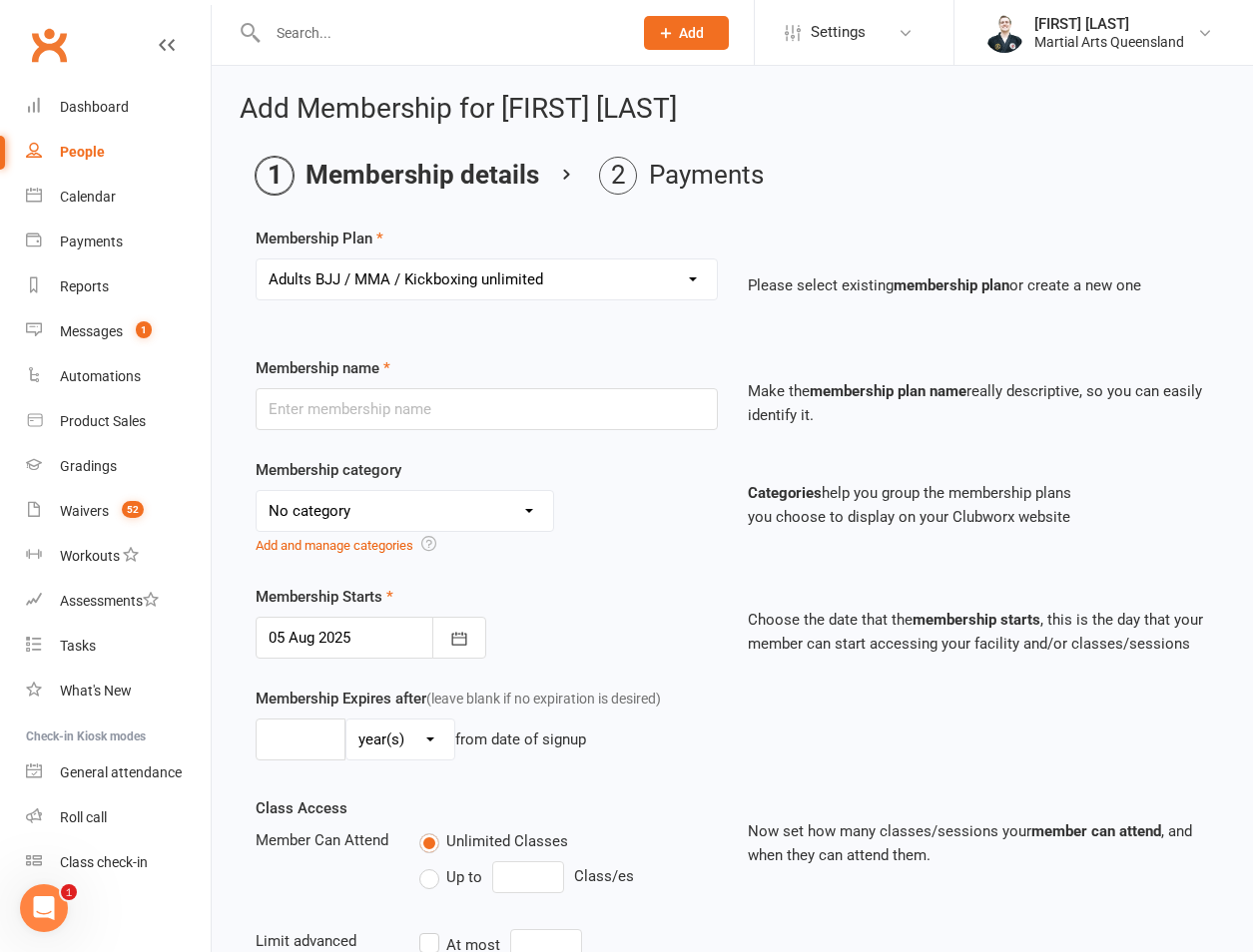 click on "Select a membership plan Create new Membership Plan 1 day per week 2 days per week 1 Hour Preparation for Grading Clinic - Jujitsu 1 Hour Preparation for Grading Clinic - Little Warriors 2 Hour Preparation for Grading Clinic Adults BJJ / MMA / Kickboxing unlimited Adults BJJ Rank Presentation Bushido Club Certificate Online Order Defence/Jujitsu Unlimited FREE for some reason Full Day Holiday Half Day Holiday Jujitsu Make Up Grading for Green & White Belts and Above Jujitsu Make Up Grading for White, Yellow, Orange & White and Orange Belts Kids BJJ Rank Presentation Kids Kickboxing Grading Kids Kickboxing Rank Presentation Life Member Make Up Grading: Jujitsu Yellow Belt ands Above Make Up Grading: Little Warrior Prepaid Casual Regular Private Lessons Team member Movie Night with Hawaiian Pizza Movie Night with Loaded Pepperoni Pizza Movie Night with Simply Cheese Pizza St Peter's 1 Day Per Week Holiday Clinic Movie Day" at bounding box center [486, 279] 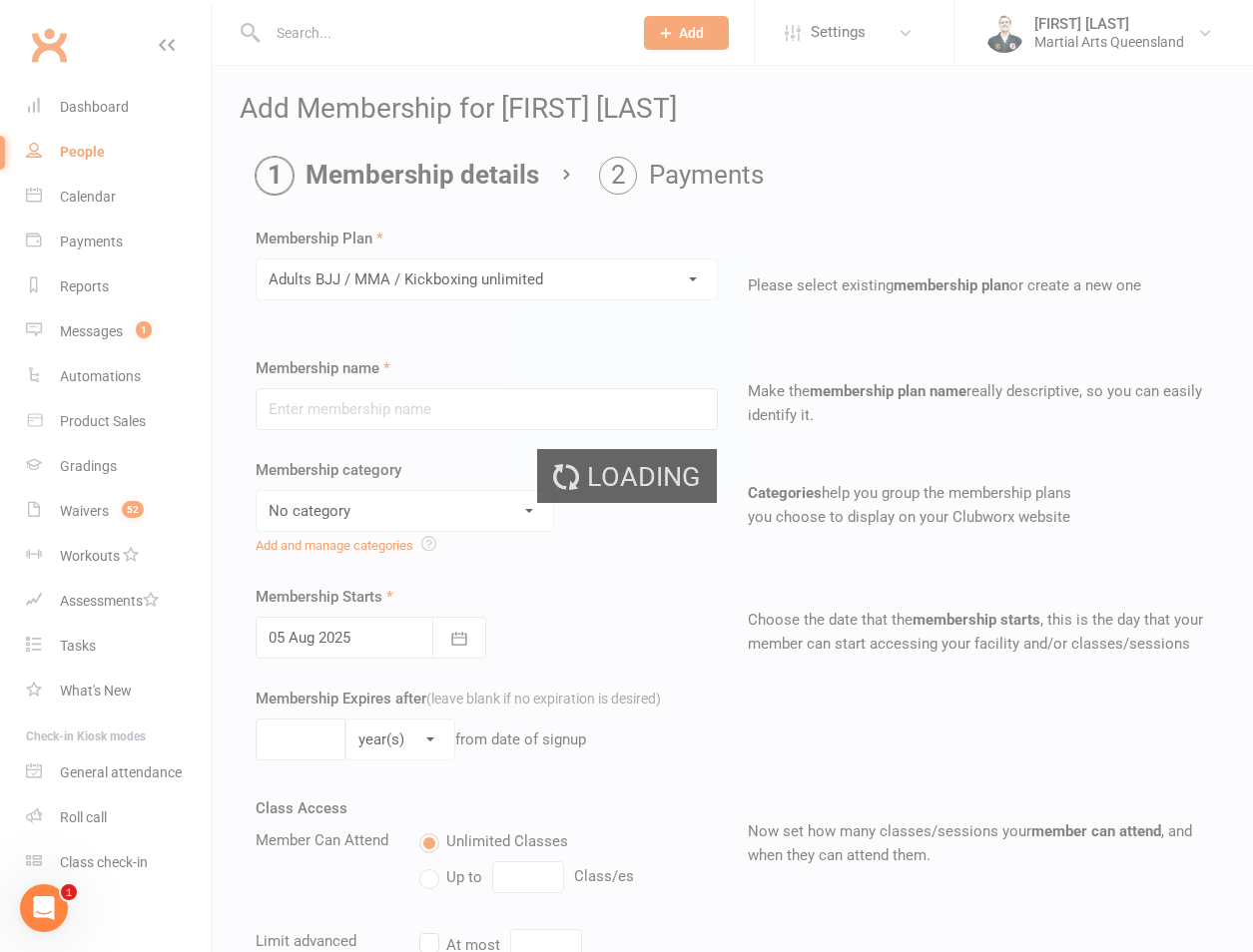 type on "Adults BJJ / MMA / Kickboxing unlimited" 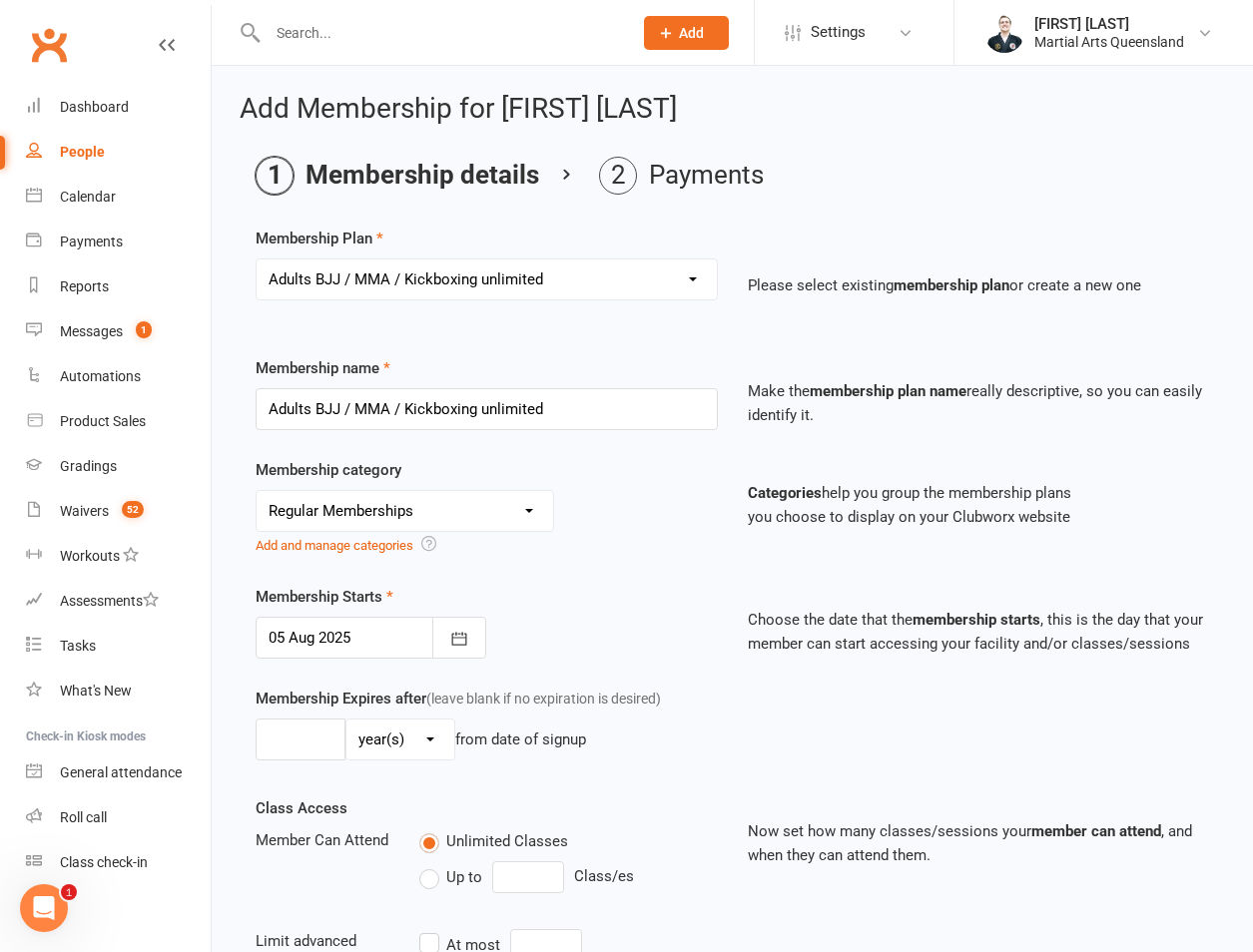 click at bounding box center [370, 638] 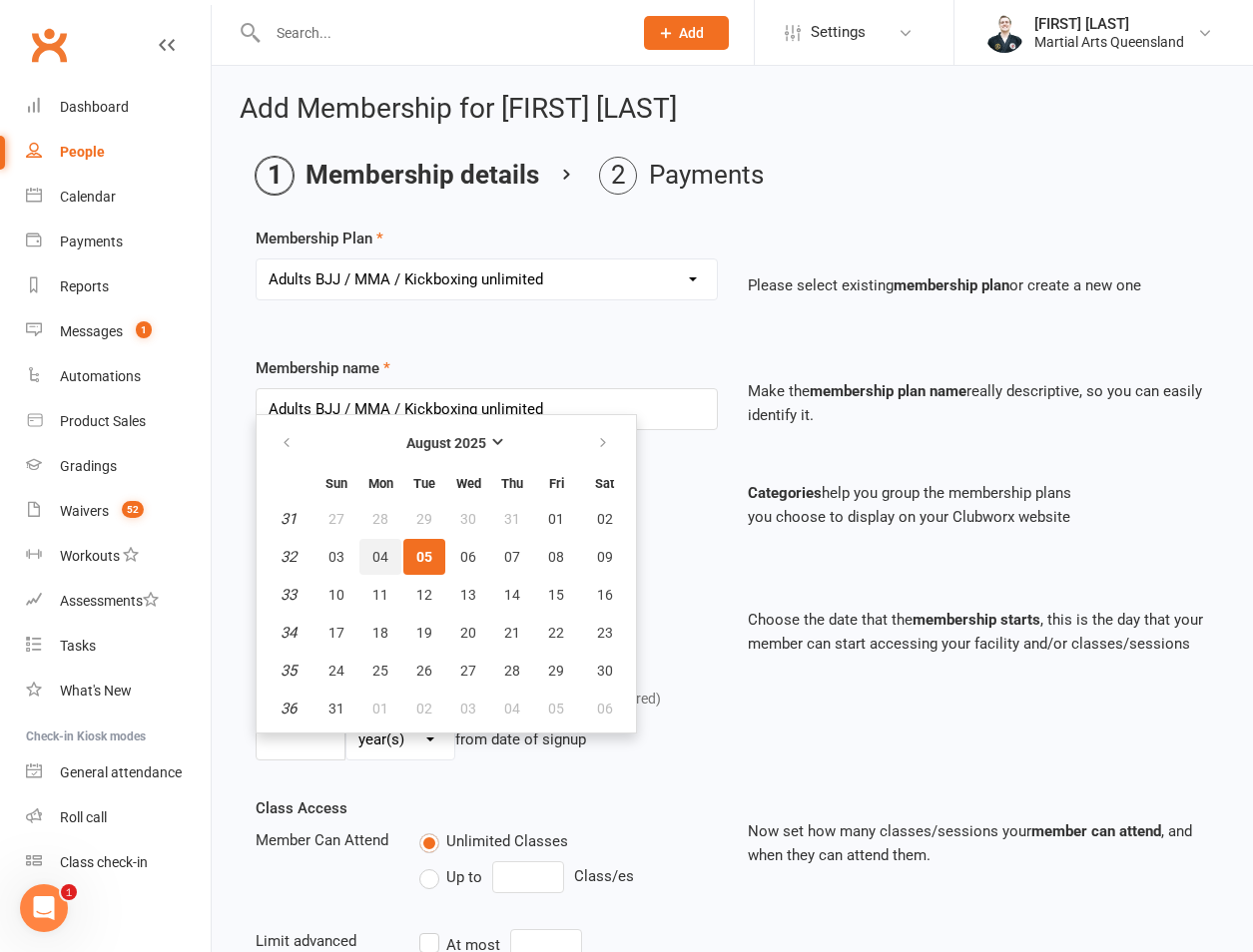 click on "04" at bounding box center (380, 557) 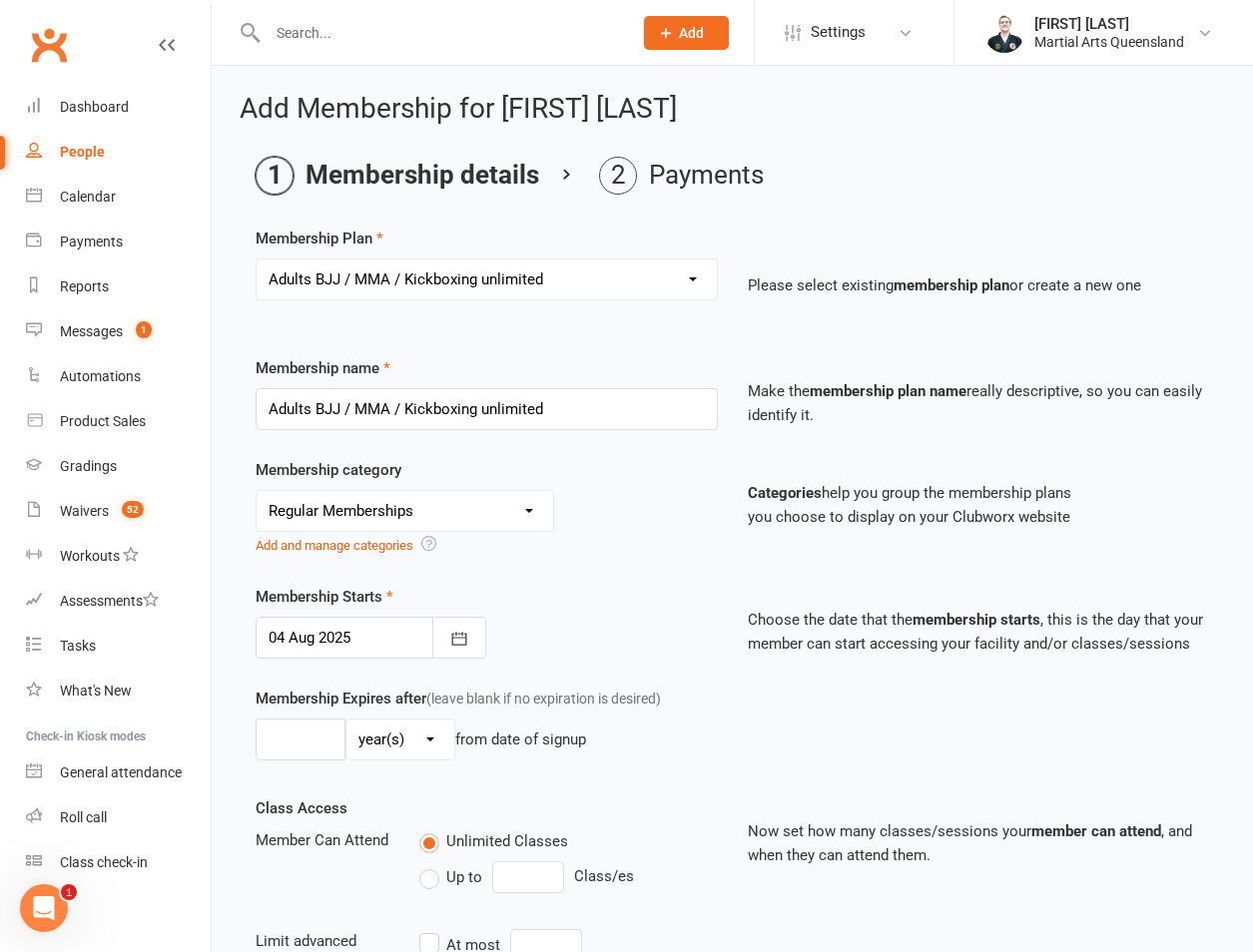 scroll, scrollTop: 648, scrollLeft: 0, axis: vertical 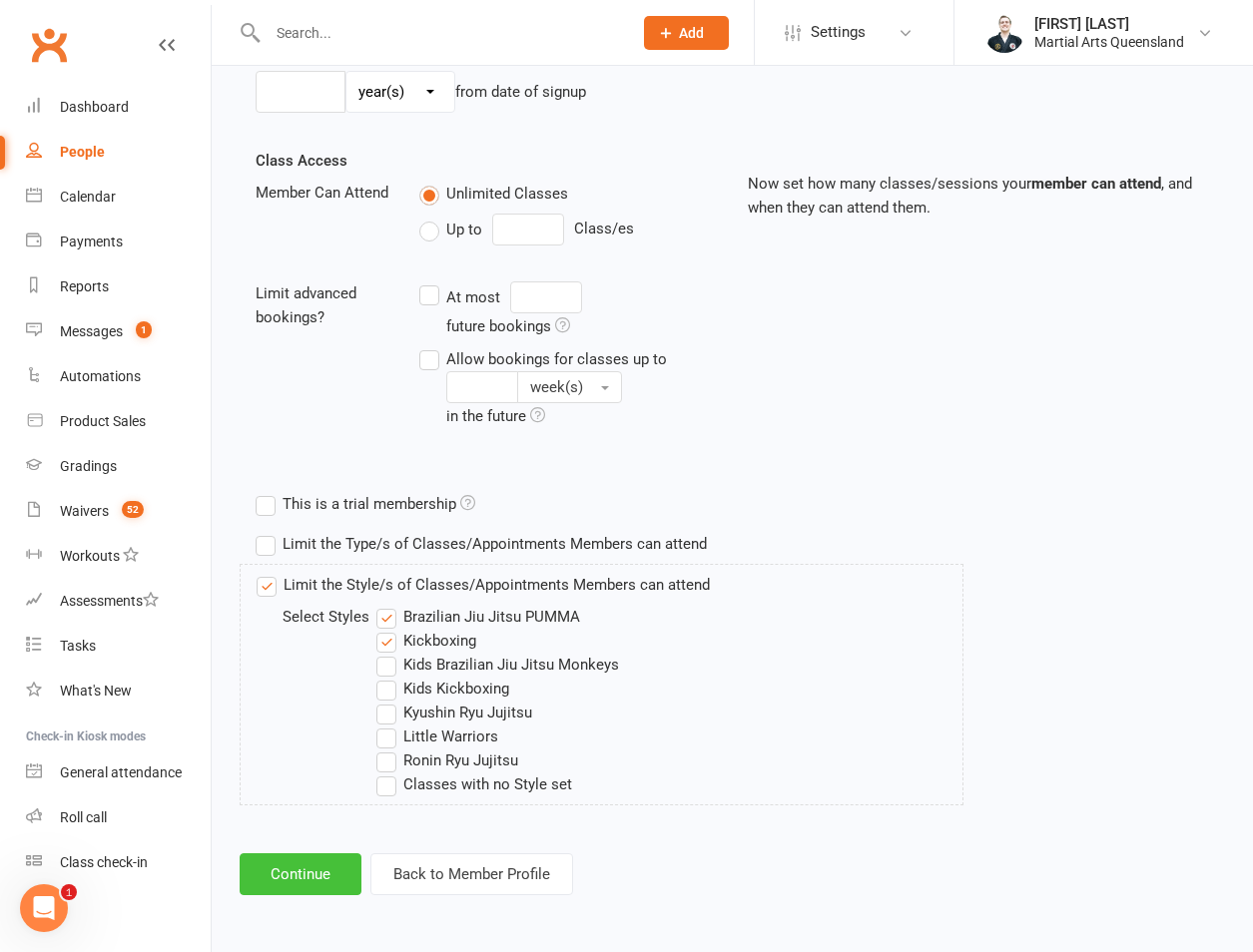 click on "Continue" at bounding box center (301, 874) 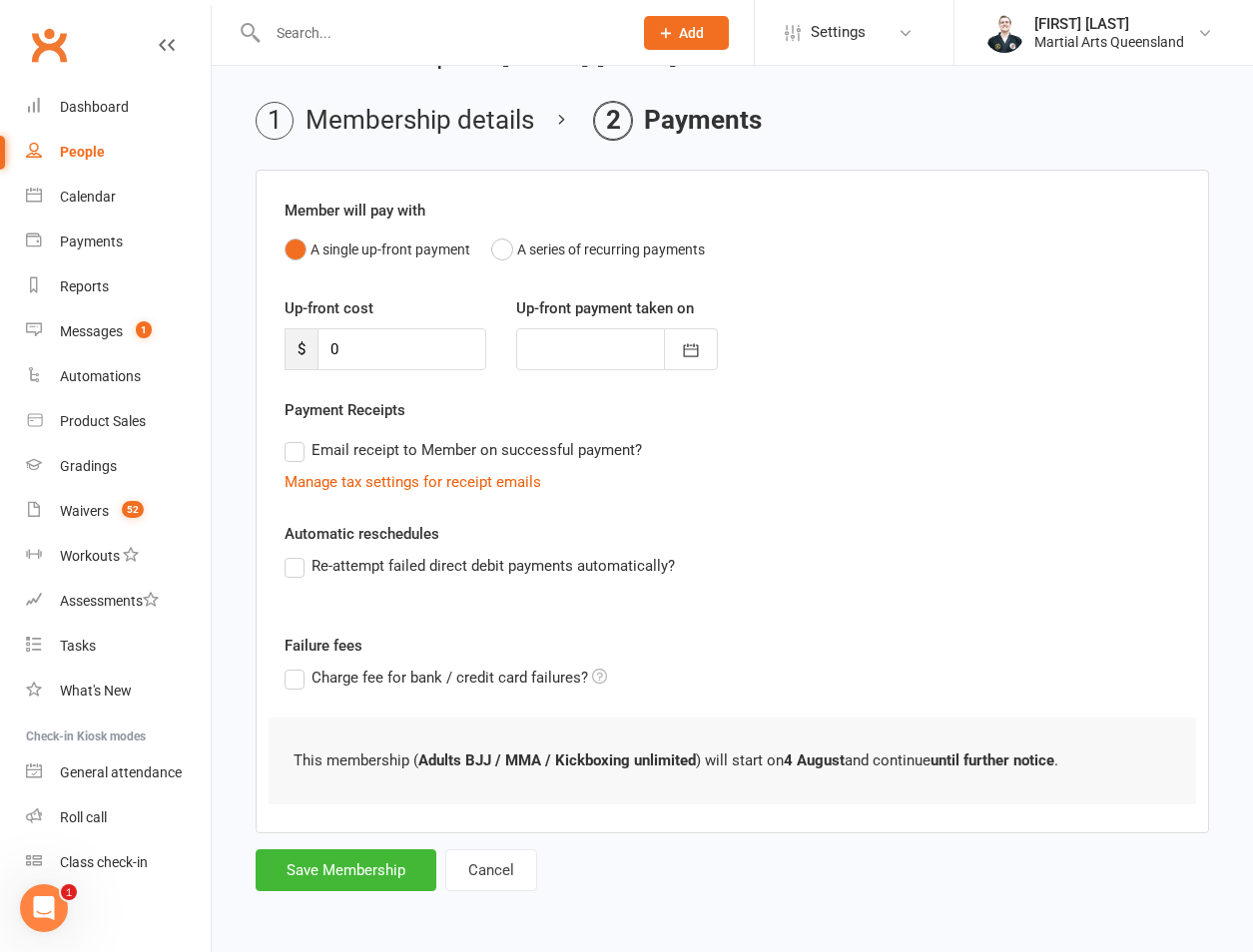 scroll, scrollTop: 0, scrollLeft: 0, axis: both 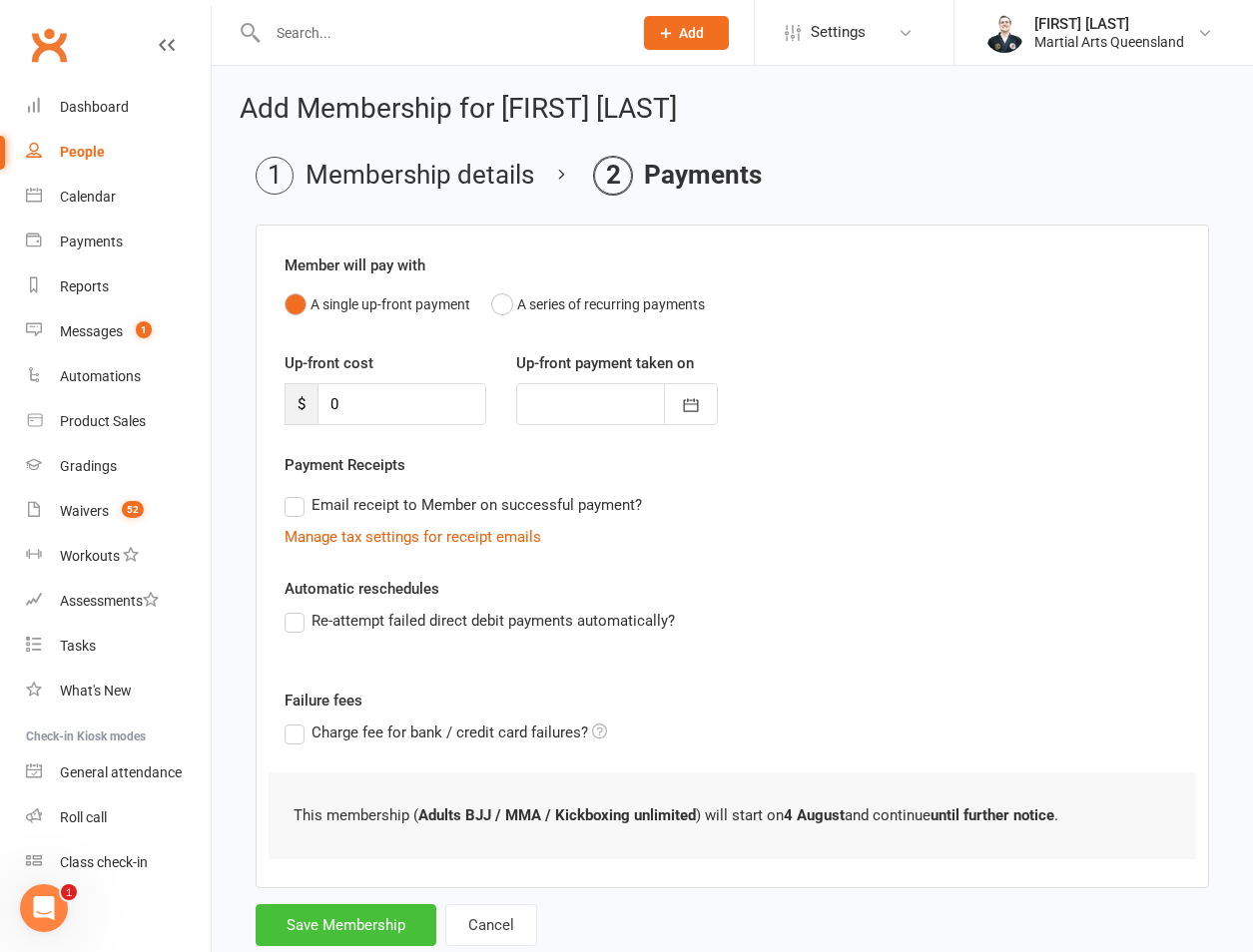 click on "Save Membership" at bounding box center [345, 925] 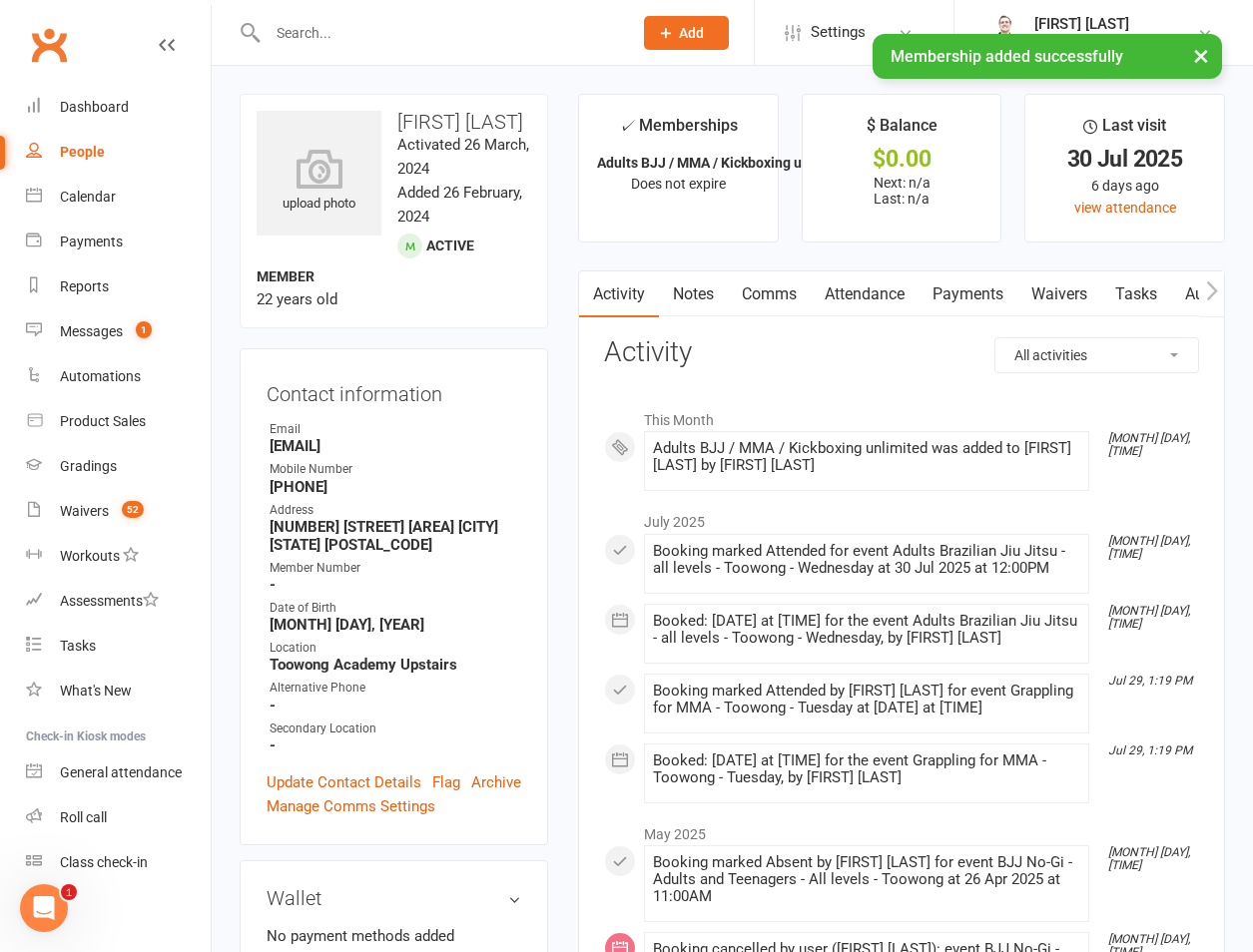 scroll, scrollTop: 1397, scrollLeft: 0, axis: vertical 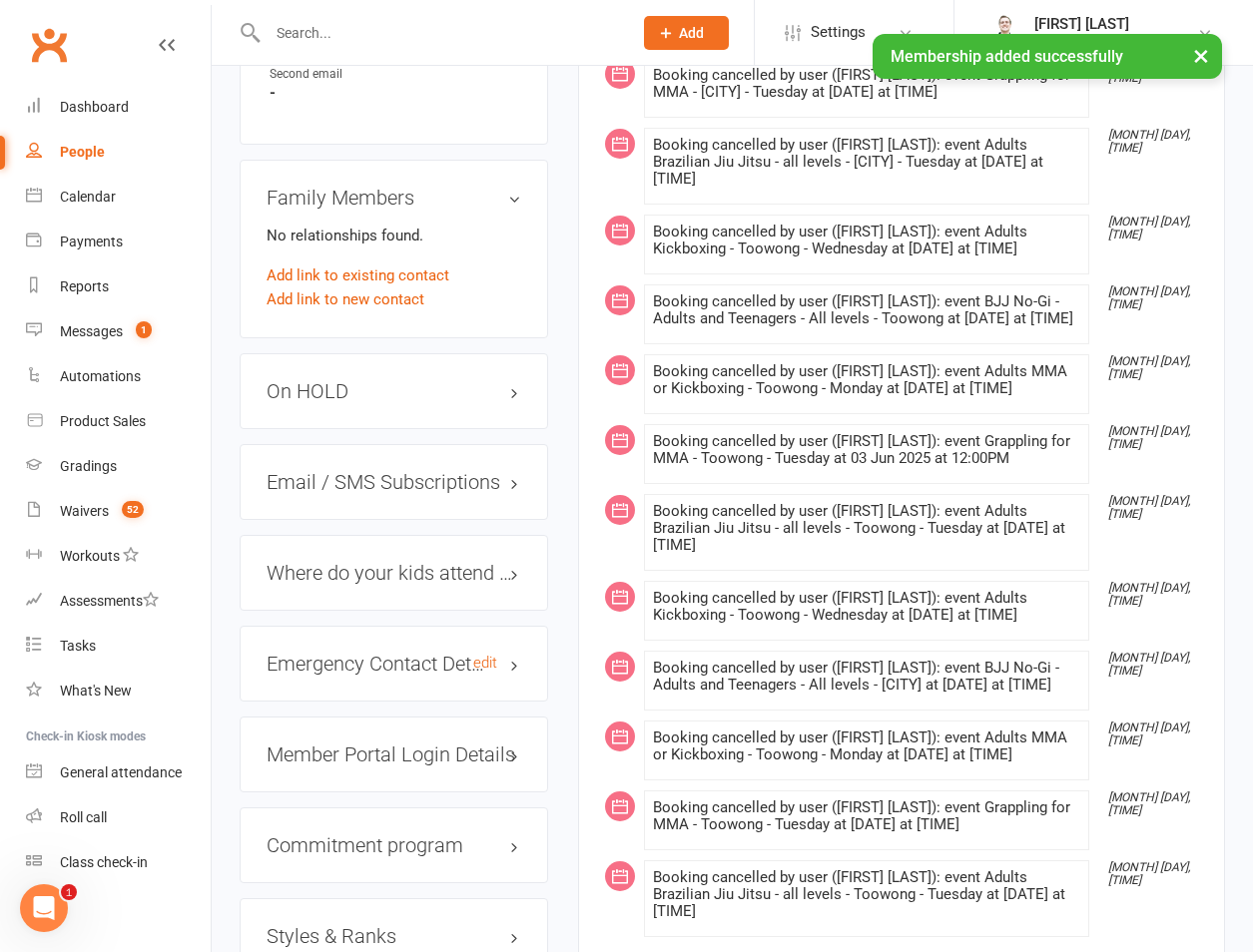 click on "Emergency Contact Details  edit" at bounding box center [393, 664] 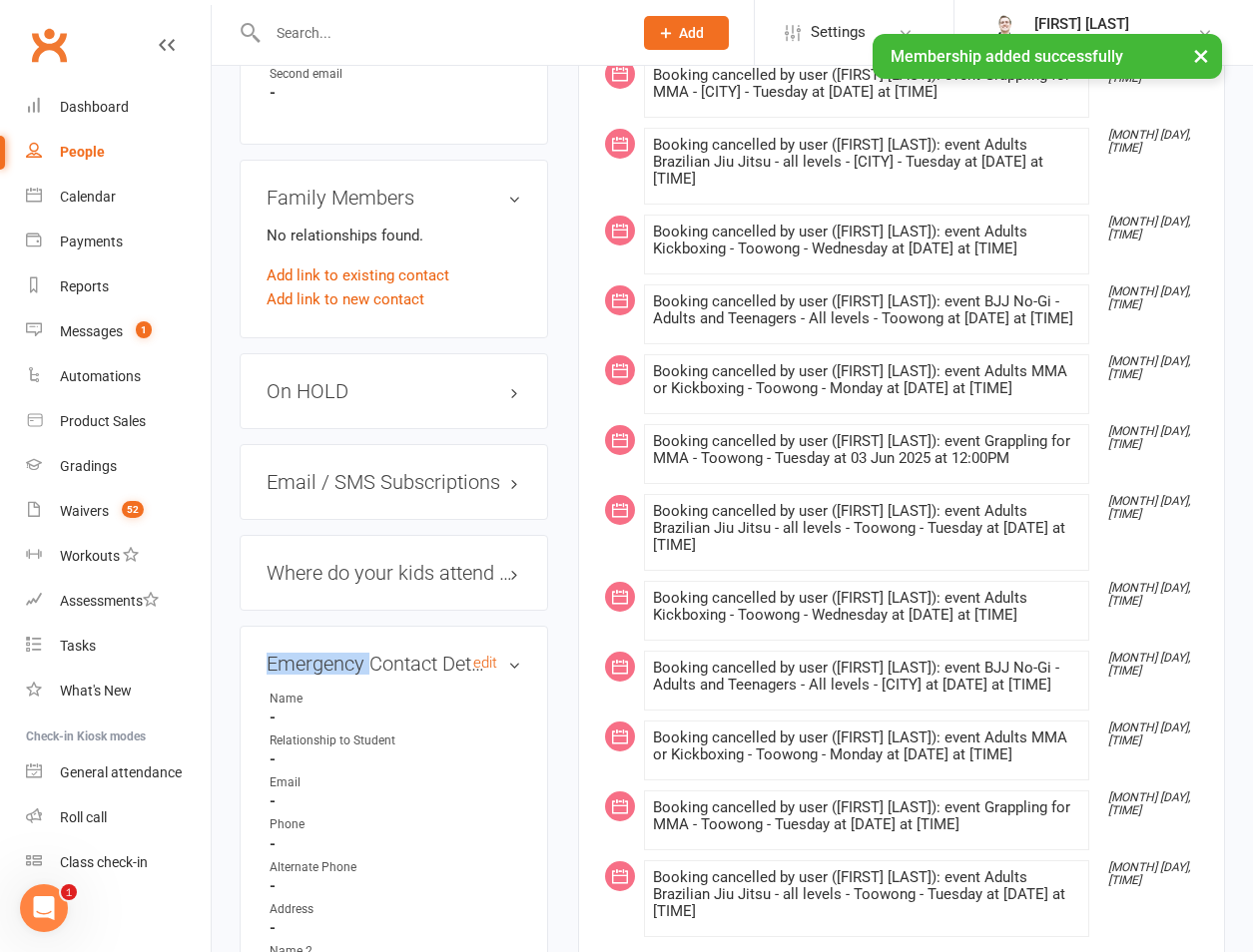 click on "Emergency Contact Details  edit" at bounding box center [393, 664] 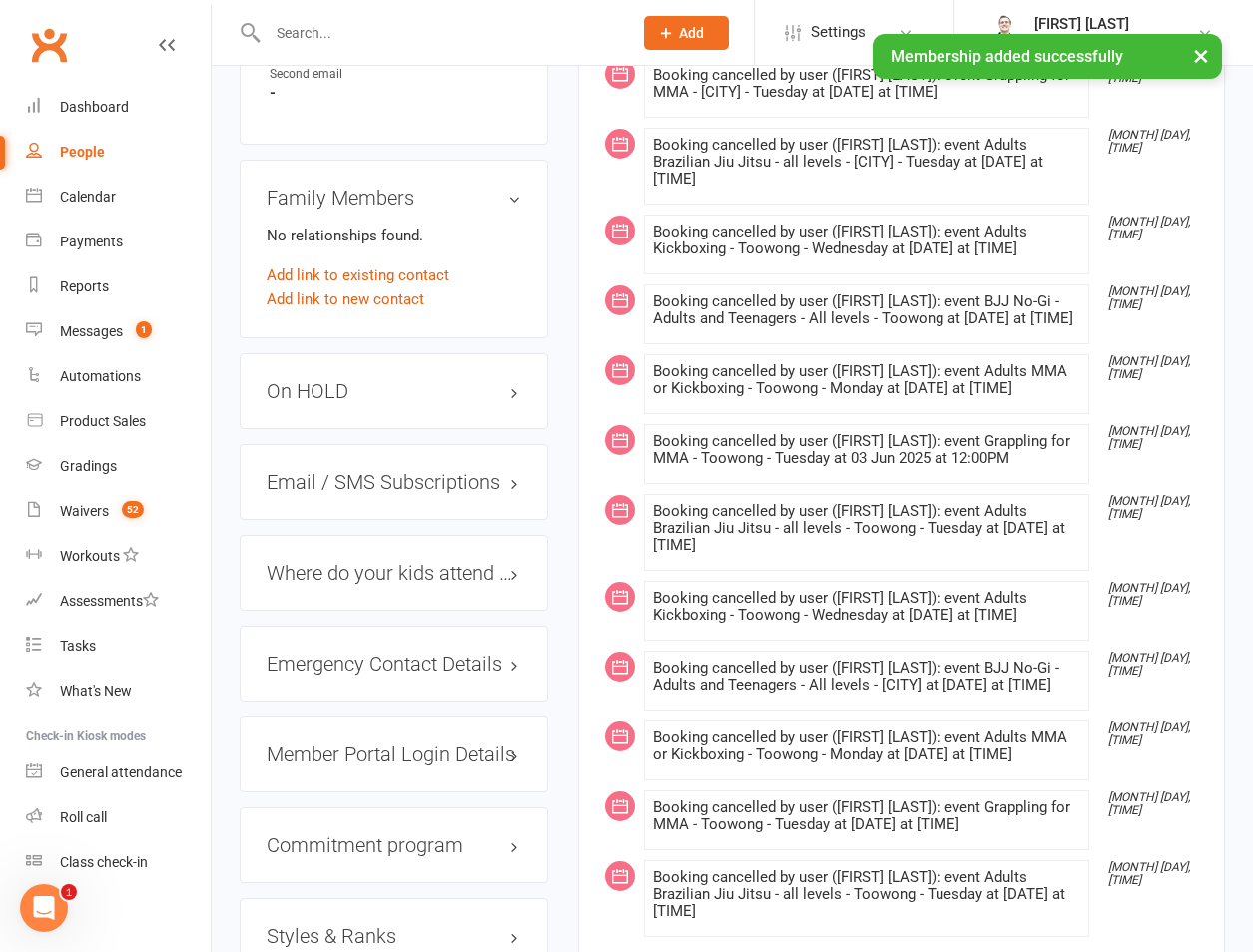 click on "Member Portal Login Details" at bounding box center [393, 754] 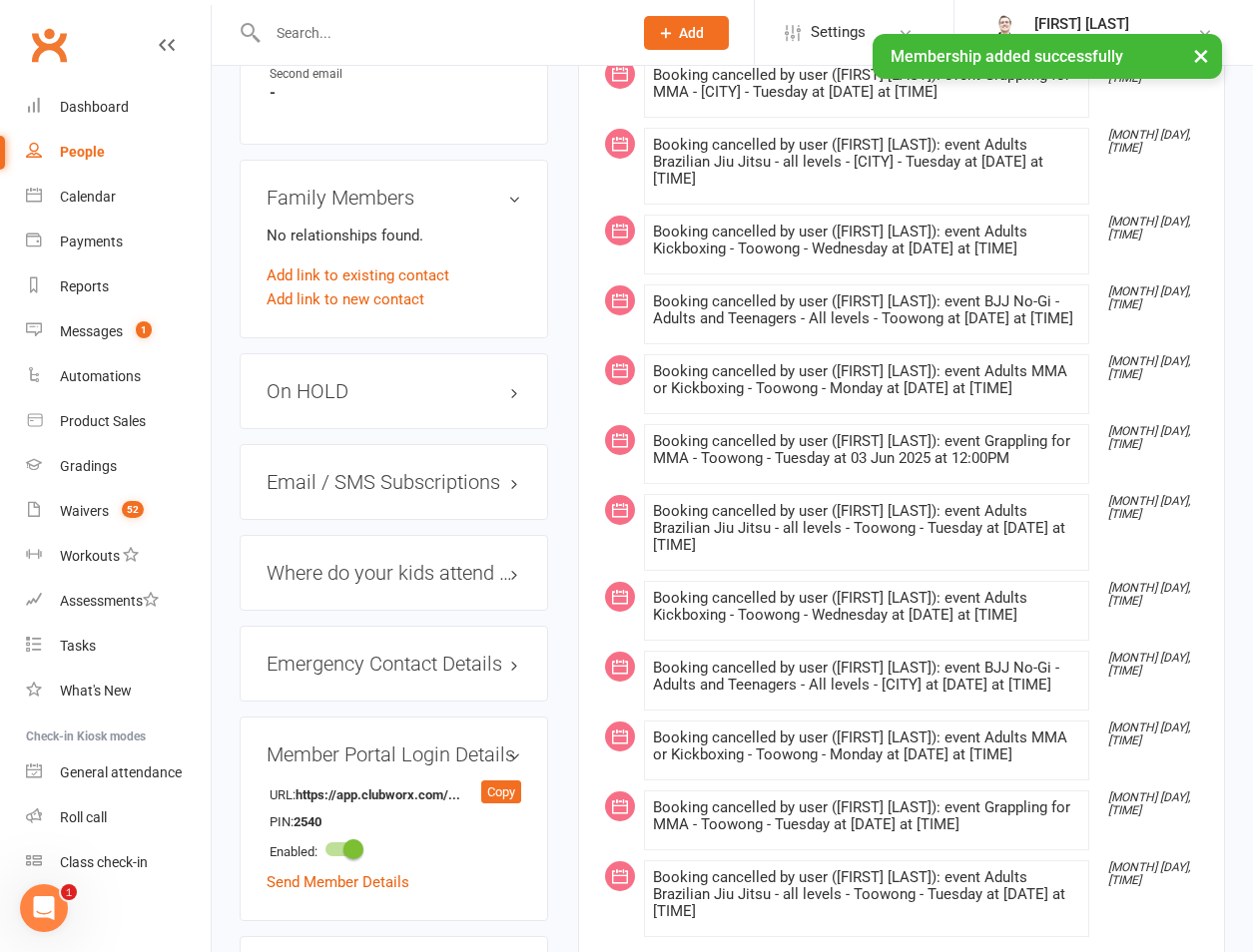 click on "Member Portal Login Details  URL:  https://app.clubworx.com/... Copy PIN:  [PIN] Enabled:
Send Member Details" at bounding box center [393, 818] 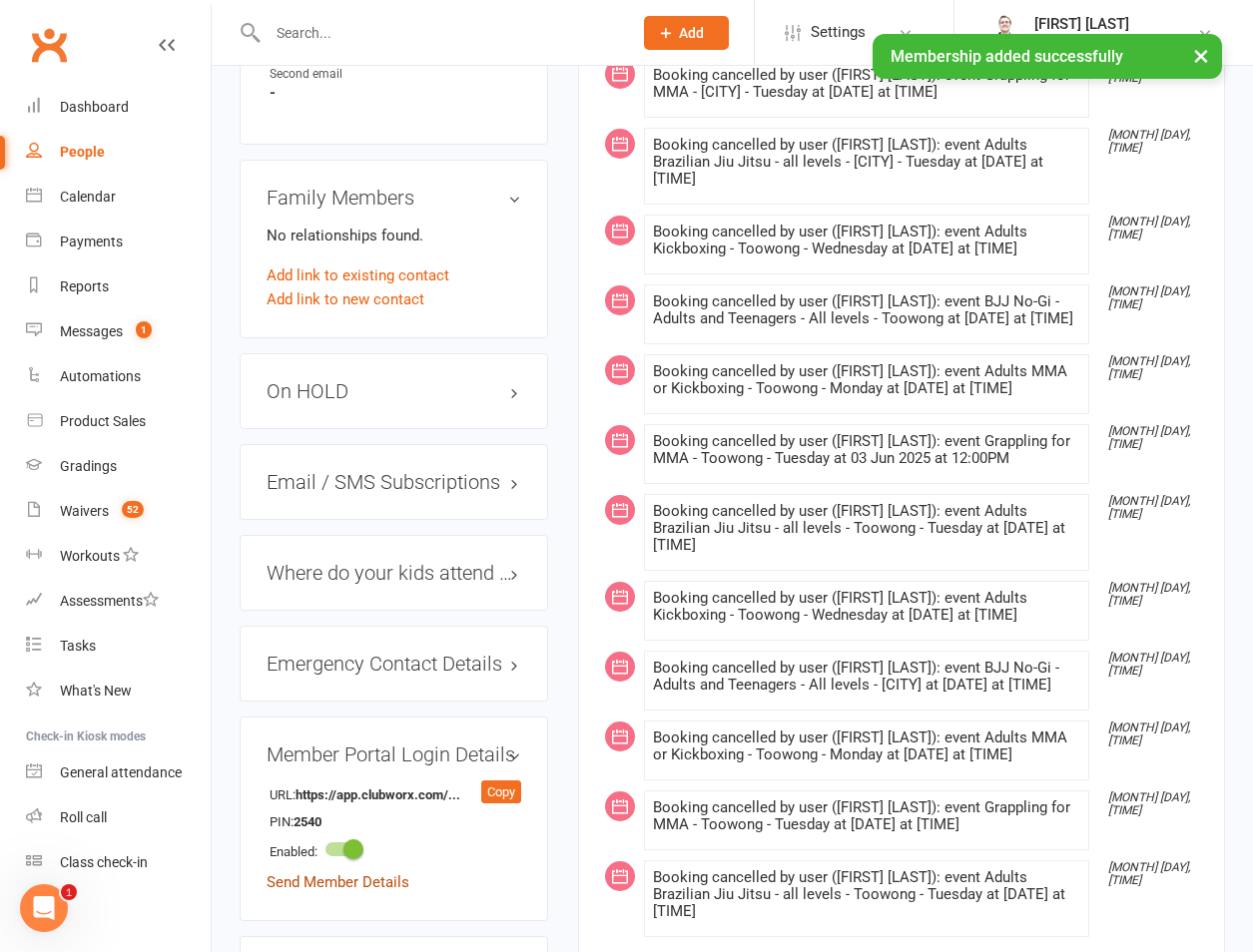 click on "Send Member Details" at bounding box center [337, 882] 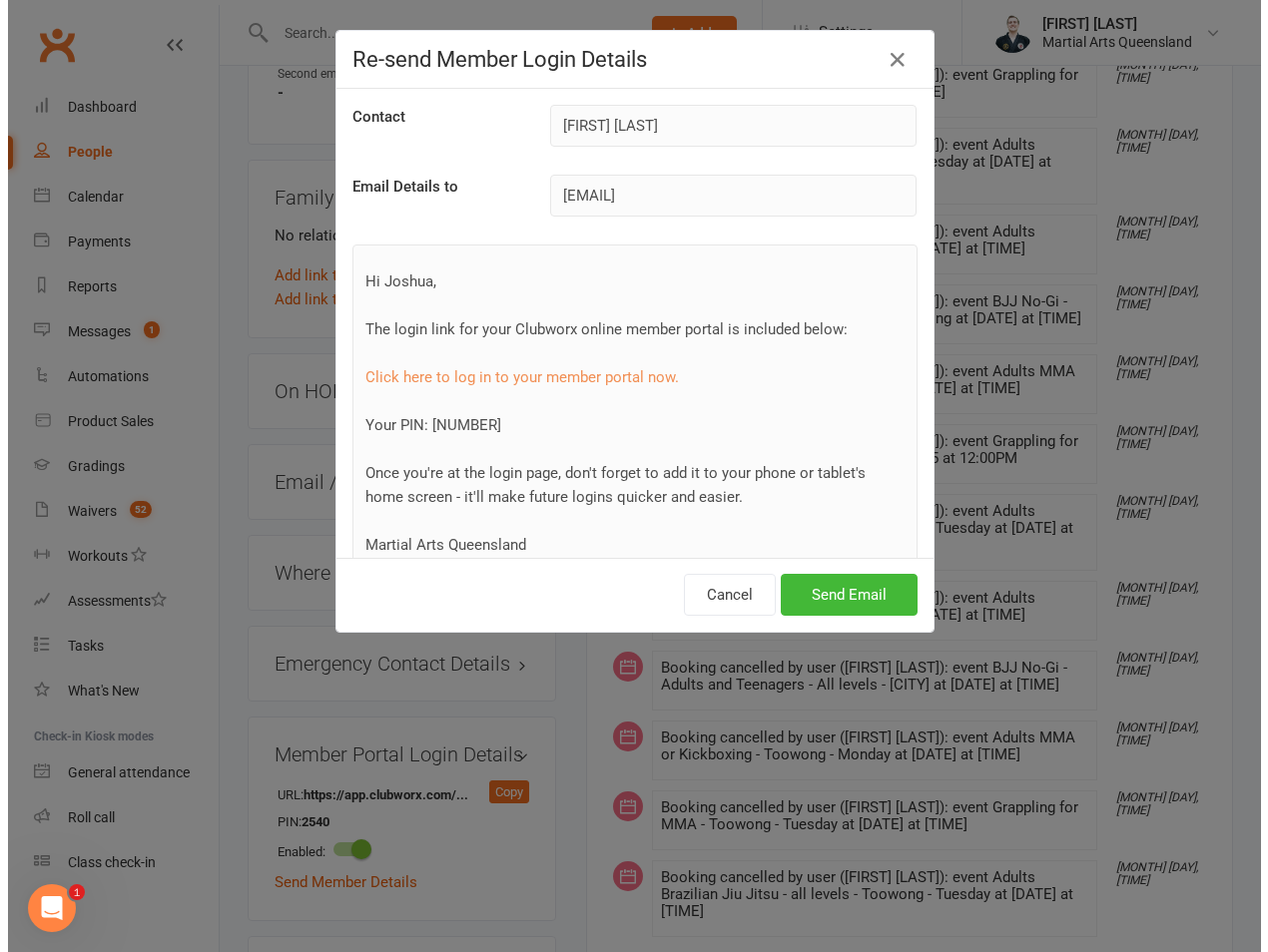 scroll, scrollTop: 1372, scrollLeft: 0, axis: vertical 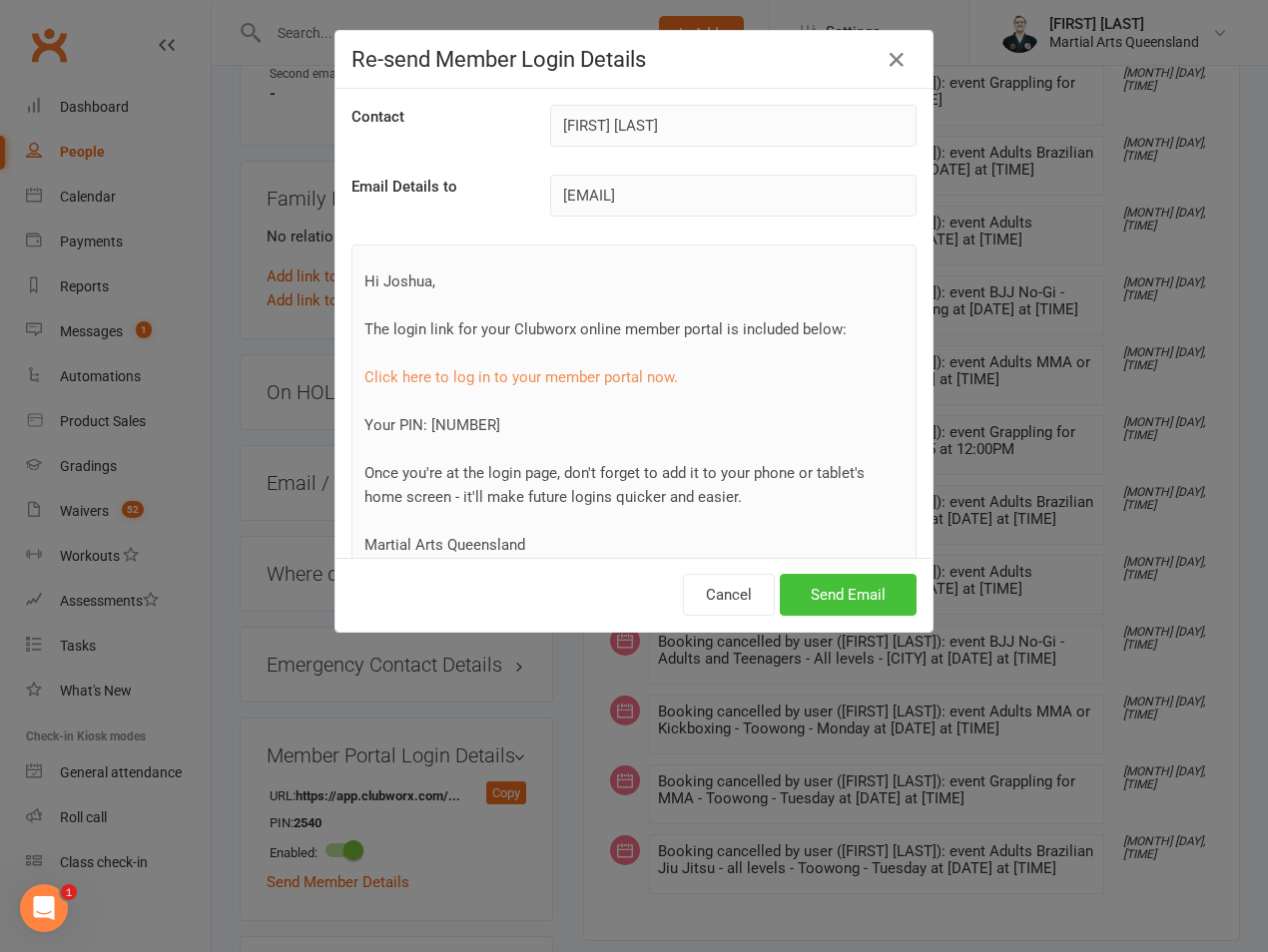 click on "Send Email" at bounding box center [848, 595] 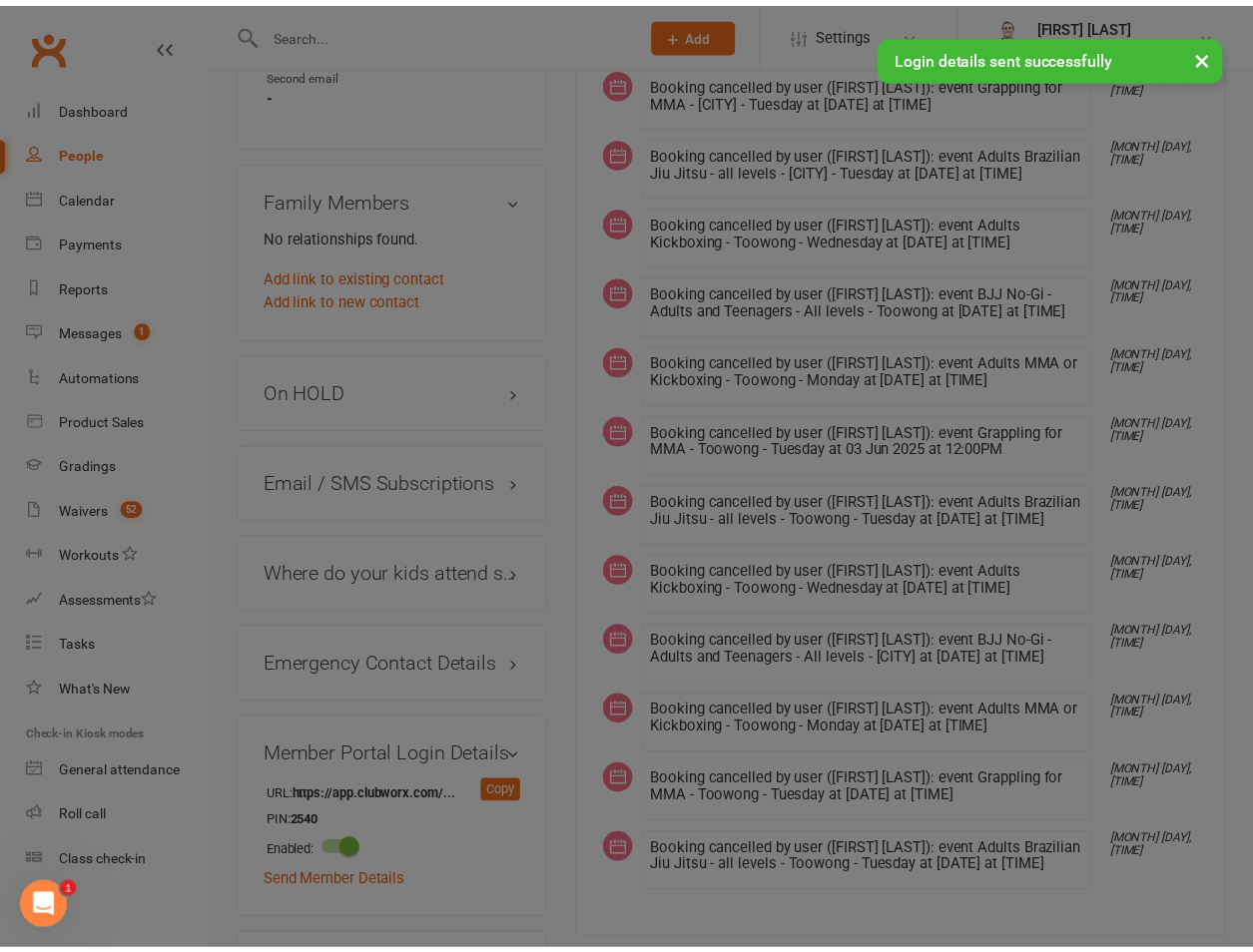 scroll, scrollTop: 1397, scrollLeft: 0, axis: vertical 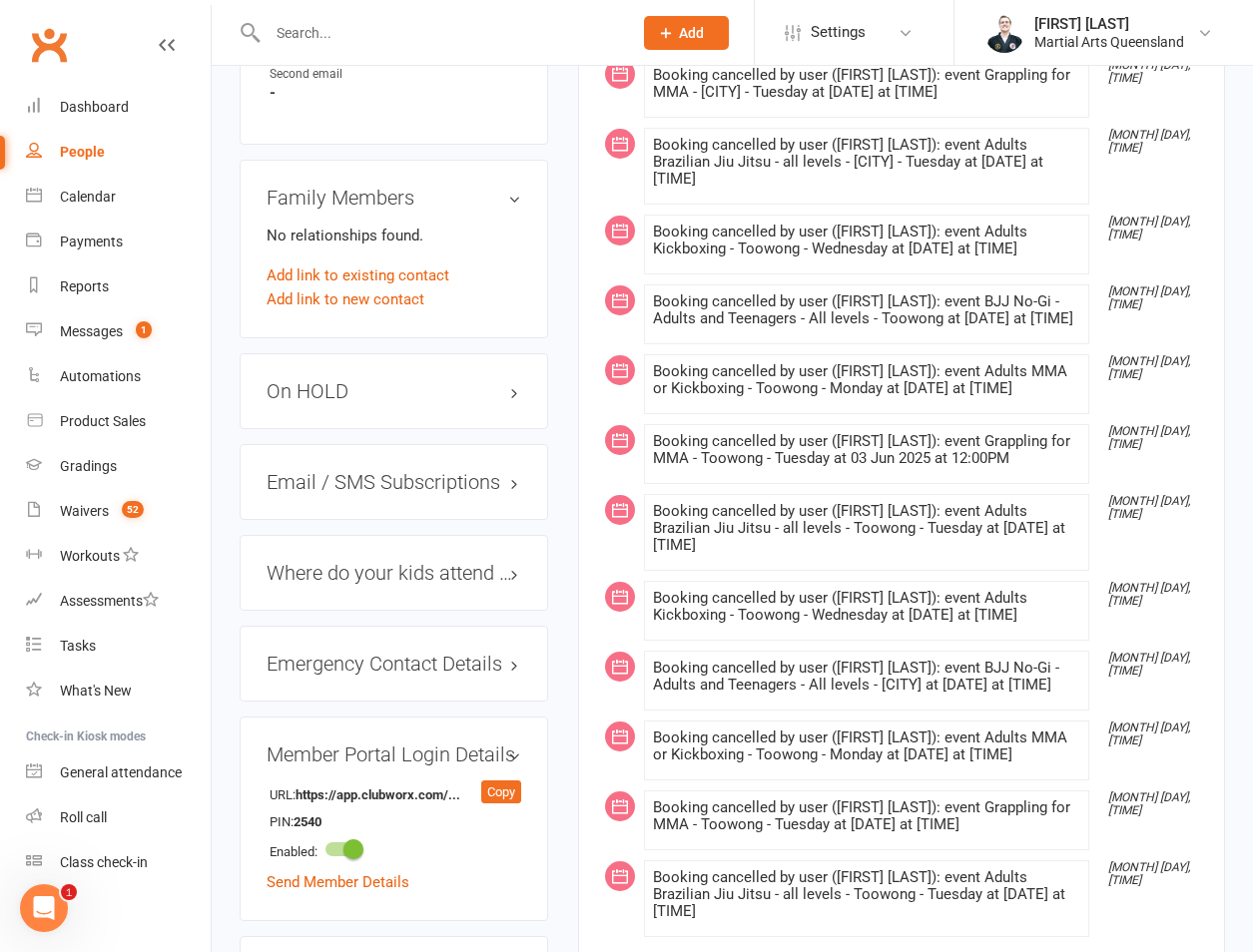 click at bounding box center [428, 32] 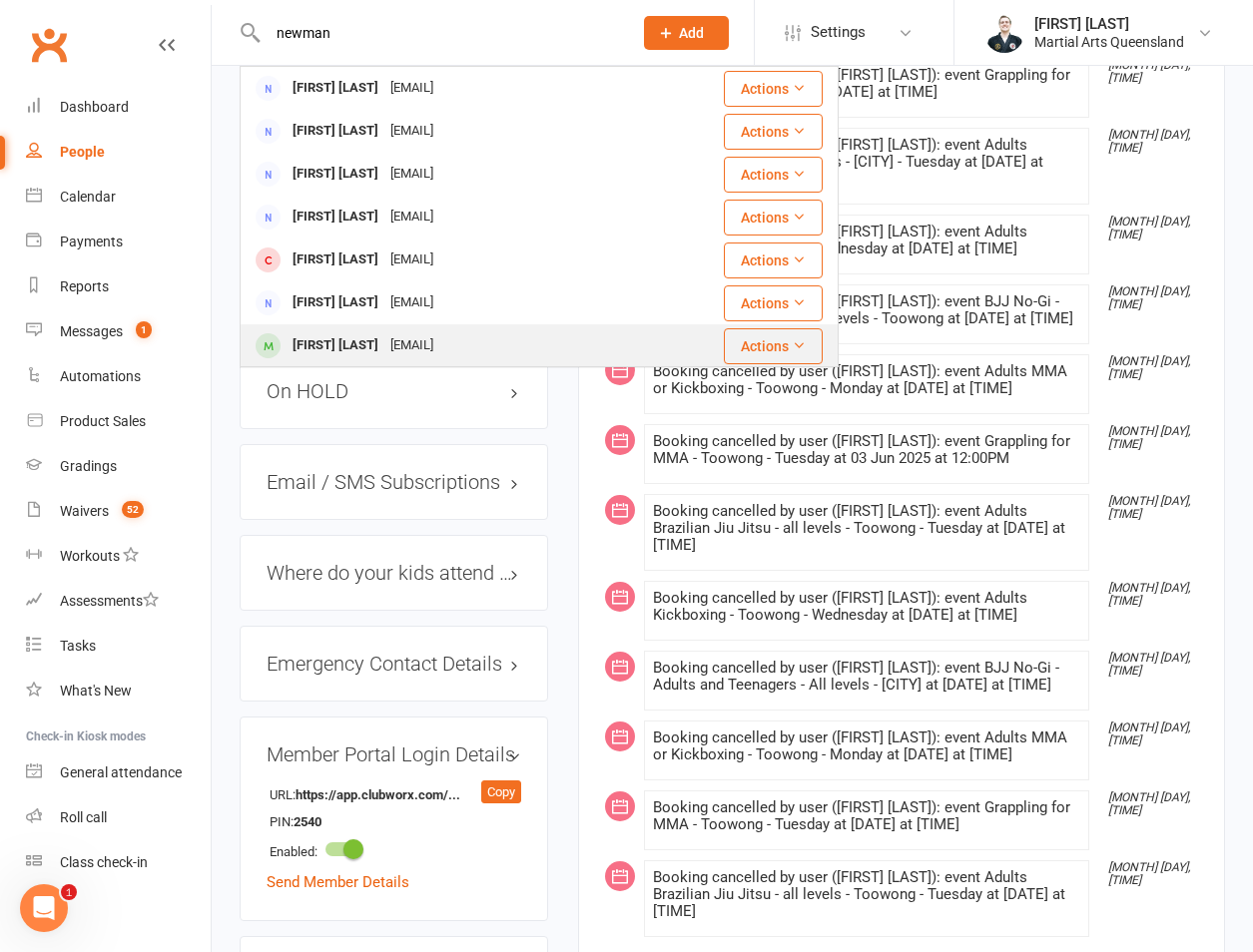 type on "newman" 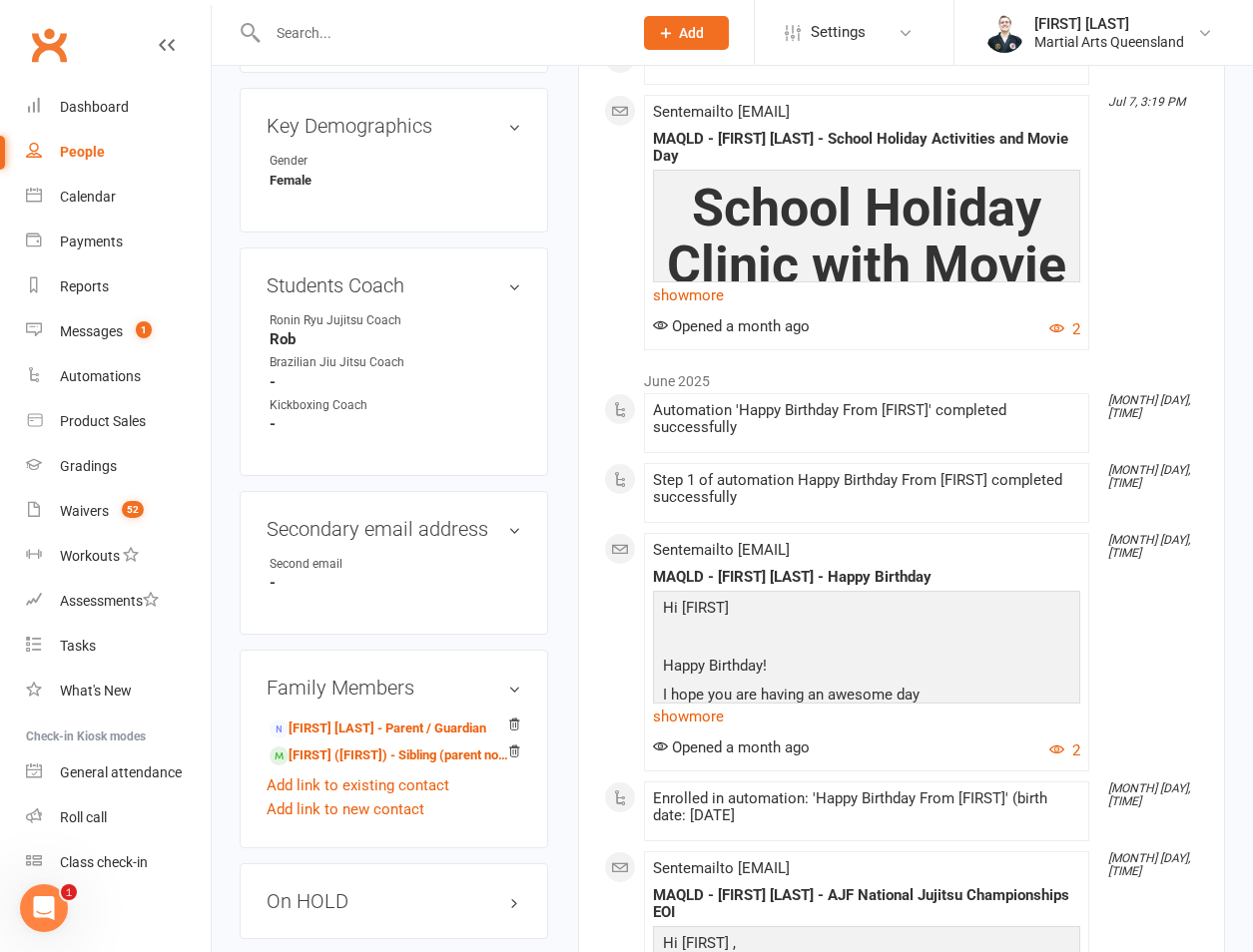scroll, scrollTop: 1397, scrollLeft: 0, axis: vertical 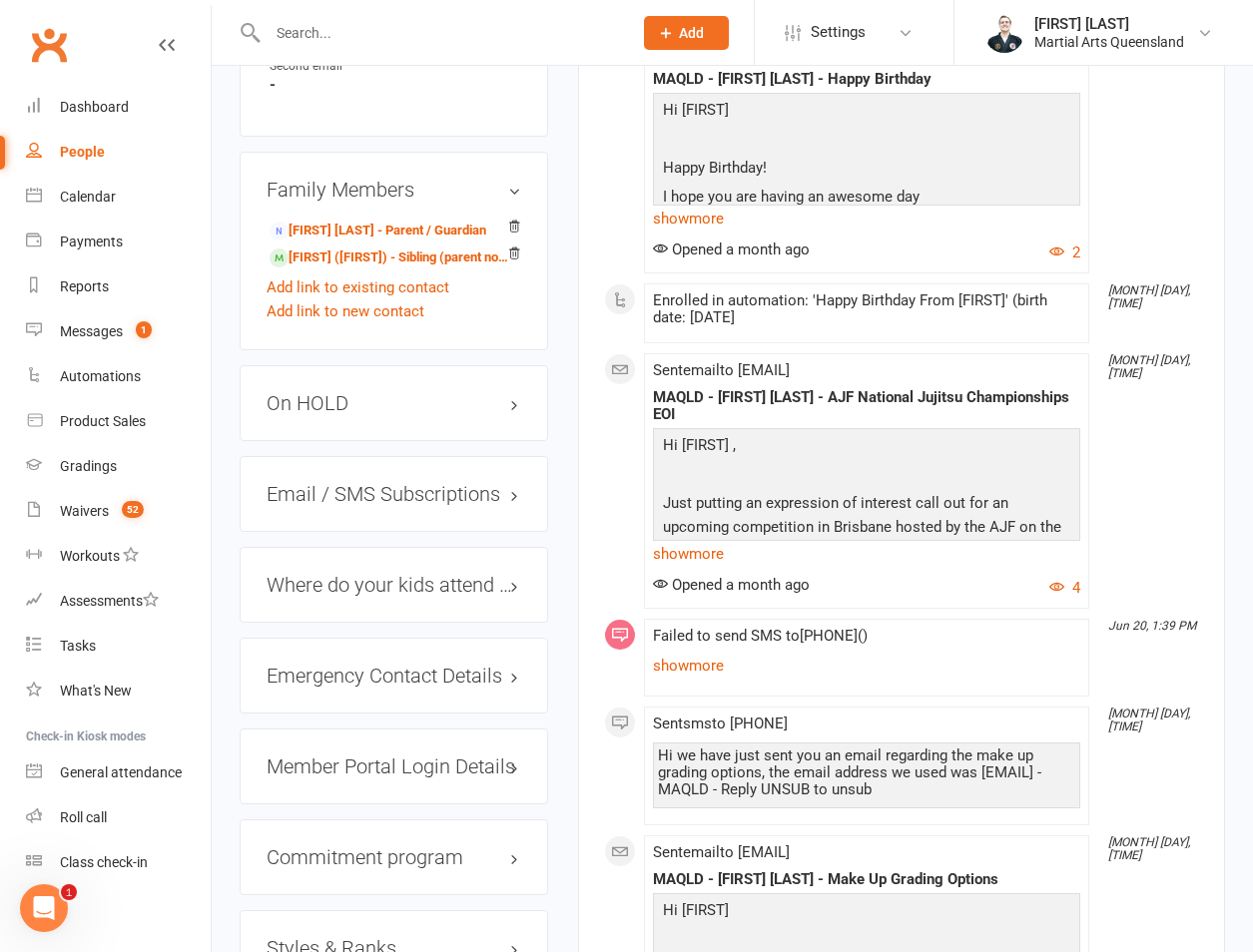 click on "On HOLD" at bounding box center [393, 403] 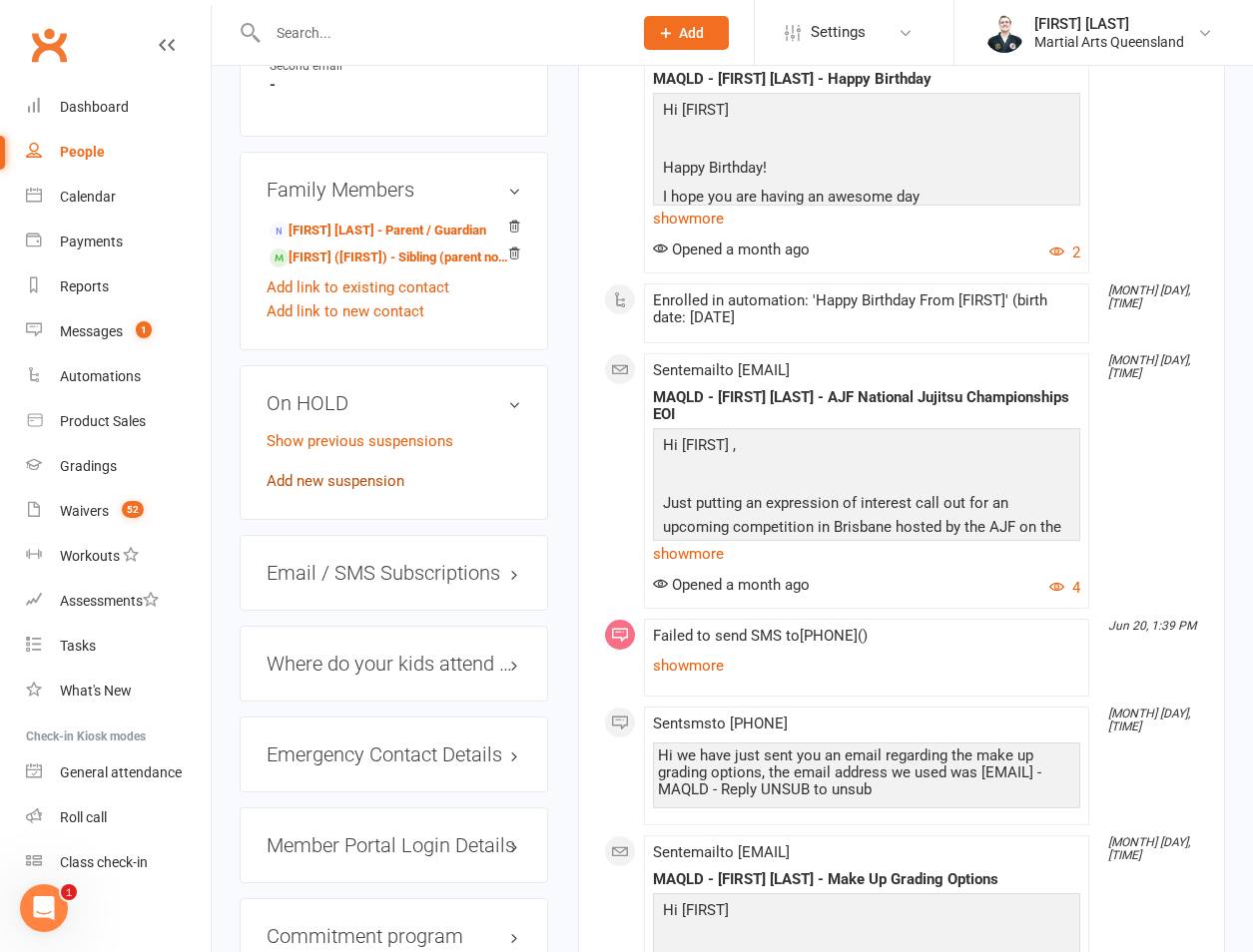 drag, startPoint x: 325, startPoint y: 473, endPoint x: 311, endPoint y: 530, distance: 58.694122 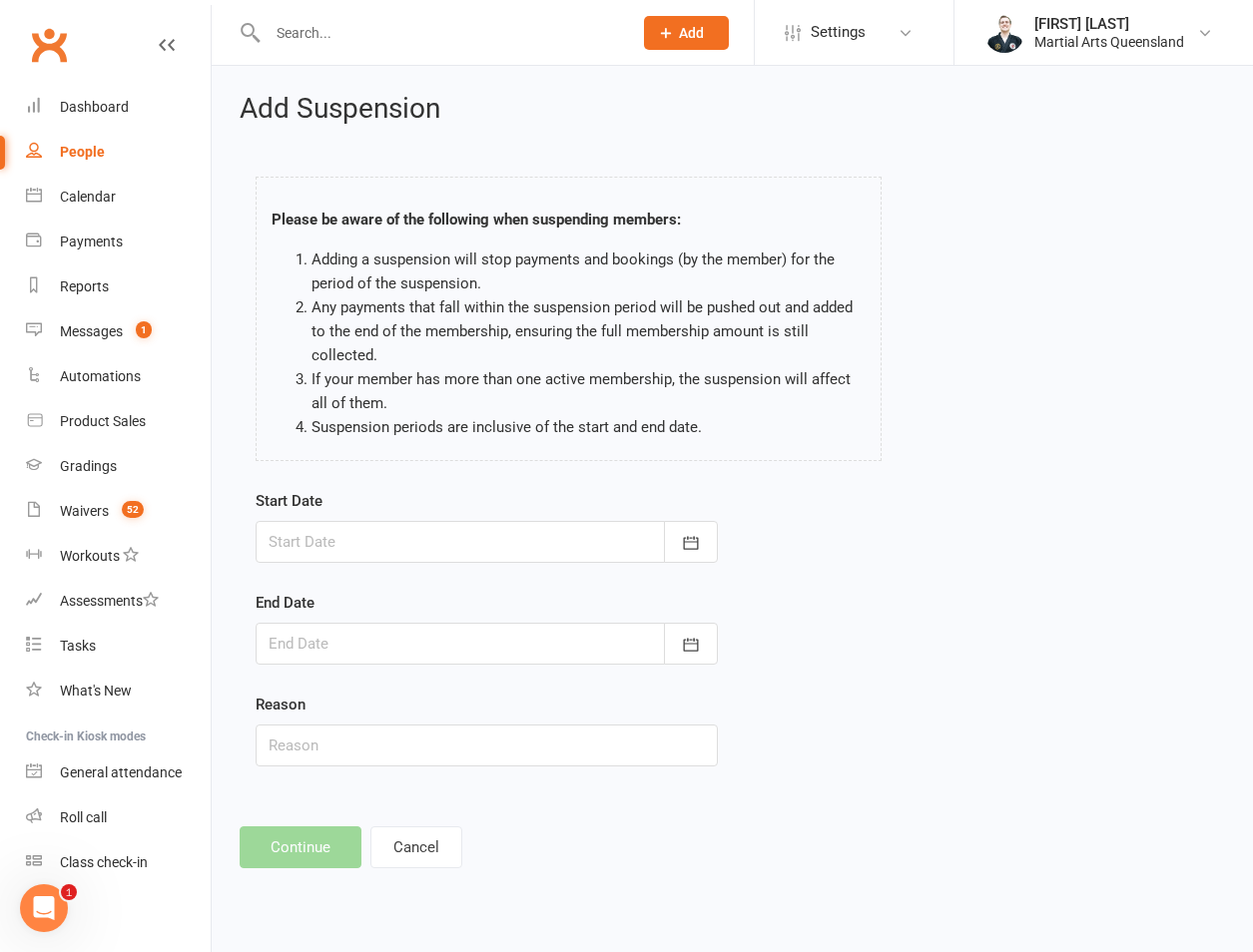 scroll, scrollTop: 0, scrollLeft: 0, axis: both 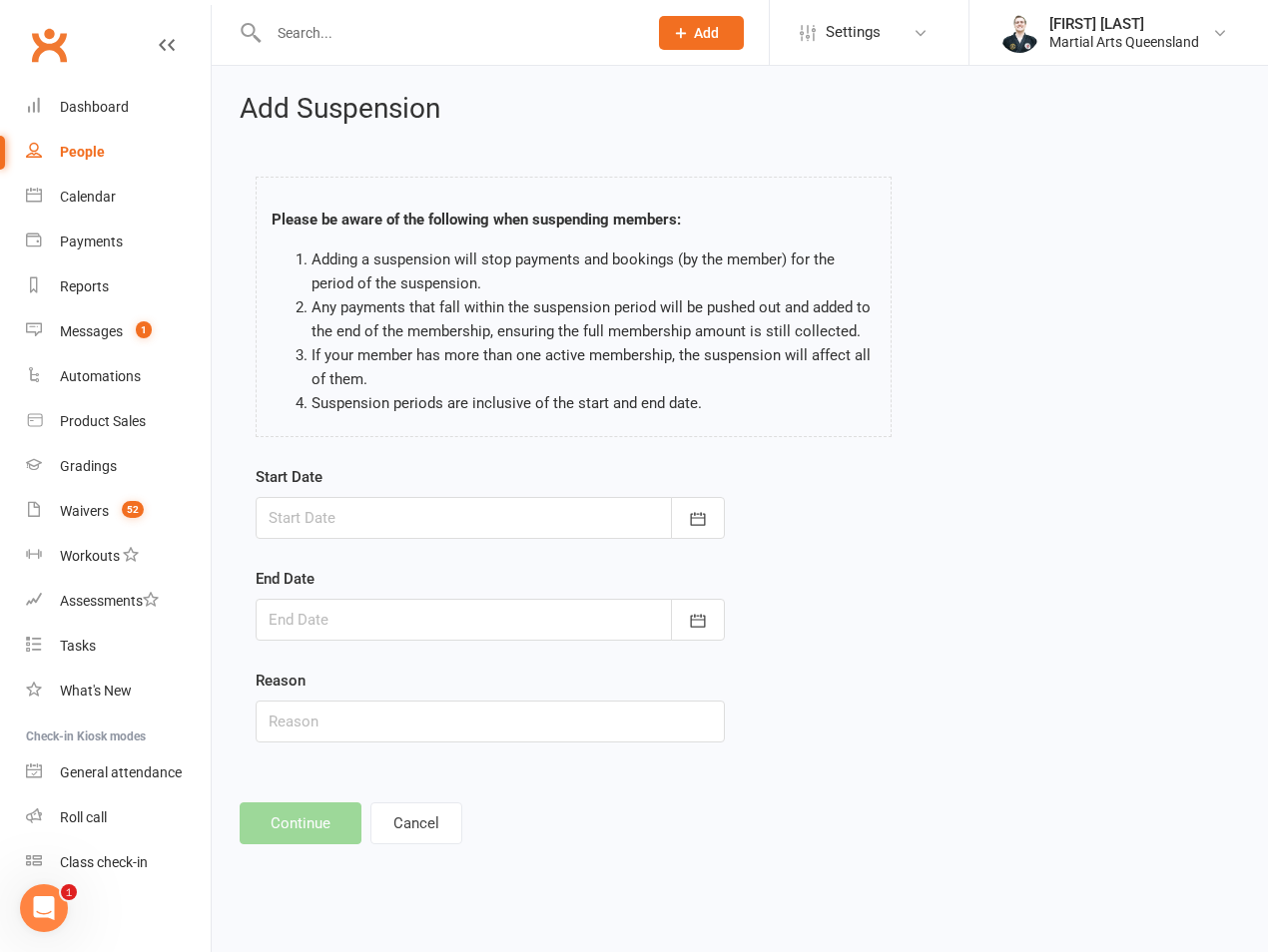 click at bounding box center (490, 518) 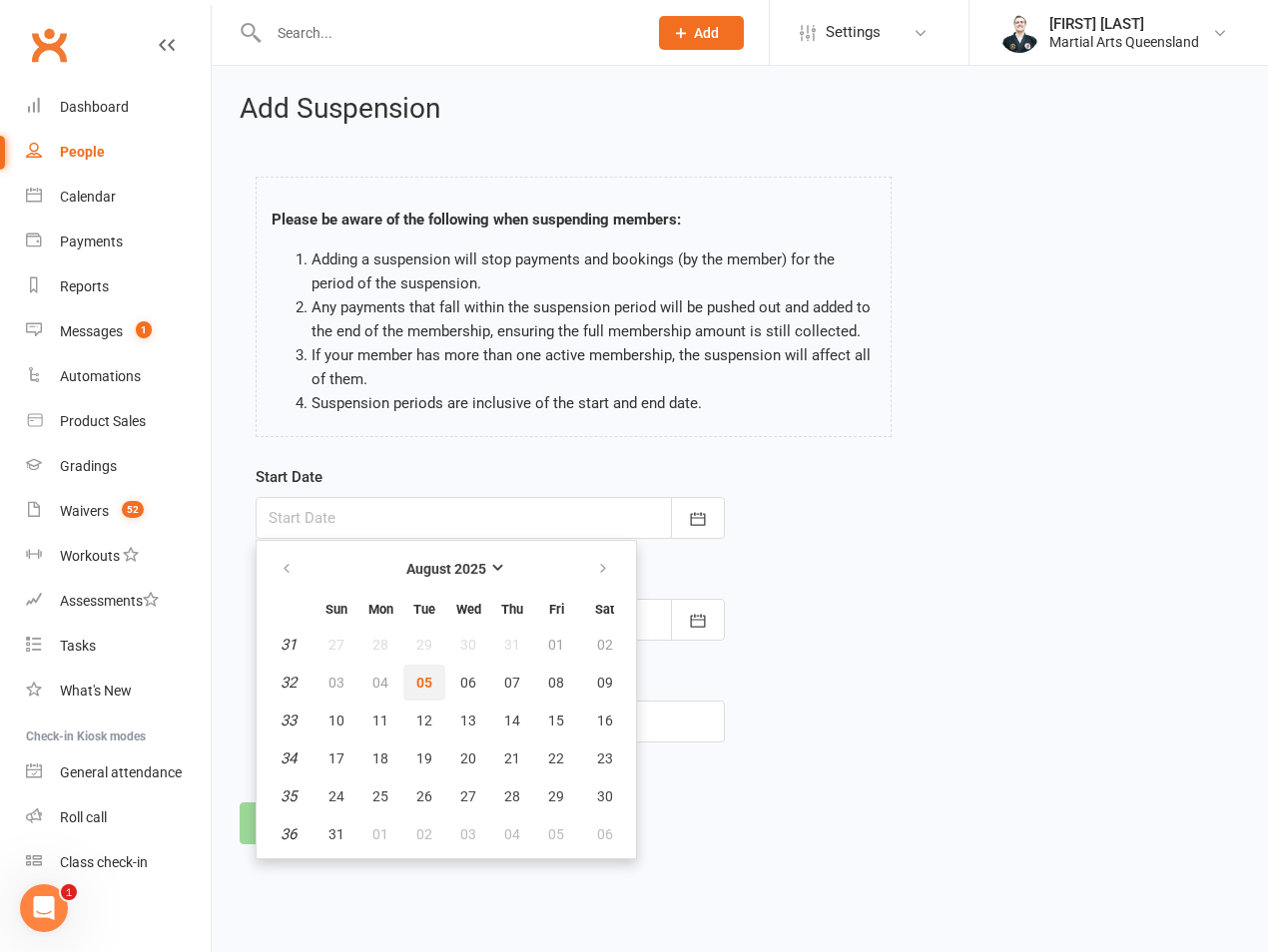 click on "05" at bounding box center (424, 683) 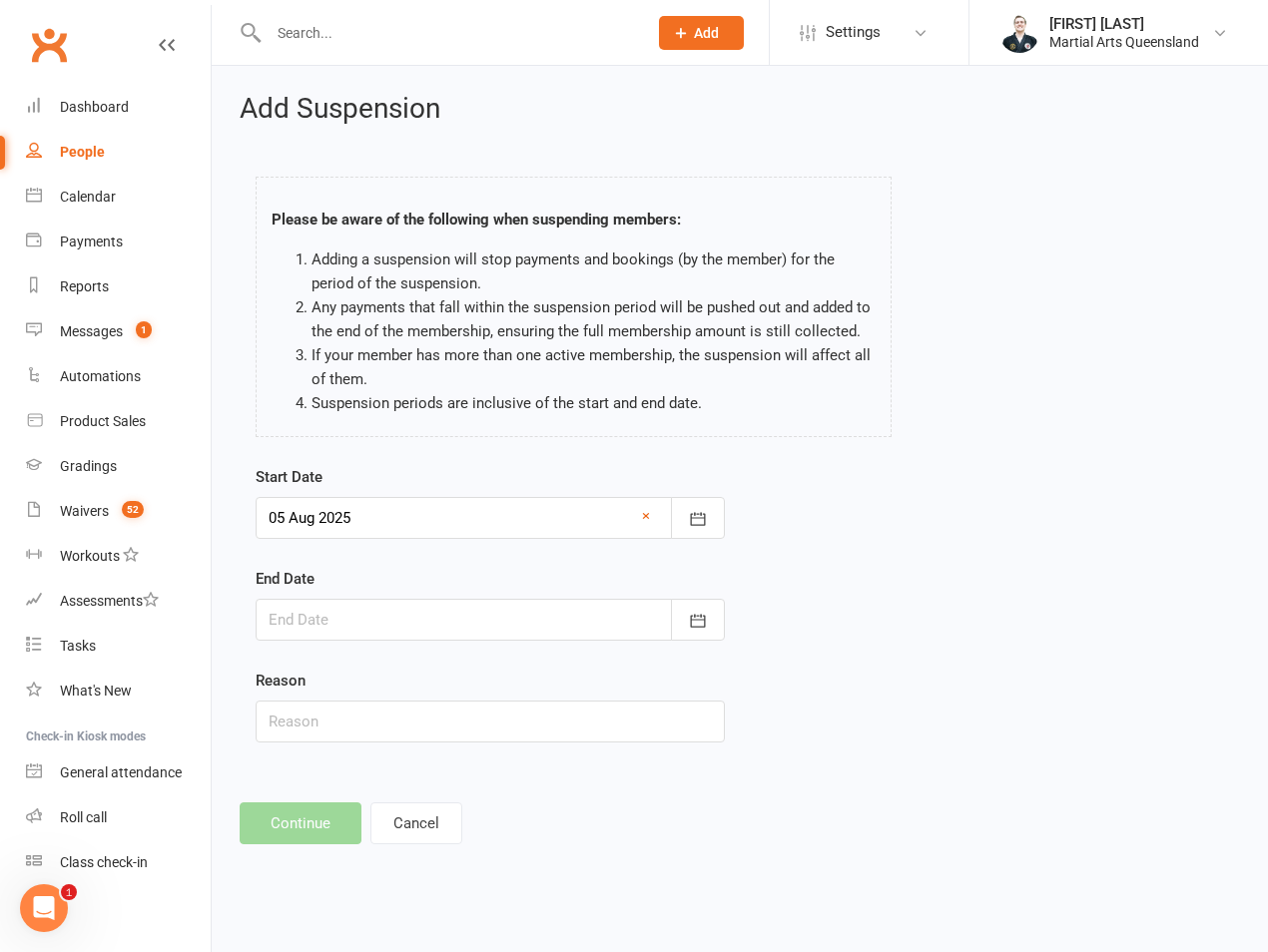 click at bounding box center (490, 620) 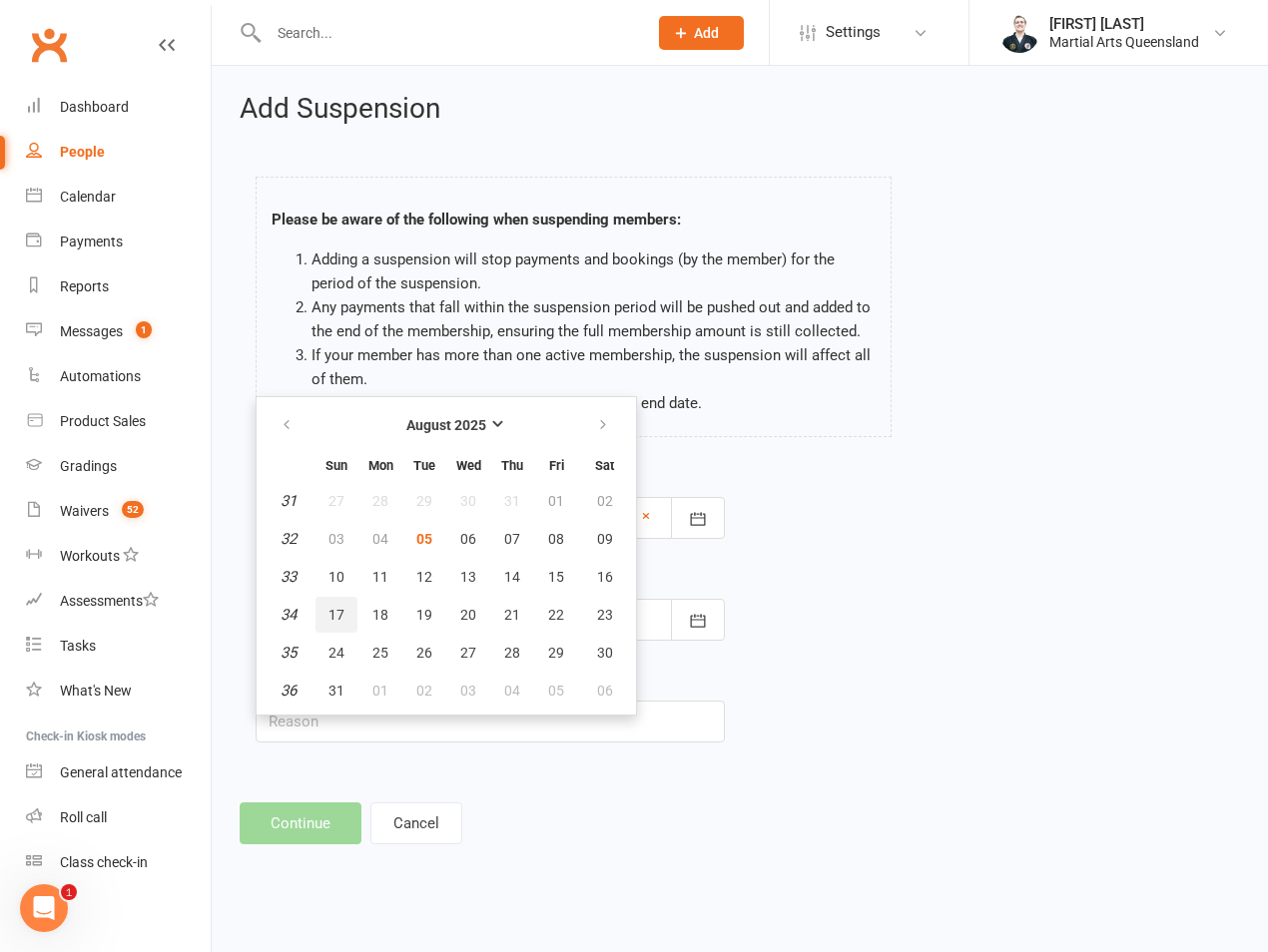 drag, startPoint x: 343, startPoint y: 611, endPoint x: 340, endPoint y: 644, distance: 33.13608 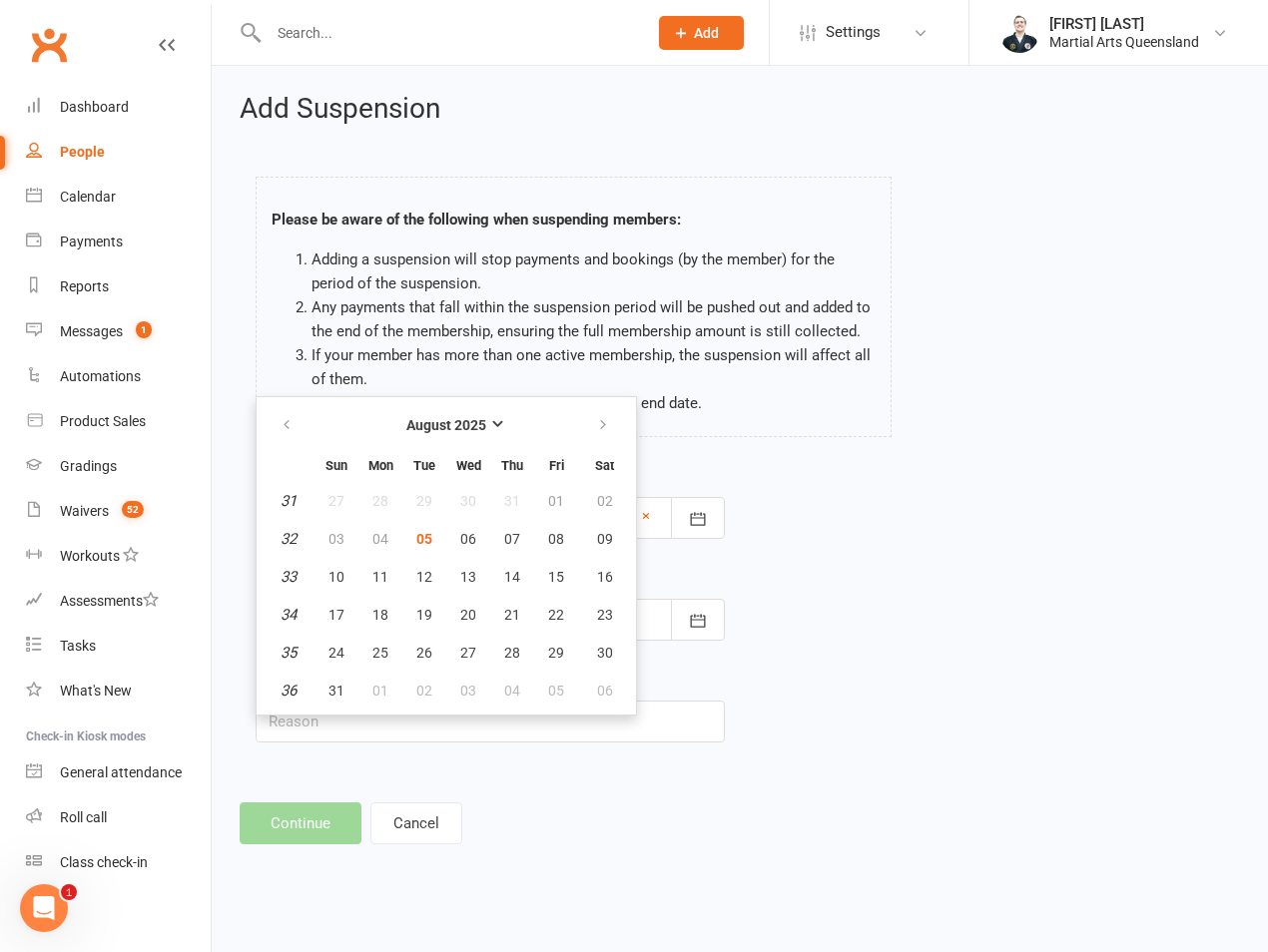 type on "17 Aug 2025" 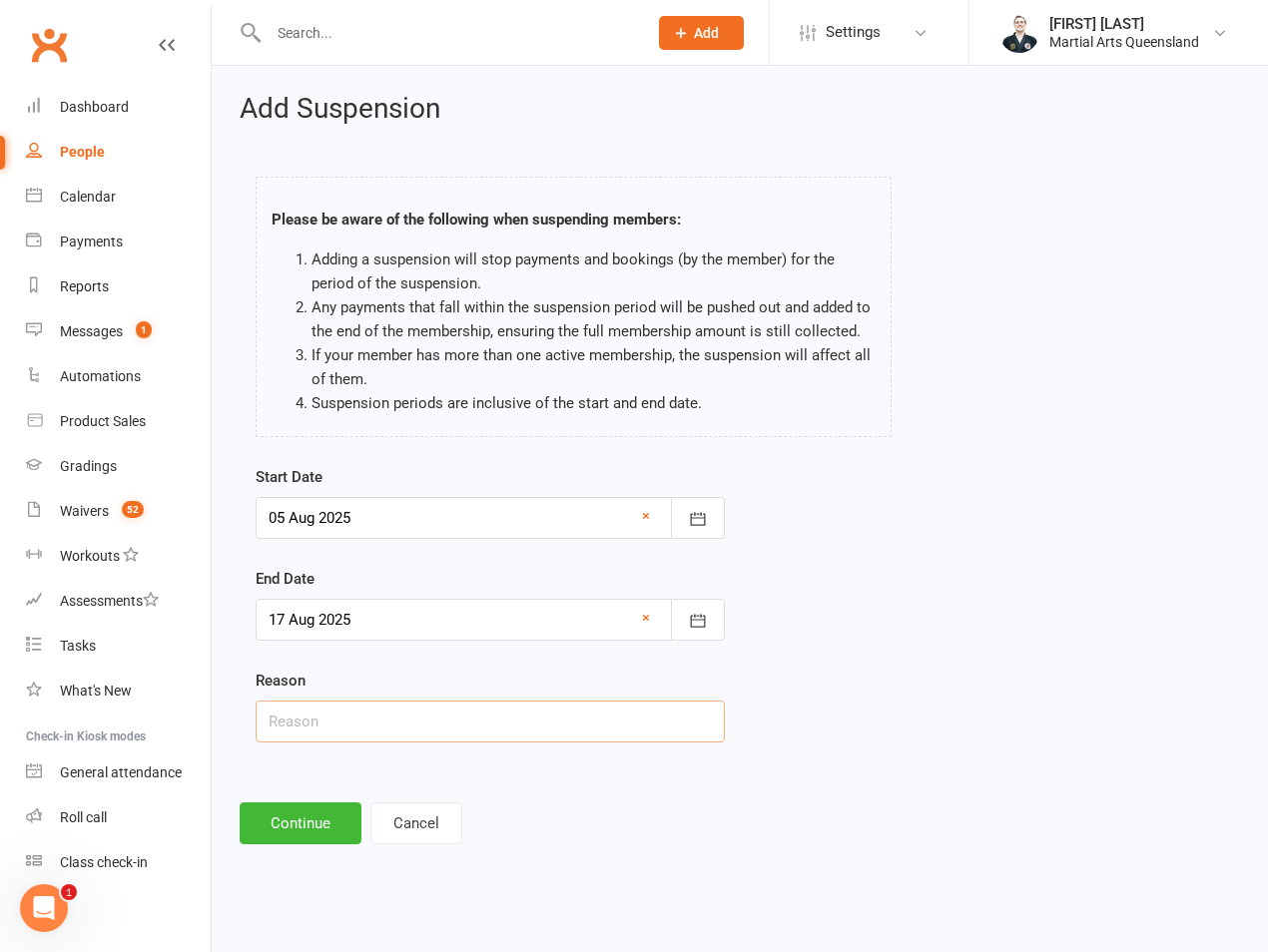click at bounding box center [490, 721] 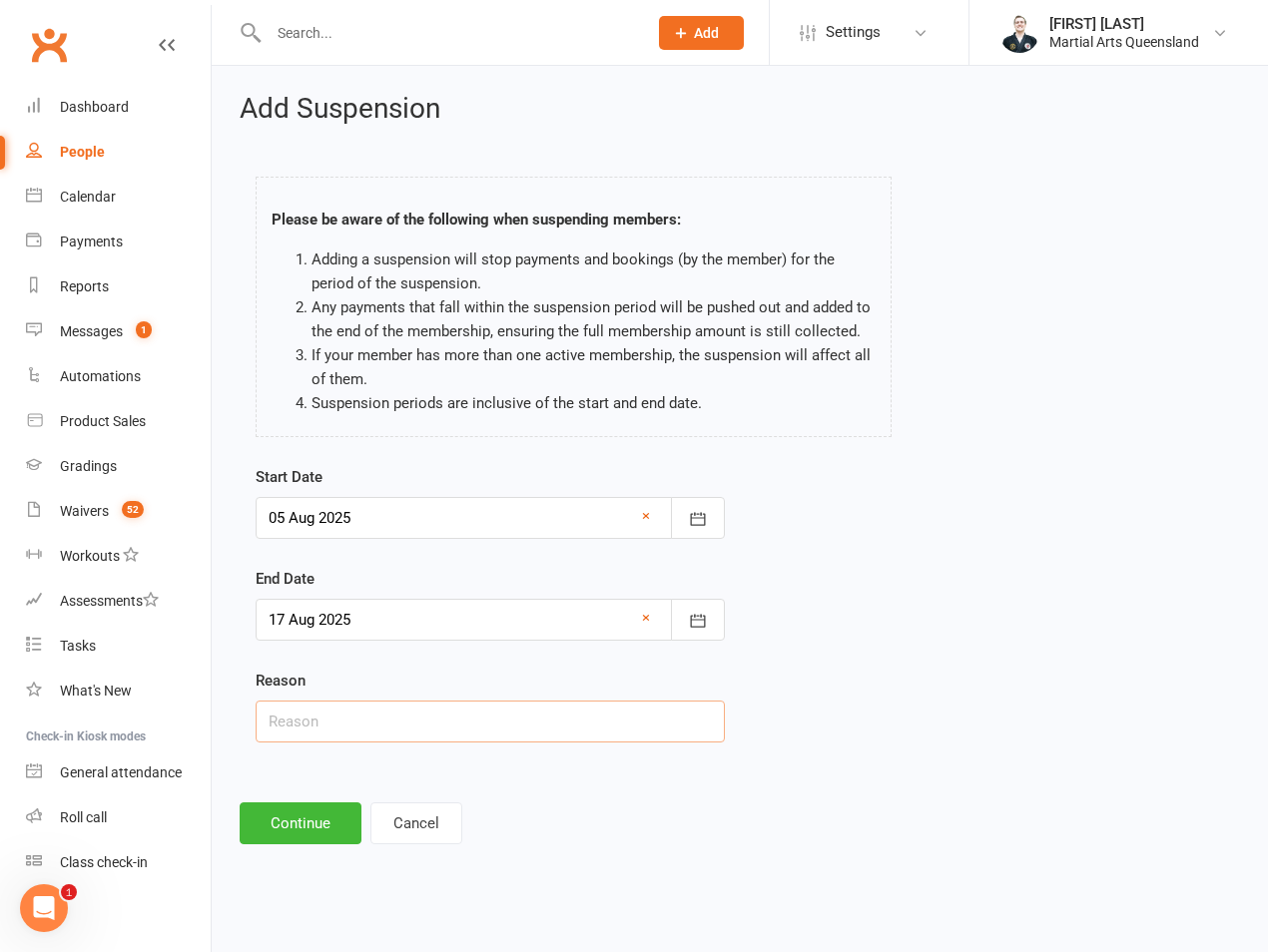type on "on hold" 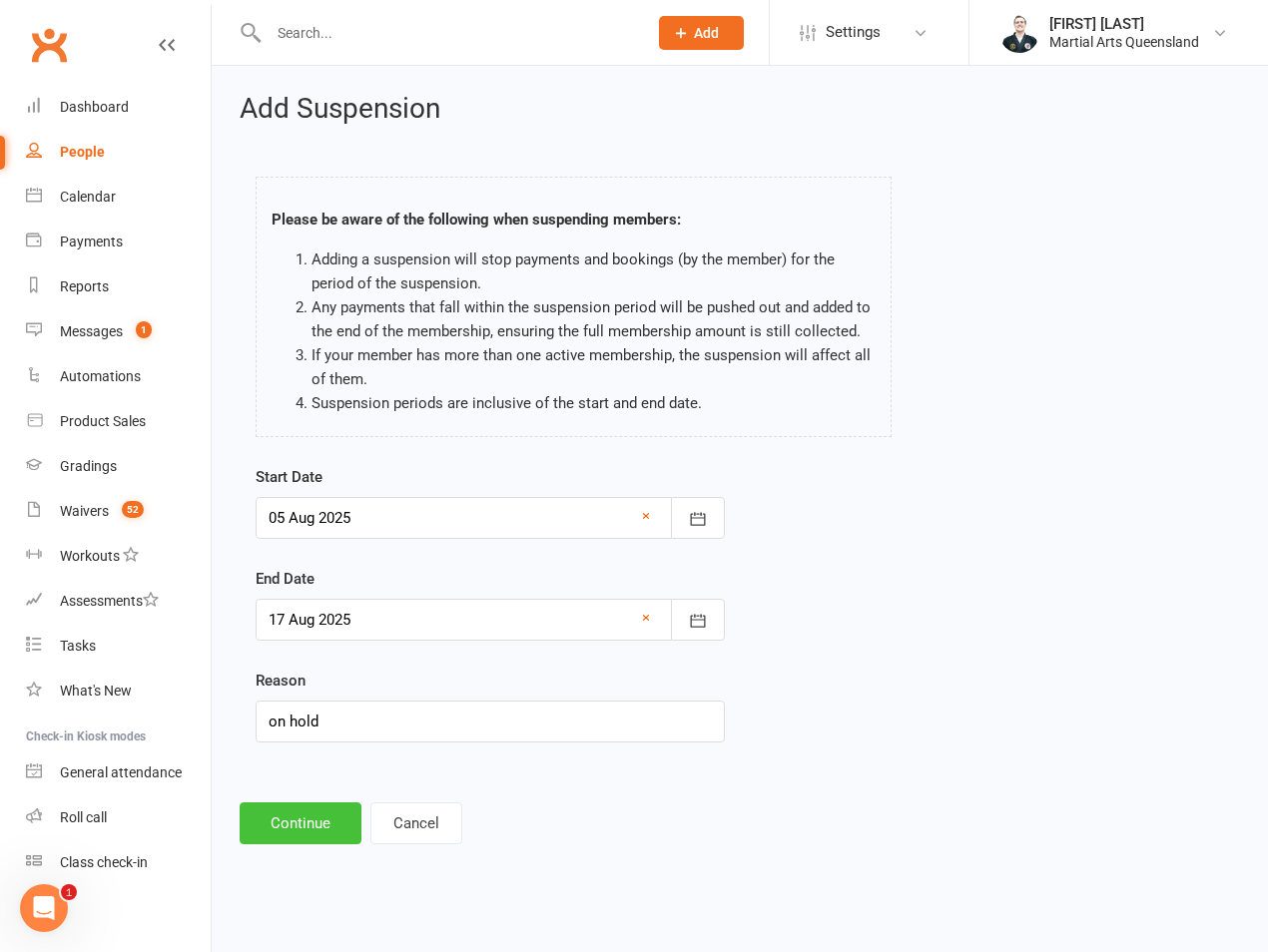 click on "Continue" at bounding box center [301, 823] 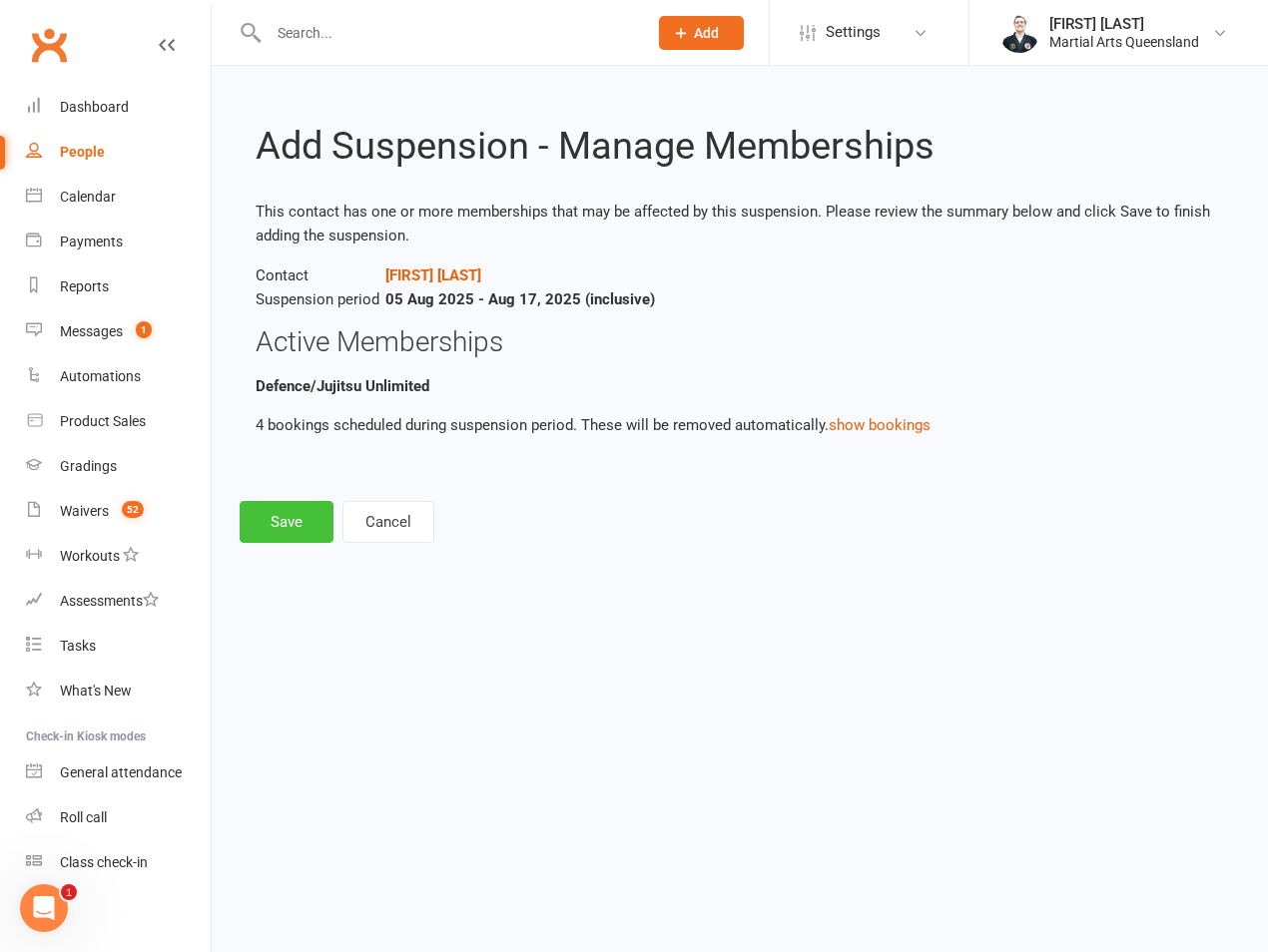 click on "Save" at bounding box center (287, 522) 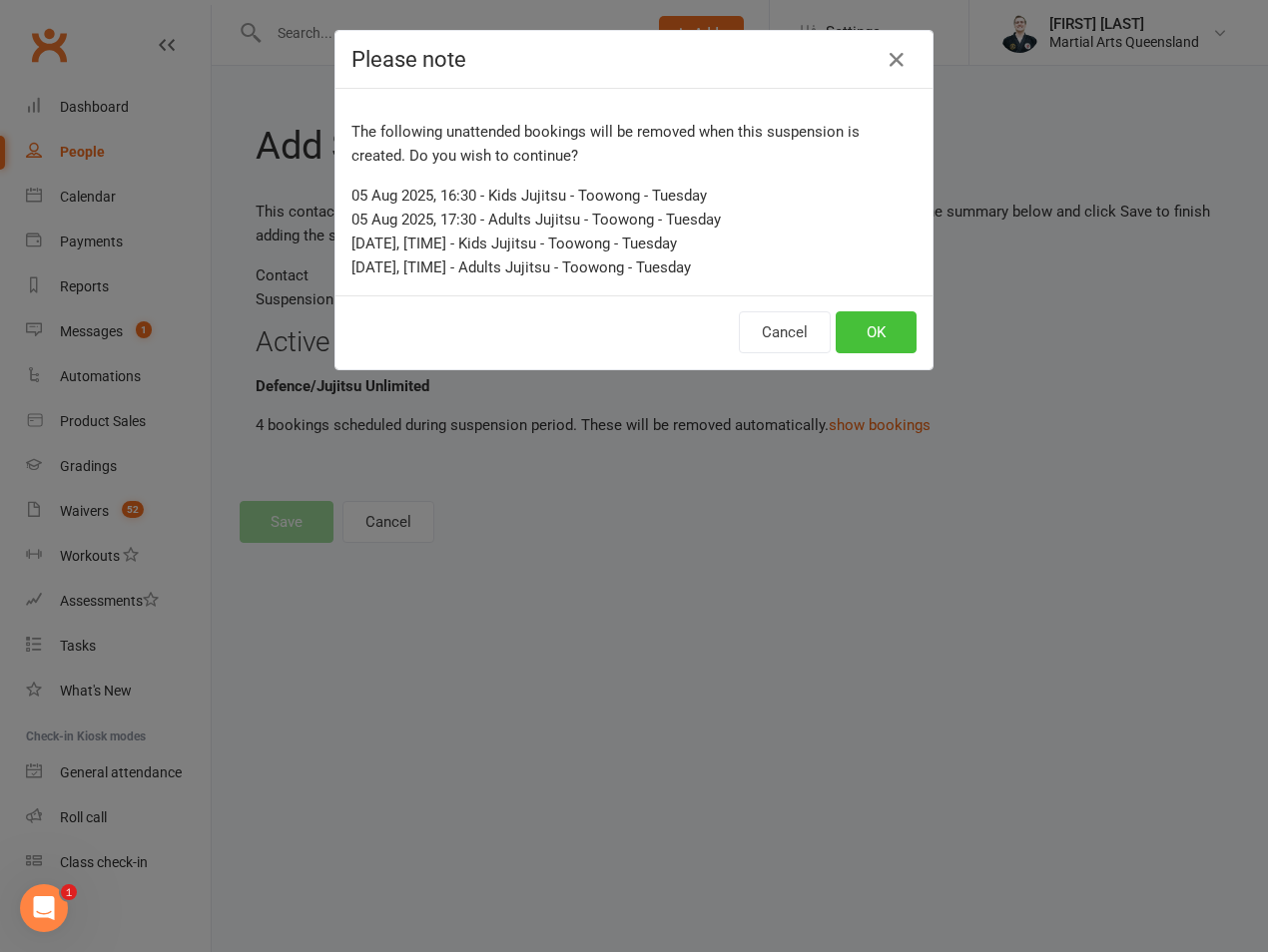 click on "OK" at bounding box center (876, 332) 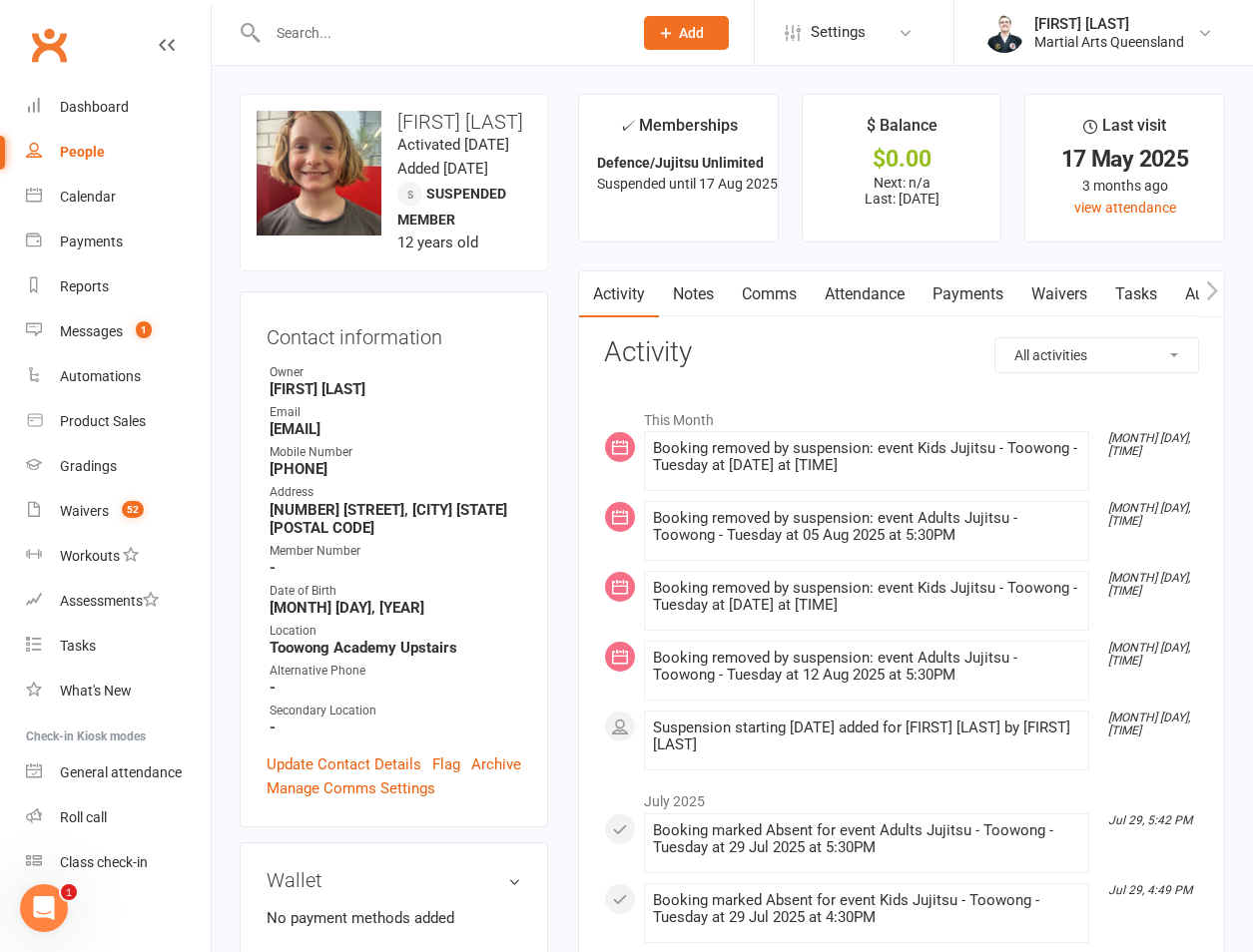 click at bounding box center [439, 33] 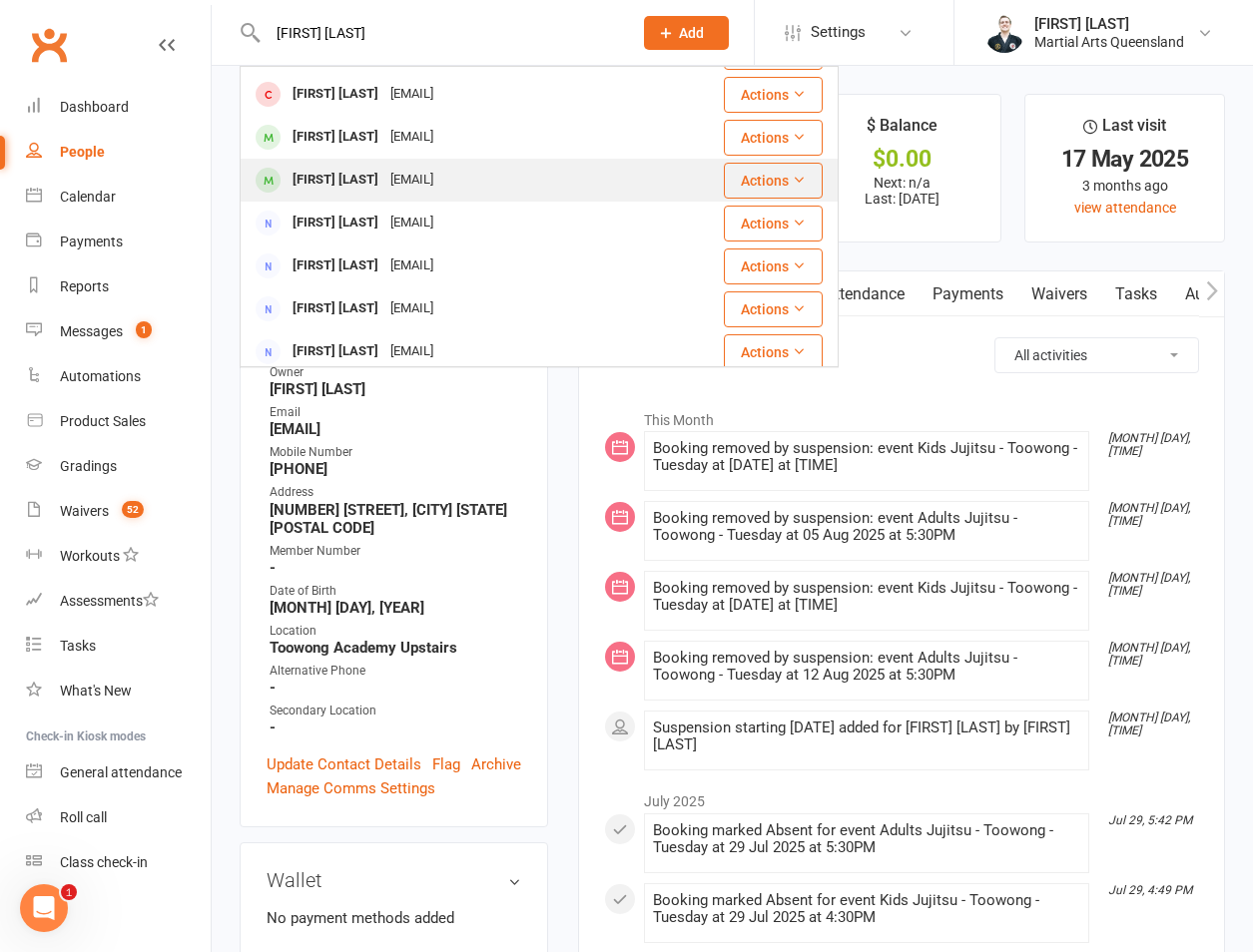 scroll, scrollTop: 0, scrollLeft: 0, axis: both 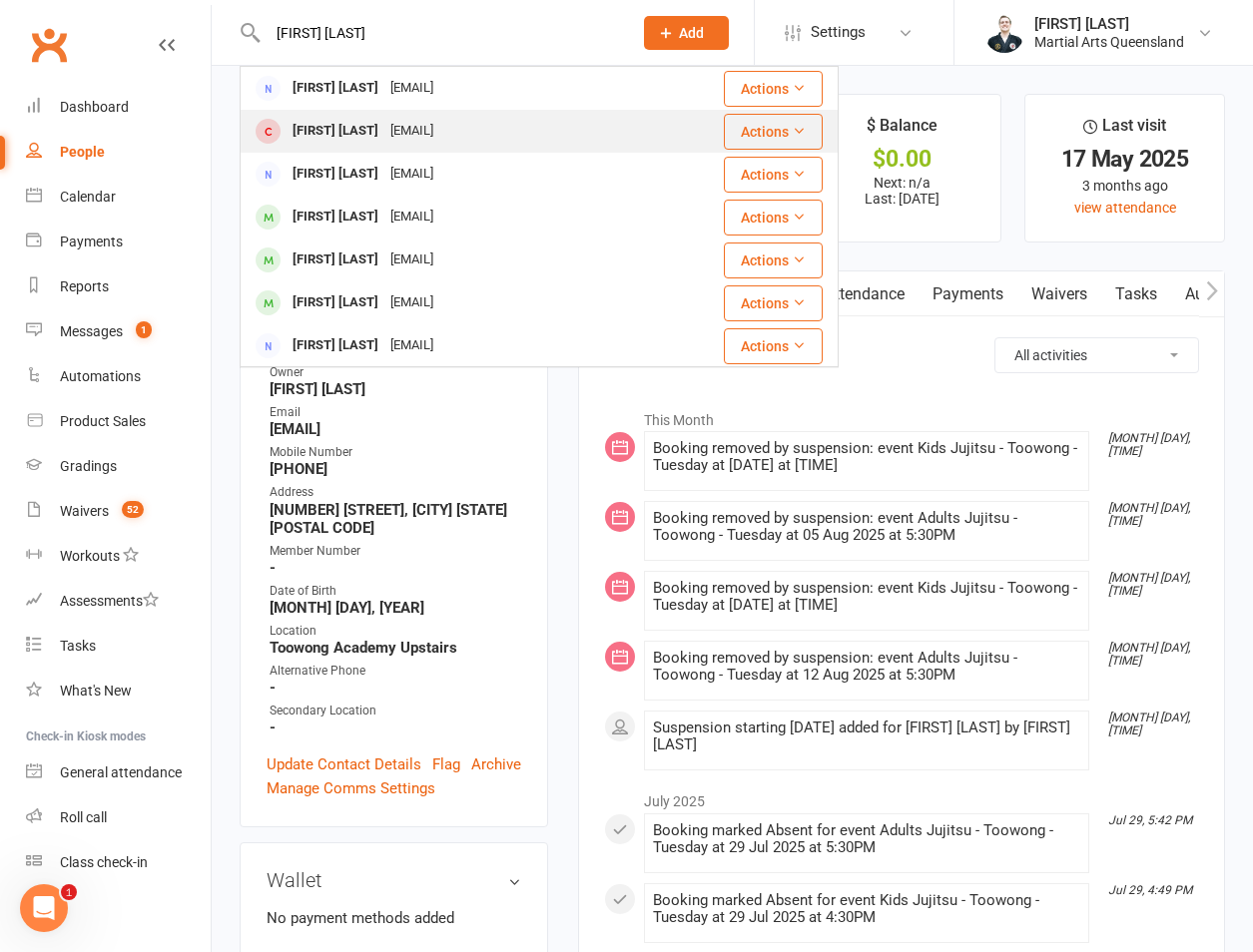 type on "[FIRST] [LAST]" 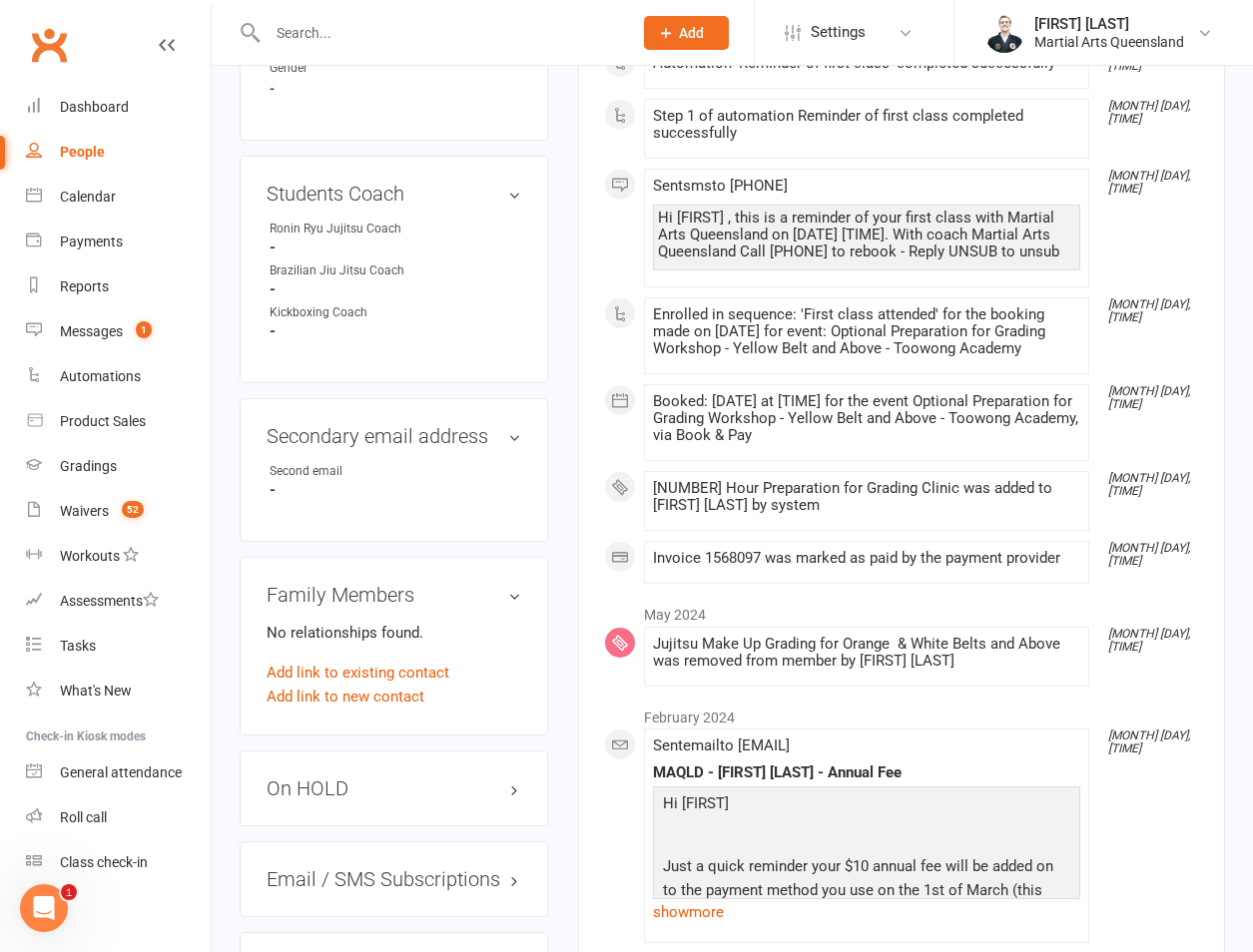 scroll, scrollTop: 931, scrollLeft: 0, axis: vertical 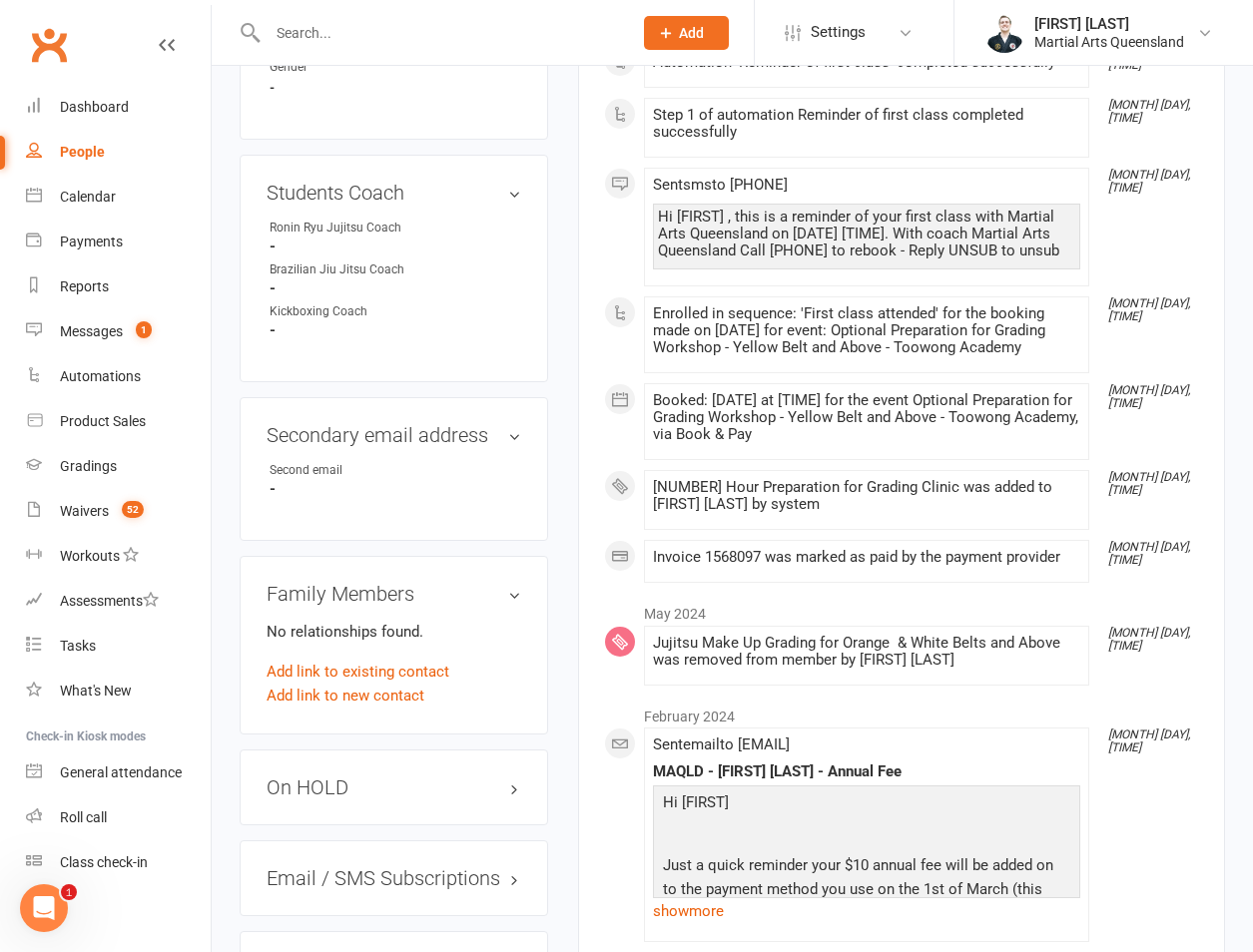 click at bounding box center (439, 33) 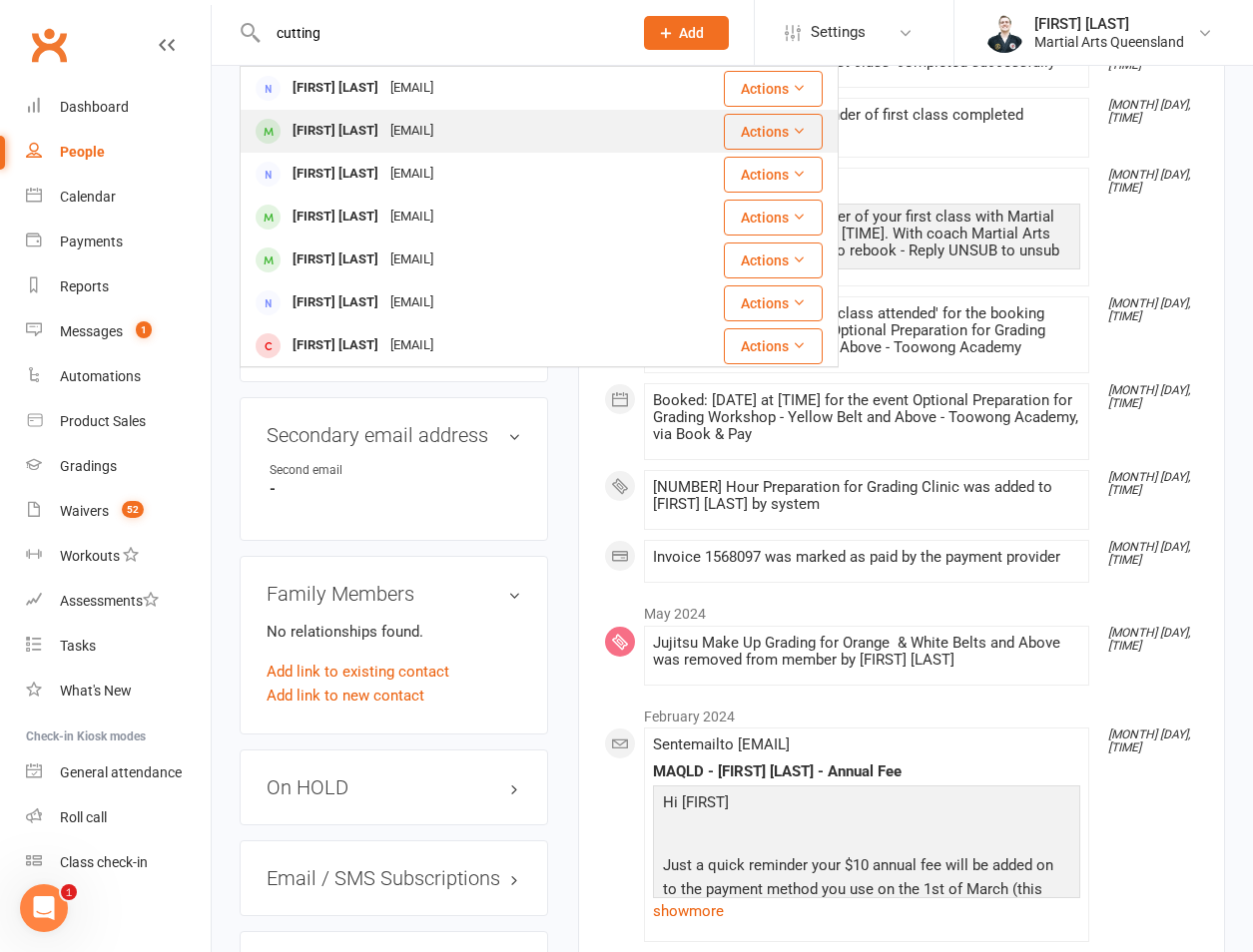 type on "cutting" 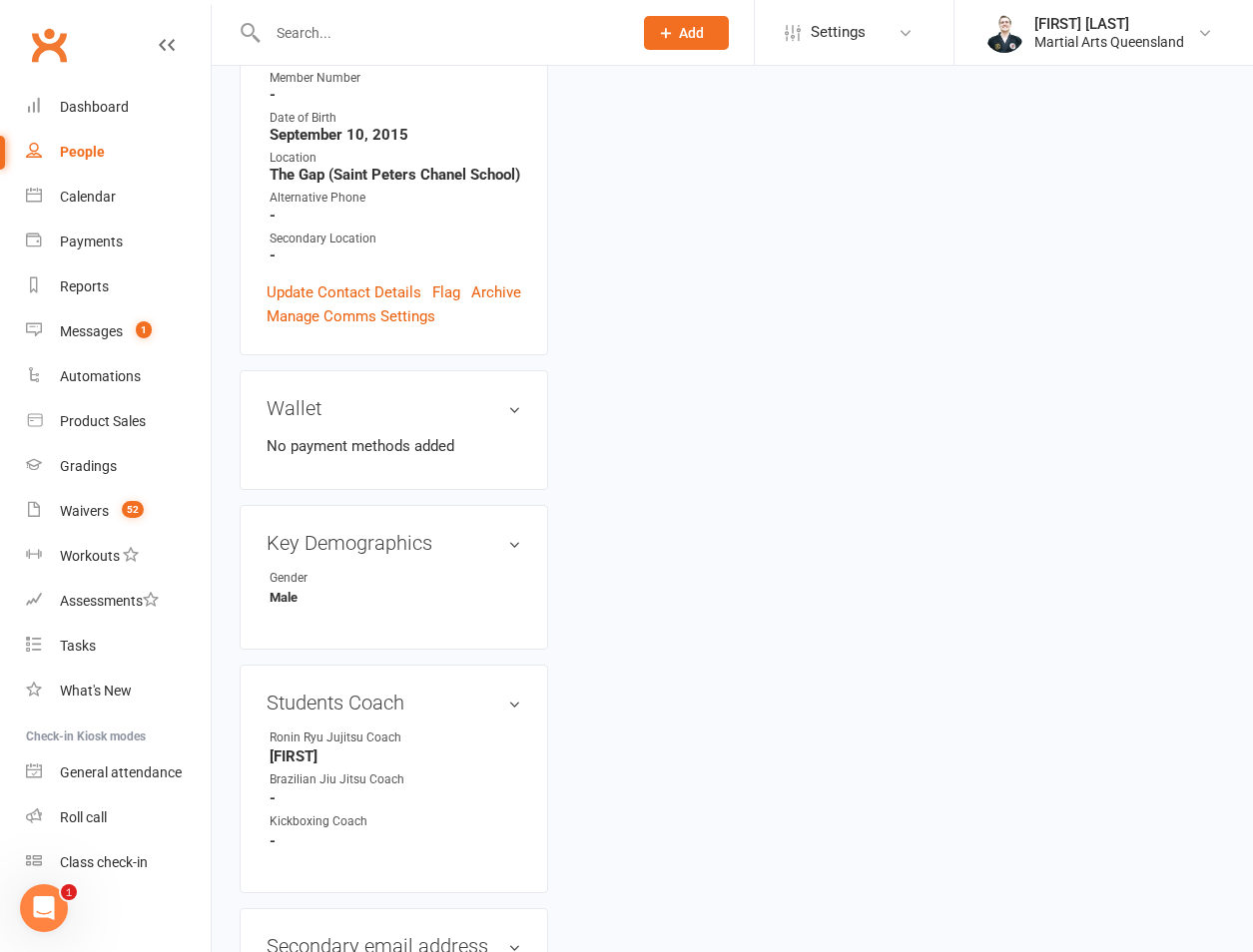 scroll, scrollTop: 932, scrollLeft: 0, axis: vertical 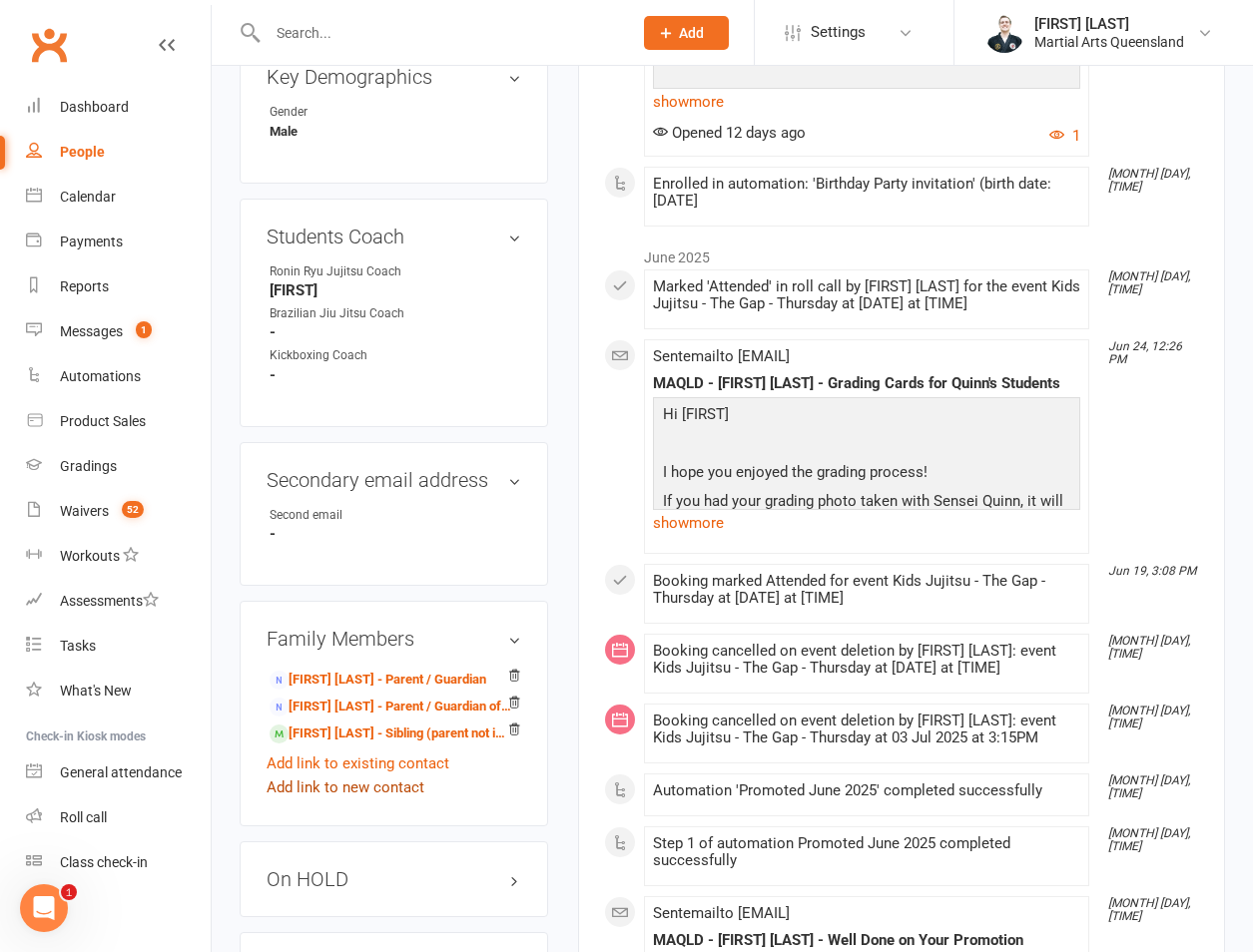 click on "Add link to new contact" at bounding box center (345, 787) 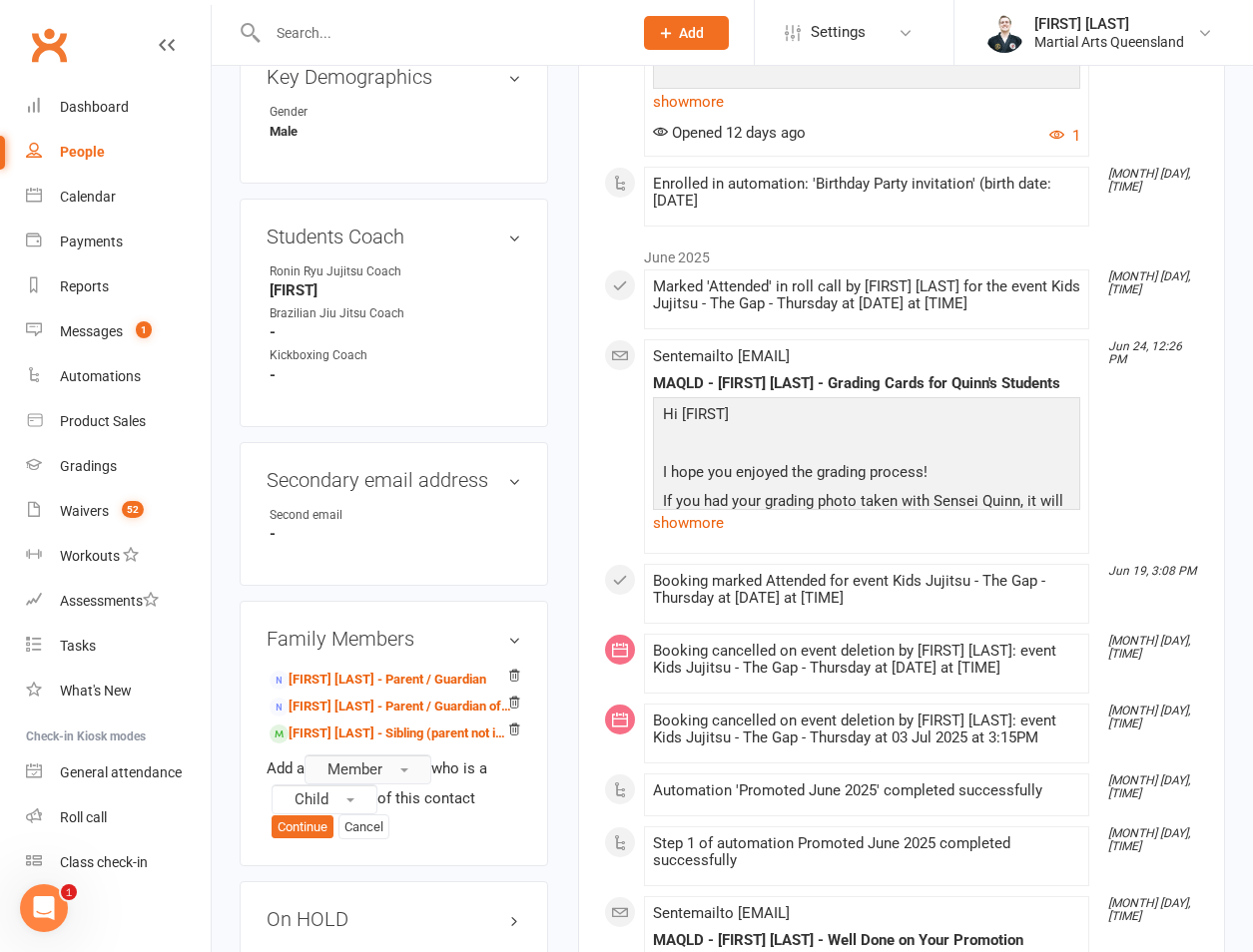 click on "Member" at bounding box center [367, 769] 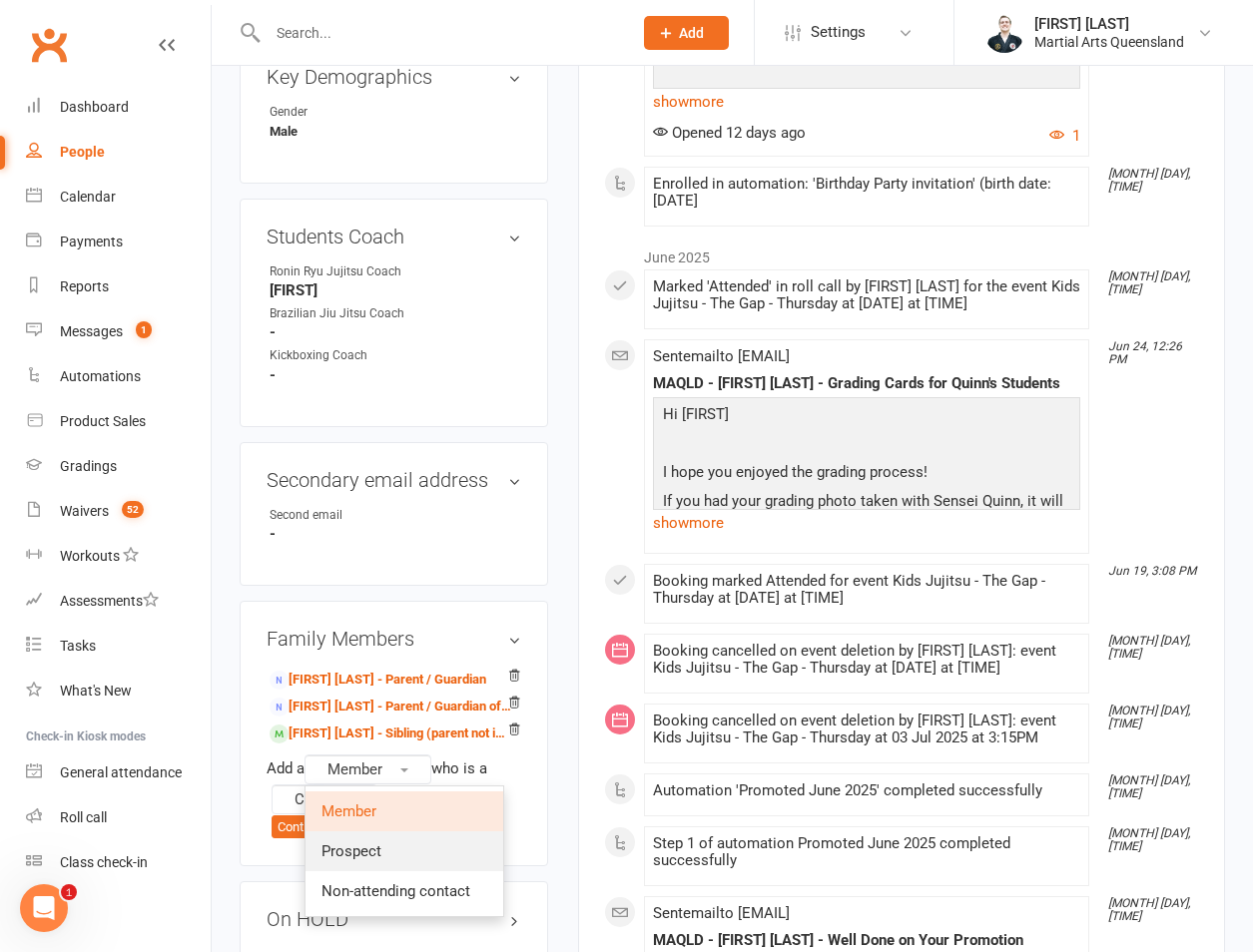 click on "Prospect" at bounding box center [404, 851] 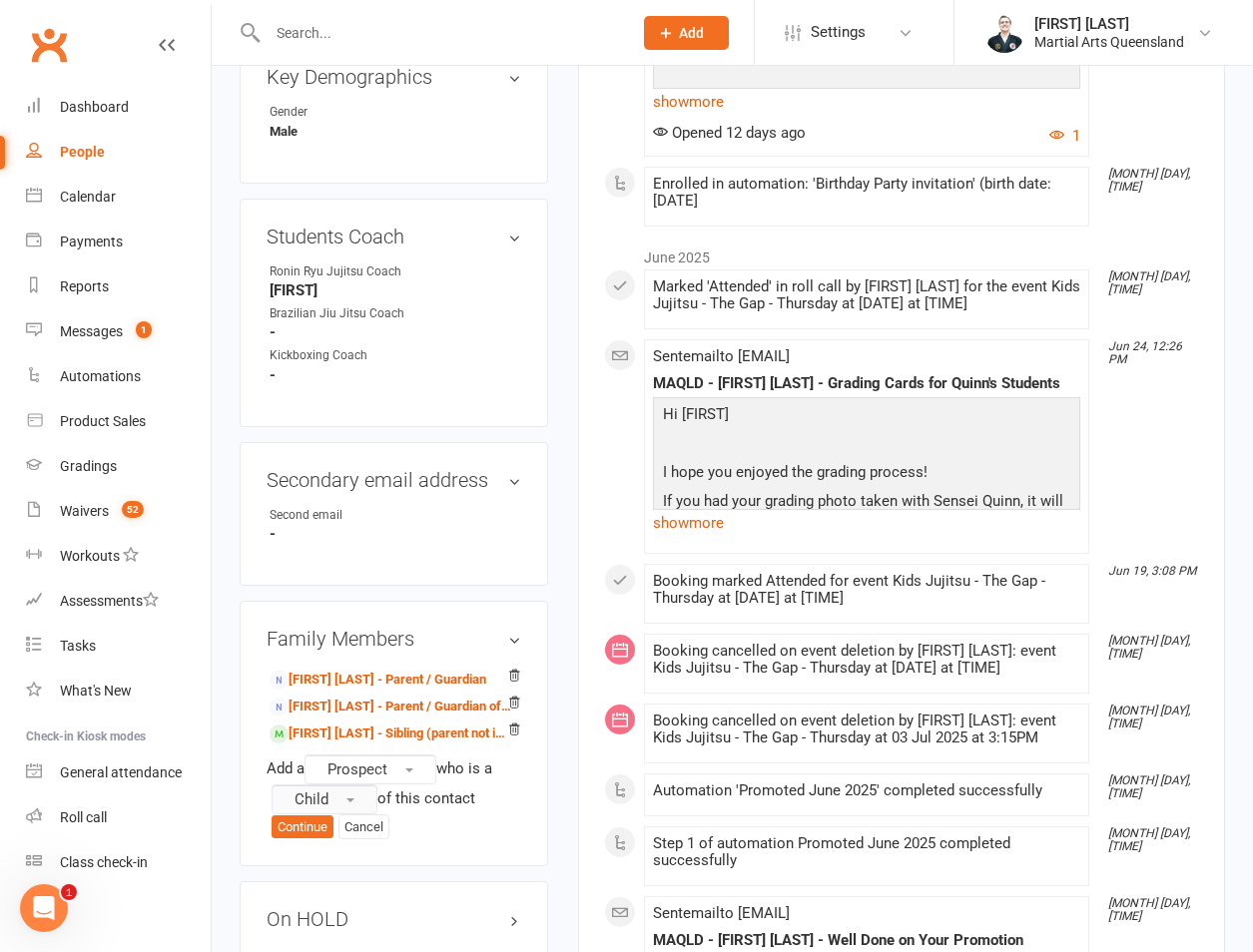 click on "Child" at bounding box center [324, 799] 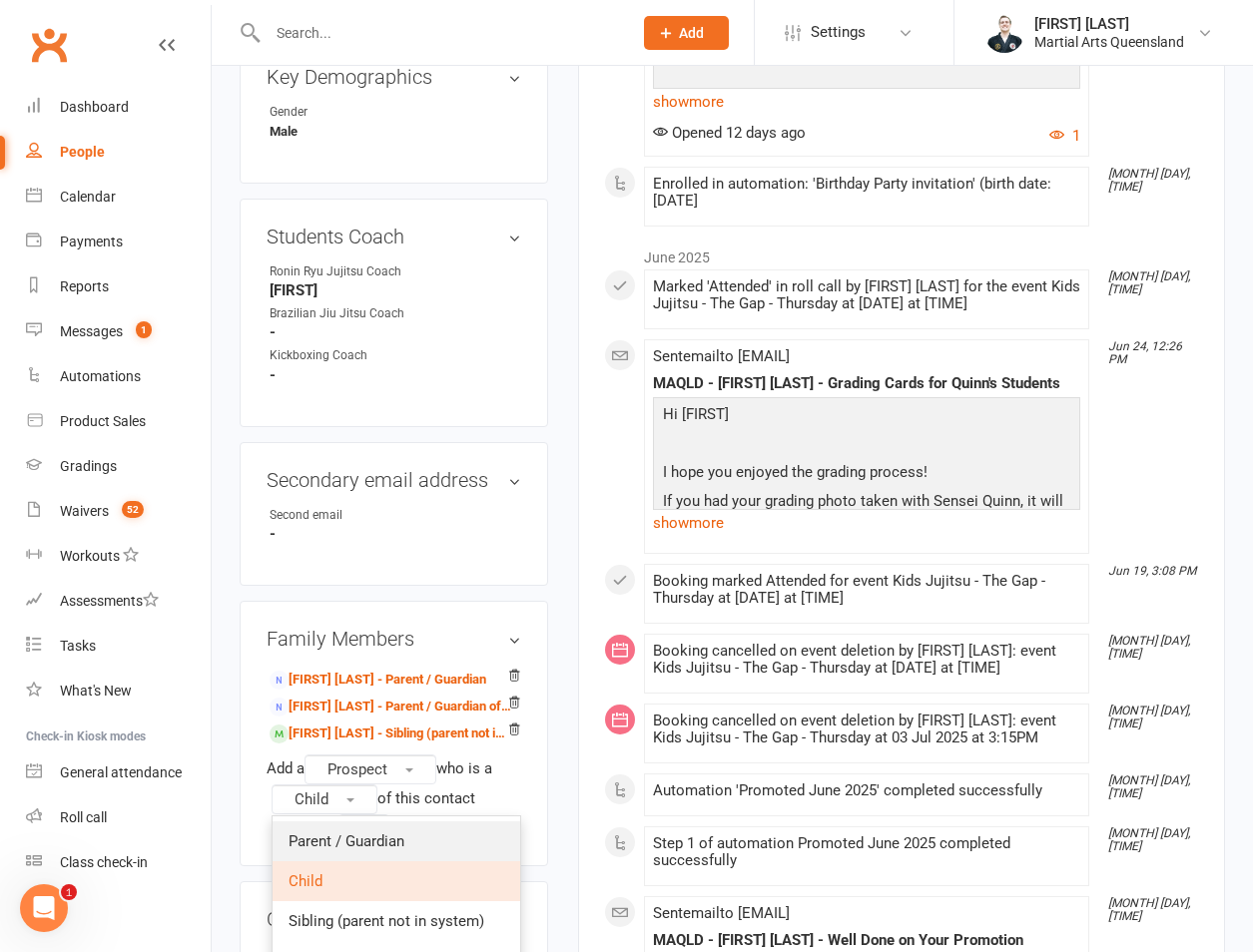 click on "Parent / Guardian" at bounding box center (346, 841) 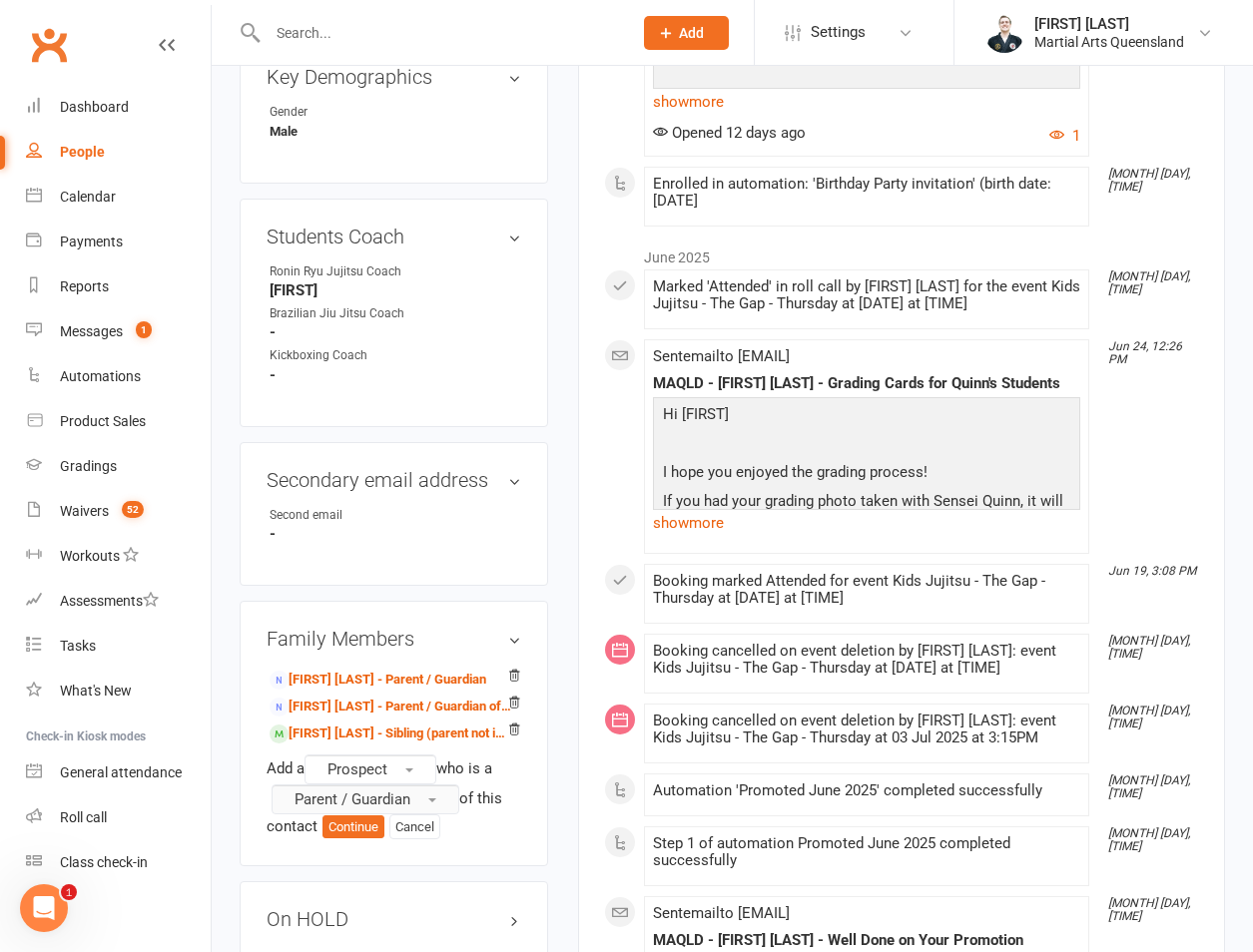 click on "Parent / Guardian" at bounding box center (352, 799) 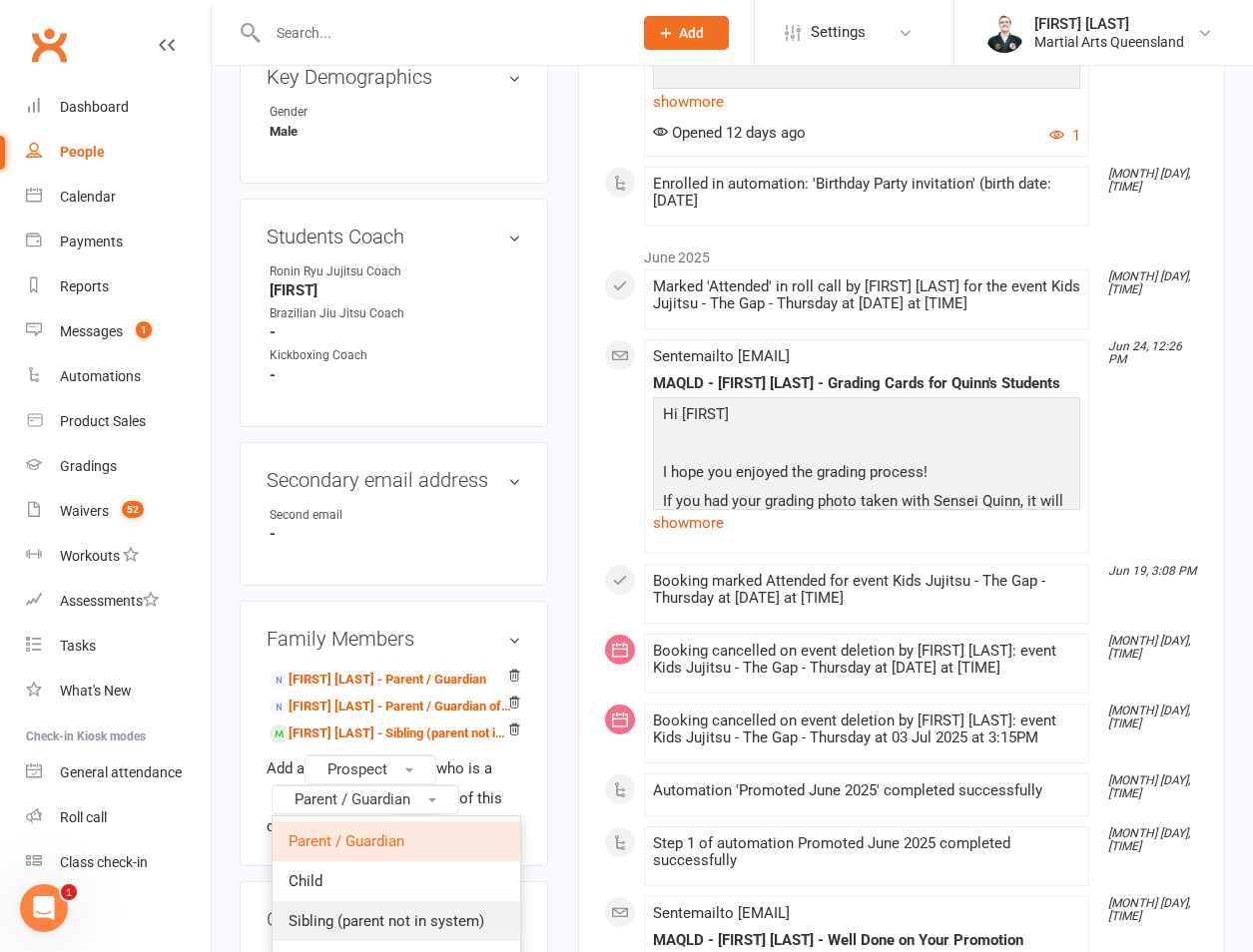 click on "Sibling (parent not in system)" at bounding box center (396, 921) 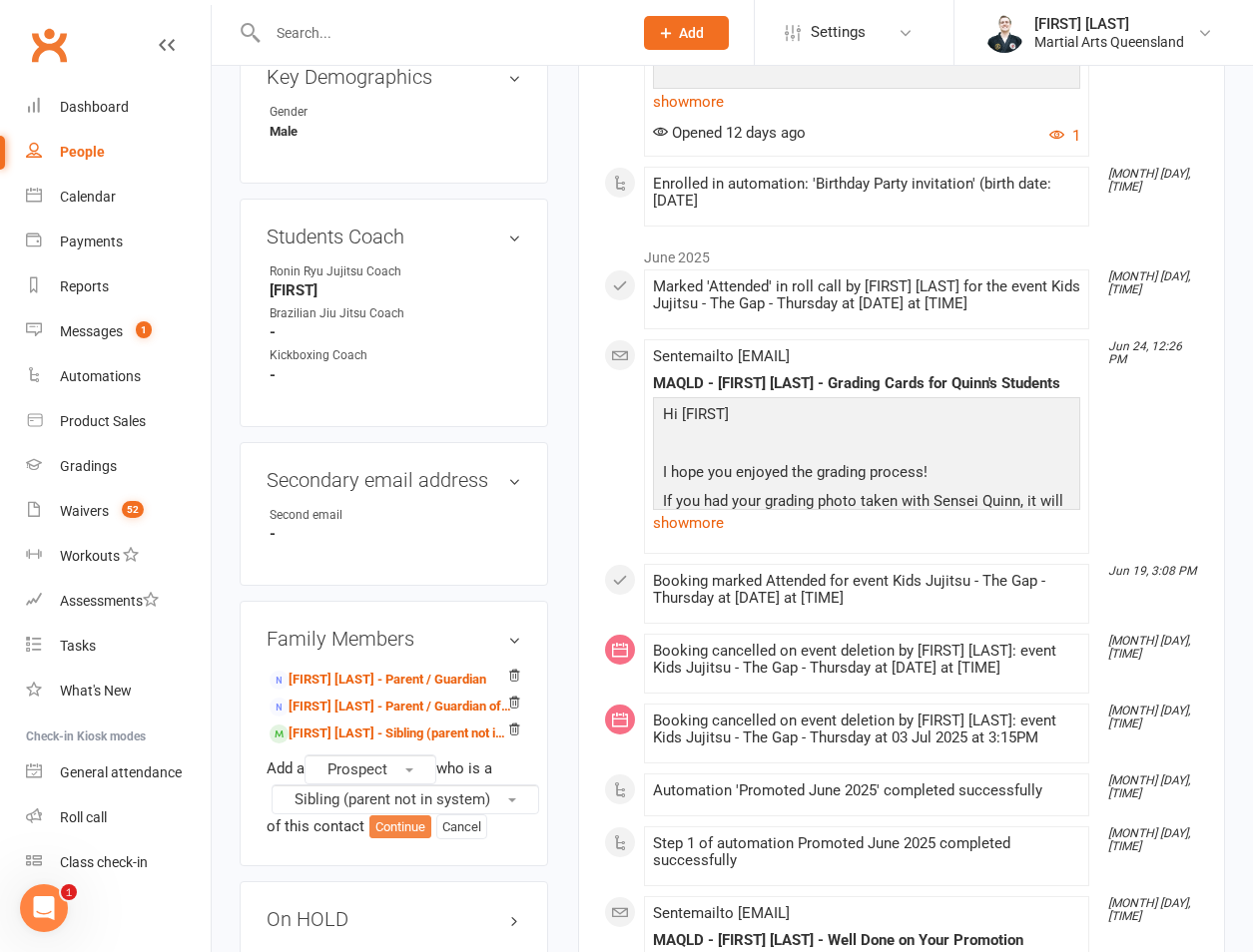 click on "Continue" at bounding box center (400, 827) 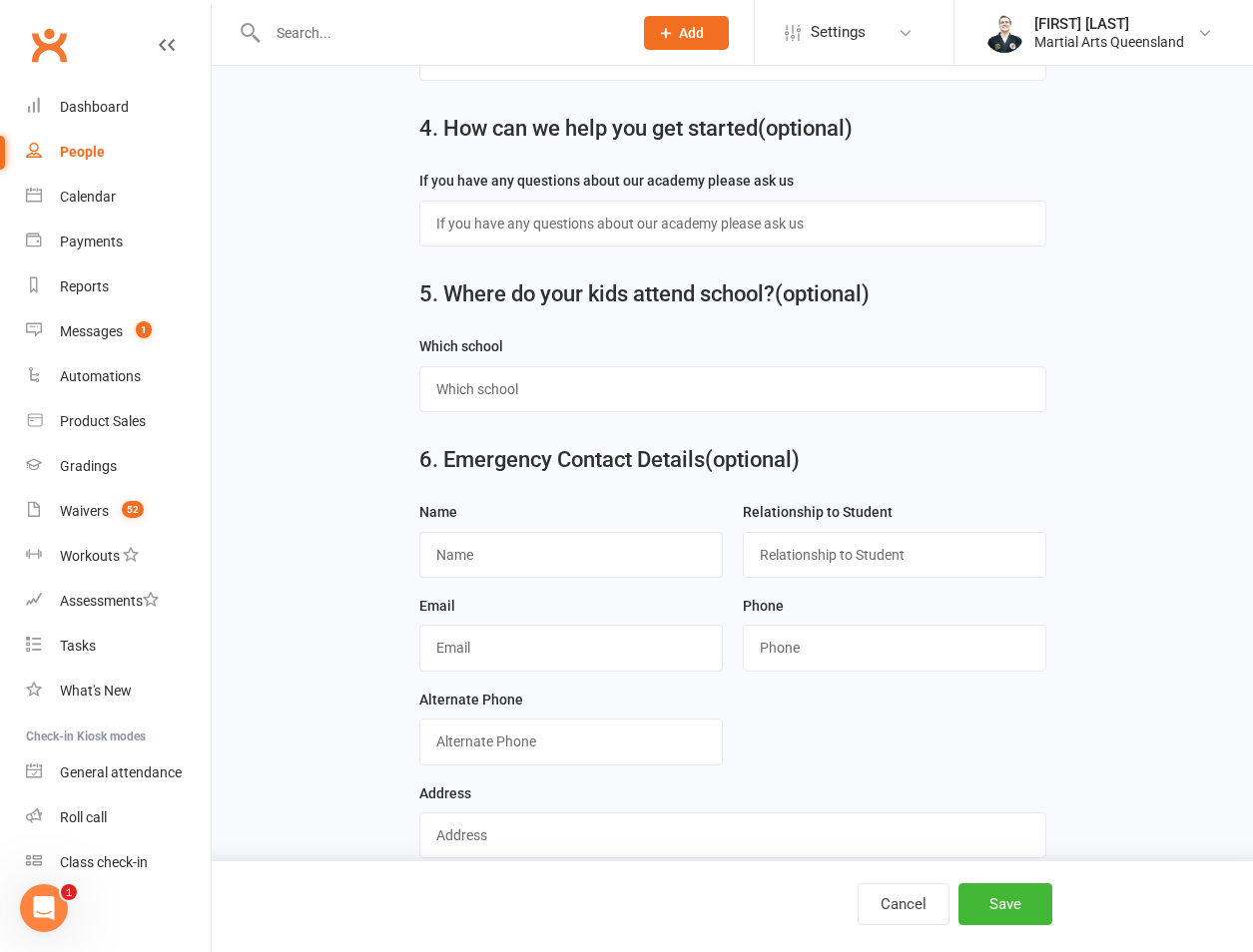 scroll, scrollTop: 0, scrollLeft: 0, axis: both 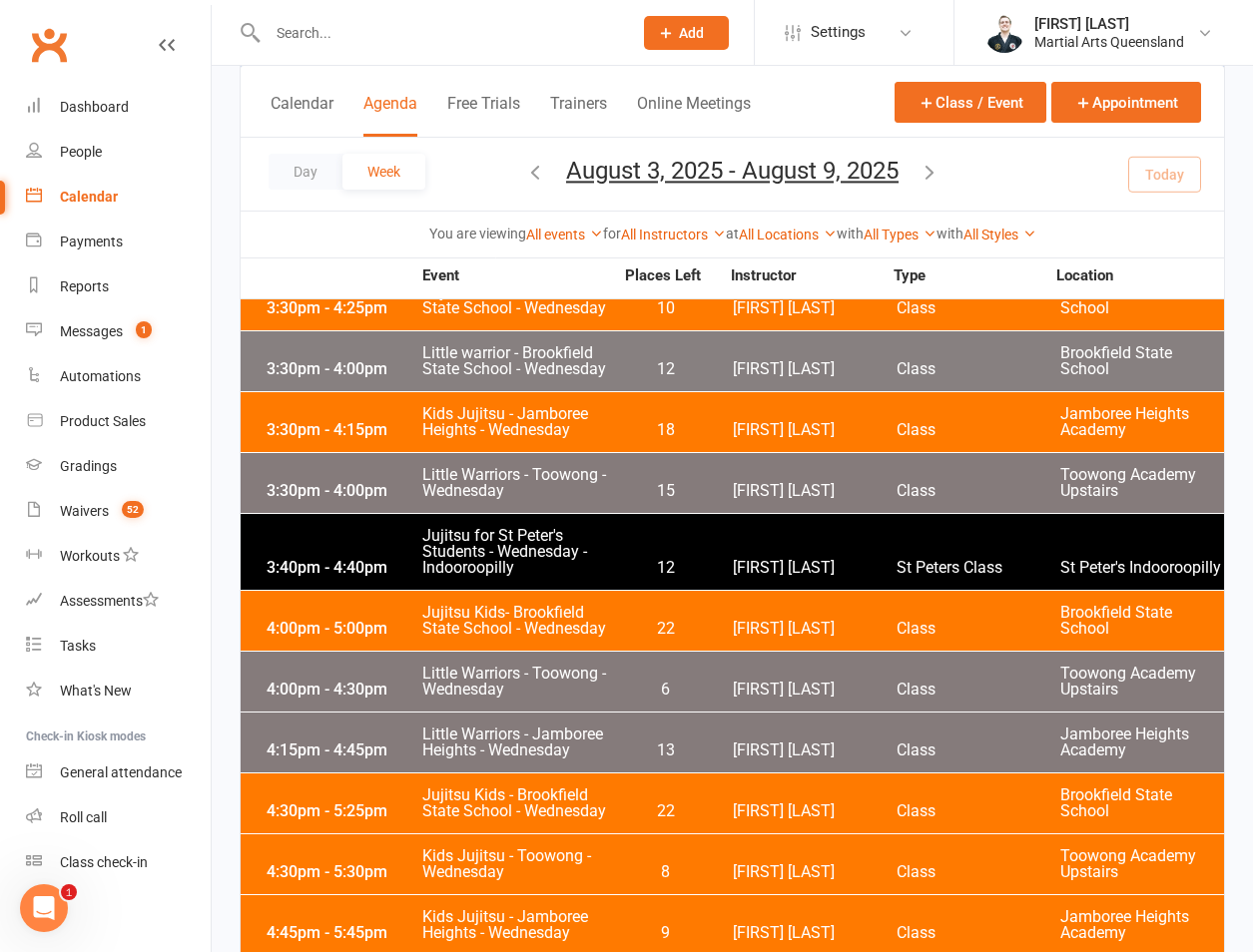 click on "[TIME] - [TIME] [NAME] - [LOCATION] - [DAY] [DAY] [NUMBER] [FIRST] [LAST] [LOCATION] [NAME]" at bounding box center (732, 742) 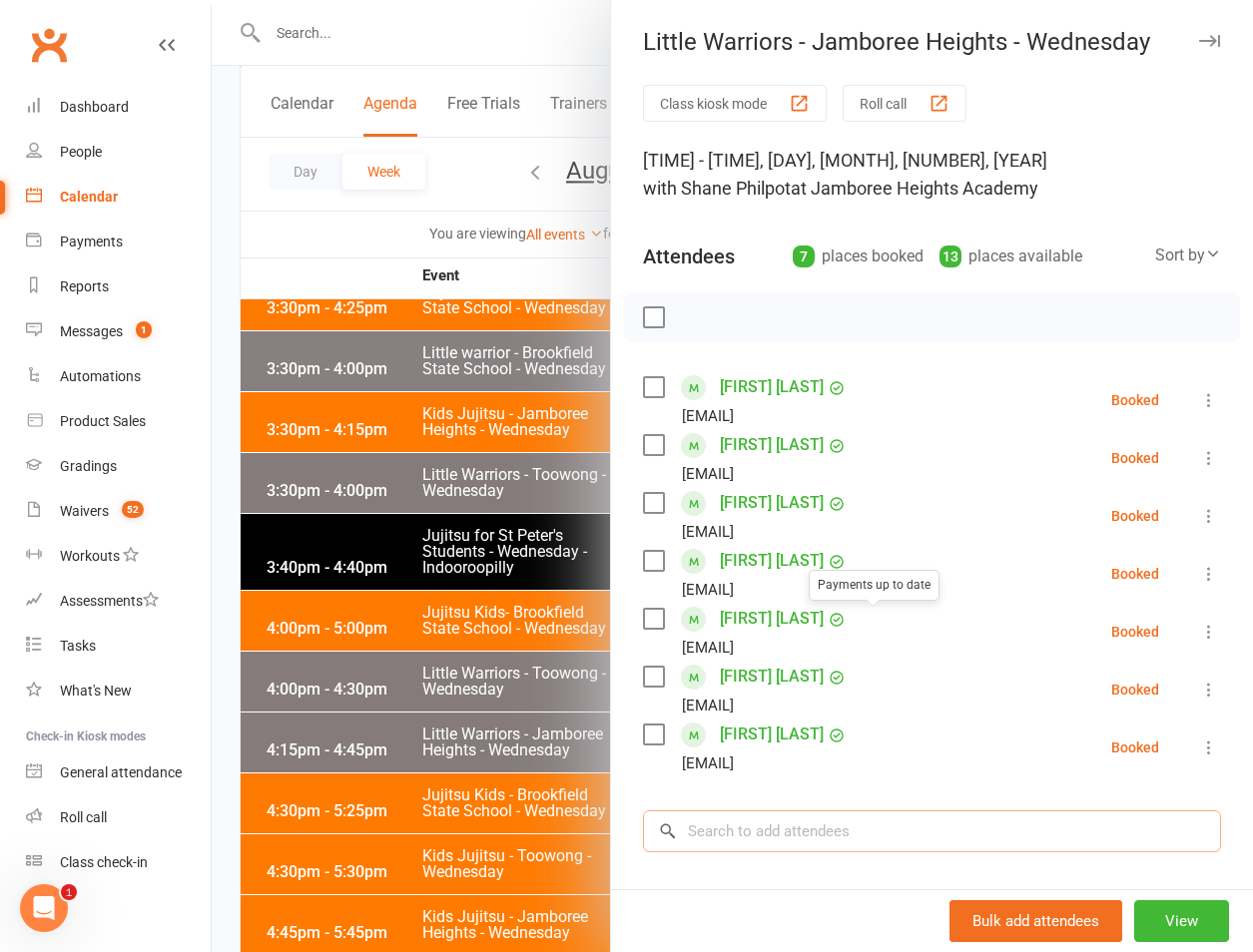 click at bounding box center [932, 831] 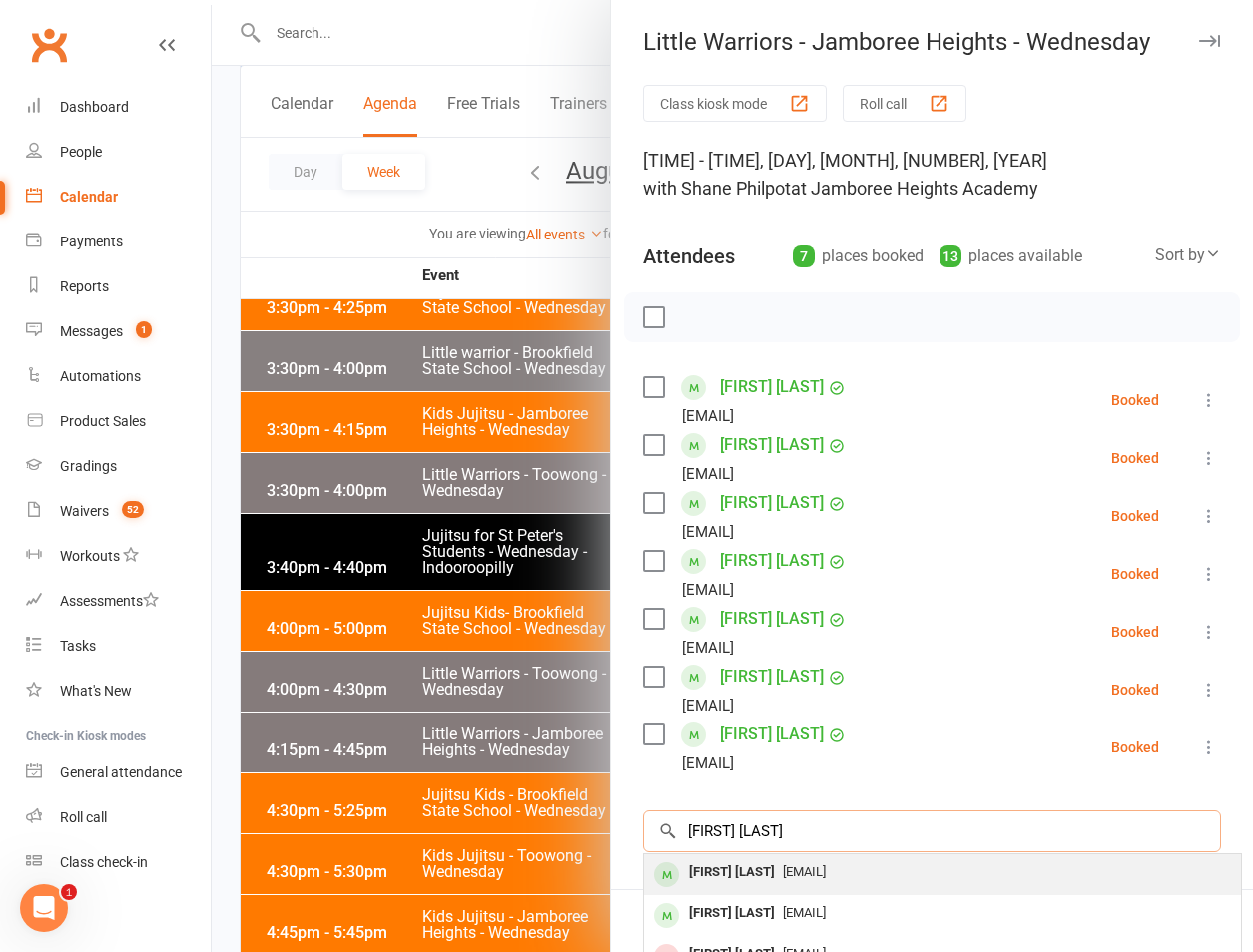 type on "[FIRST] [LAST]" 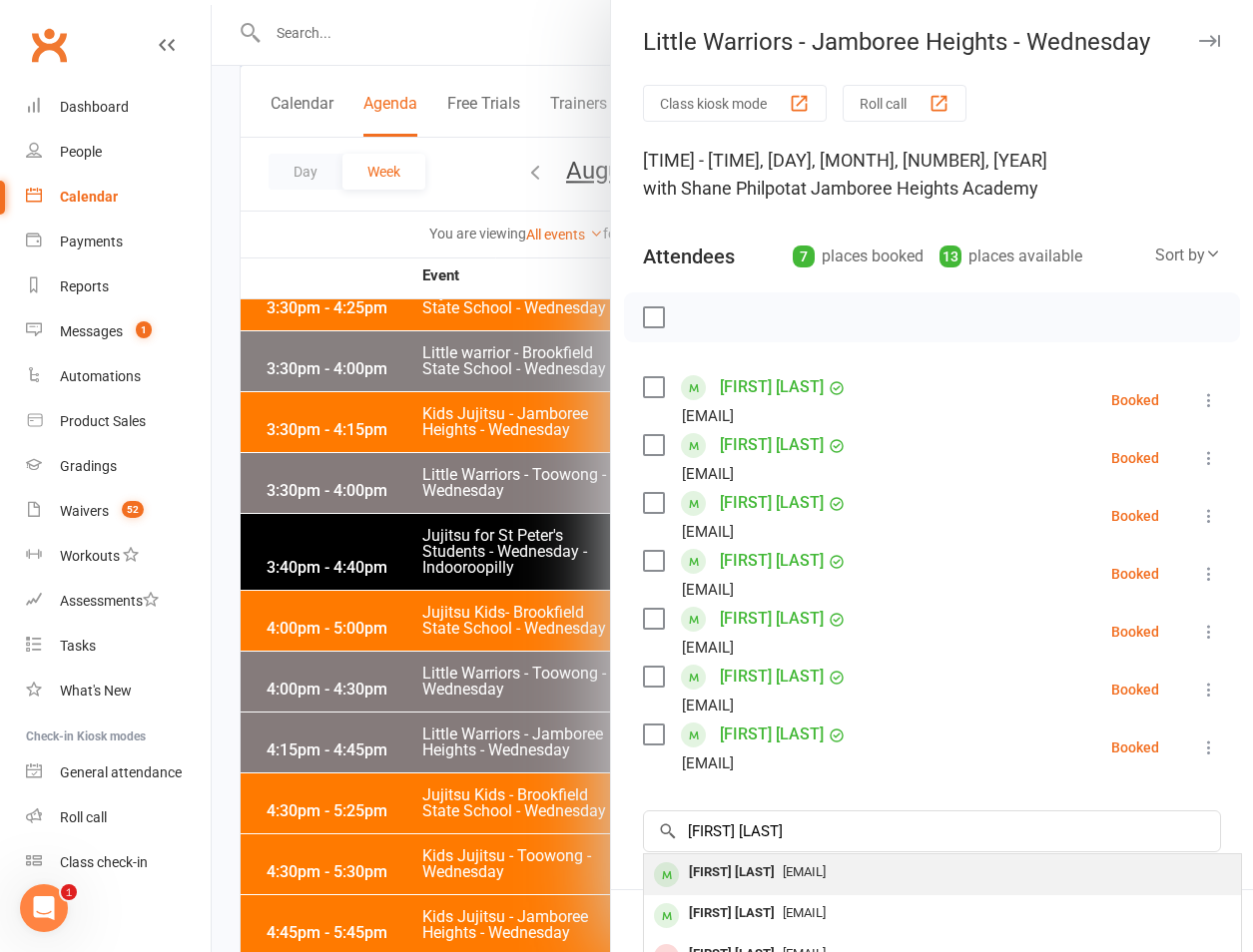 click on "[EMAIL]" at bounding box center (942, 872) 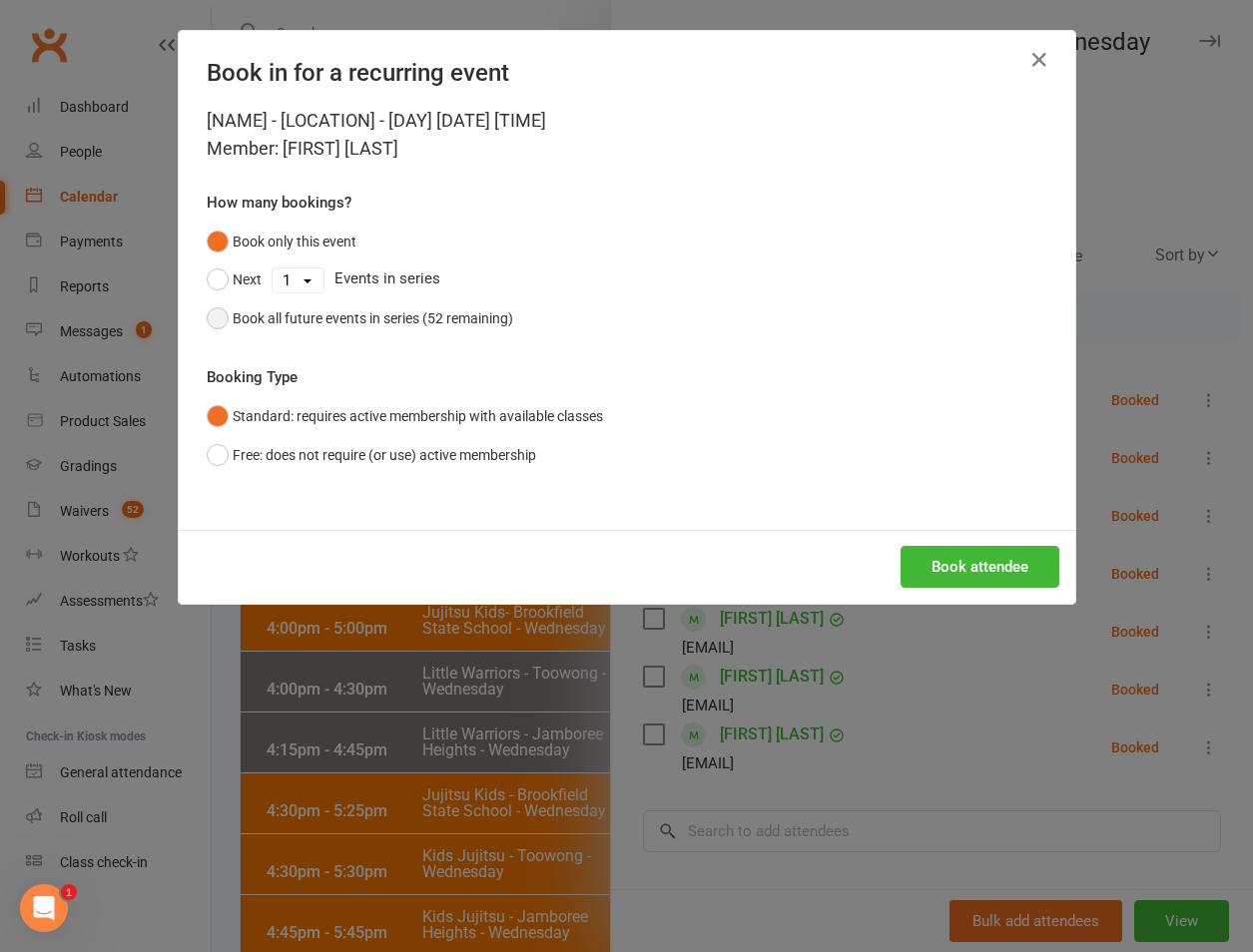 click on "Book all future events in series (52 remaining)" at bounding box center [372, 318] 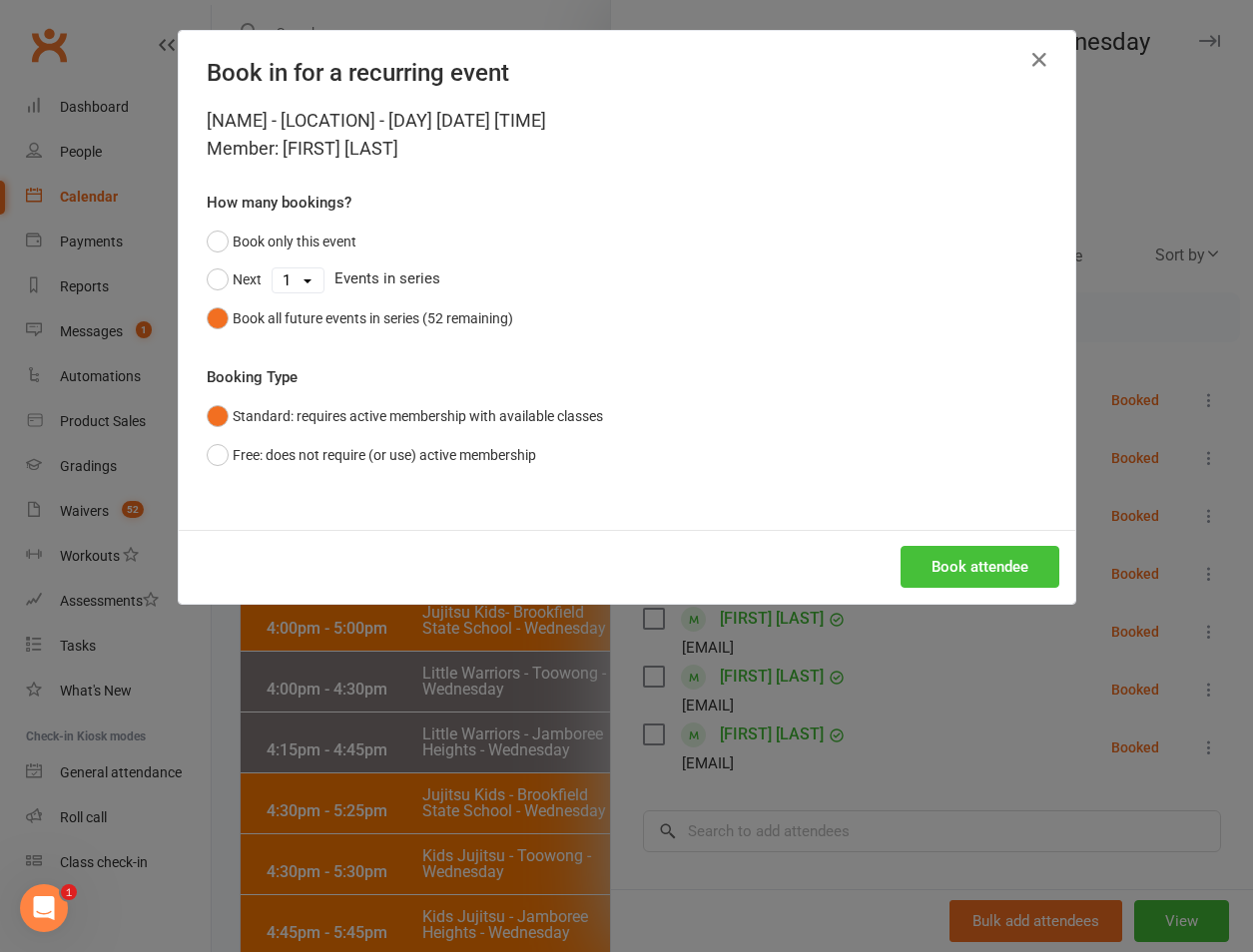 click on "Book attendee" at bounding box center (979, 567) 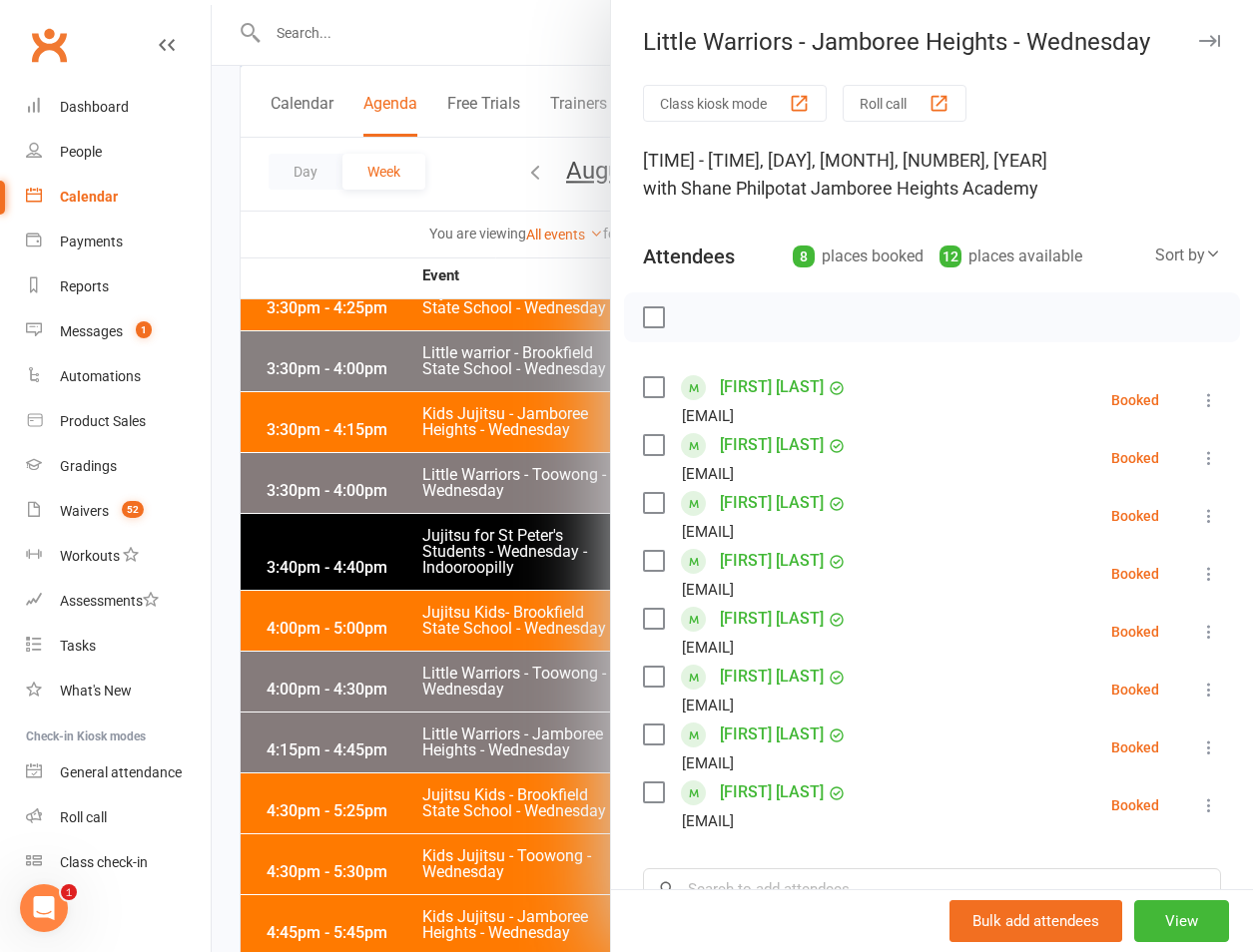 click at bounding box center (732, 476) 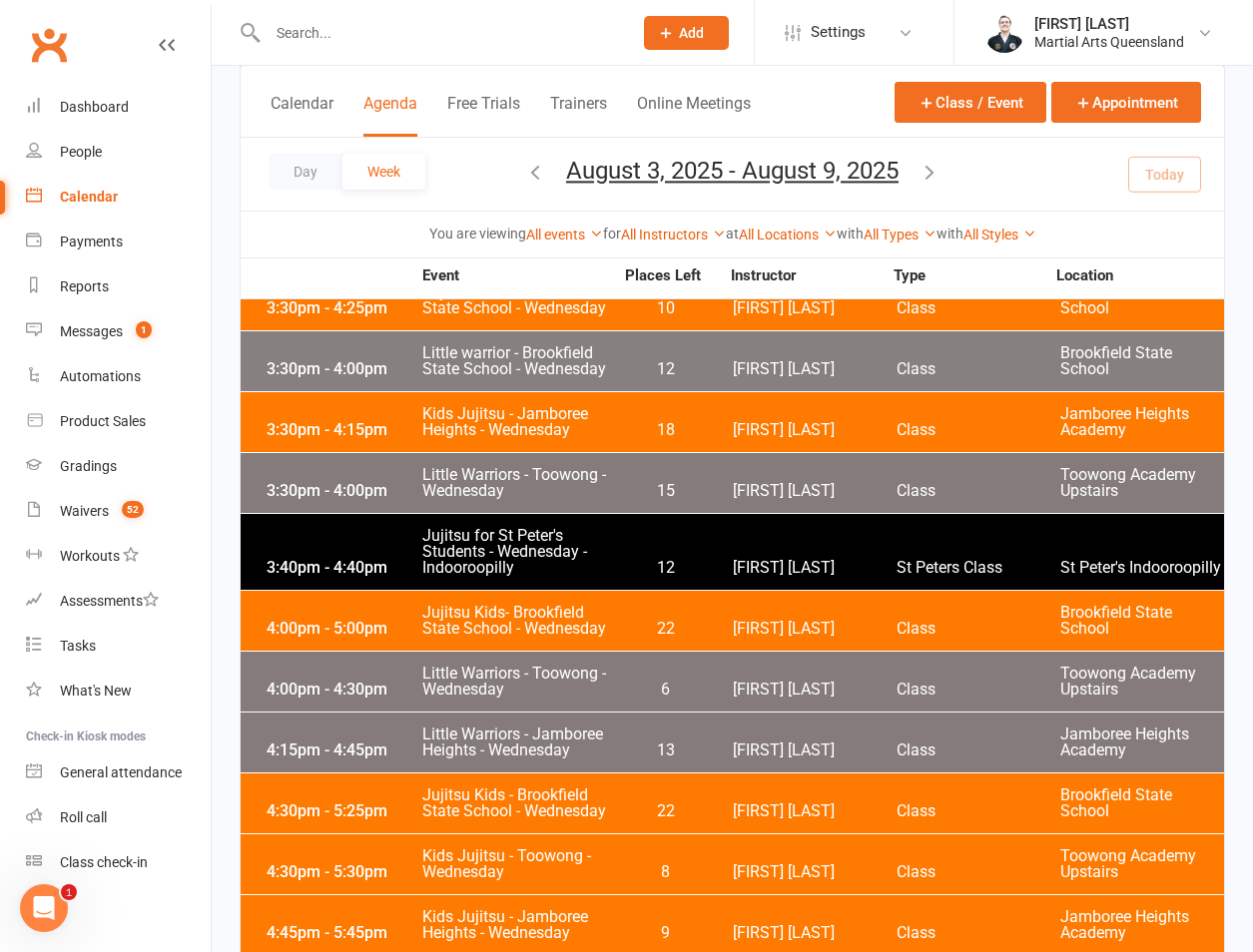 scroll, scrollTop: 2794, scrollLeft: 0, axis: vertical 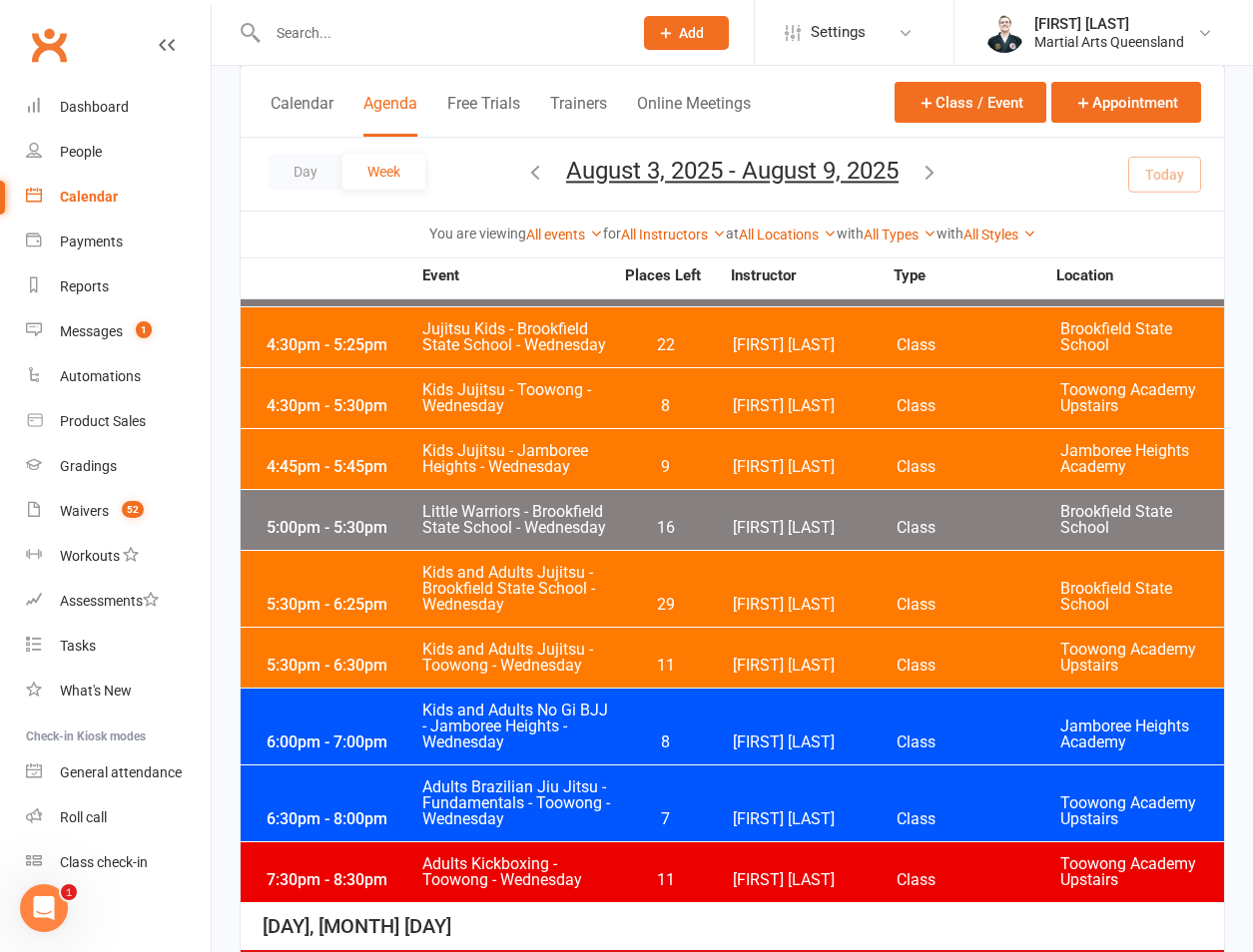 click on "Adults Kickboxing - Toowong - Wednesday" at bounding box center (517, 872) 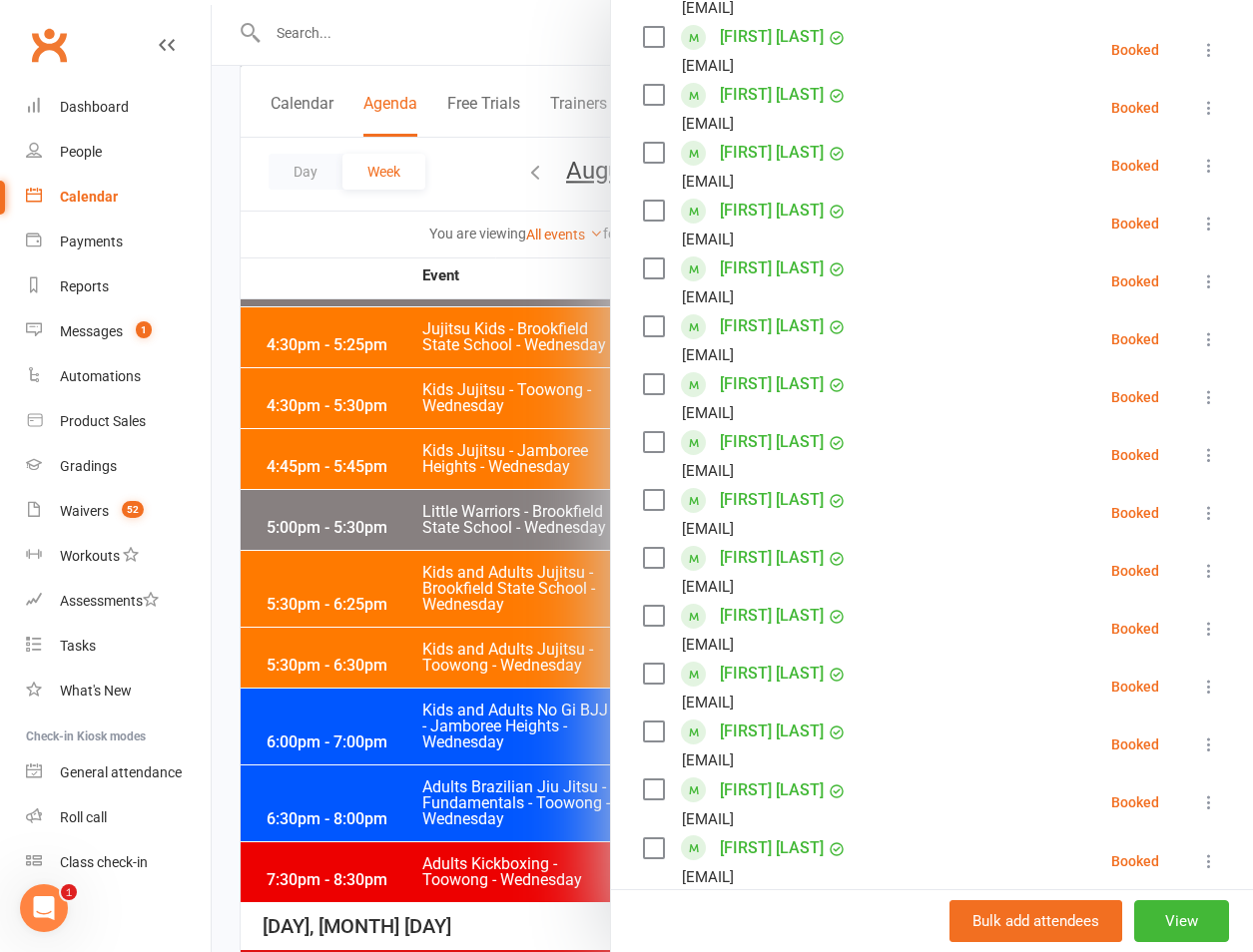 scroll, scrollTop: 0, scrollLeft: 0, axis: both 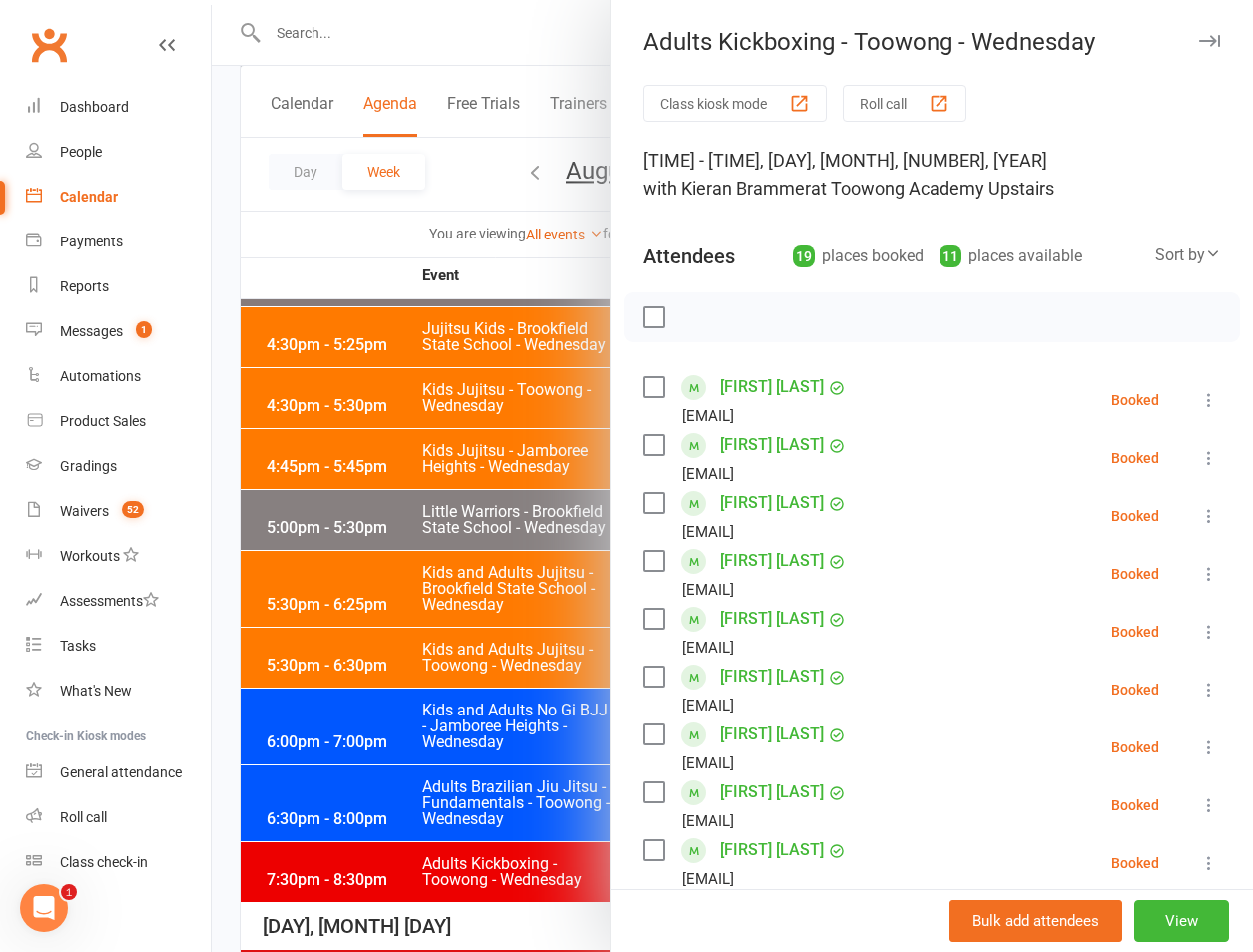 click at bounding box center (732, 476) 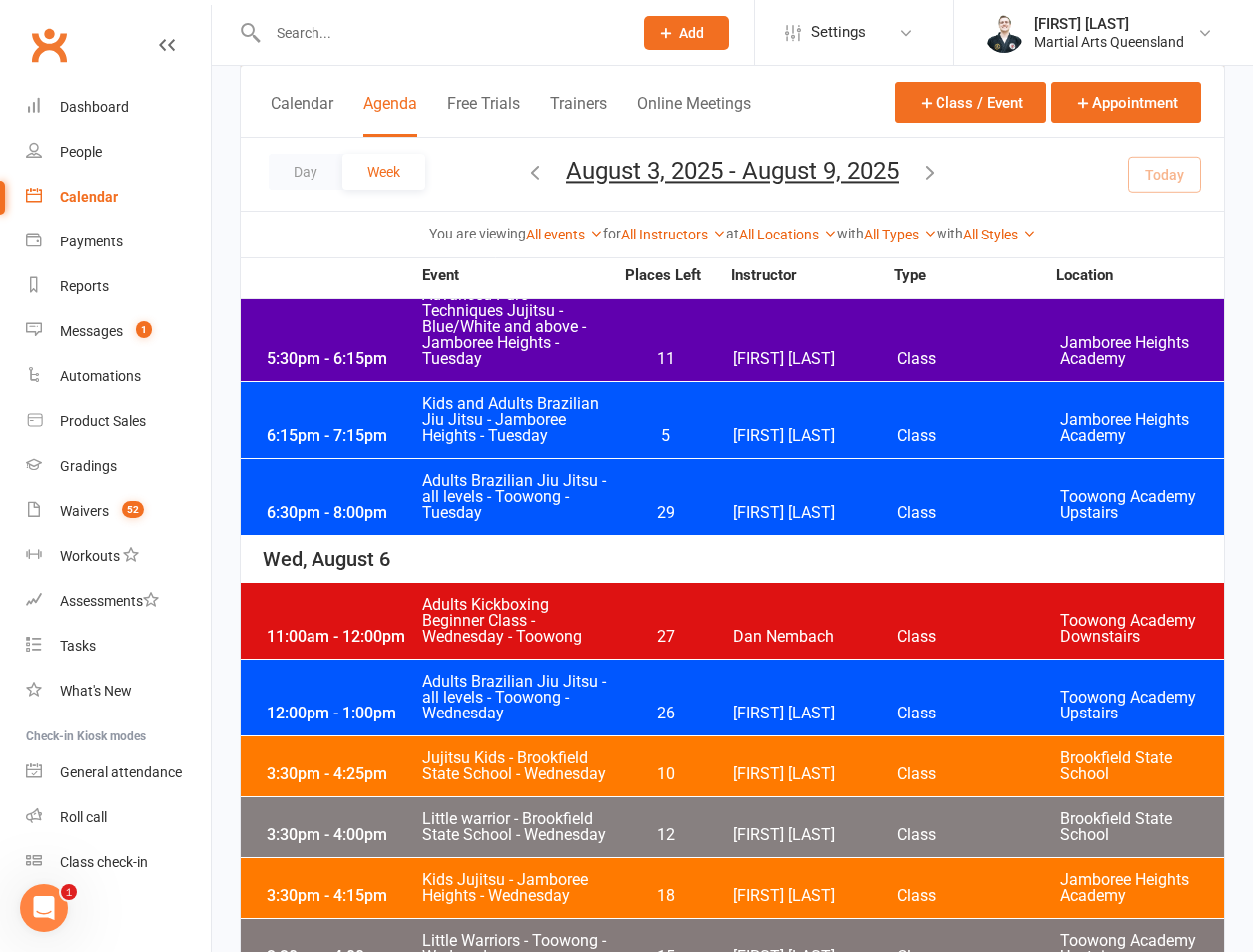 scroll, scrollTop: 1397, scrollLeft: 0, axis: vertical 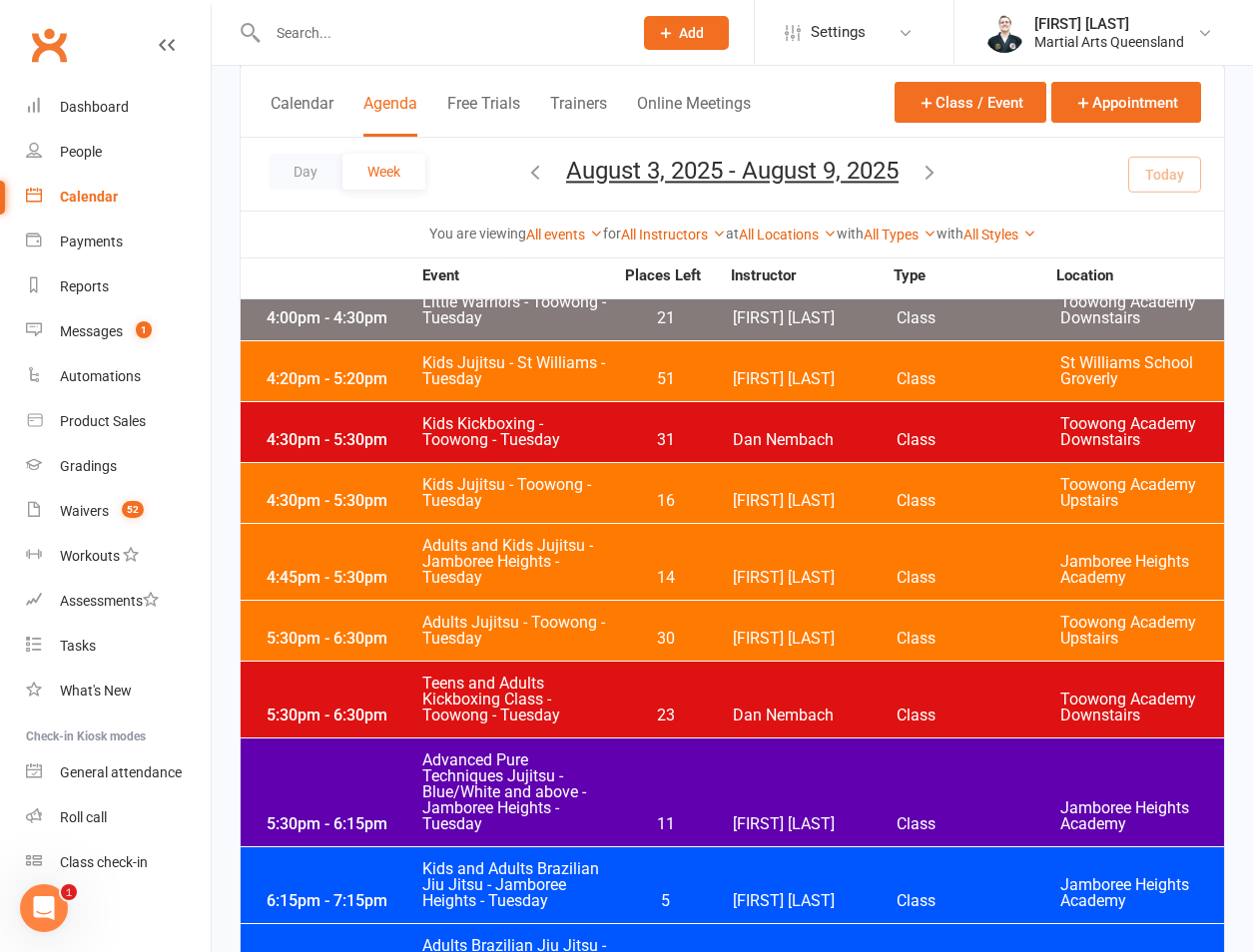 click on "Teens and Adults Kickboxing Class - Toowong - Tuesday" at bounding box center [517, 700] 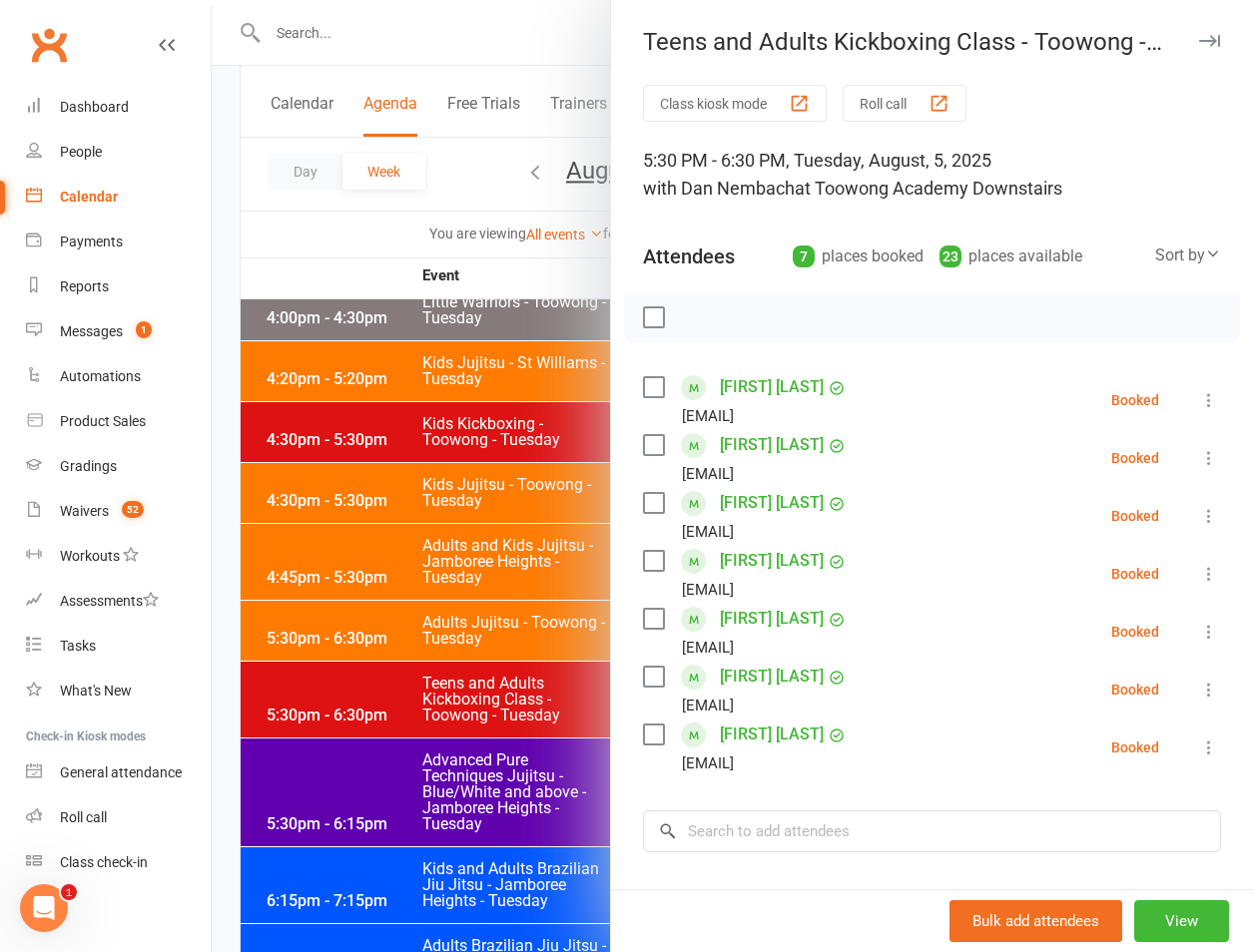 click at bounding box center (732, 476) 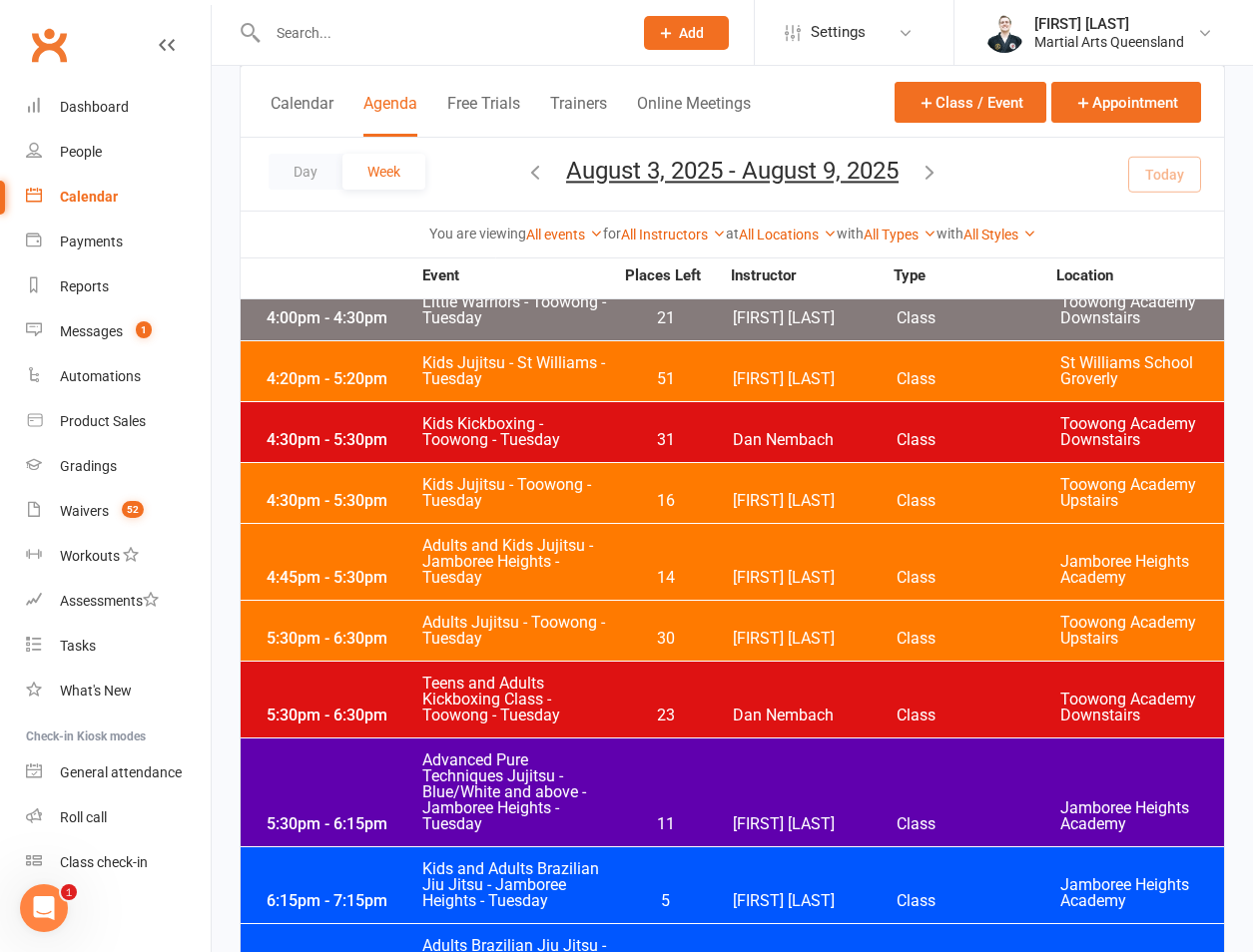 click on "Kids Kickboxing - Toowong - Tuesday" at bounding box center [517, 432] 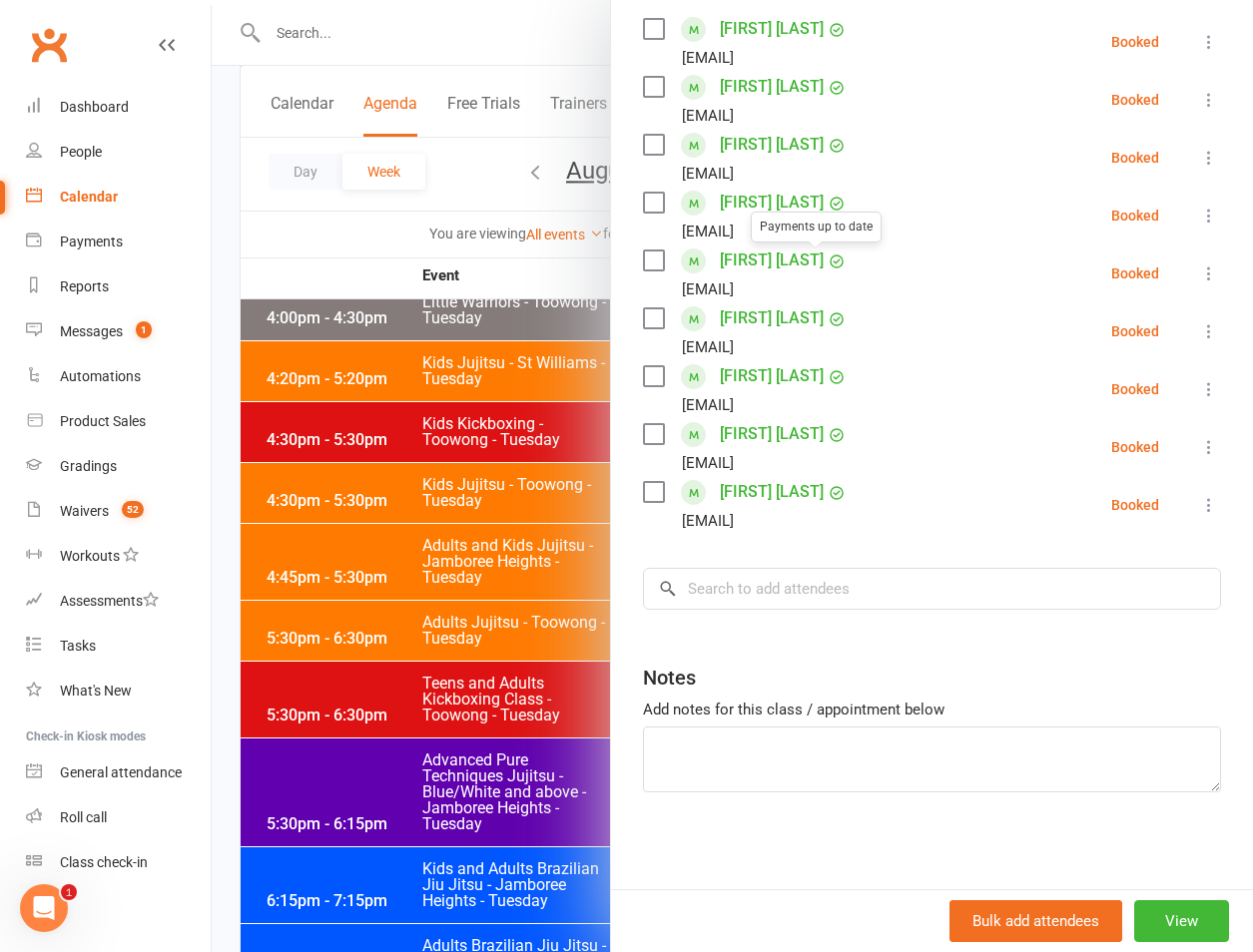 scroll, scrollTop: 361, scrollLeft: 0, axis: vertical 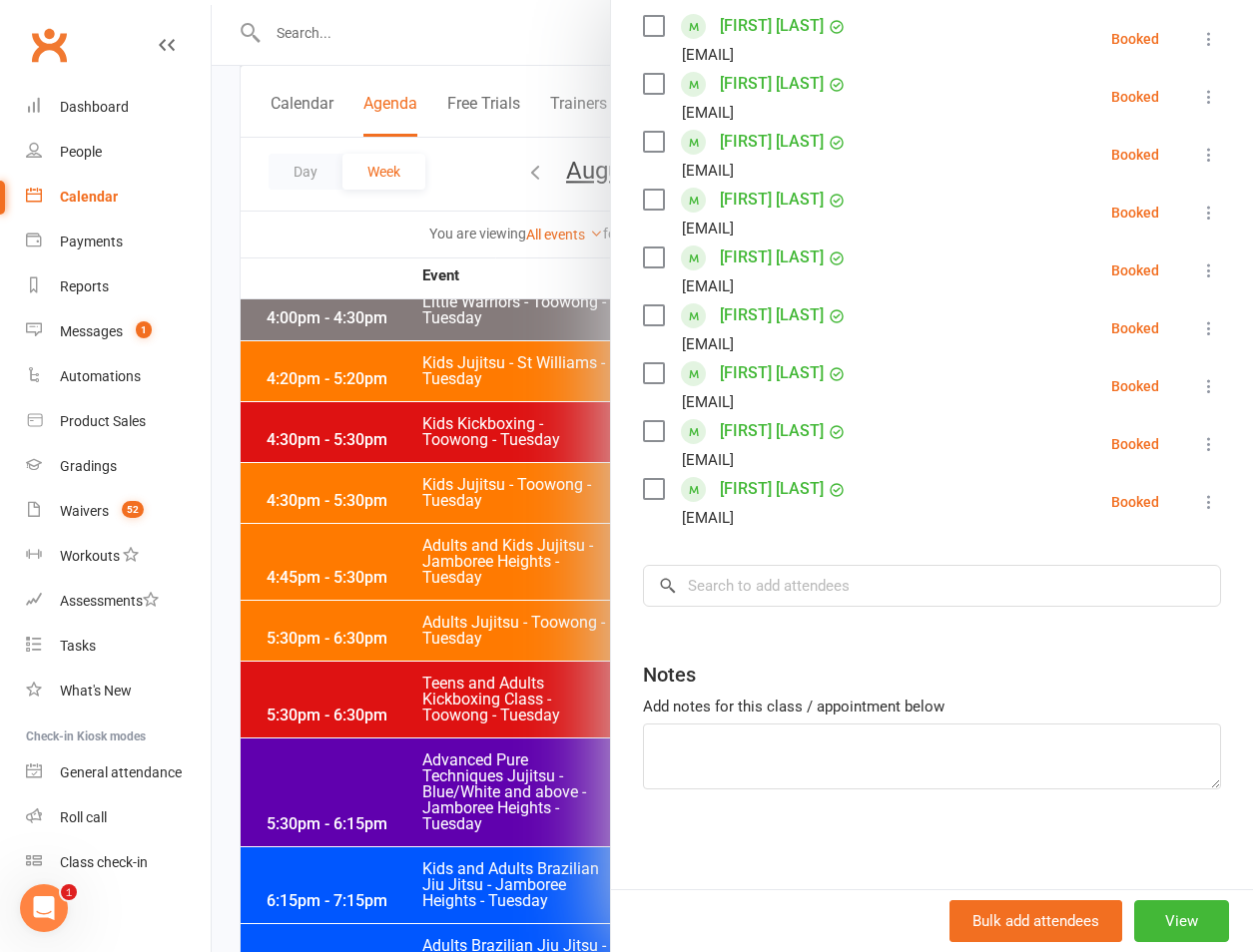 click at bounding box center (732, 476) 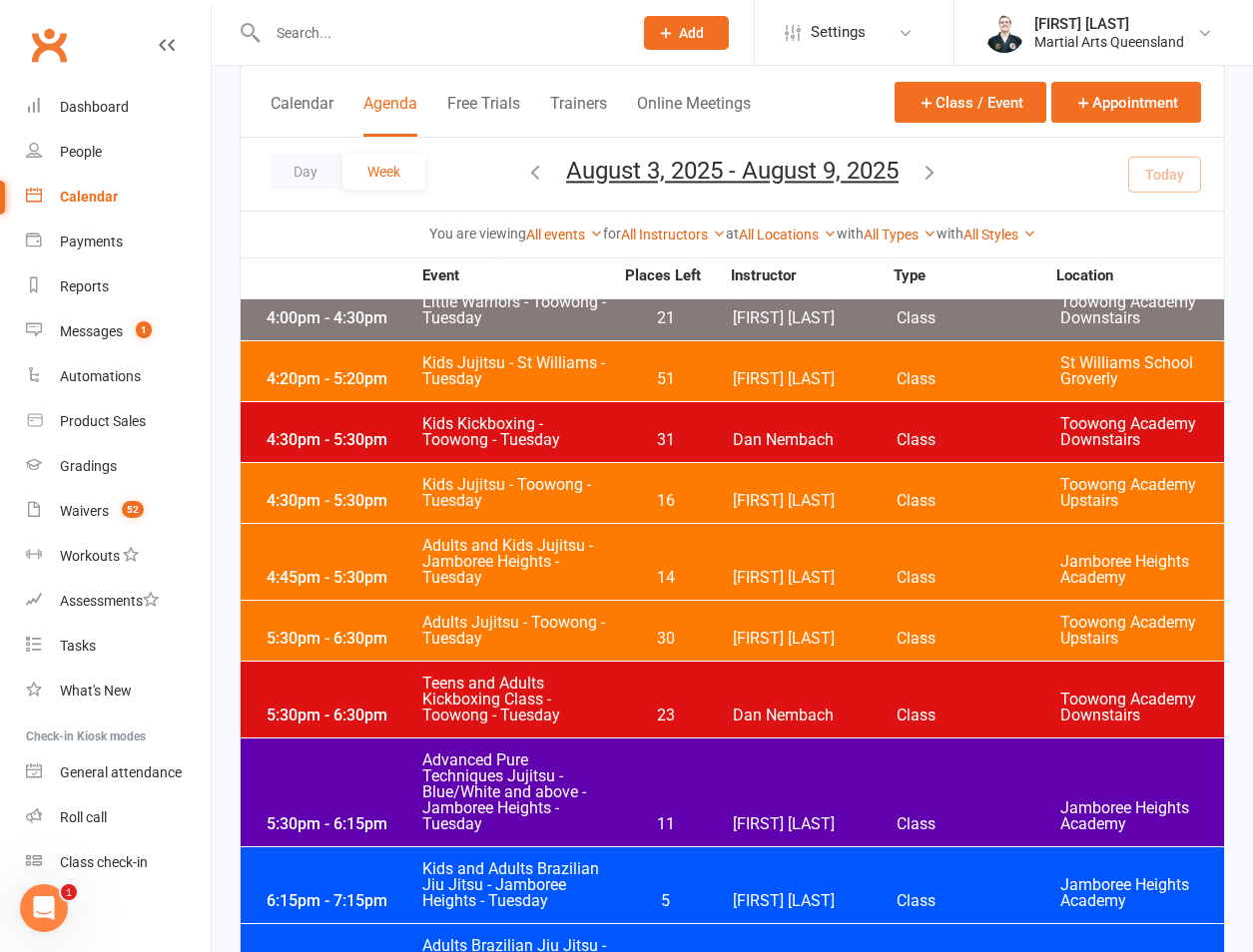 scroll, scrollTop: 1862, scrollLeft: 0, axis: vertical 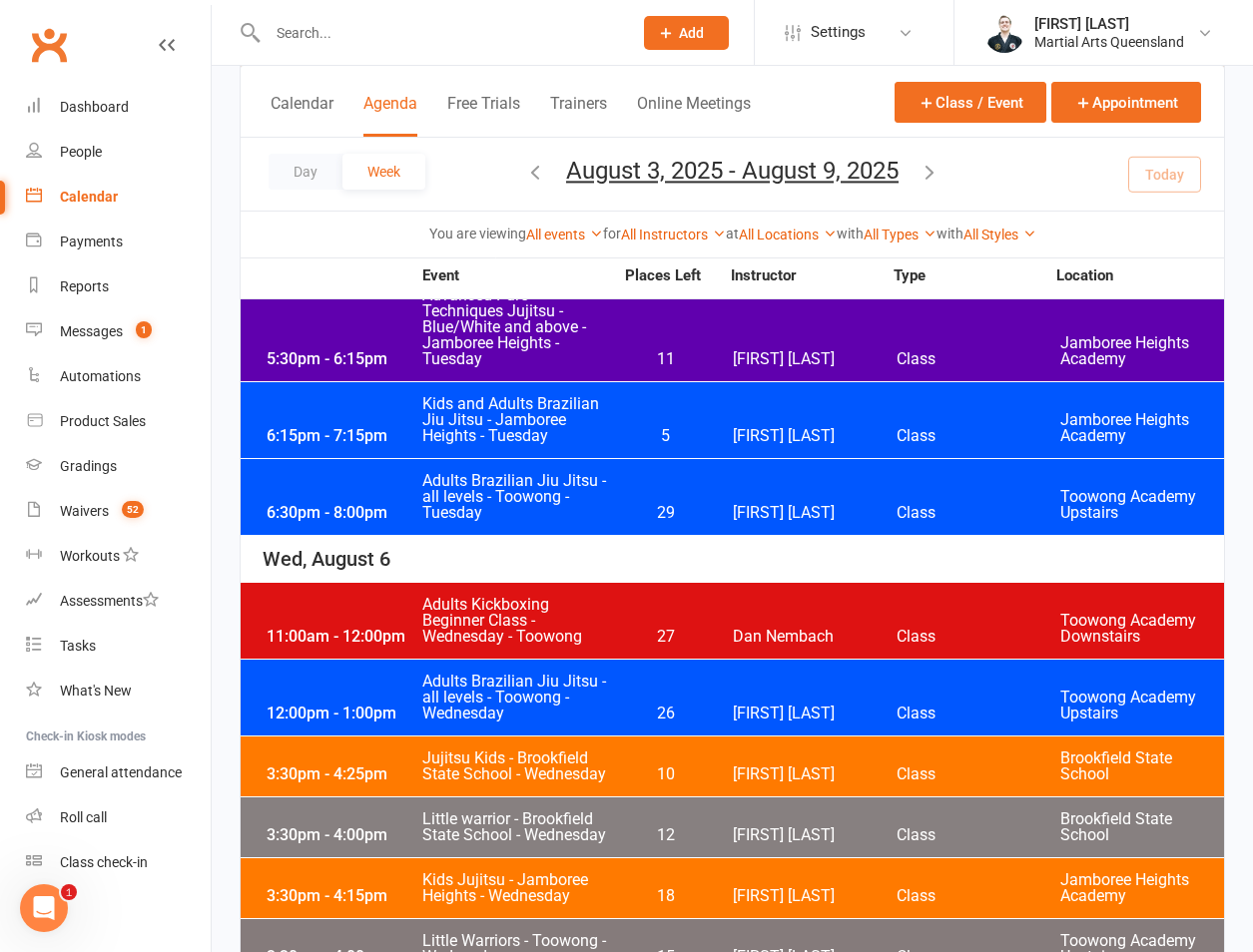 click on "6:30pm - 8:00pm Adults Brazilian Jiu Jitsu - all levels - Toowong - Tuesday 29 Kieran Brammer Class Toowong Academy Upstairs" at bounding box center (732, 497) 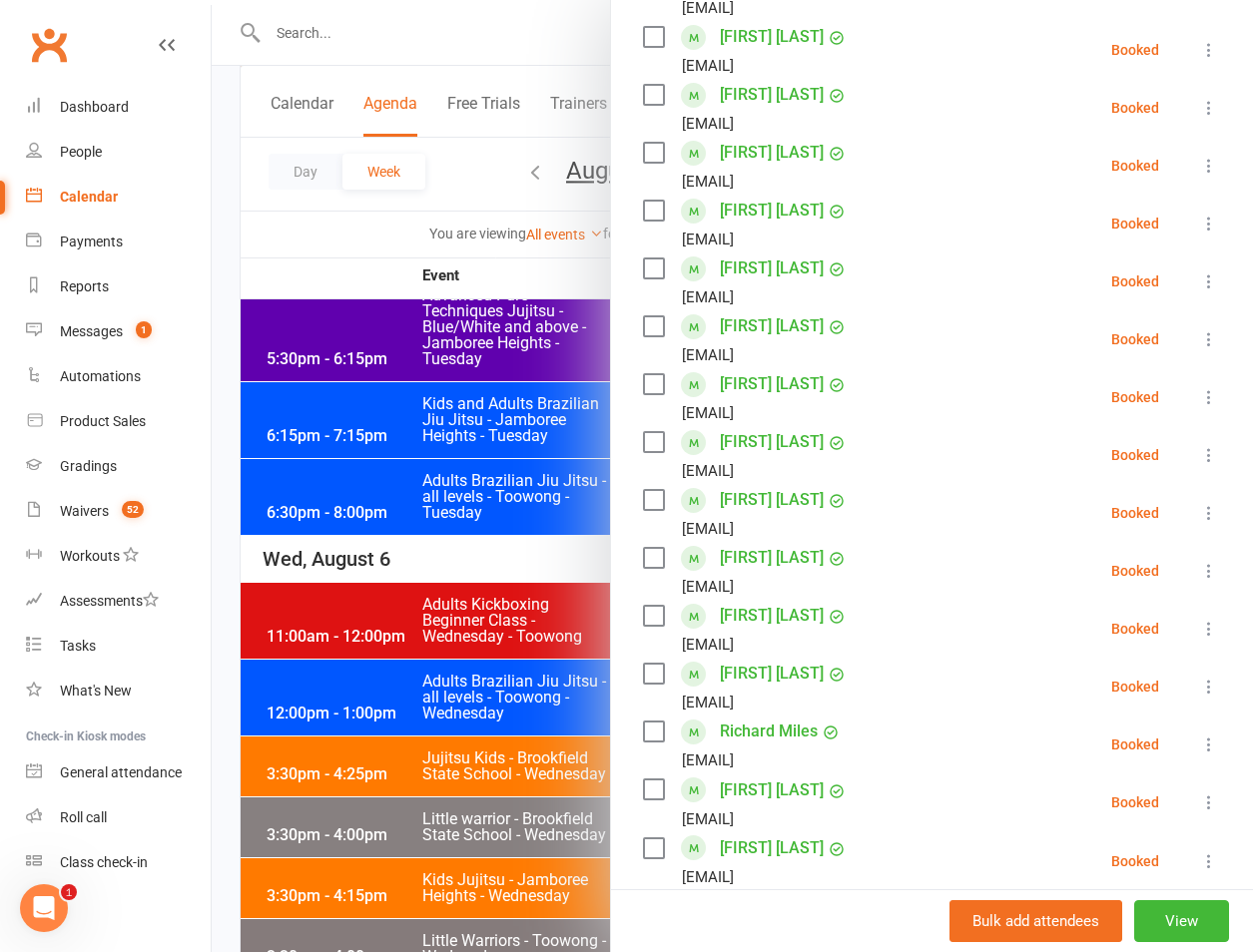 scroll, scrollTop: 931, scrollLeft: 0, axis: vertical 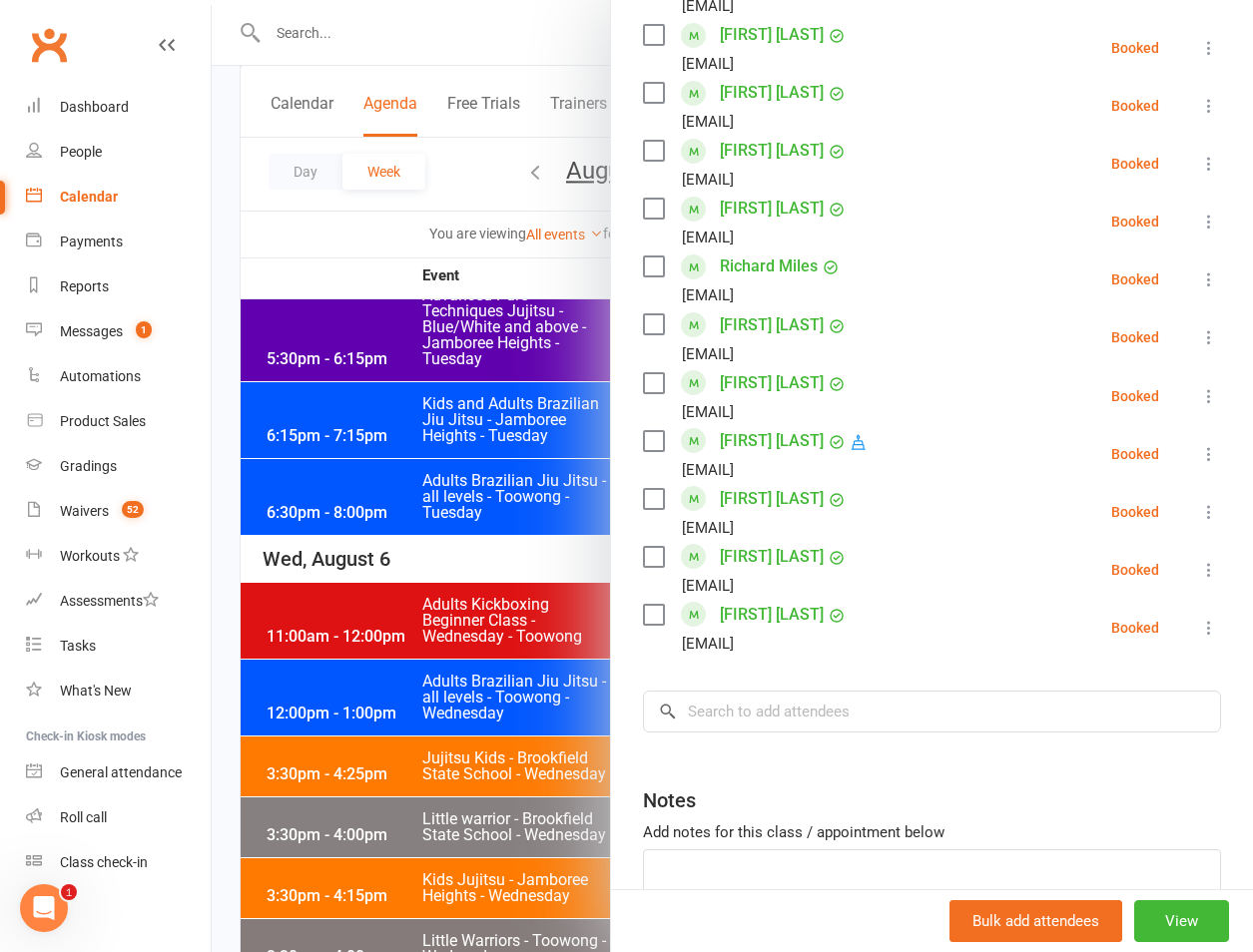 click at bounding box center [732, 476] 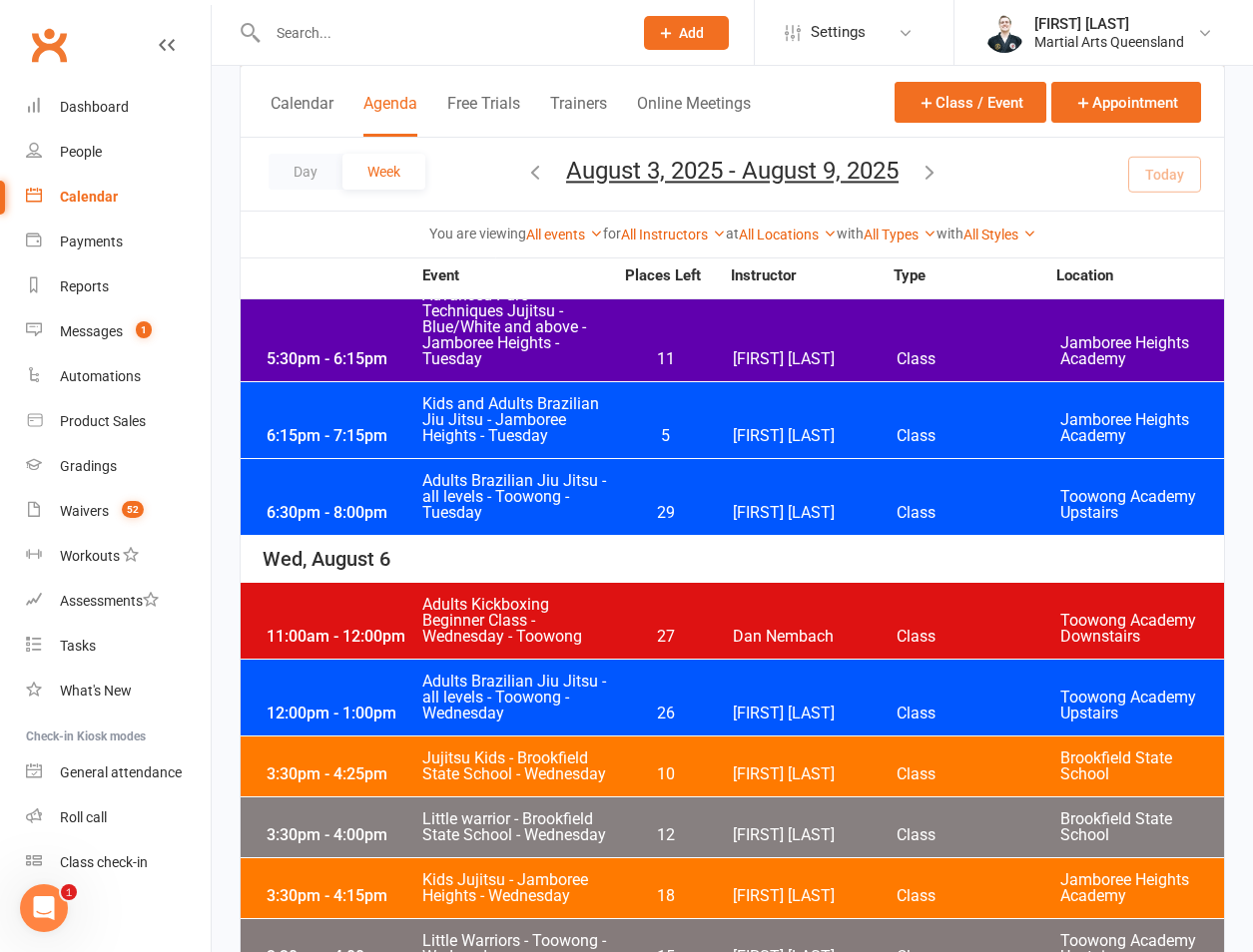 scroll, scrollTop: 1397, scrollLeft: 0, axis: vertical 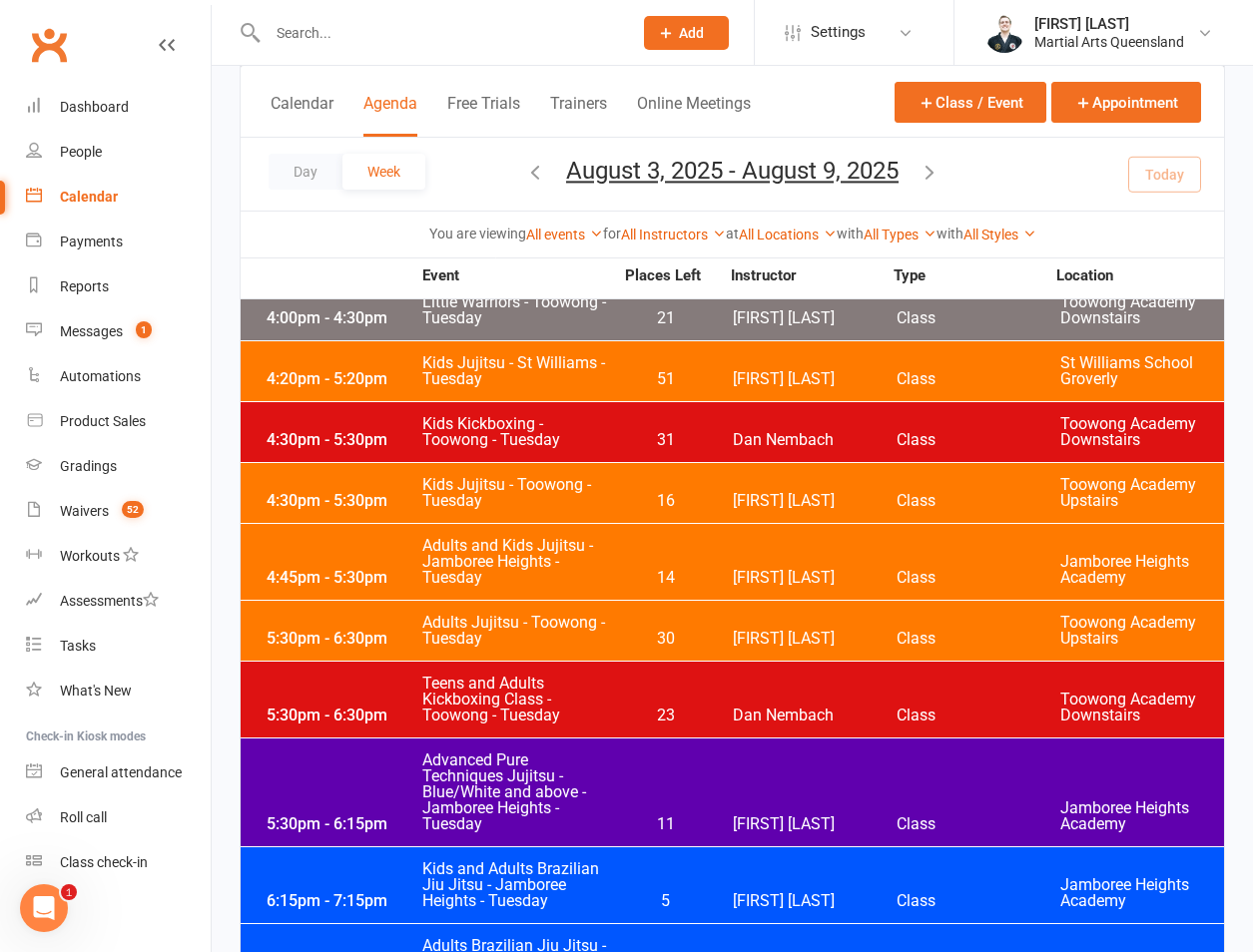 click on "Teens and Adults Kickboxing Class - Toowong - Tuesday" at bounding box center (517, 700) 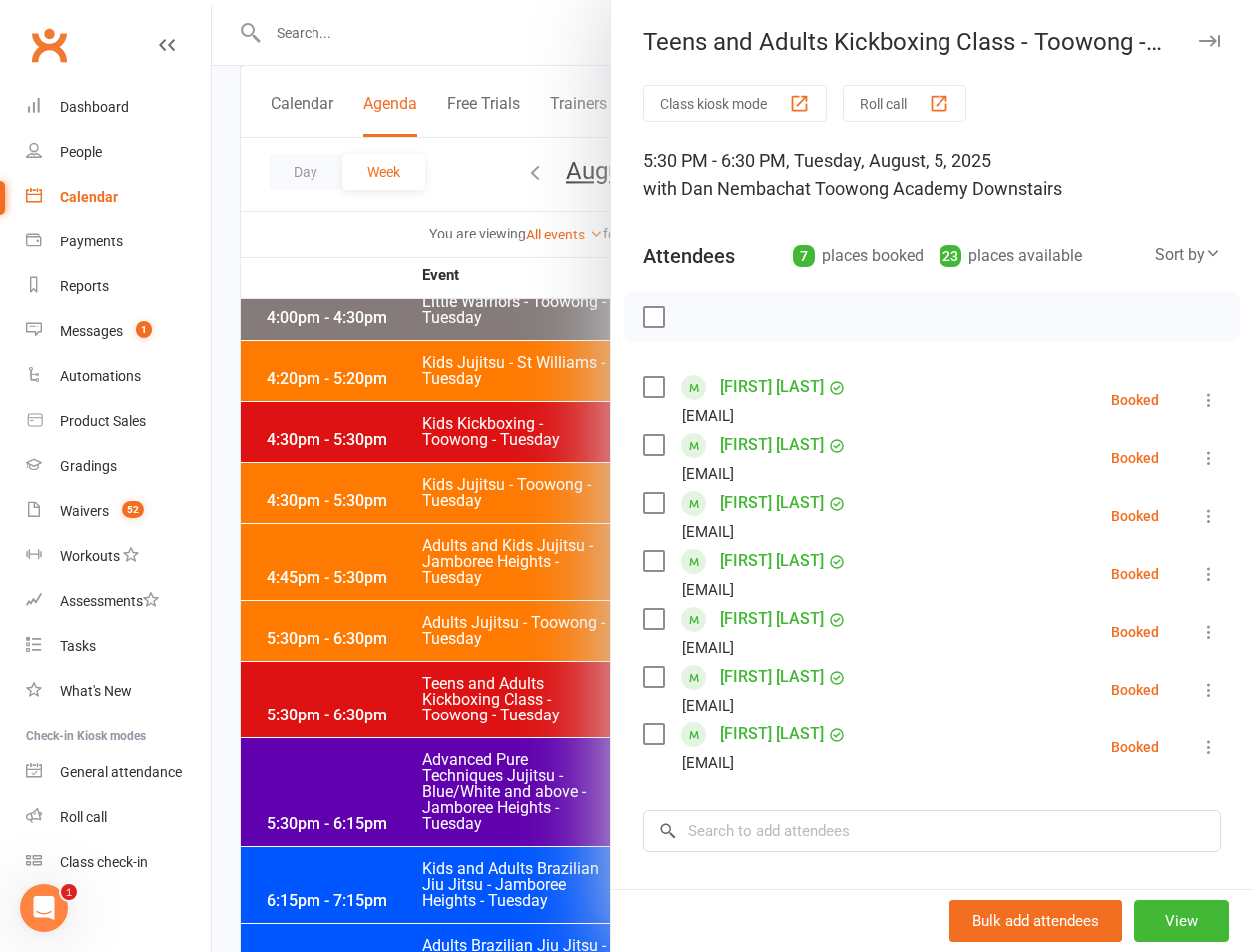 click at bounding box center (732, 476) 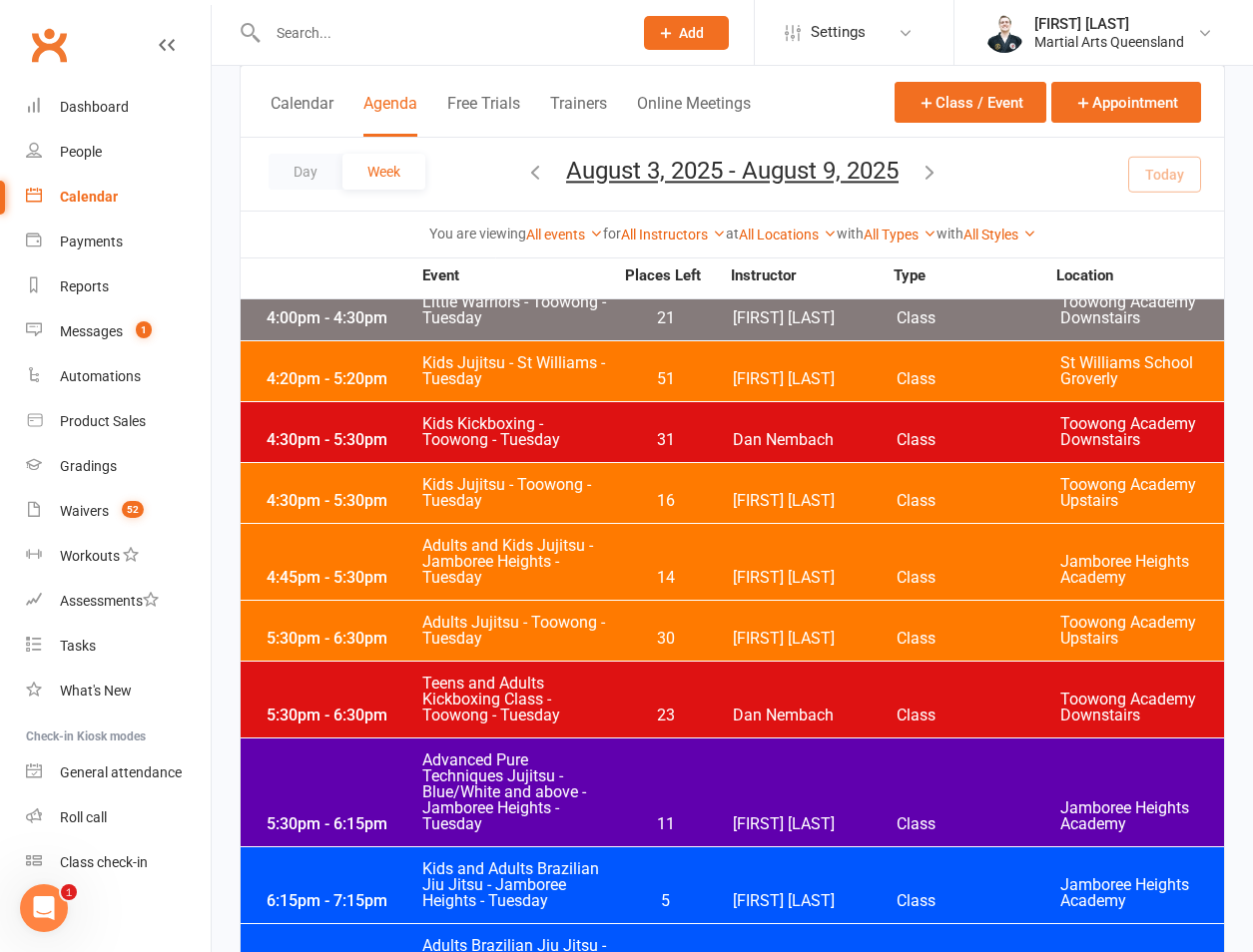 click on "Teens and Adults Kickboxing Class - Toowong - Tuesday" at bounding box center [517, 700] 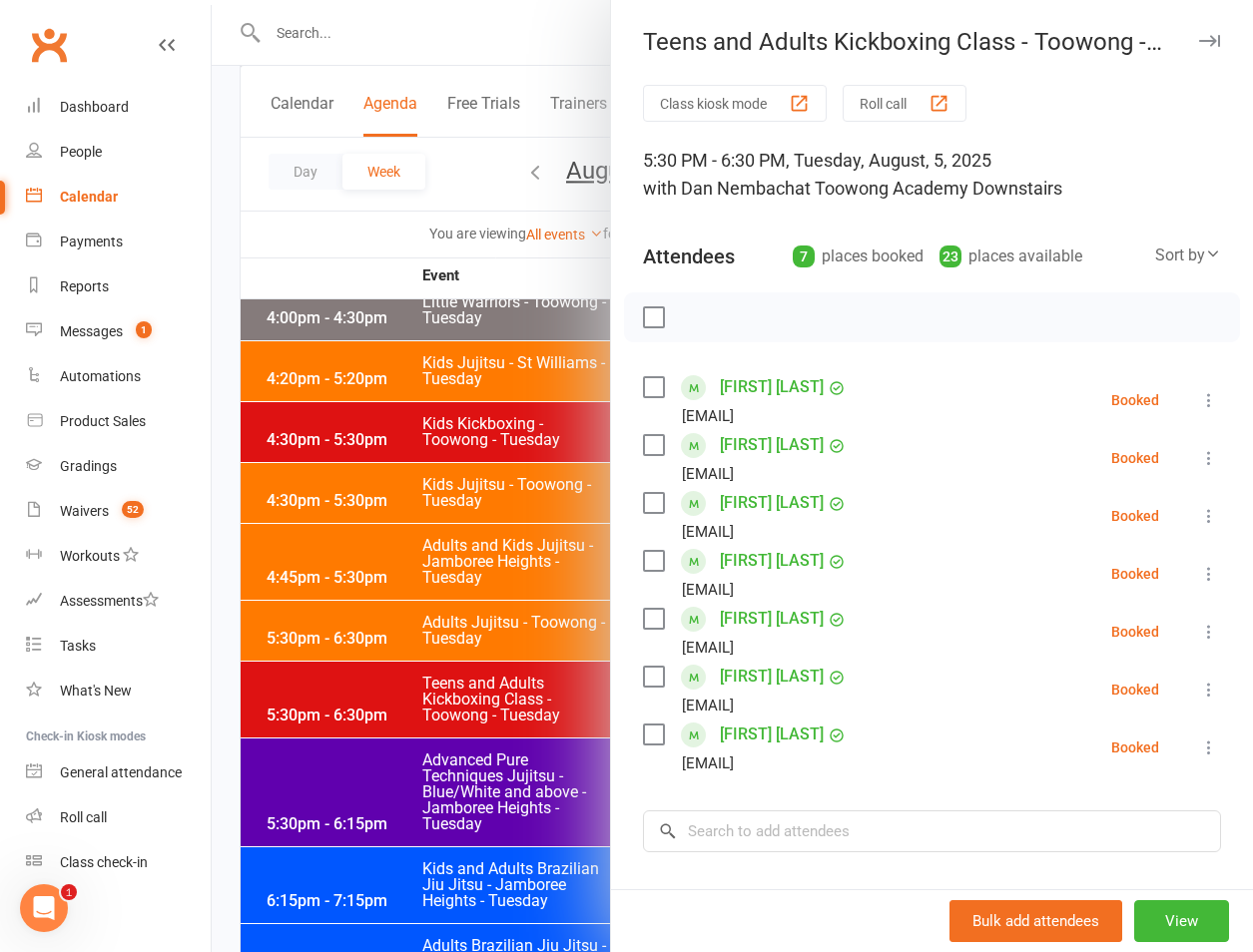 click at bounding box center (732, 476) 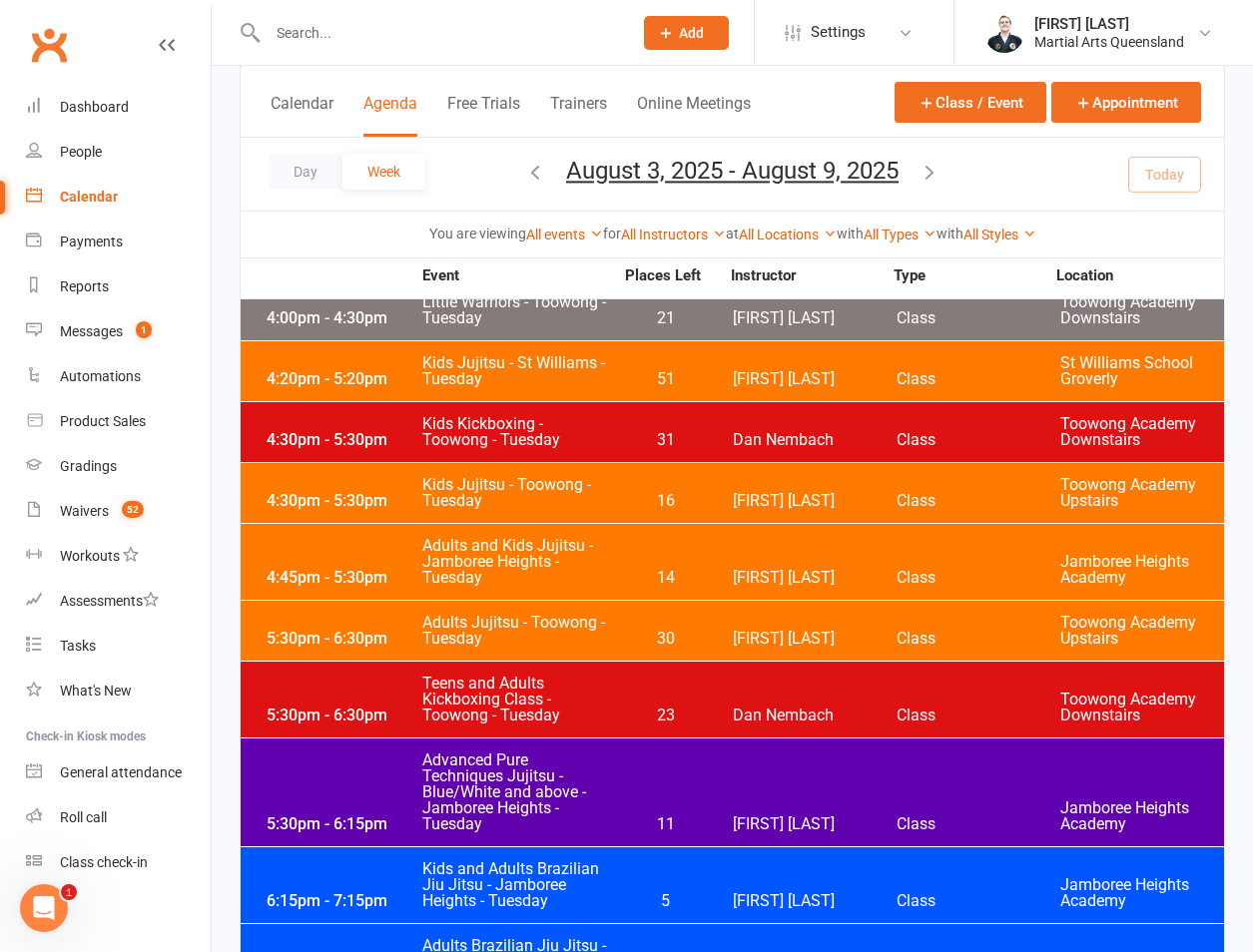 click at bounding box center (428, 32) 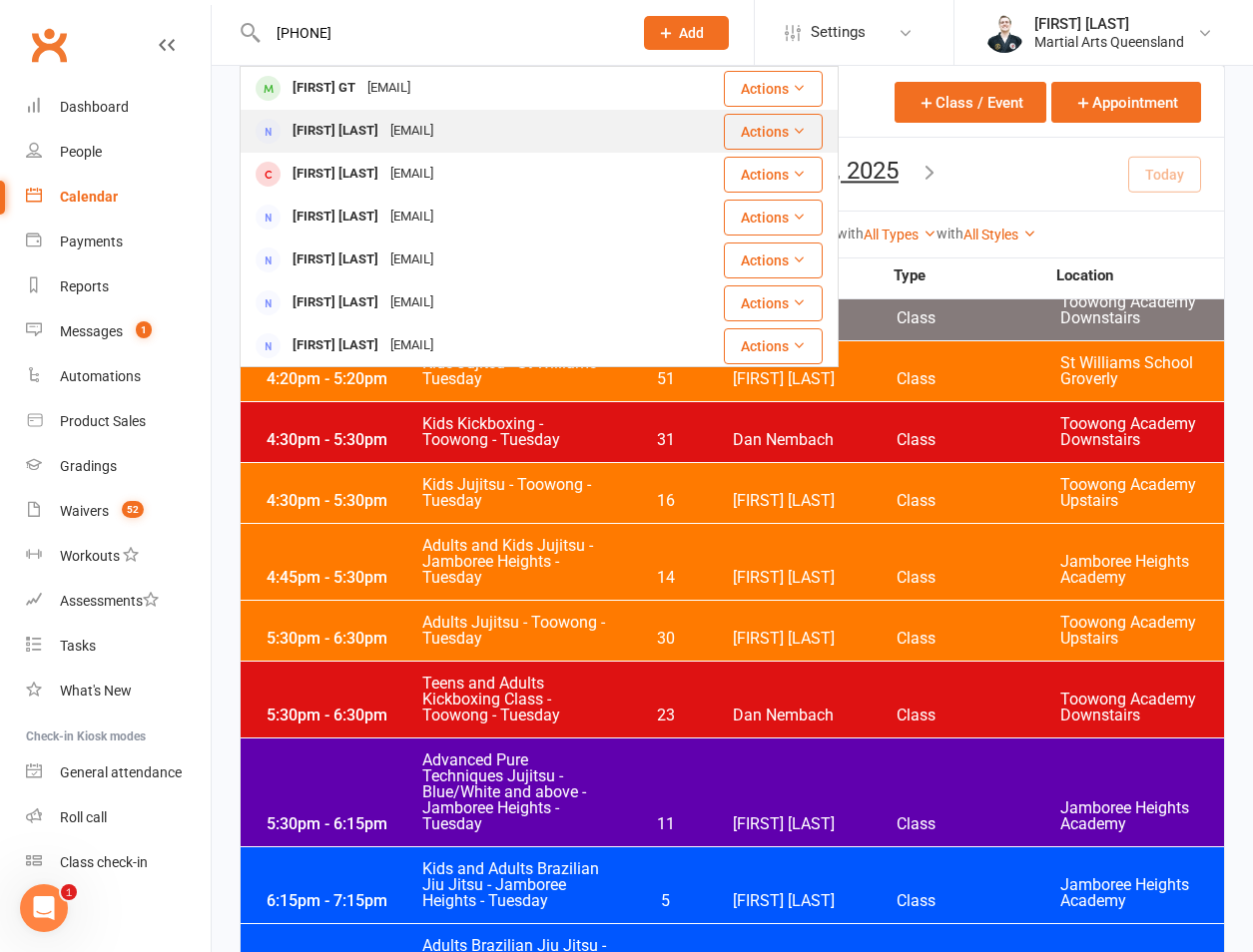 type on "[PHONE]" 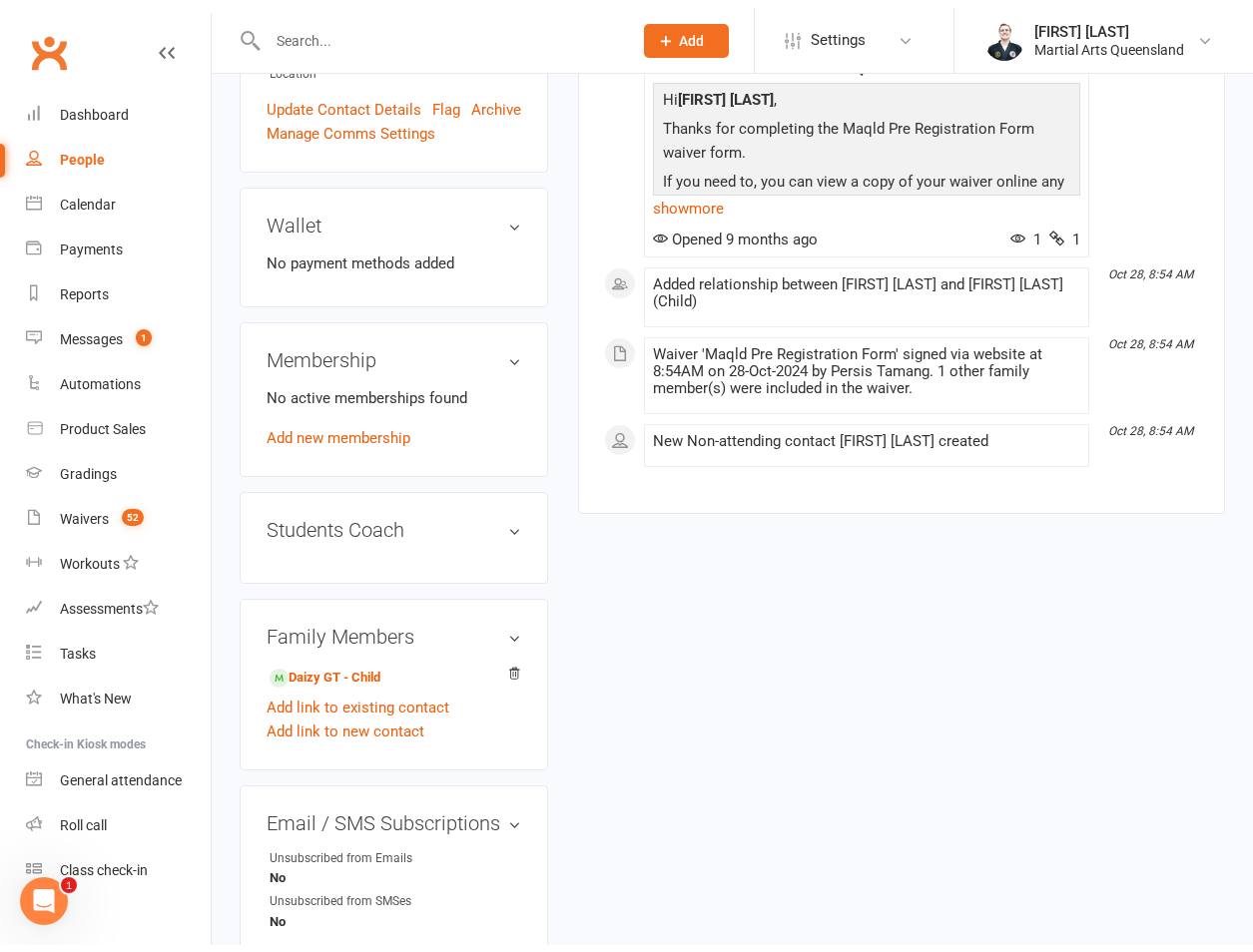 scroll, scrollTop: 0, scrollLeft: 0, axis: both 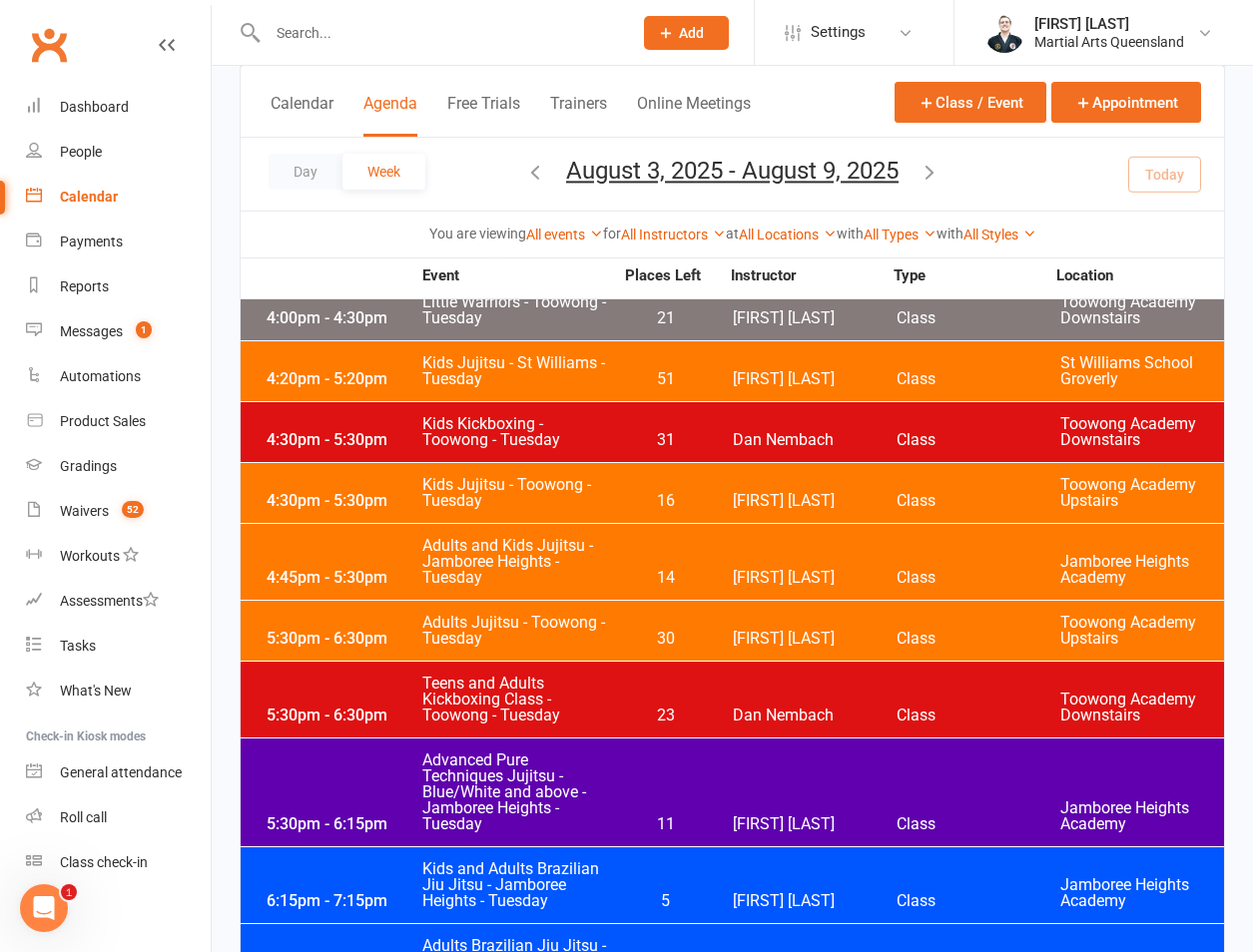 click at bounding box center [439, 33] 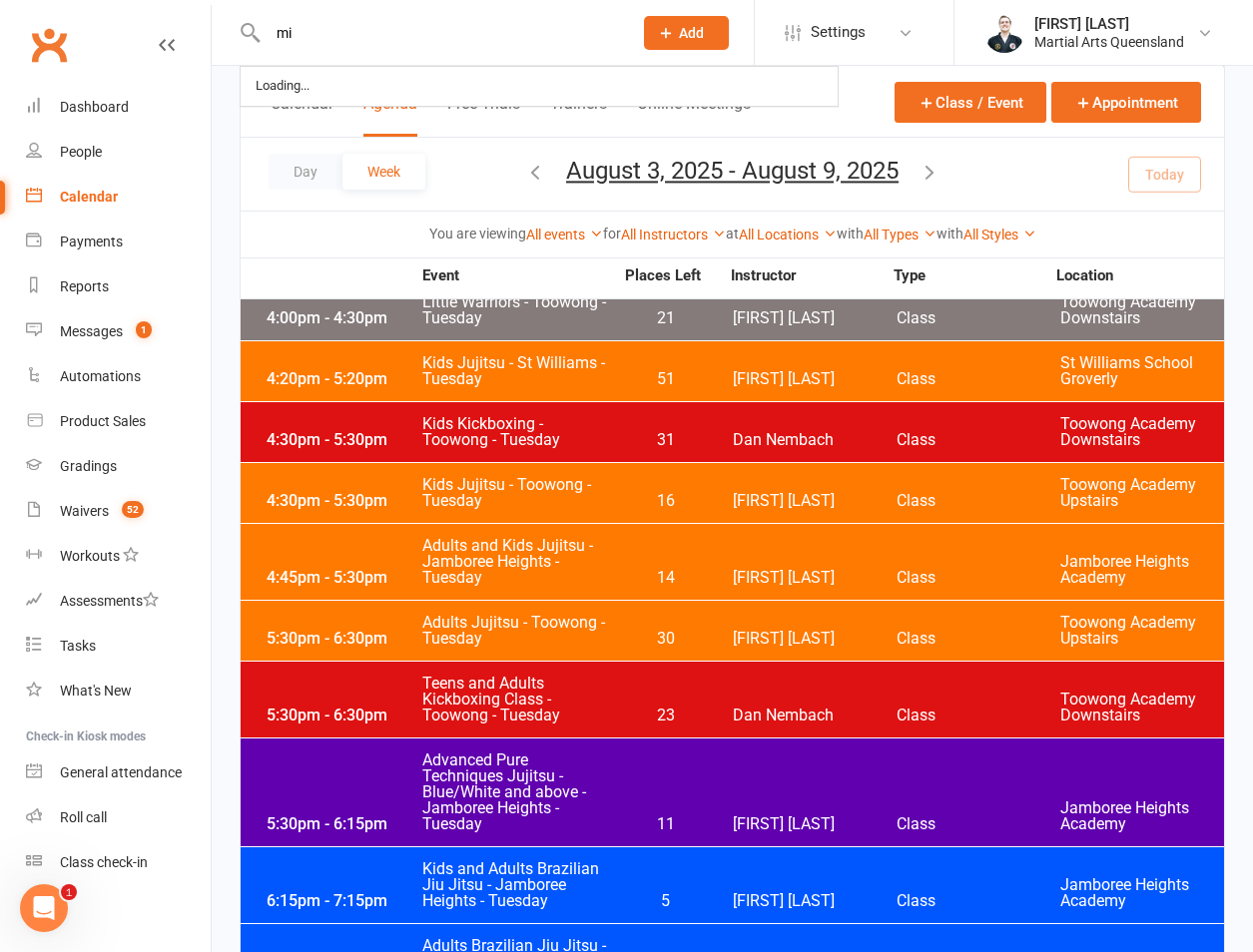 type on "m" 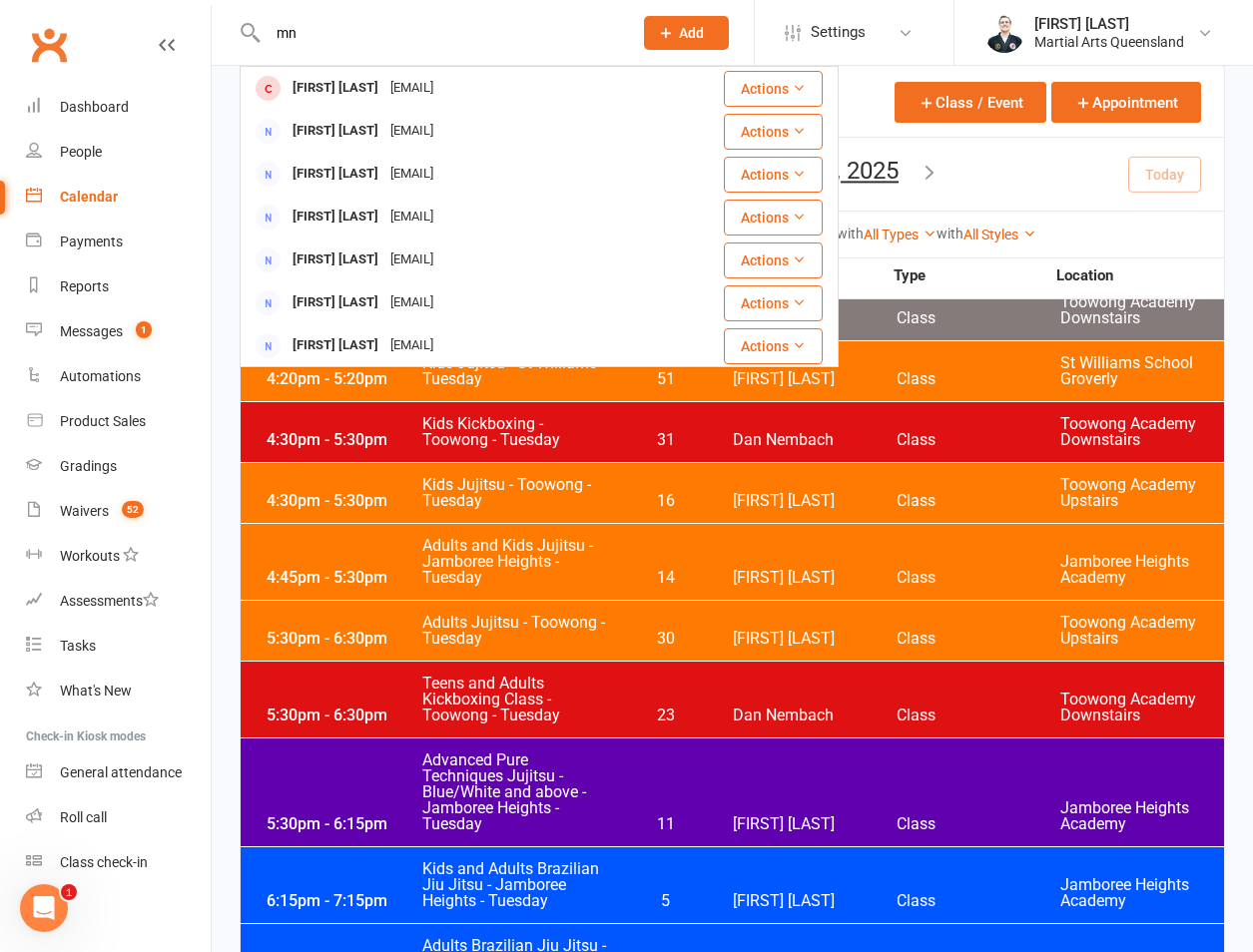 type on "m" 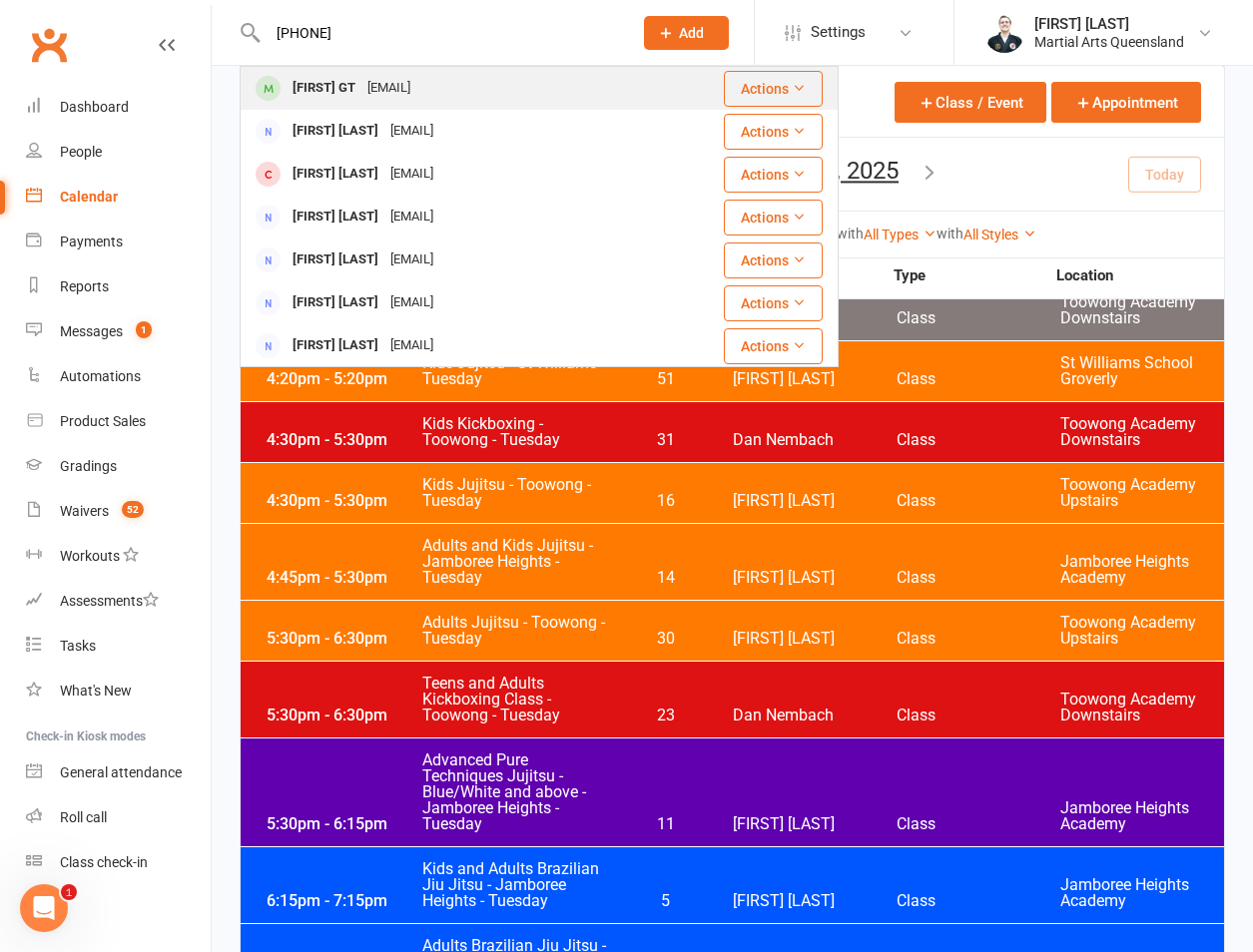 type on "[PHONE]" 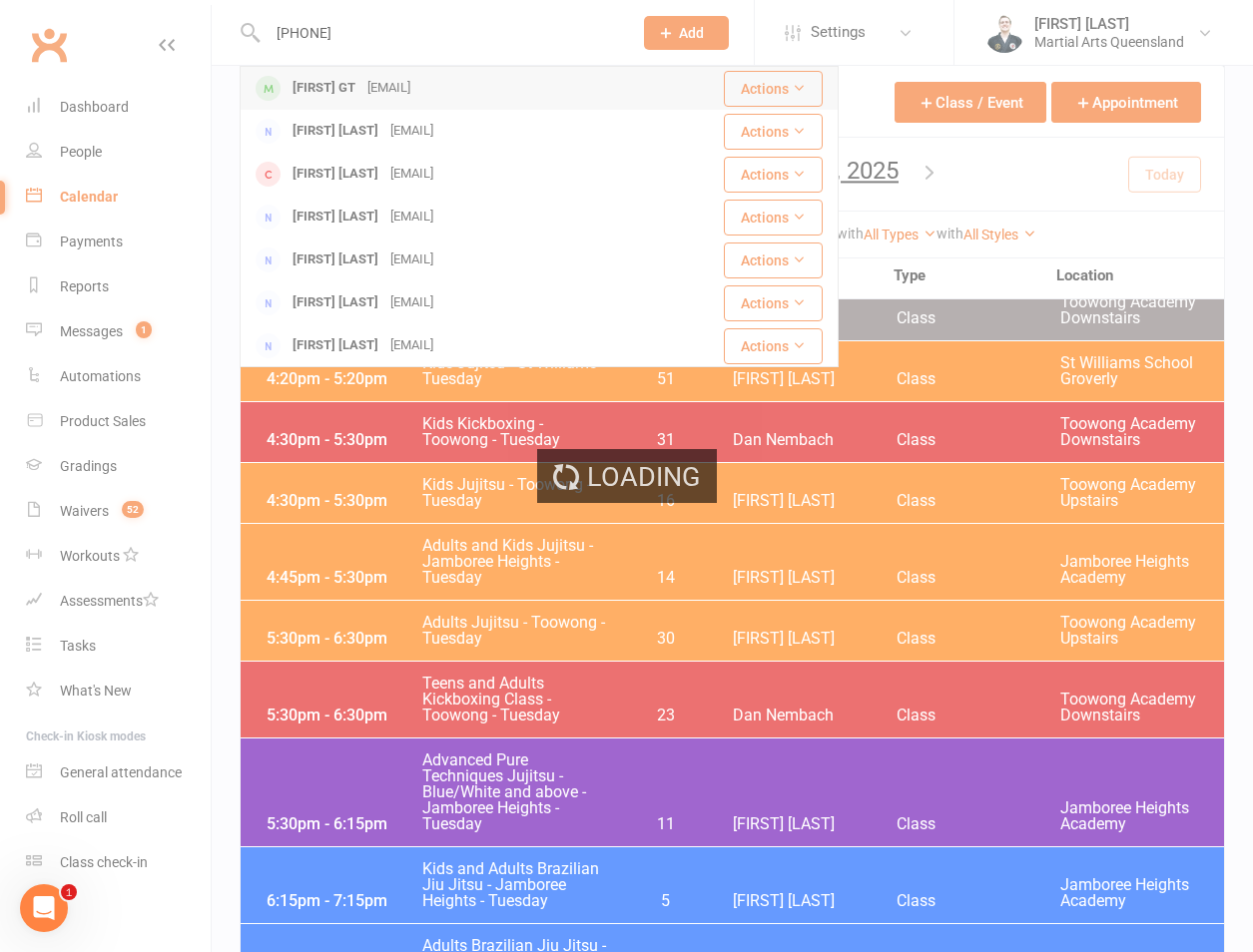 type 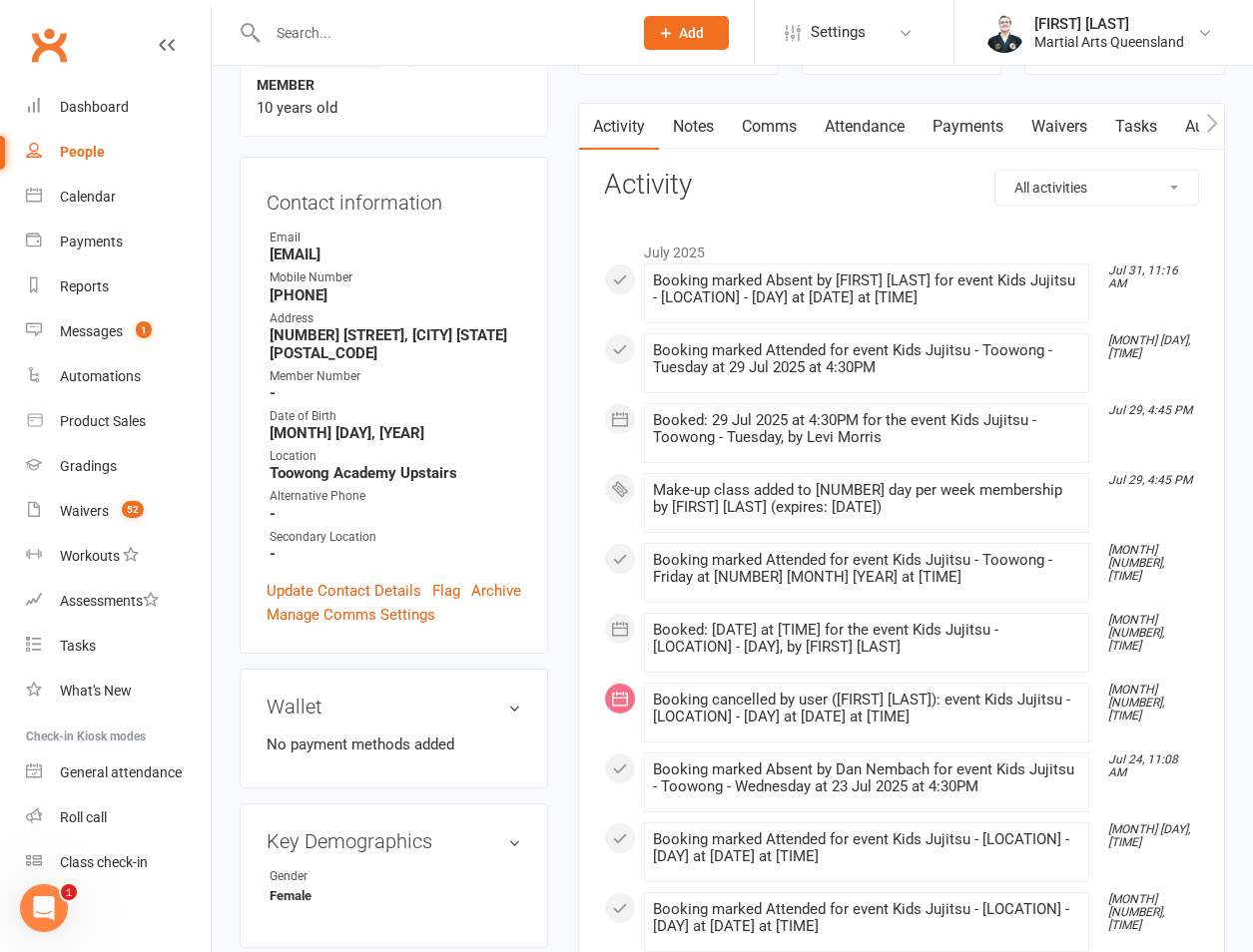 scroll, scrollTop: 0, scrollLeft: 0, axis: both 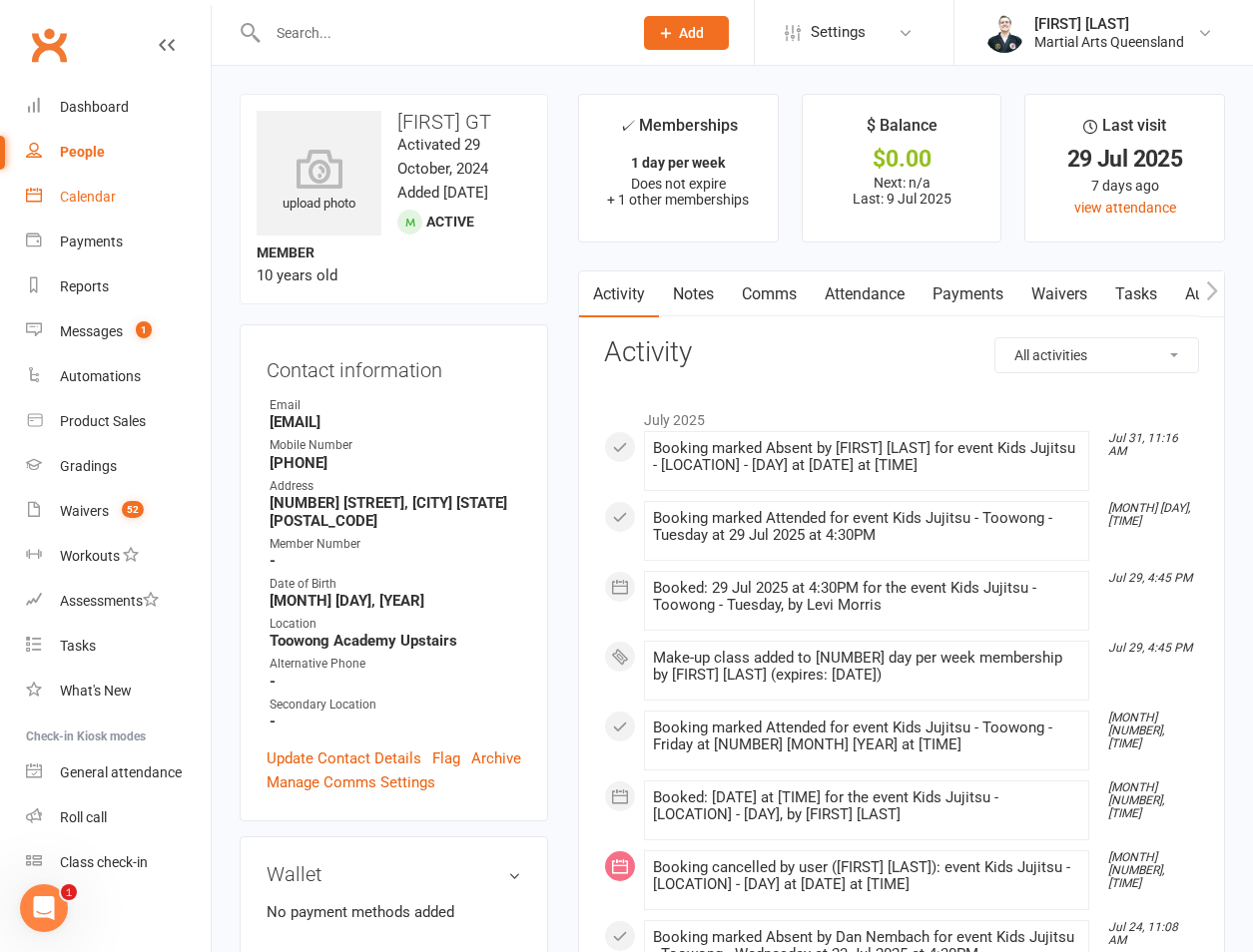 click on "Calendar" at bounding box center [118, 197] 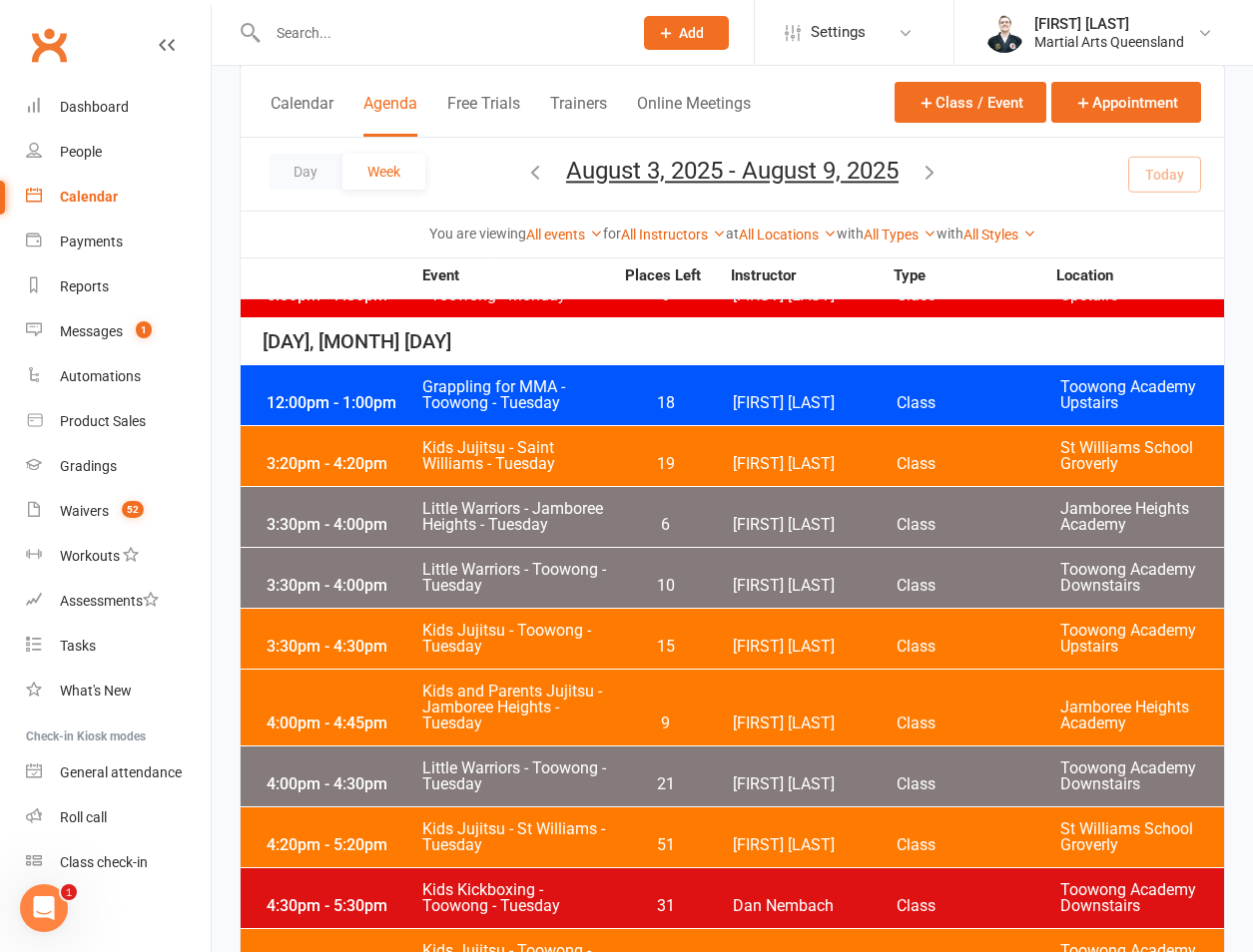 scroll, scrollTop: 1397, scrollLeft: 0, axis: vertical 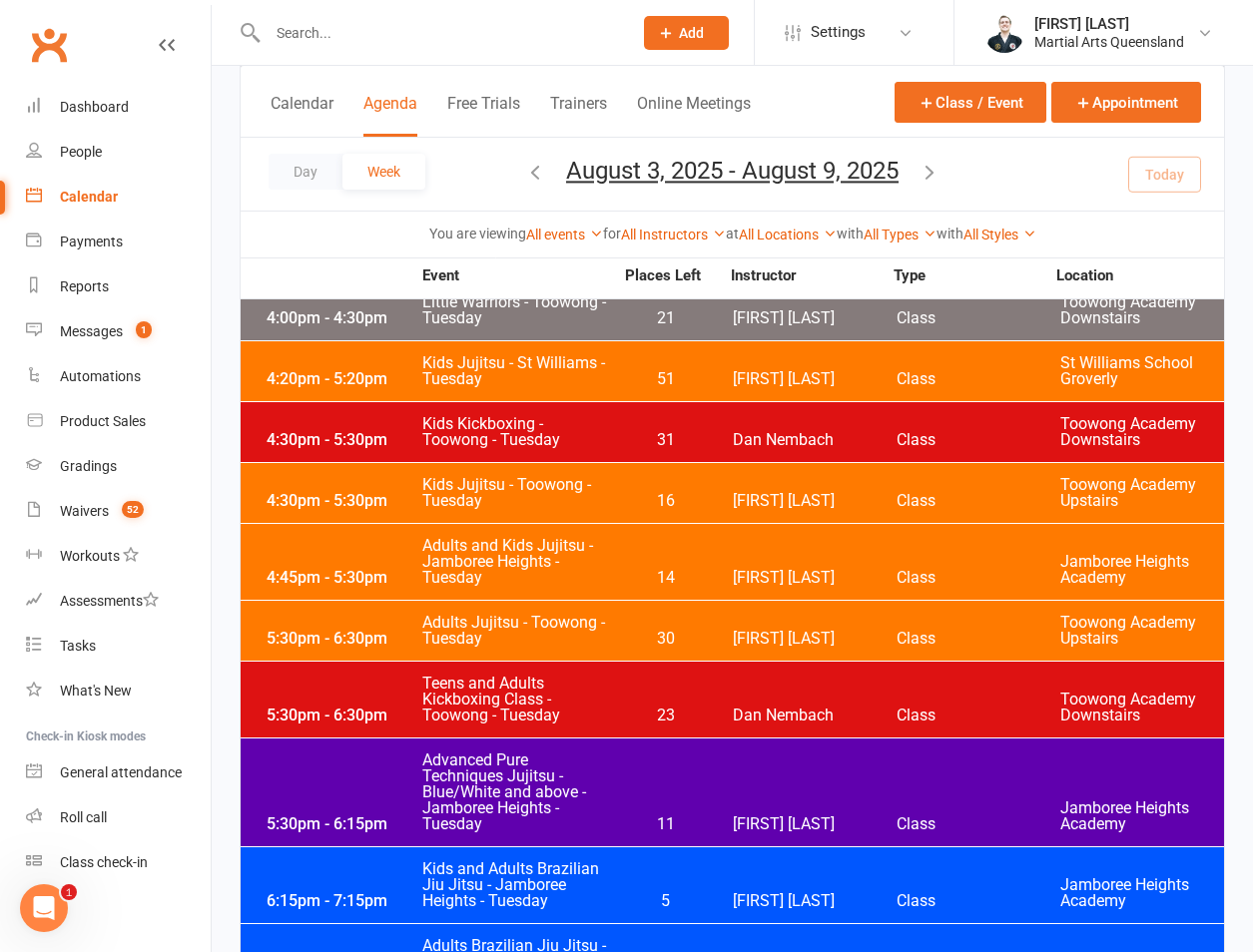 click on "5:30pm - 6:30pm" at bounding box center (341, 715) 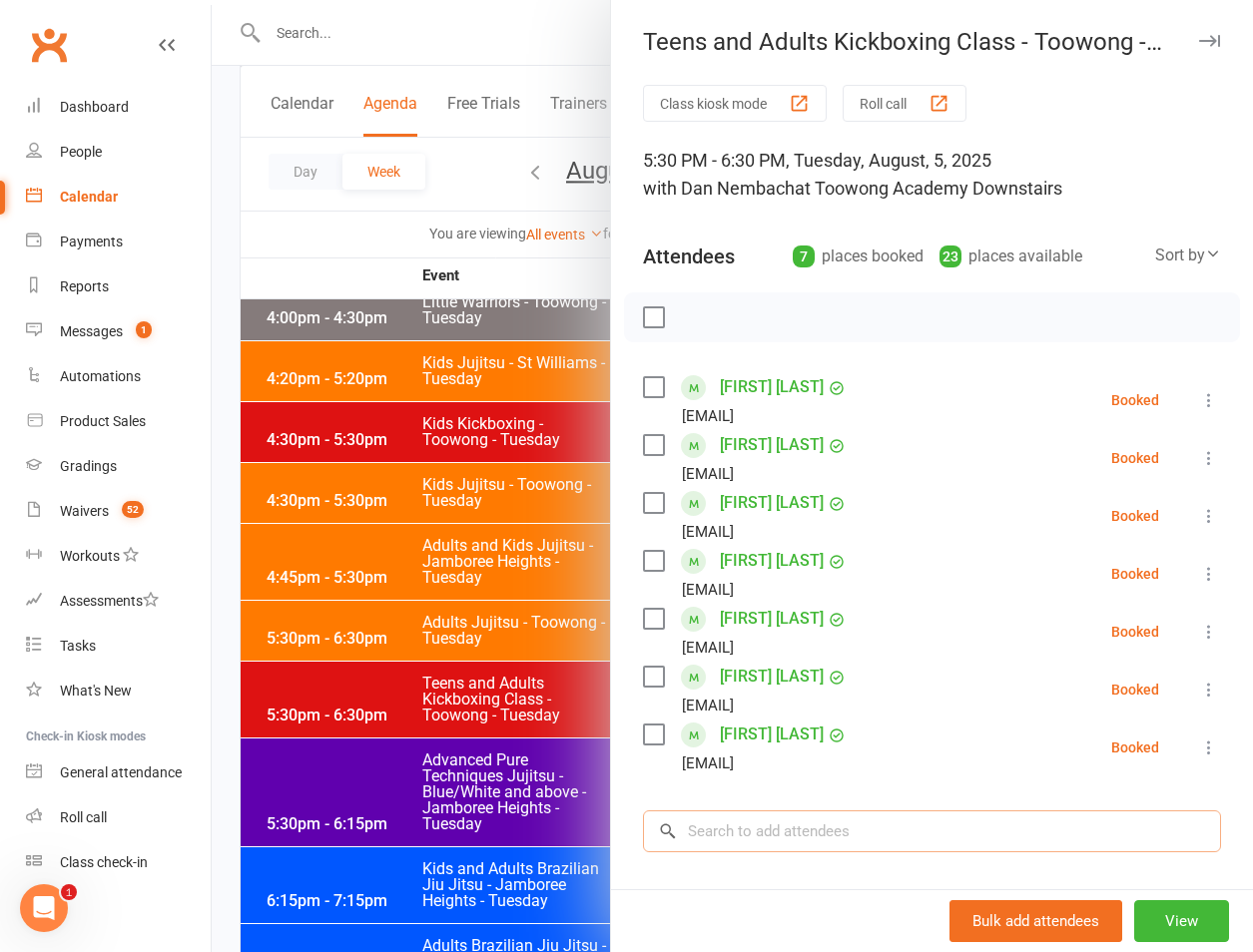 click at bounding box center [932, 831] 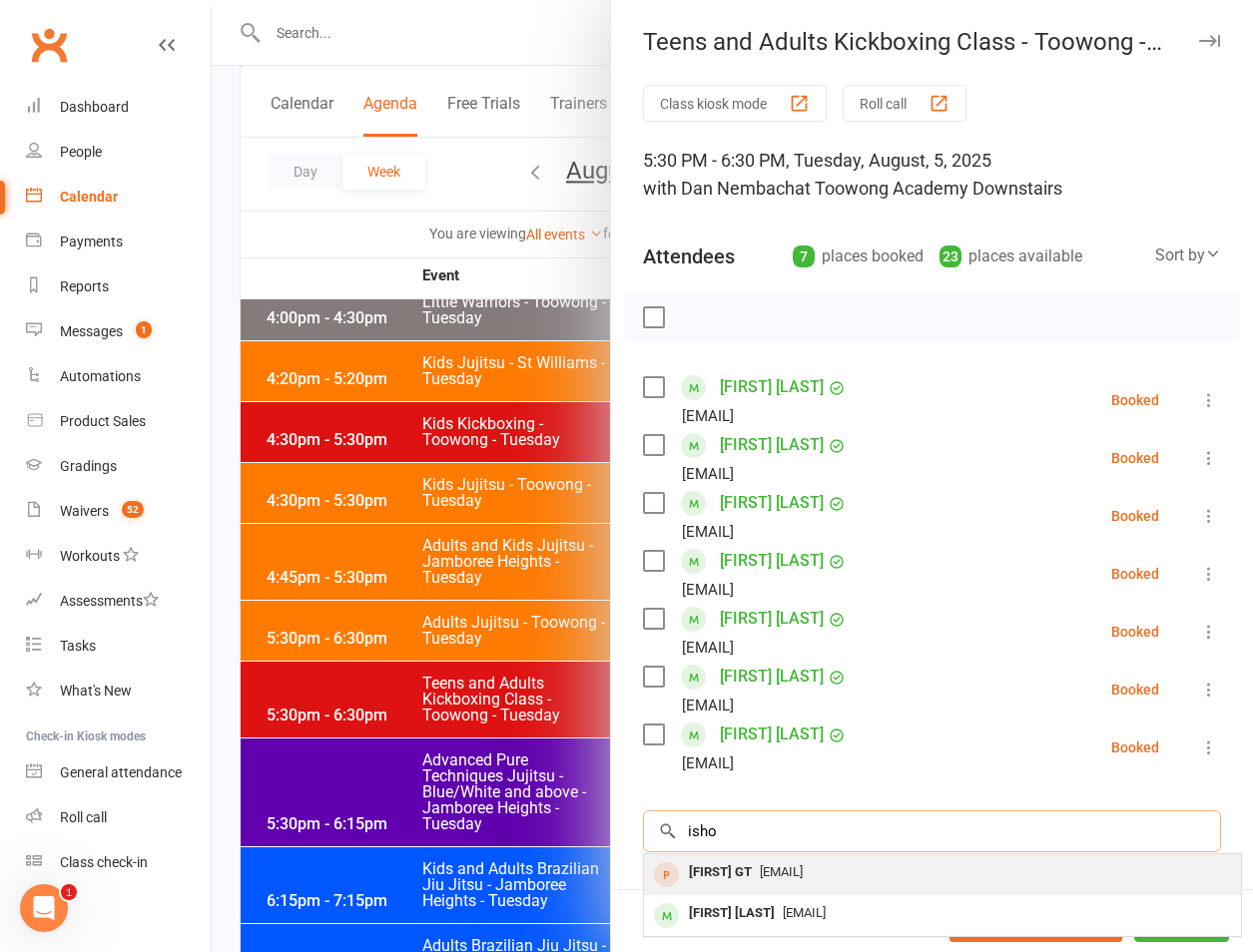 type on "isho" 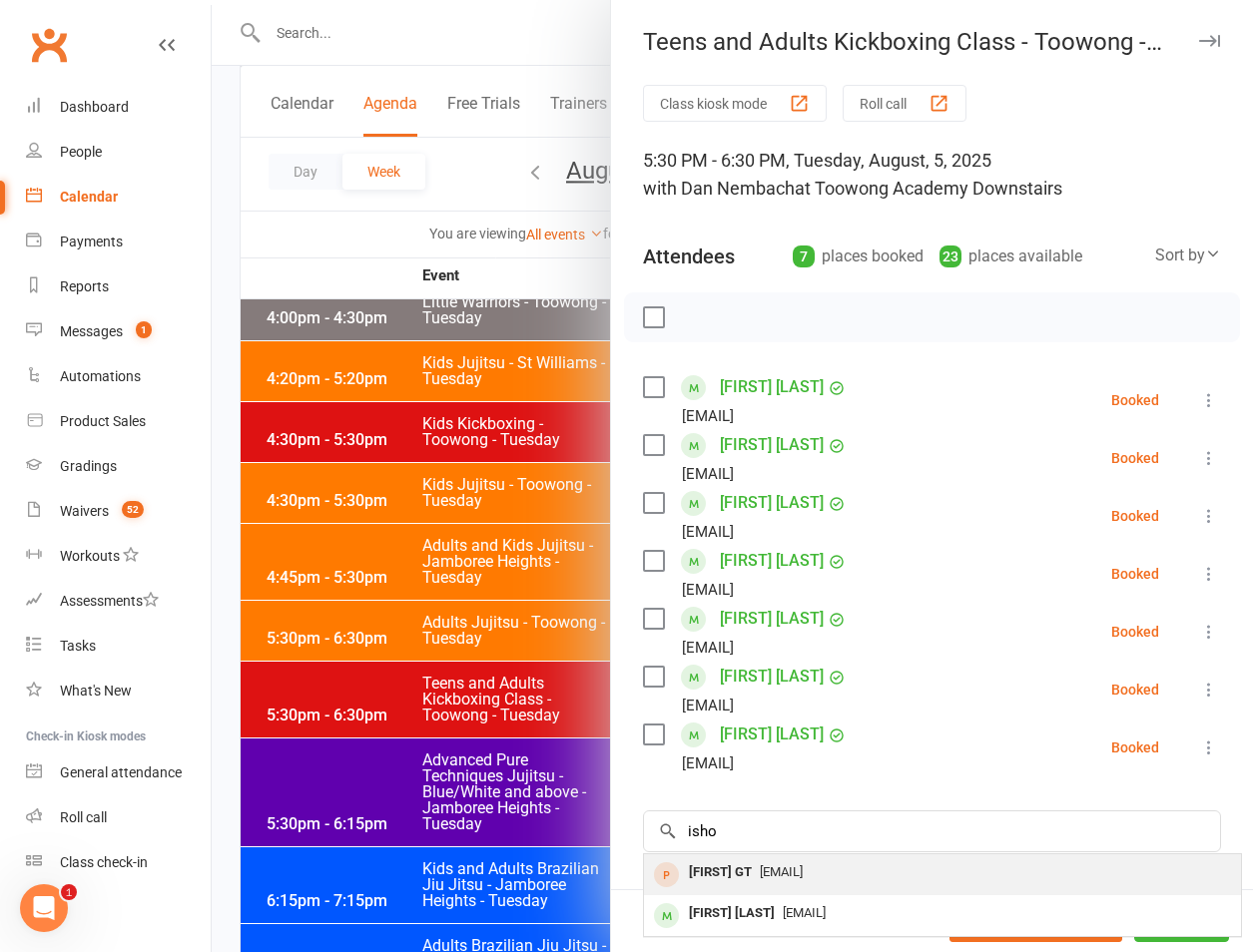 click on "[FIRST] [LAST]" at bounding box center (720, 872) 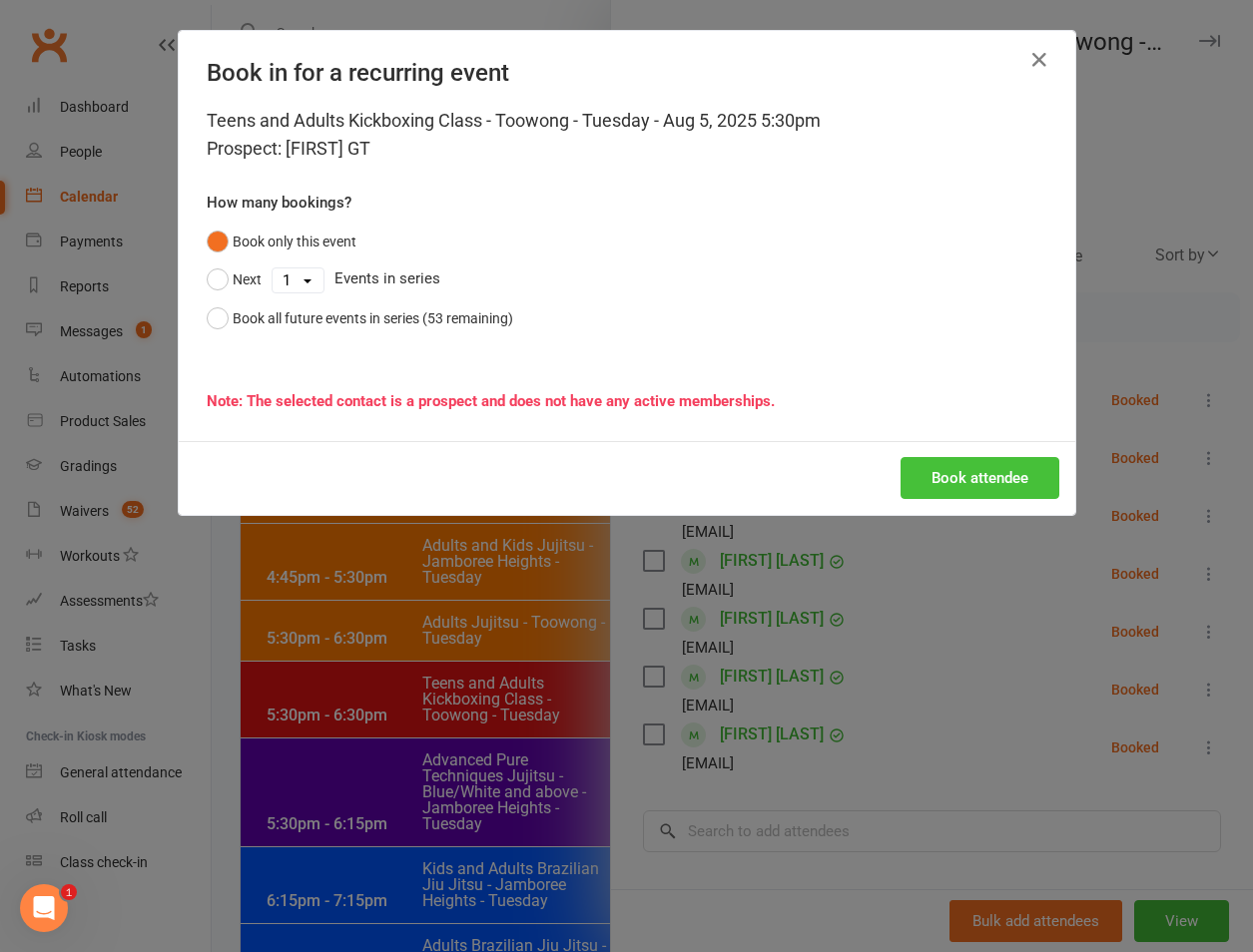 click on "Book attendee" at bounding box center (979, 478) 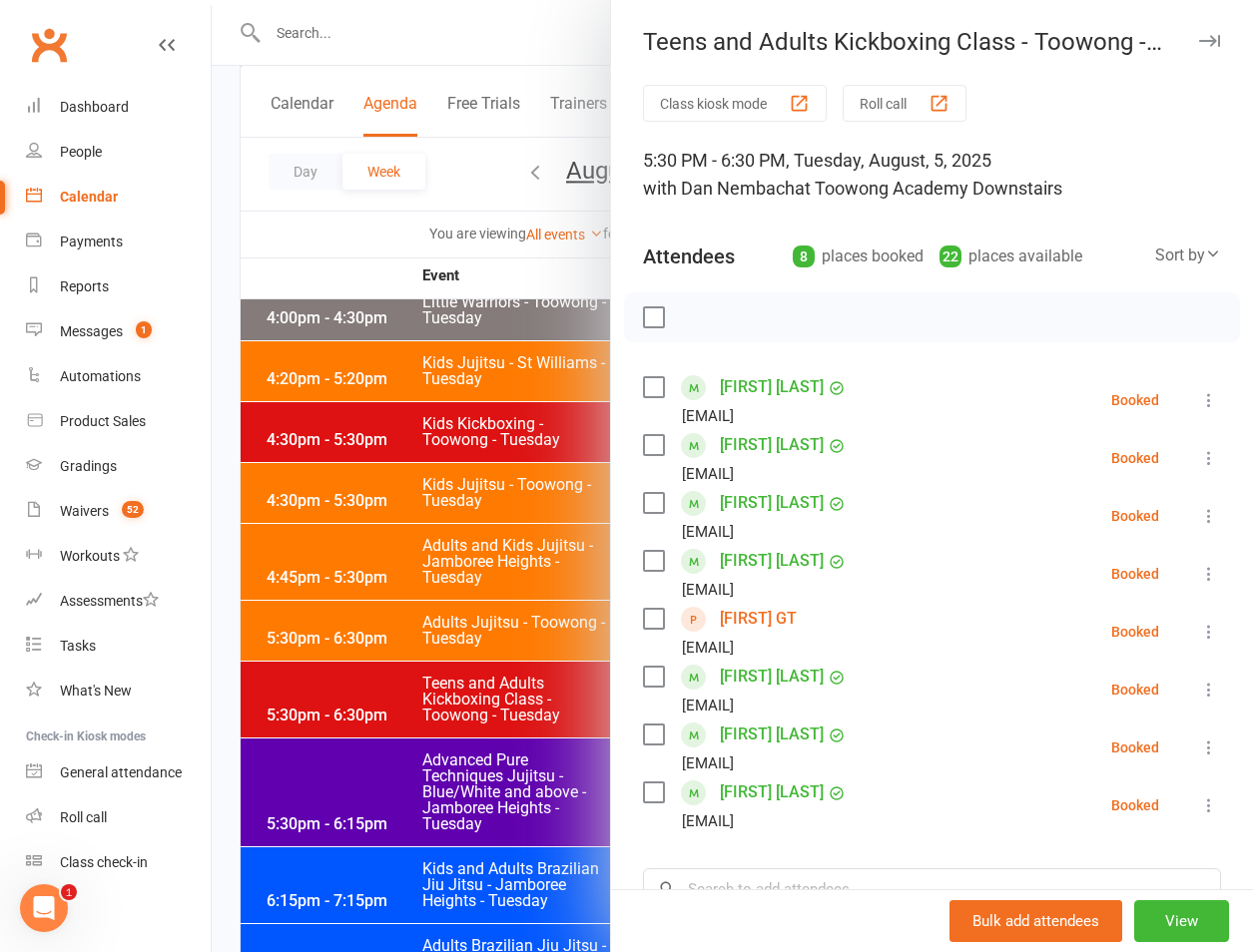 click at bounding box center [732, 476] 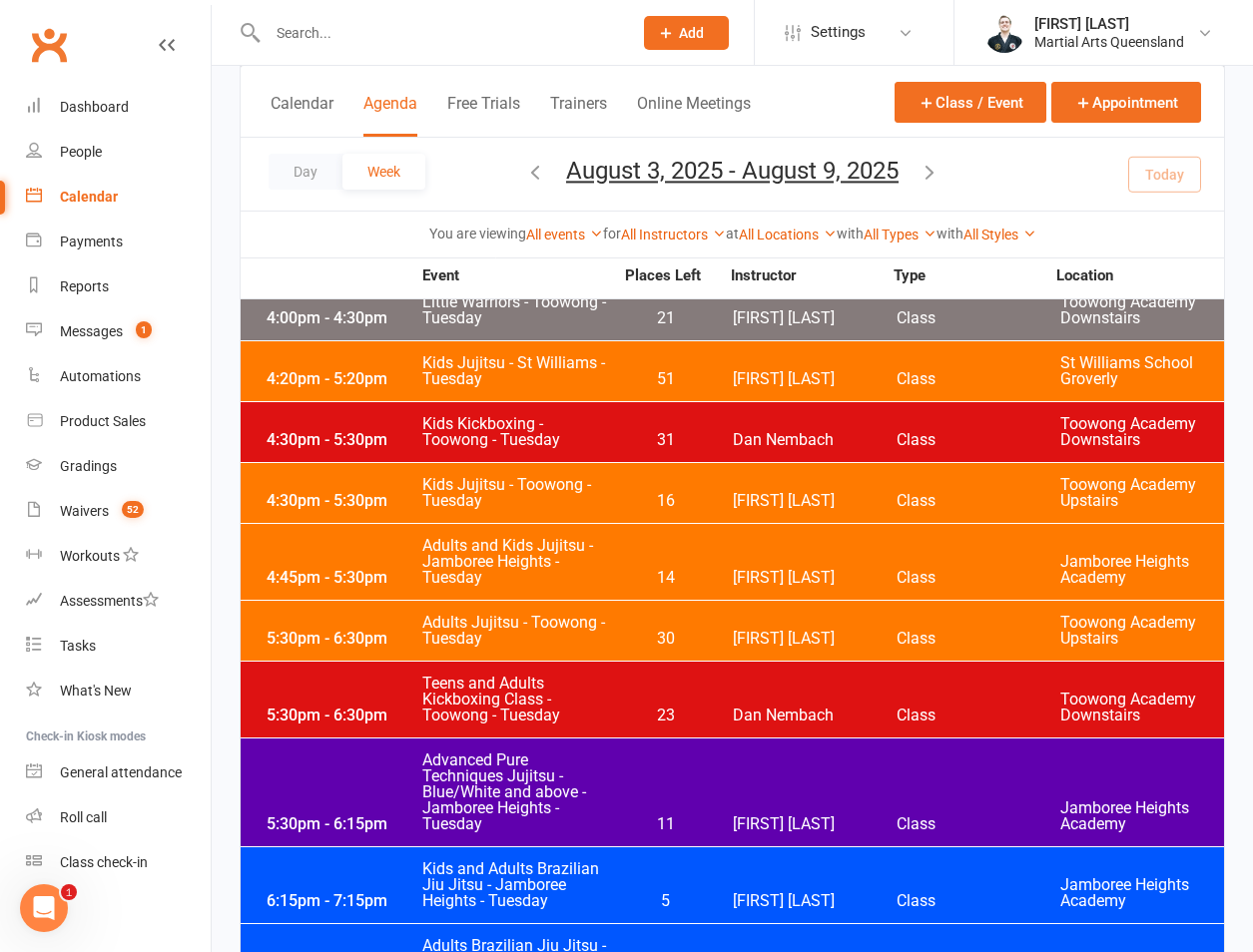 click at bounding box center (439, 33) 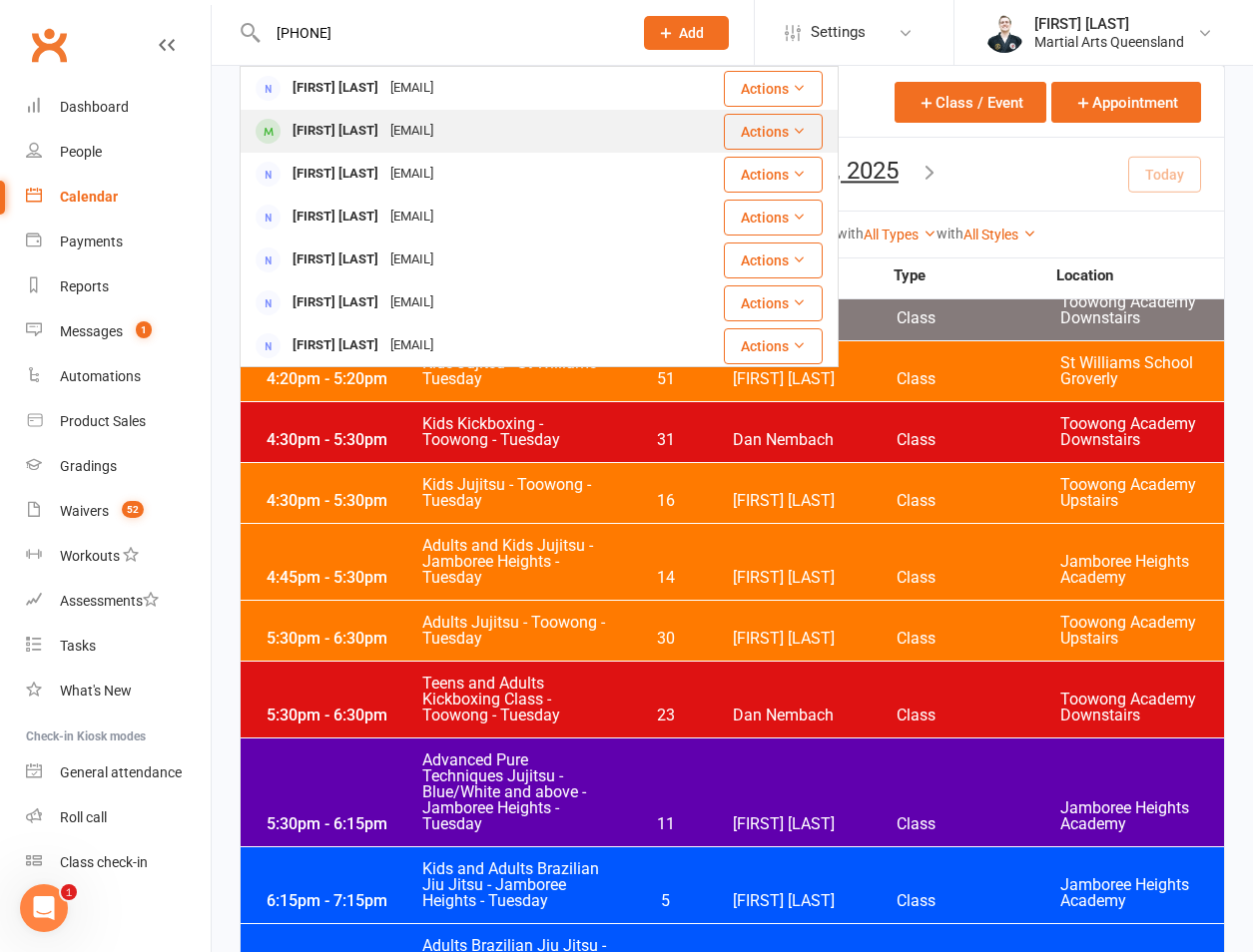 type on "0424546195" 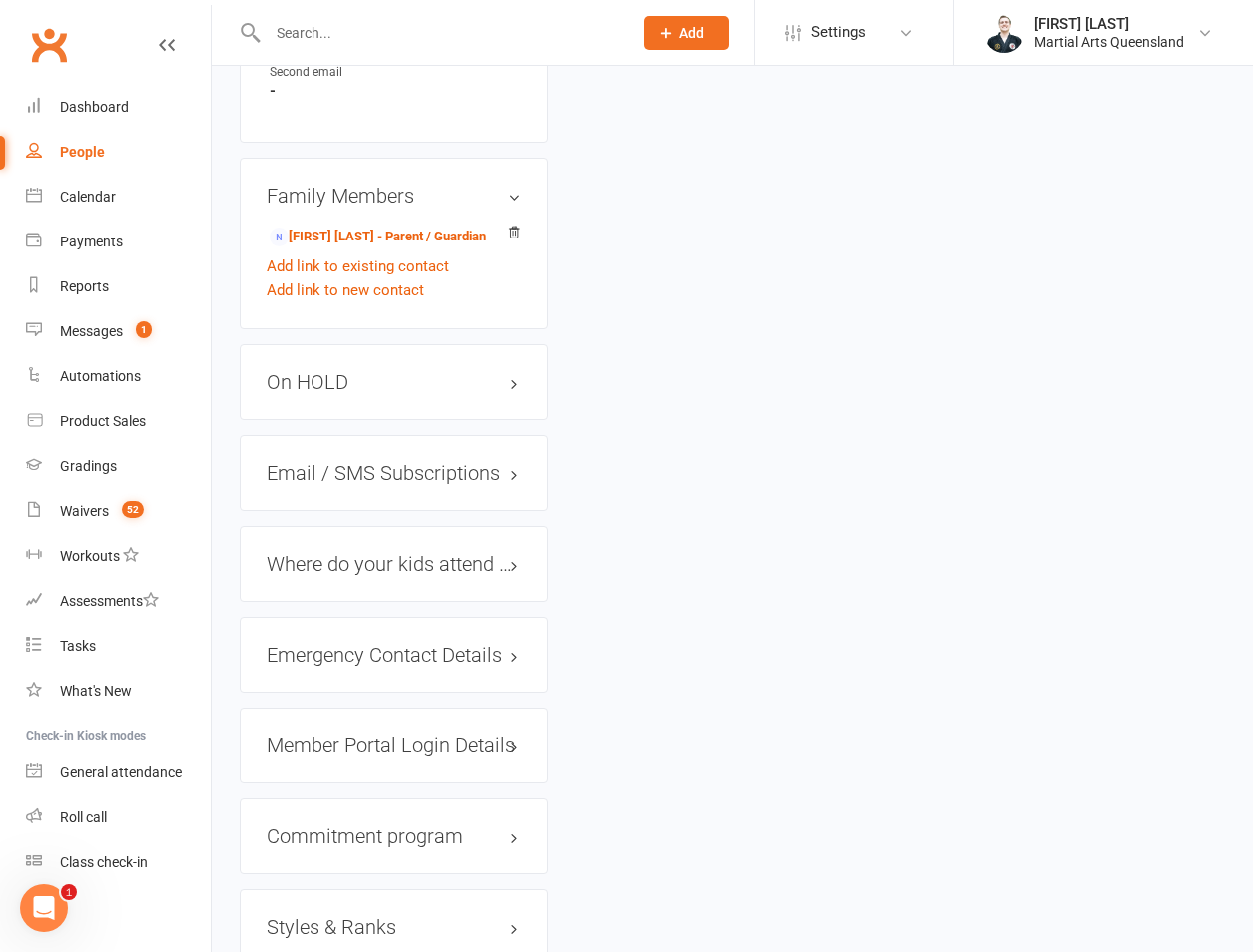 scroll, scrollTop: 0, scrollLeft: 0, axis: both 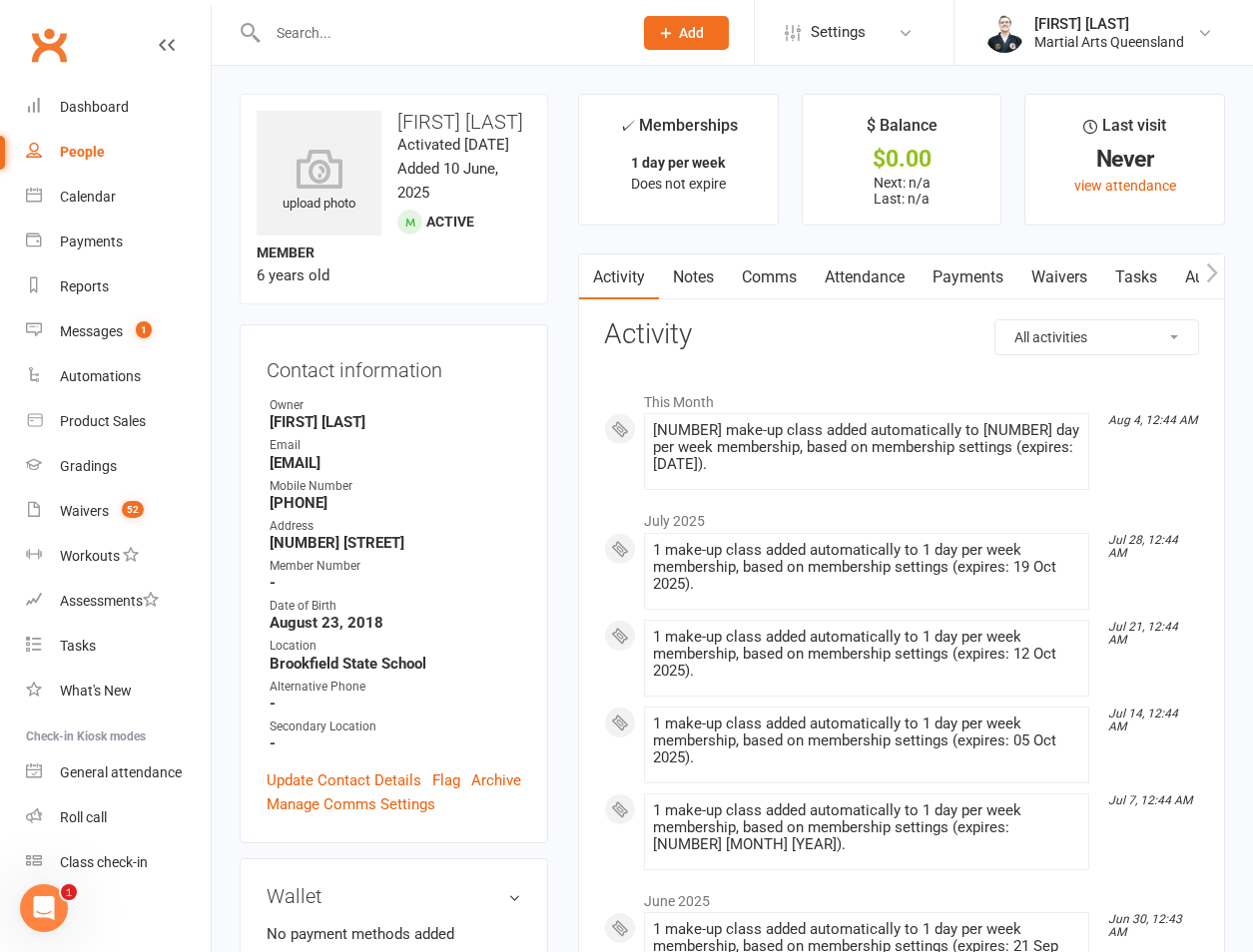 click on "upload photo Caspian Jakhar Activated 10 June, 2025 Added 10 June, 2025   Active member 6 years old  Contact information Owner   Kyle Elkenhans Email  pwohland@gmail.com
Mobile Number  0424546195
Address  56 Aberfoyle Street
Member Number  -
Date of Birth  August 23, 2018
Location  Brookfield State School
Alternative Phone  -
Secondary Location  -
Update Contact Details Flag Archive Manage Comms Settings
Wallet No payment methods added
Key Demographics  edit Gender Male
Students Coach  edit Ronin Ryu Jujitsu Coach Brandon
Brazilian Jiu Jitsu Coach -
Kickboxing Coach -
Secondary email address  edit Second email -
Family Members   Pia Wohland - Parent / Guardian Add link to existing contact  Add link to new contact
On HOLD  Email / SMS Subscriptions  edit Where do your kids attend school?  edit Emergency Contact Details  edit Member Portal Login Details  Commitment program  edit Styles & Ranks  Payment Type  edit Membership  Loyalty Recognition  edit Membership Dates" at bounding box center (393, 1577) 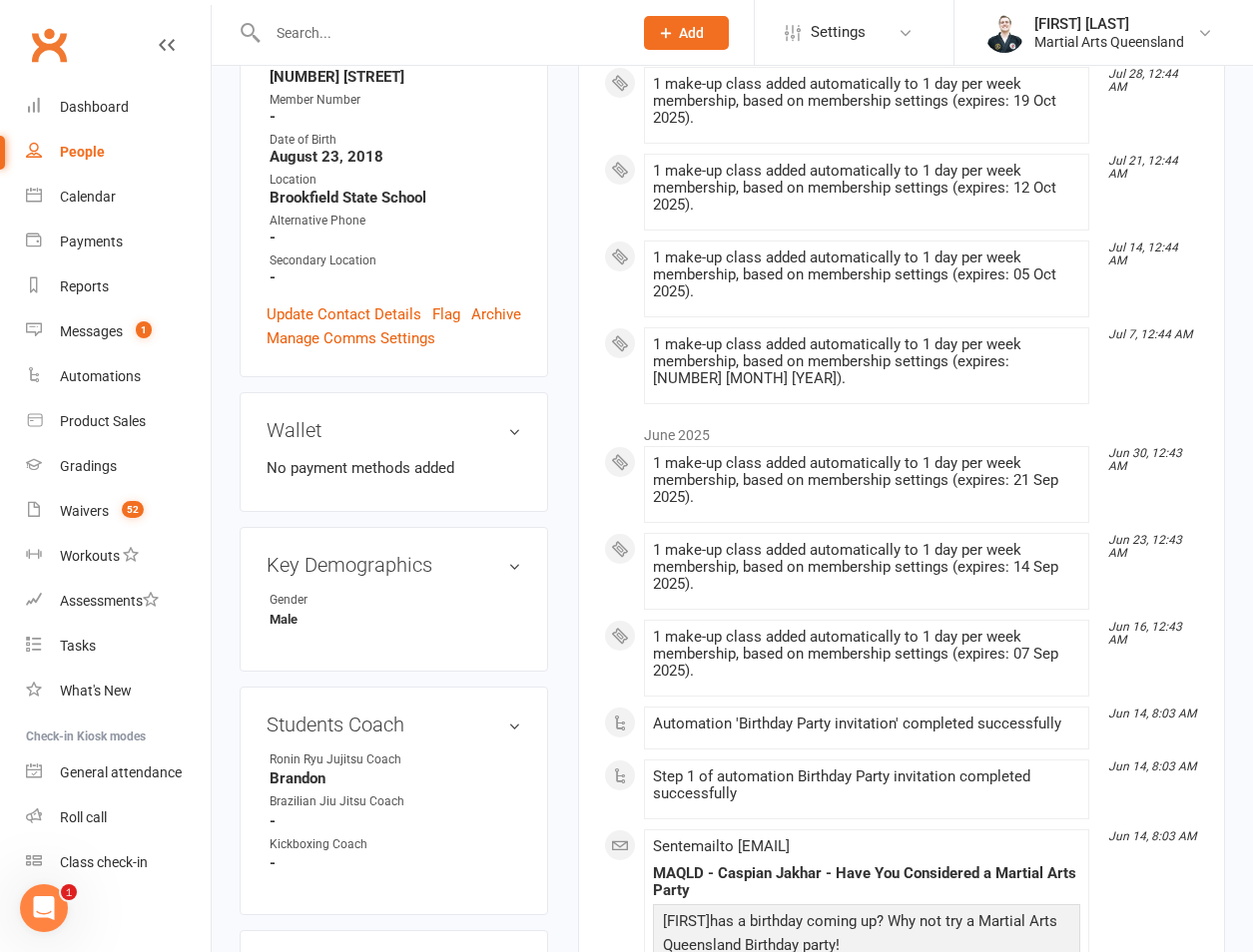scroll, scrollTop: 0, scrollLeft: 0, axis: both 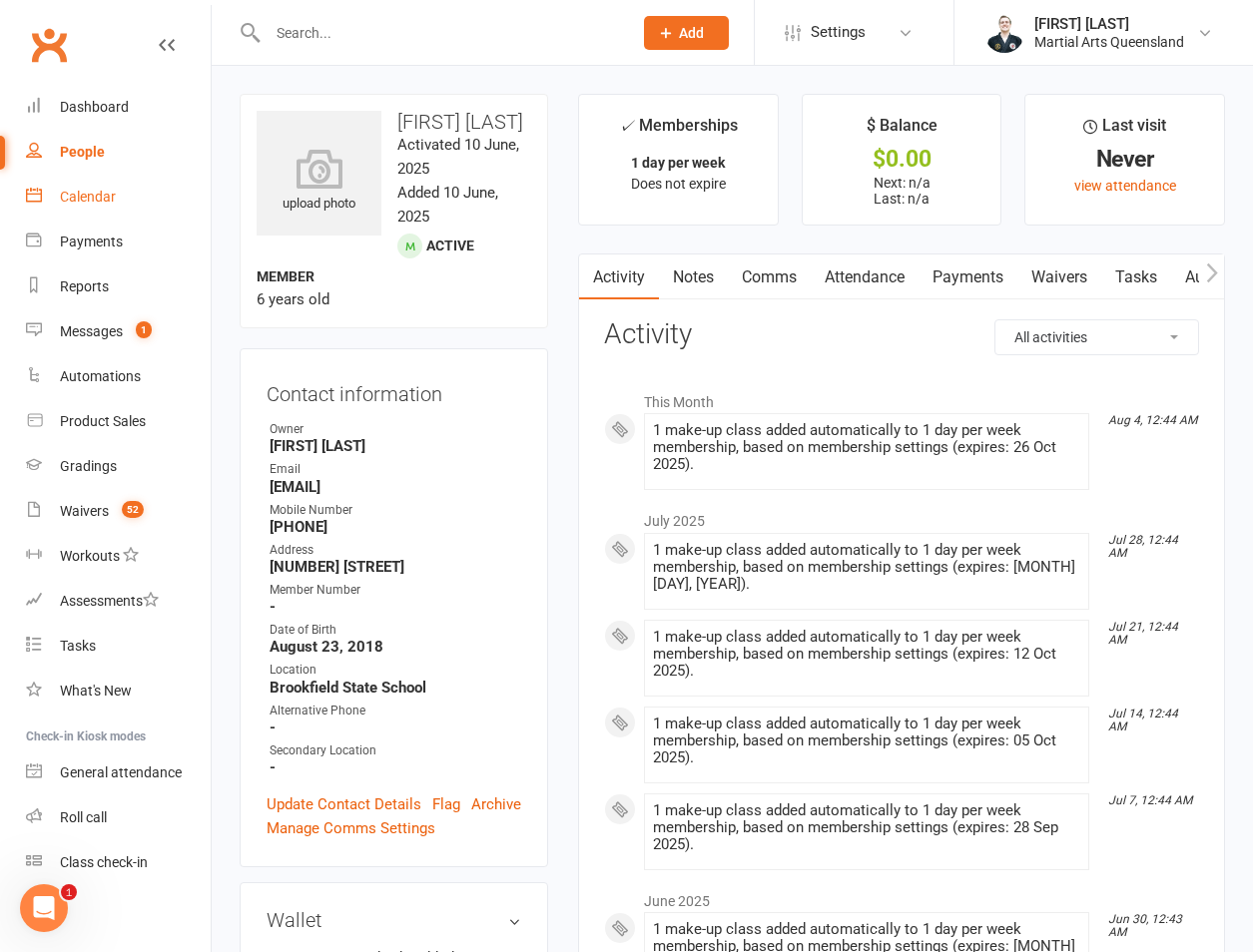 click on "Calendar" at bounding box center (88, 197) 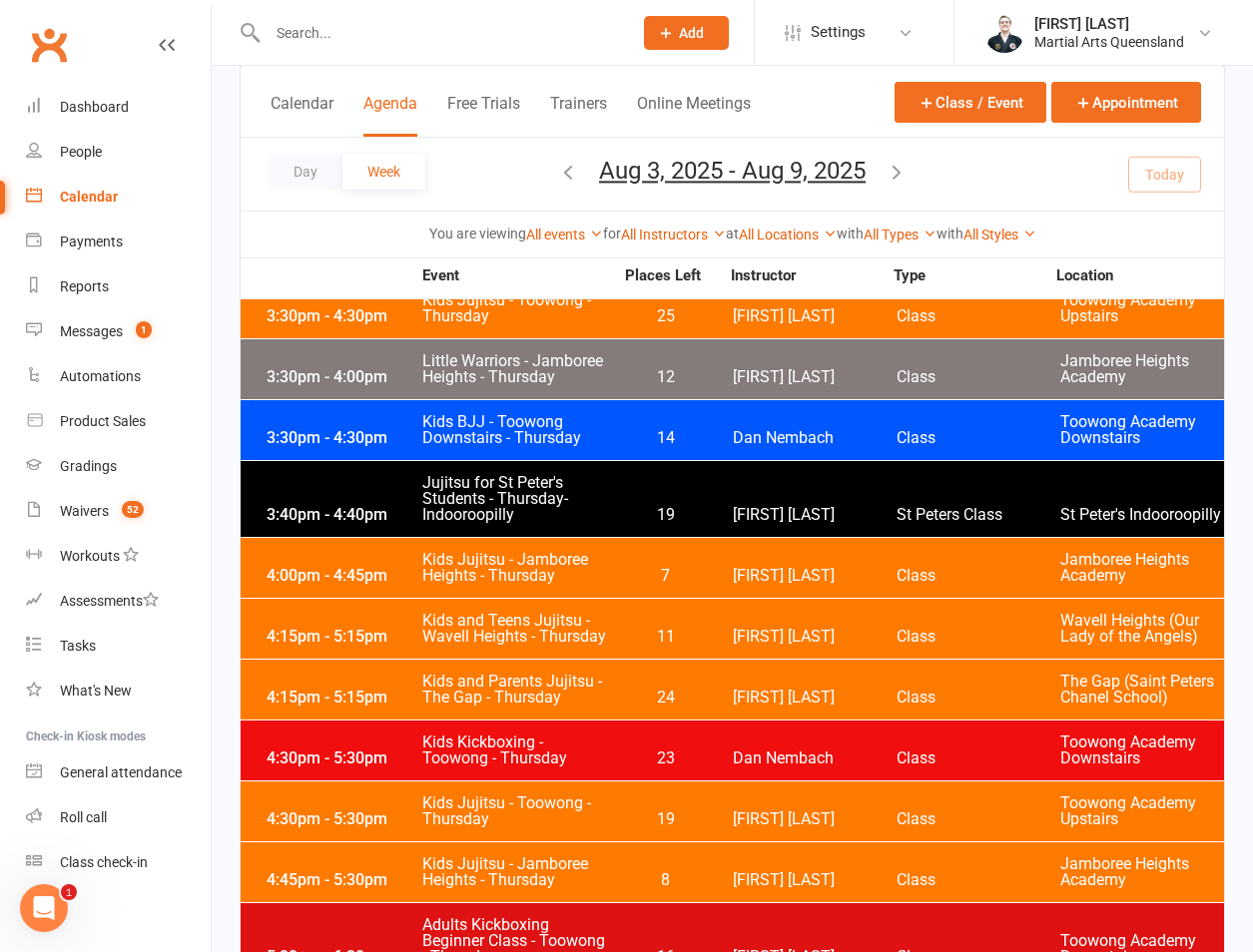 scroll, scrollTop: 4191, scrollLeft: 0, axis: vertical 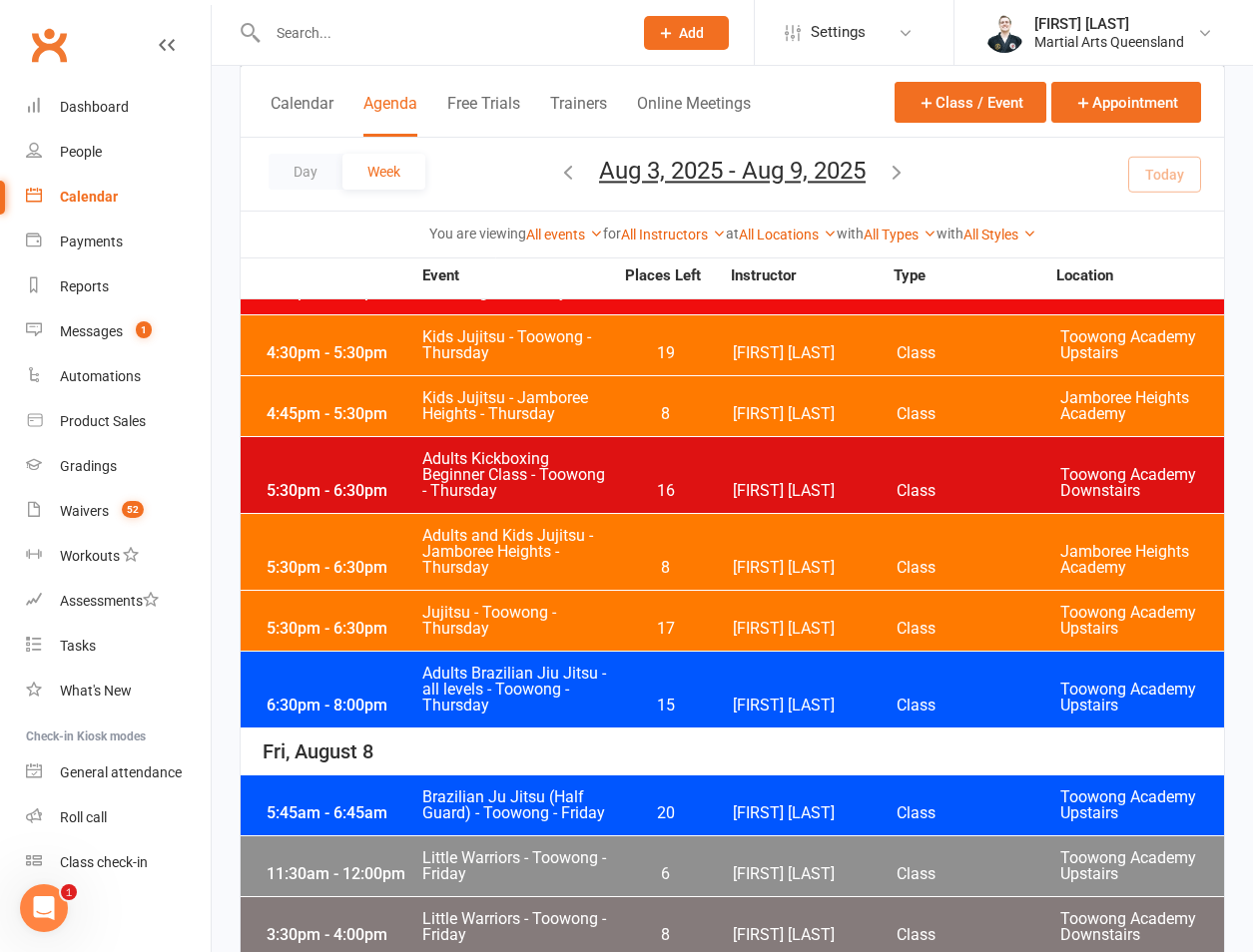 click on "Adults Brazilian Jiu Jitsu - all levels - Toowong - Thursday" at bounding box center [517, 690] 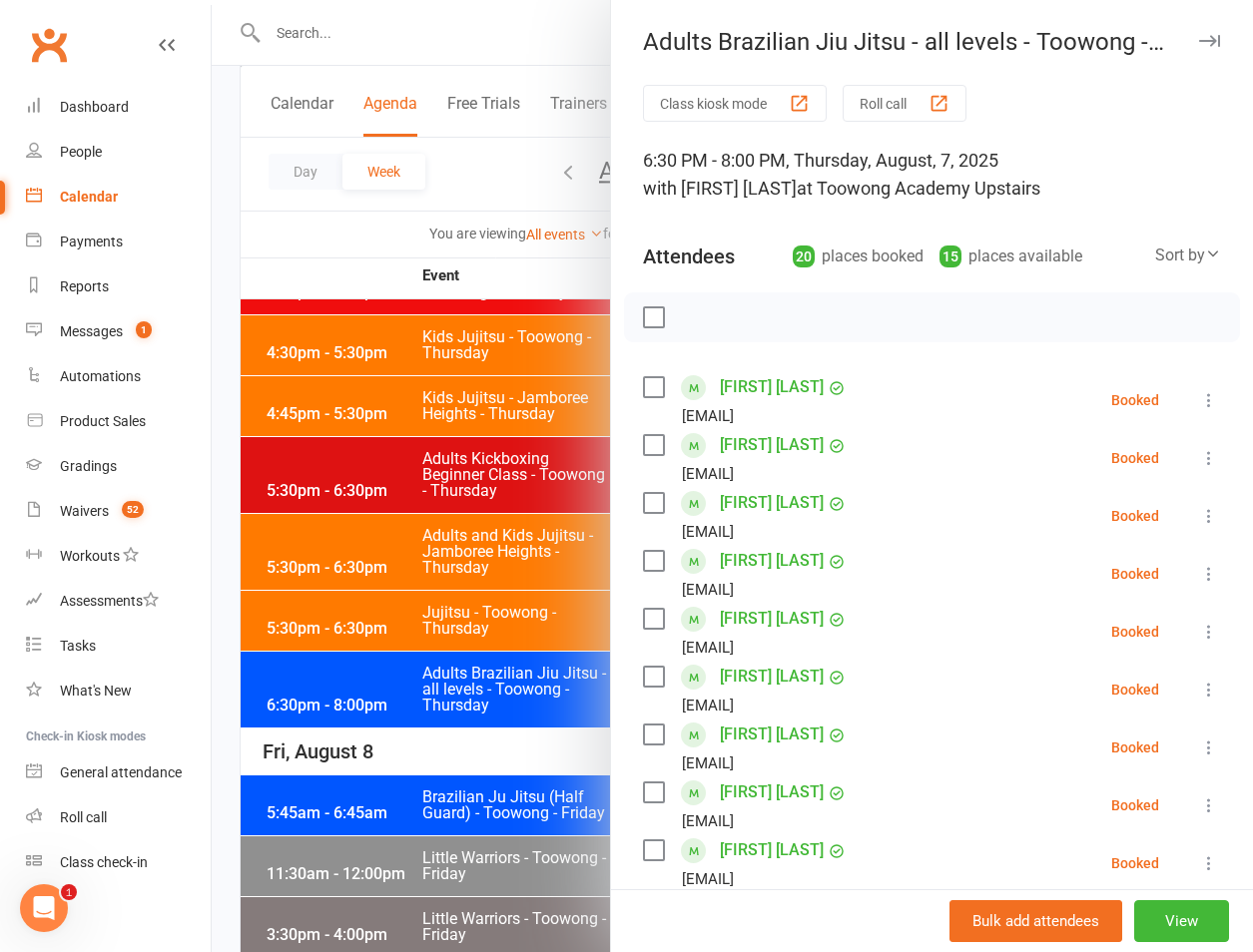 scroll, scrollTop: 999, scrollLeft: 0, axis: vertical 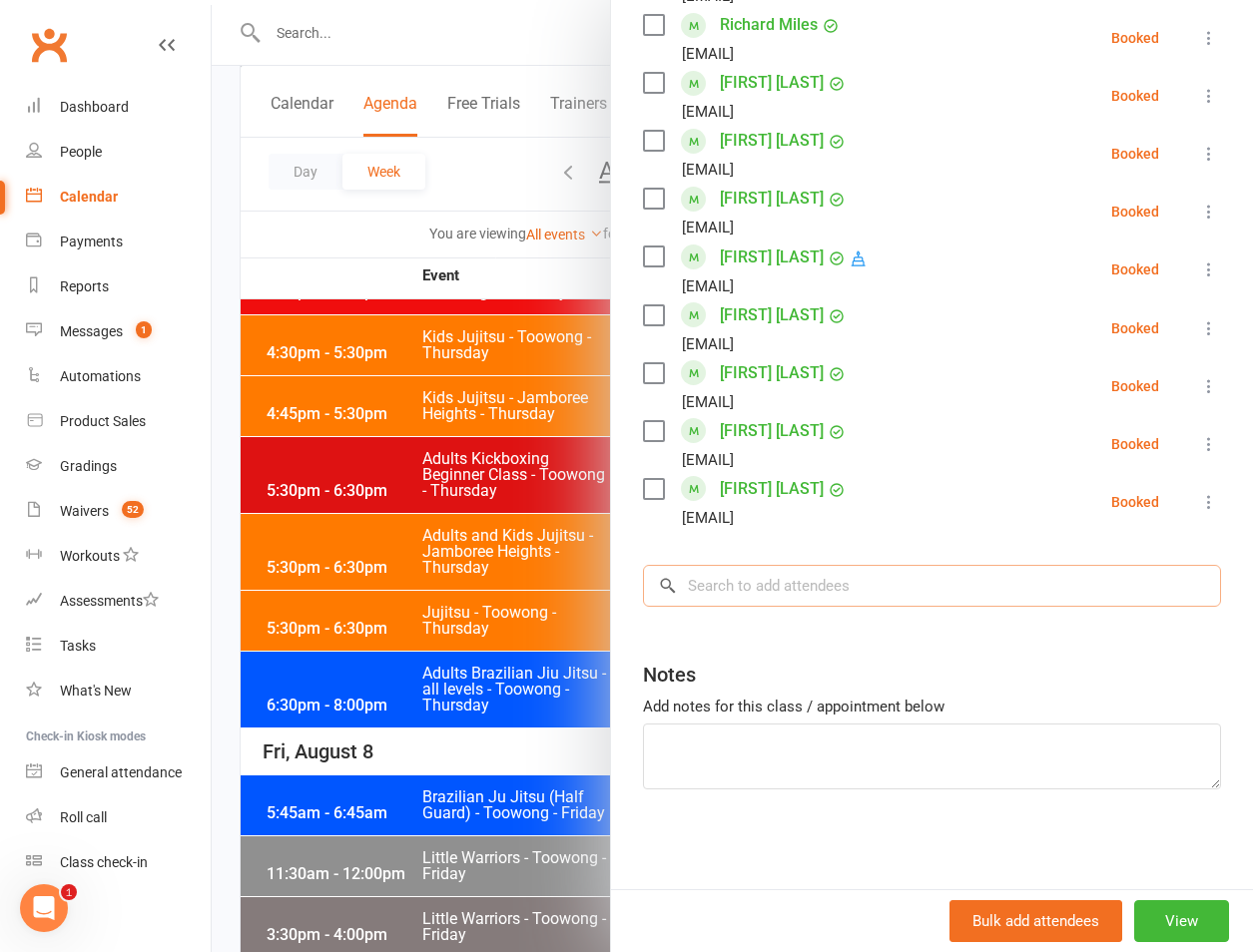 click at bounding box center (932, 586) 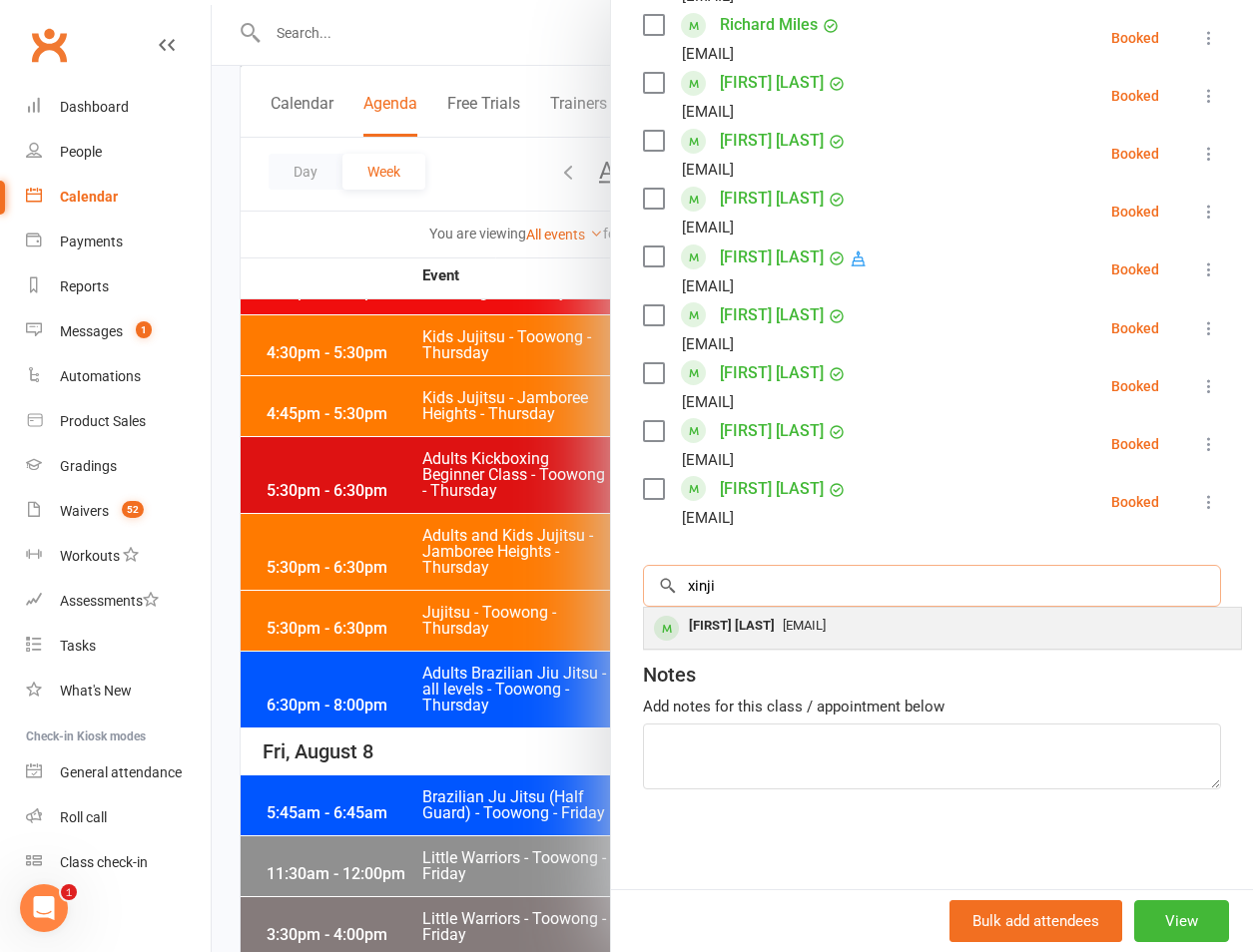 type on "[FIRST]" 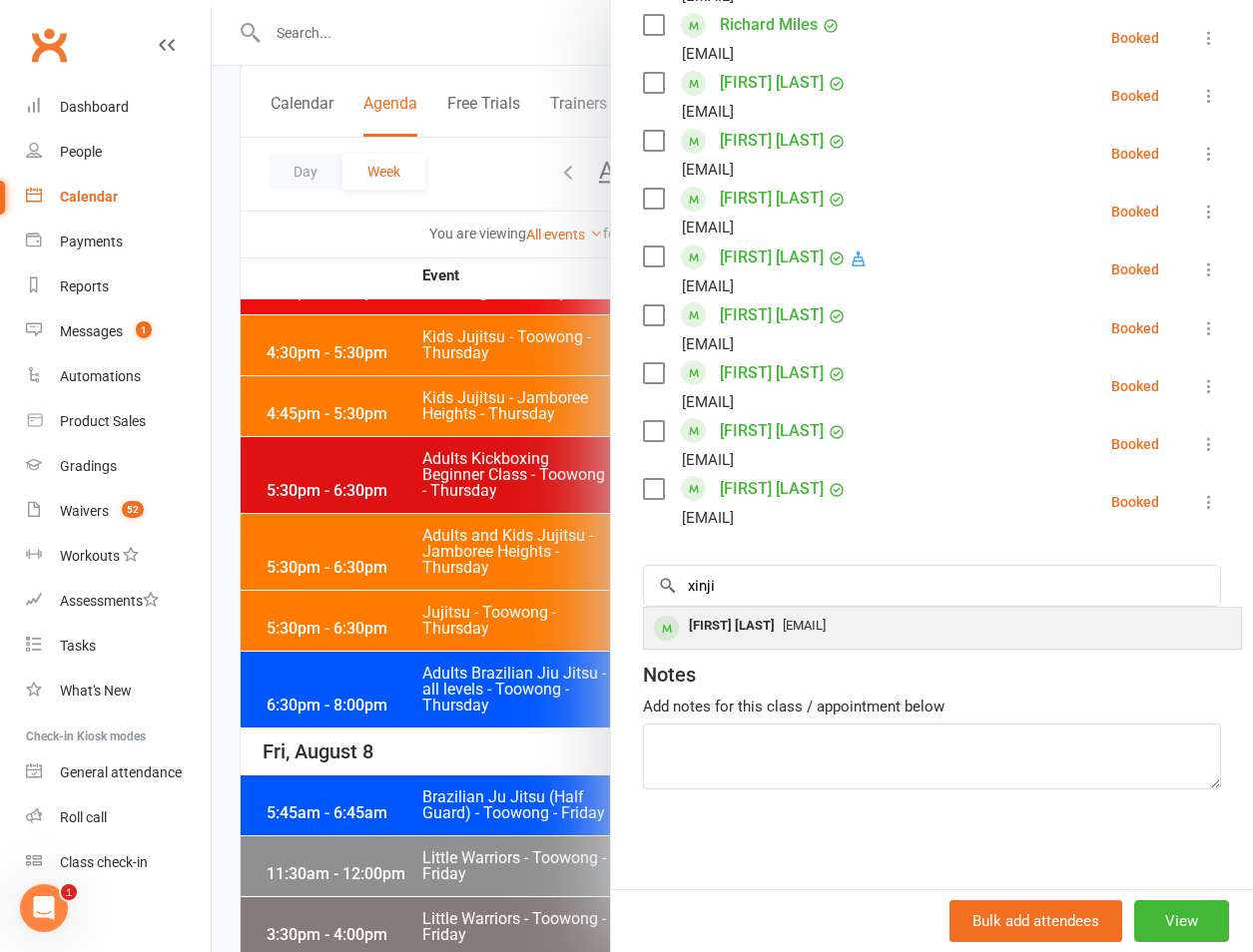 click on "Xinji Zhu Zhuxinji3@gmail.com" at bounding box center (942, 628) 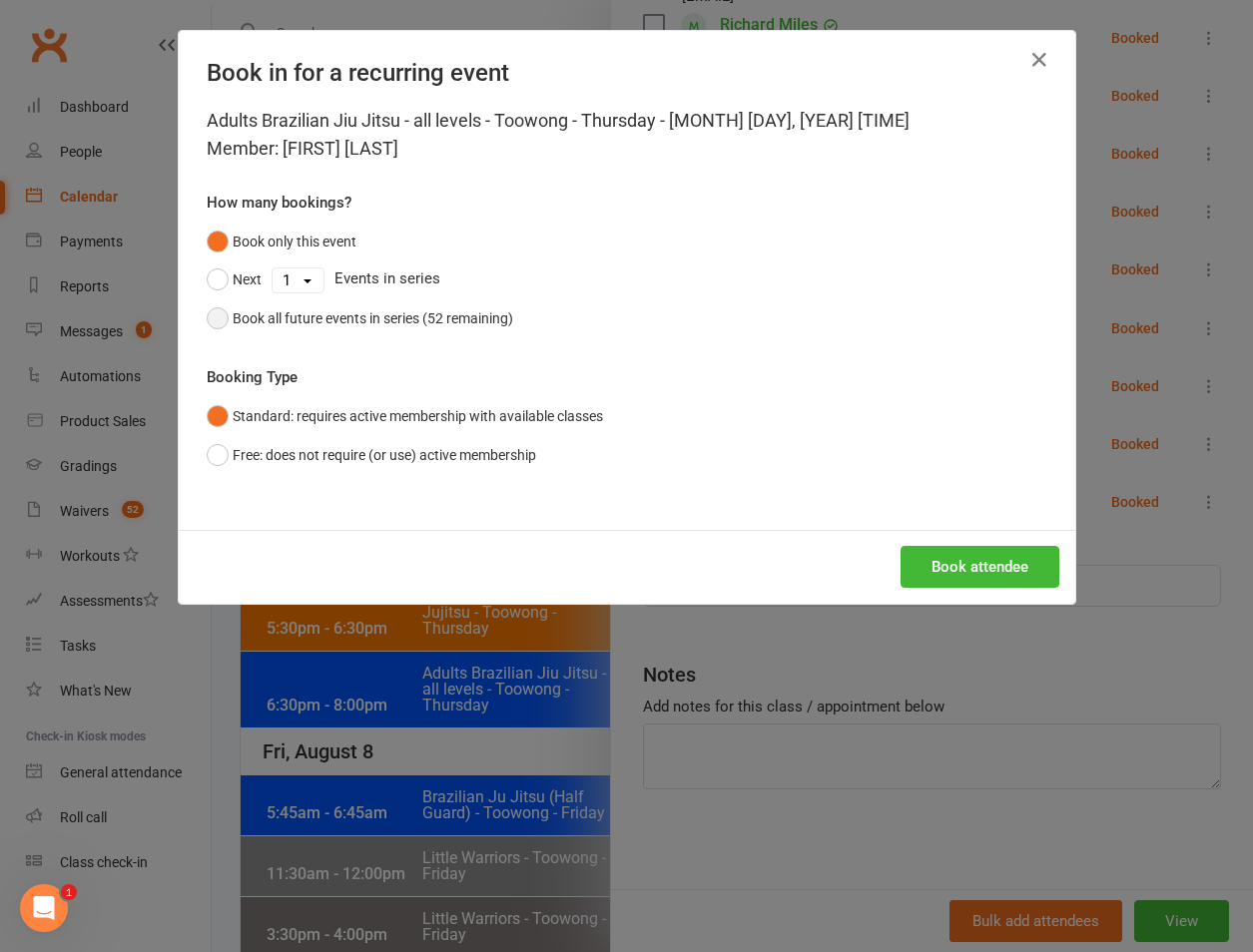 click on "Book all future events in series (52 remaining)" at bounding box center (372, 318) 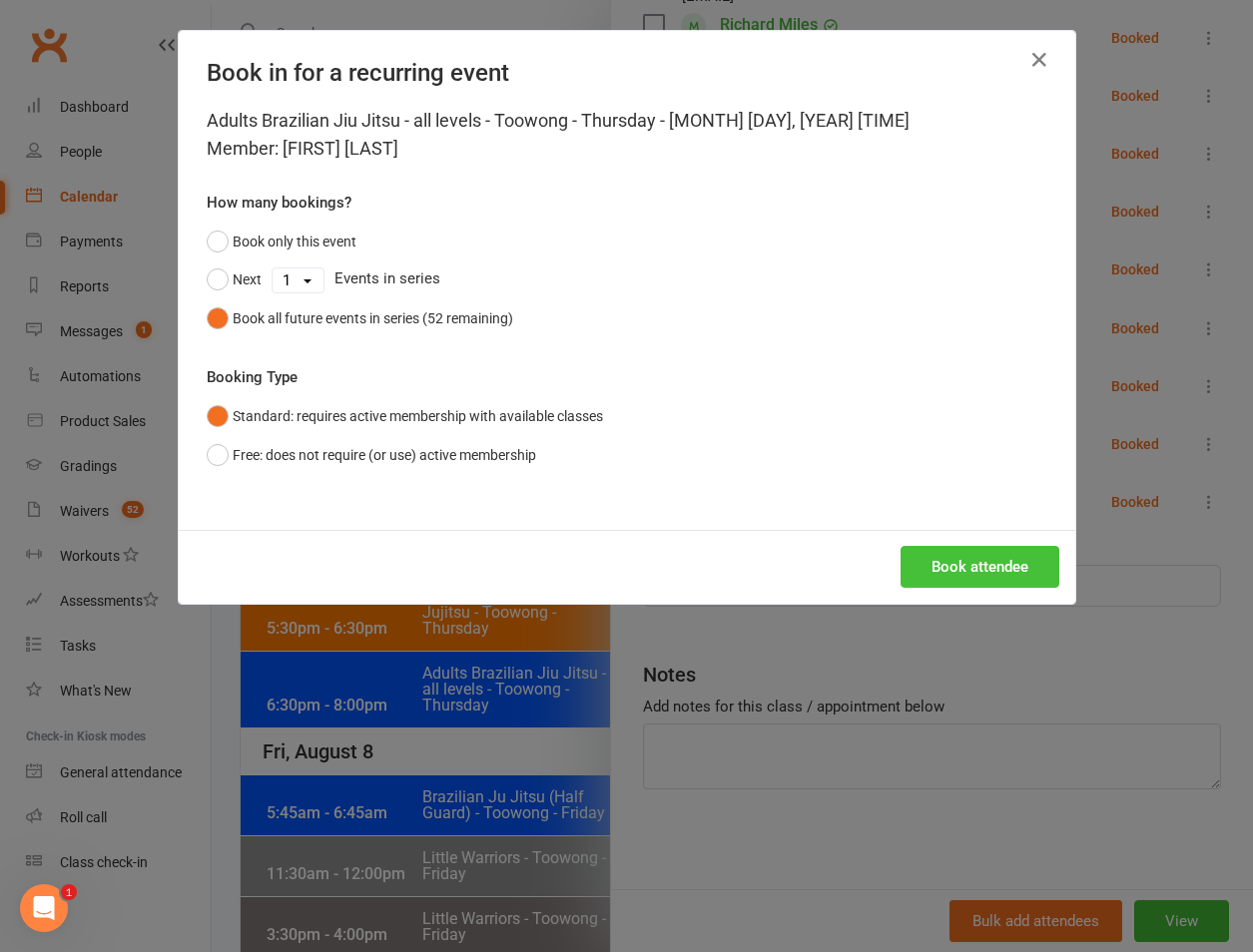 click on "Book attendee" at bounding box center (979, 567) 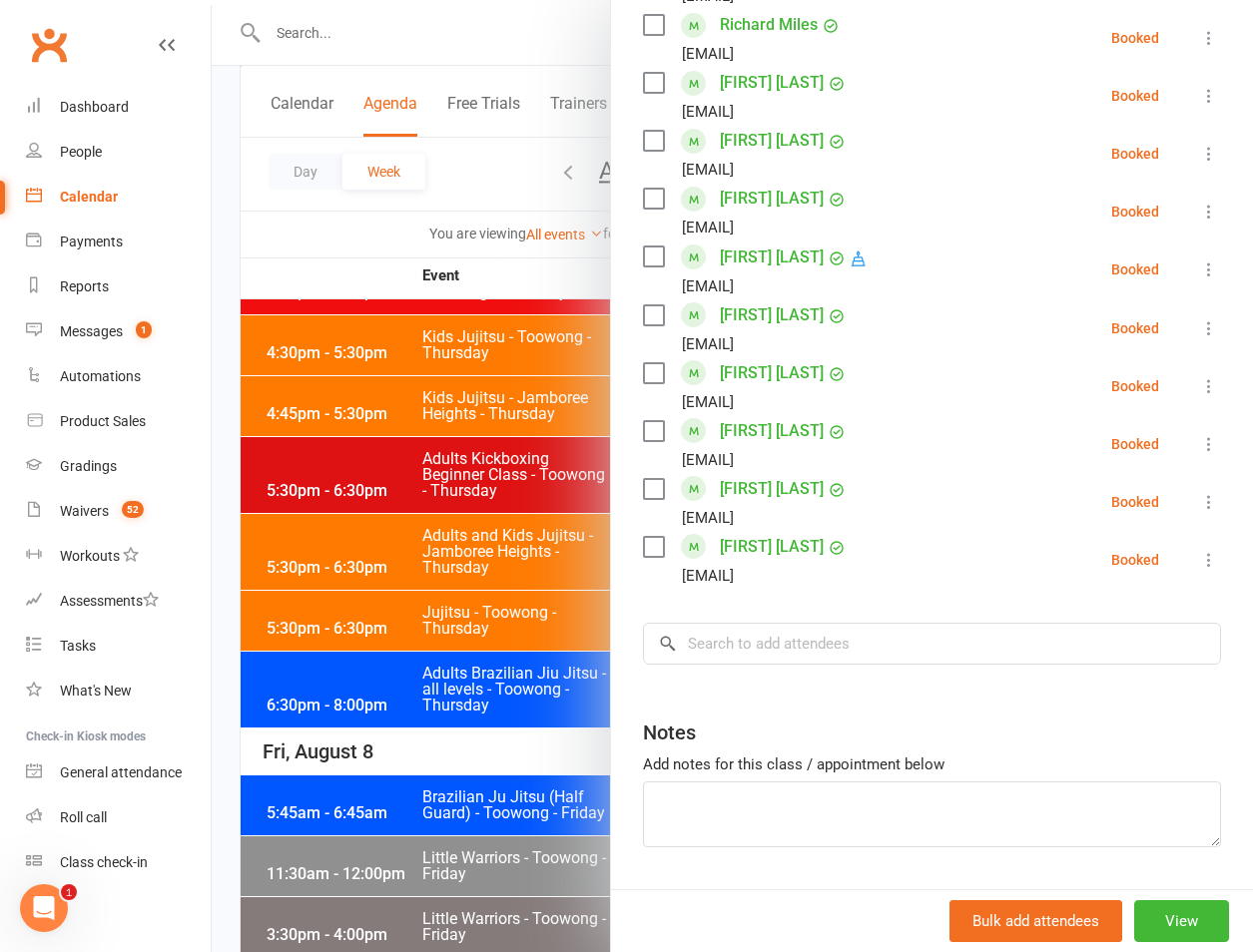 click at bounding box center (732, 476) 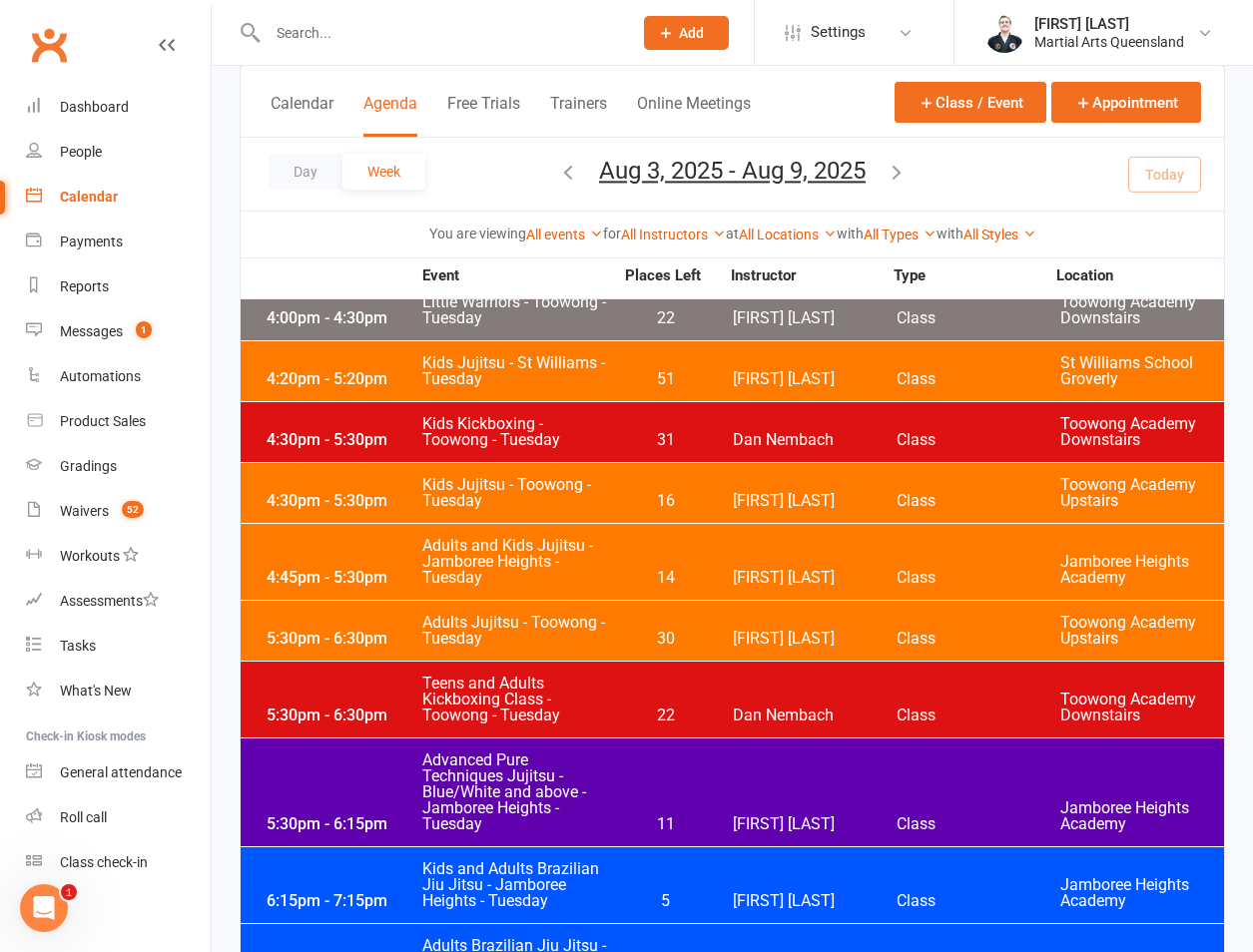 scroll, scrollTop: 931, scrollLeft: 0, axis: vertical 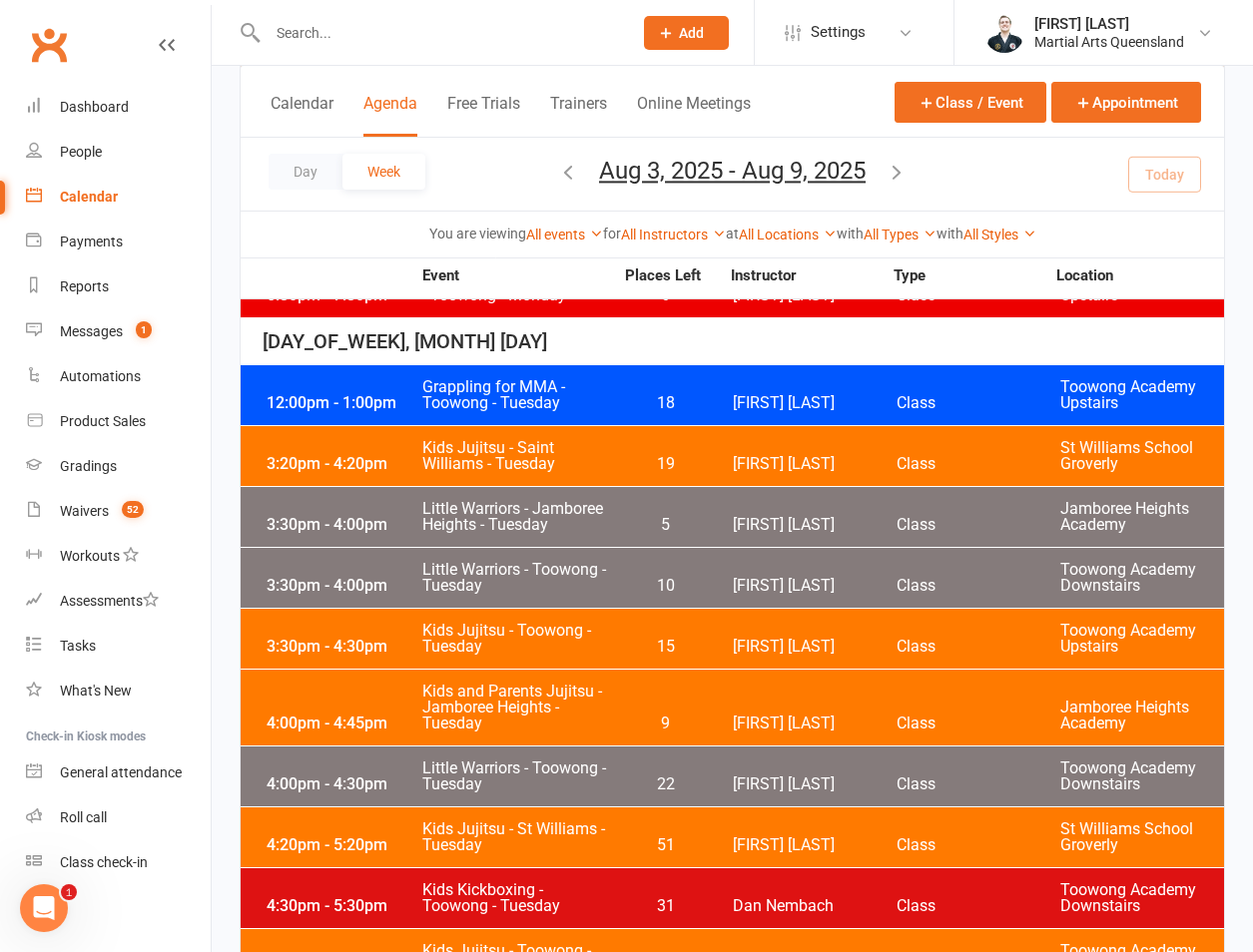 click at bounding box center [439, 33] 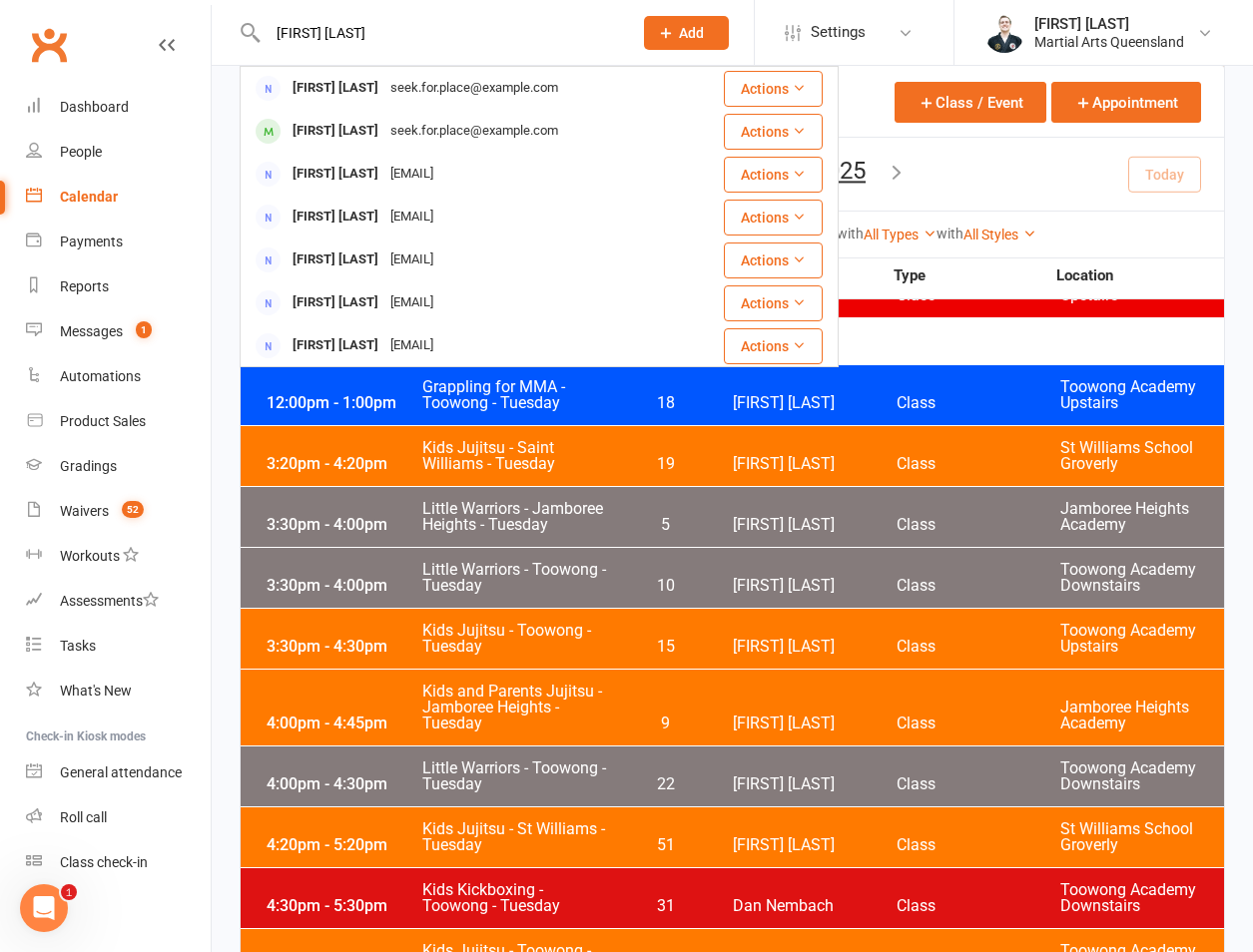 type on "daniel chan" 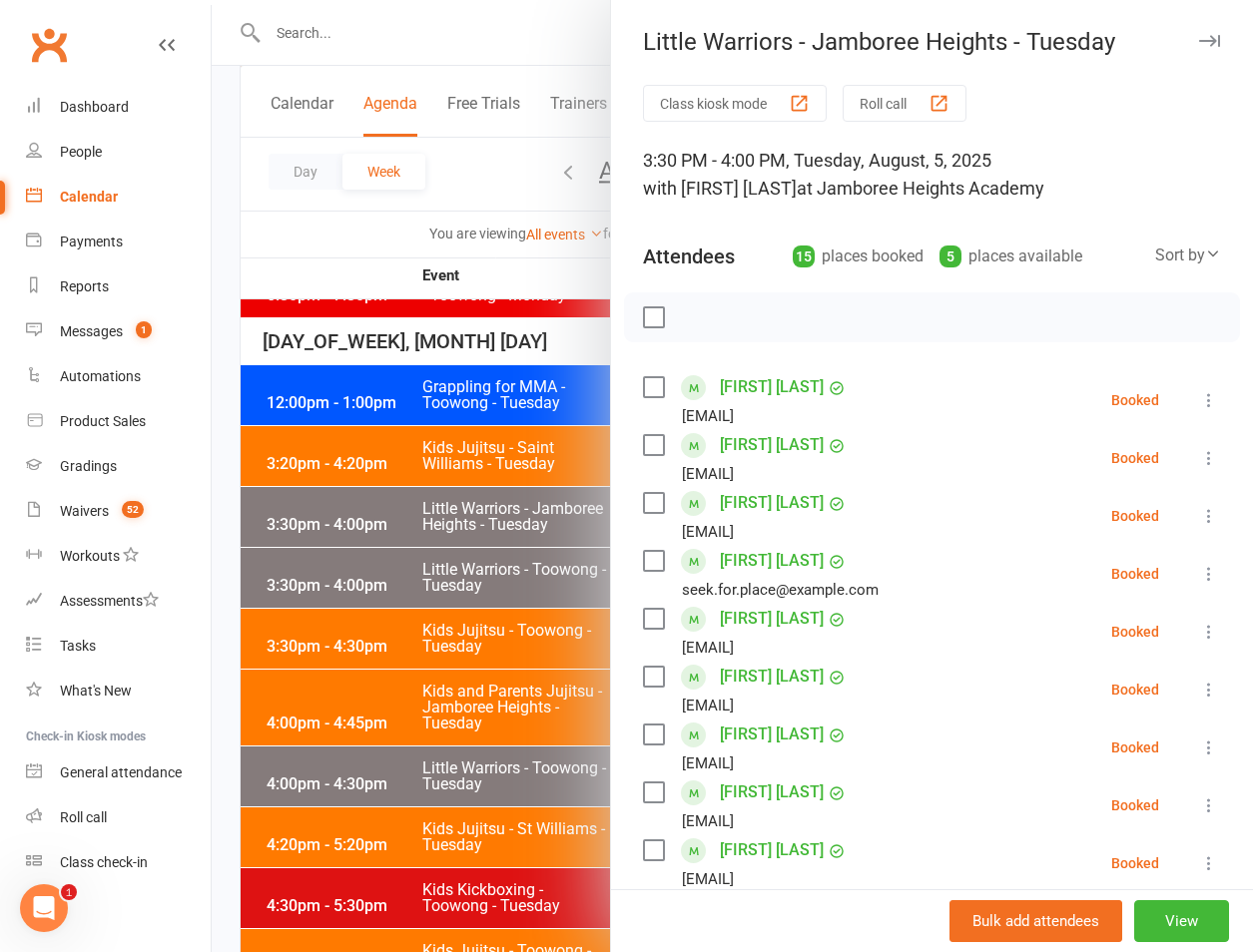 click at bounding box center (732, 476) 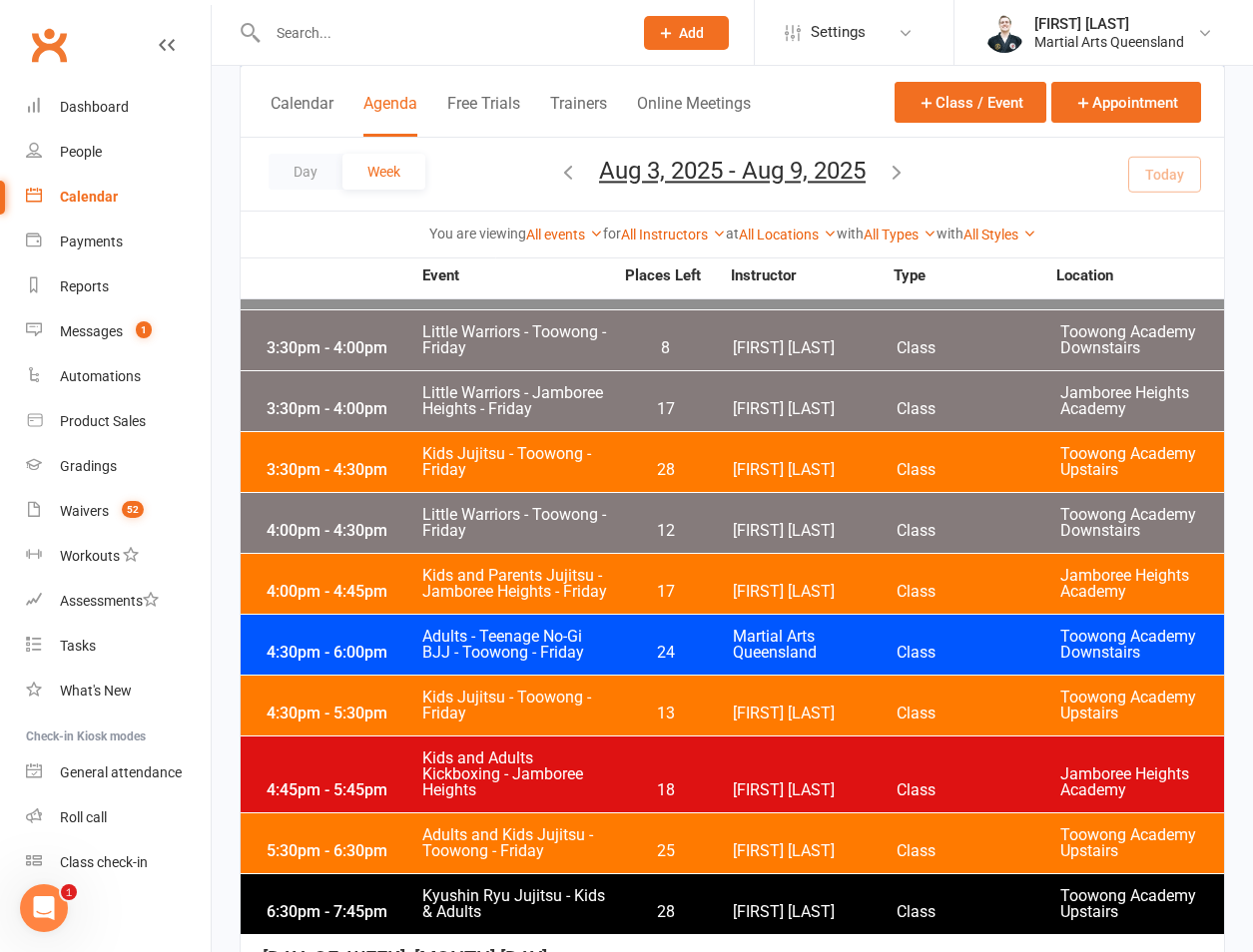 scroll, scrollTop: 4191, scrollLeft: 0, axis: vertical 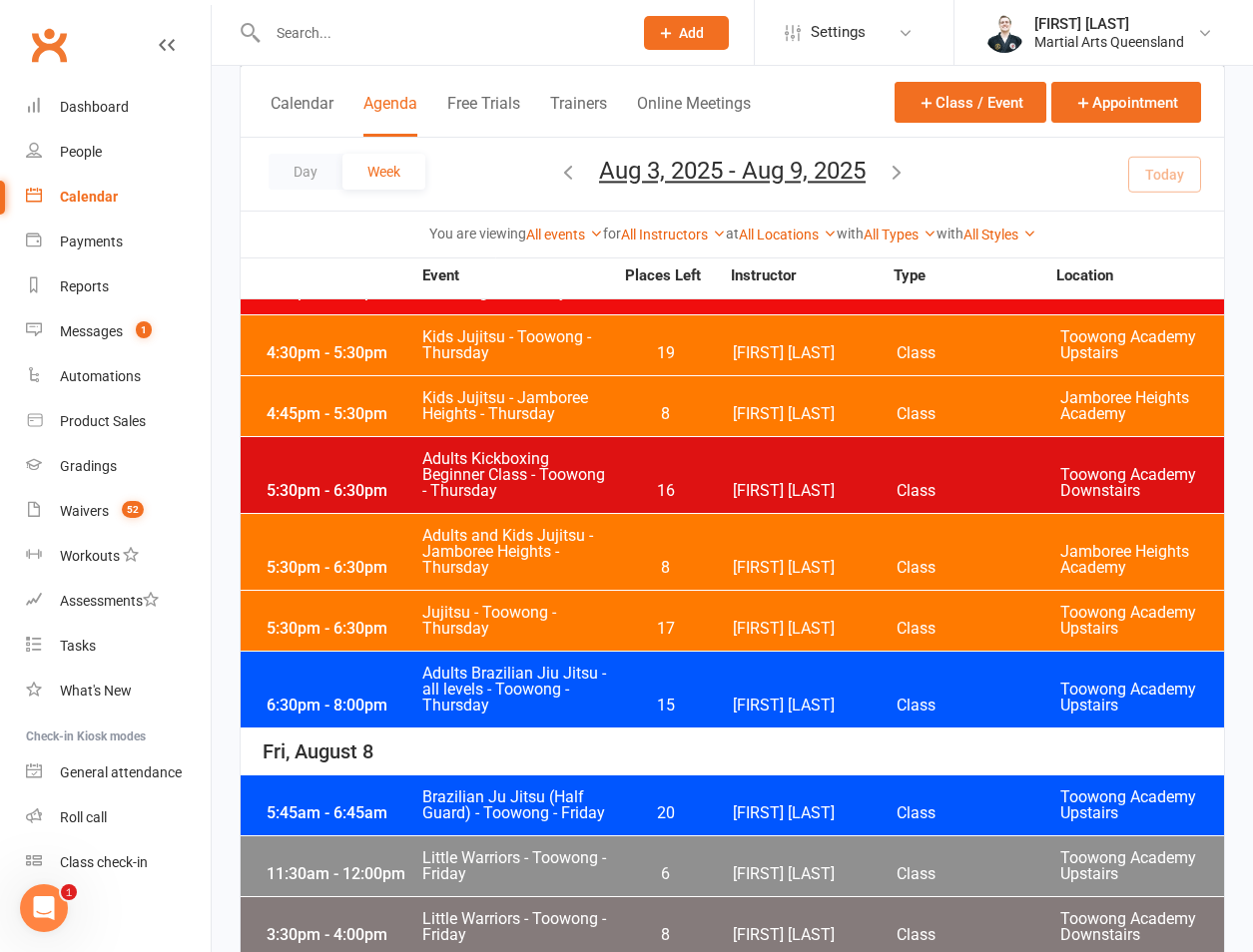 click at bounding box center (897, 172) 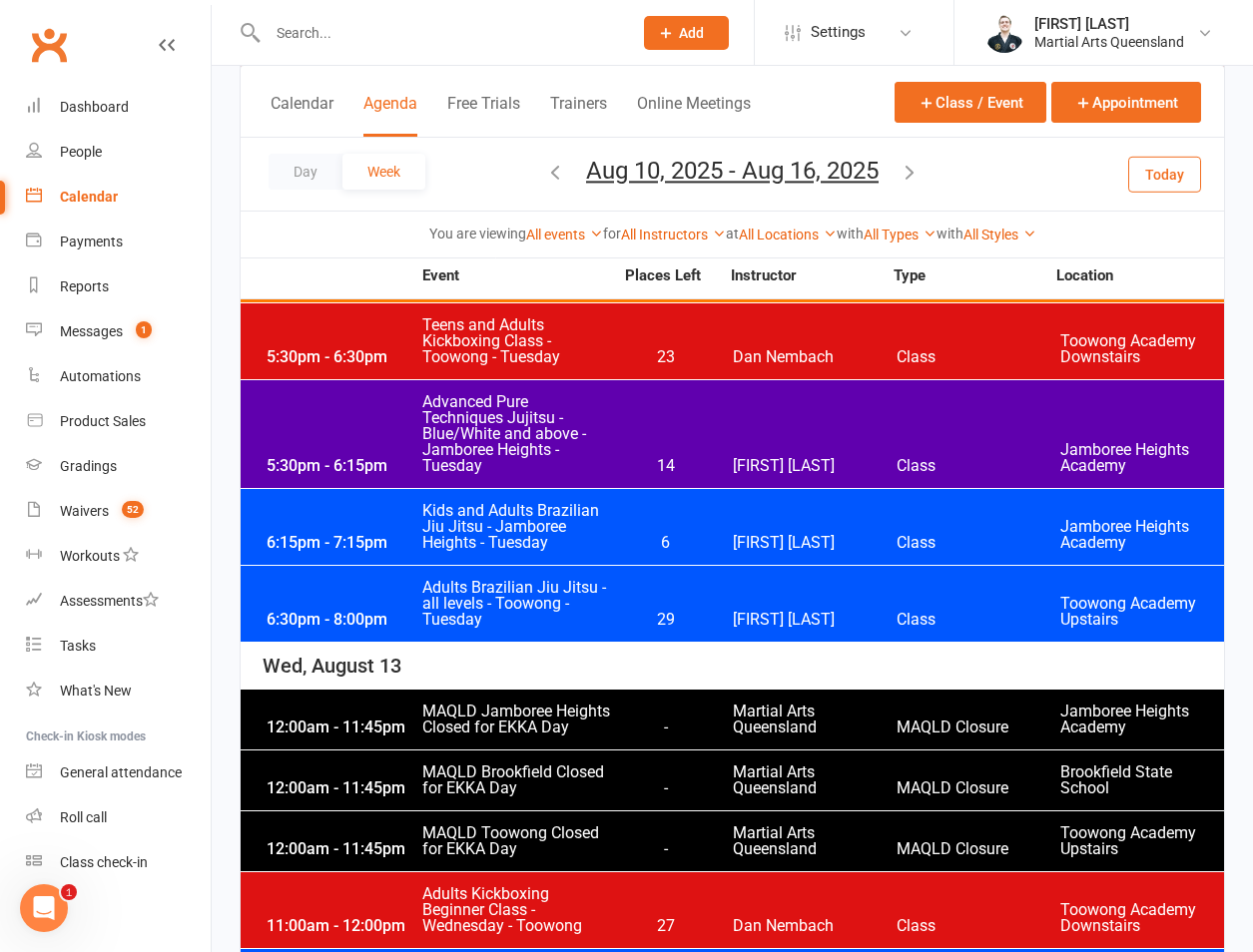 scroll, scrollTop: 931, scrollLeft: 0, axis: vertical 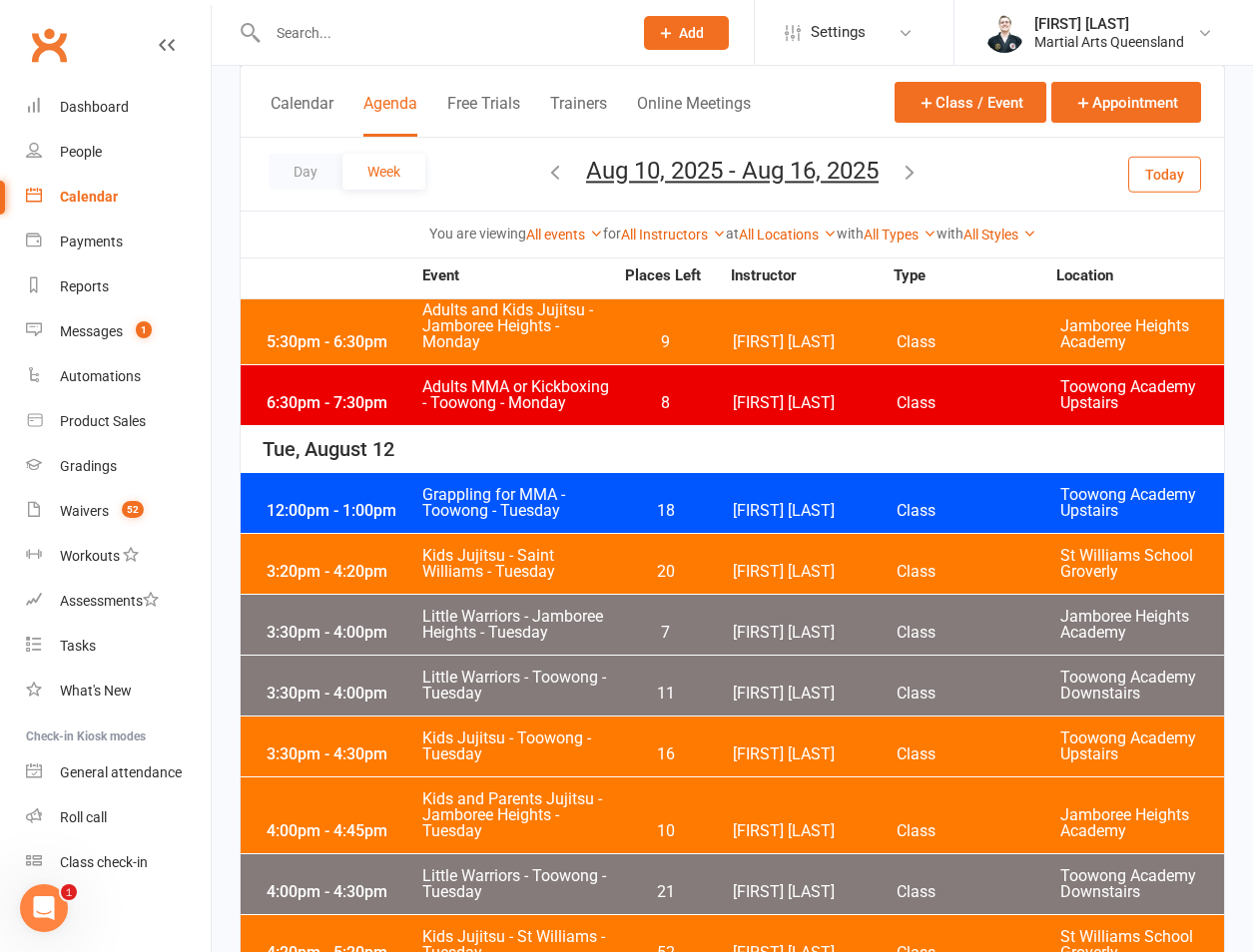 click on "Little Warriors - Jamboree Heights - Tuesday" at bounding box center (517, 625) 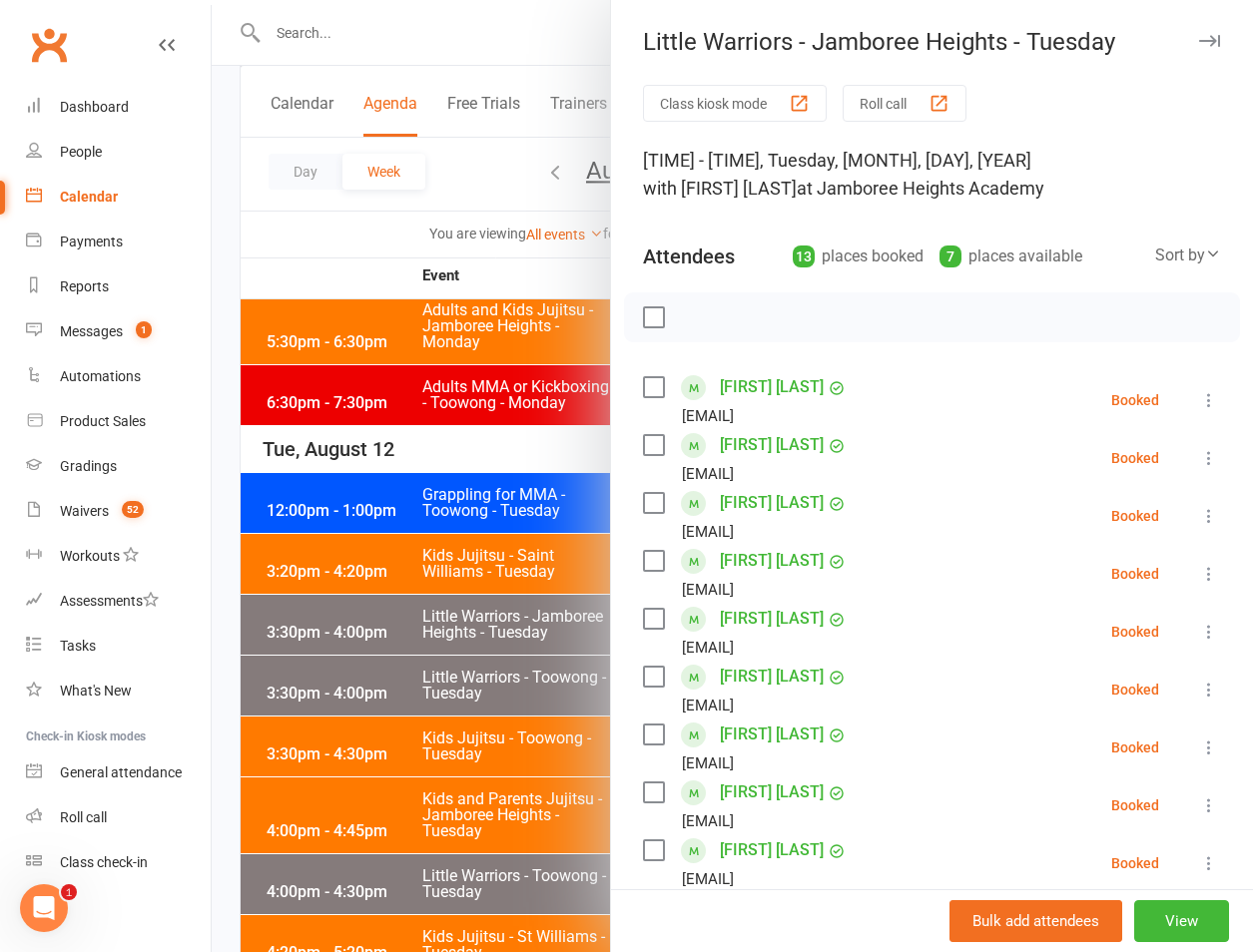 scroll, scrollTop: 593, scrollLeft: 0, axis: vertical 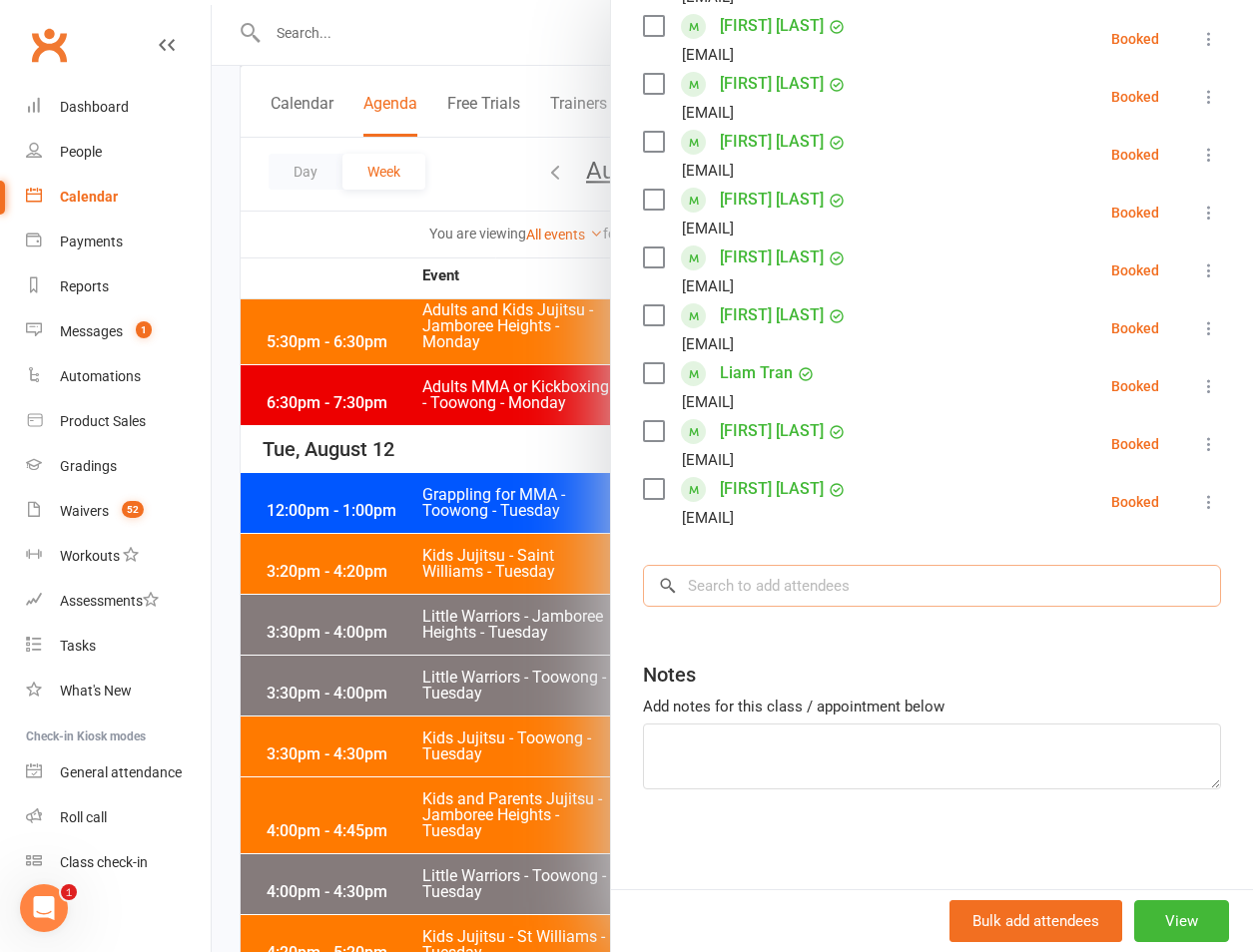 click at bounding box center (932, 586) 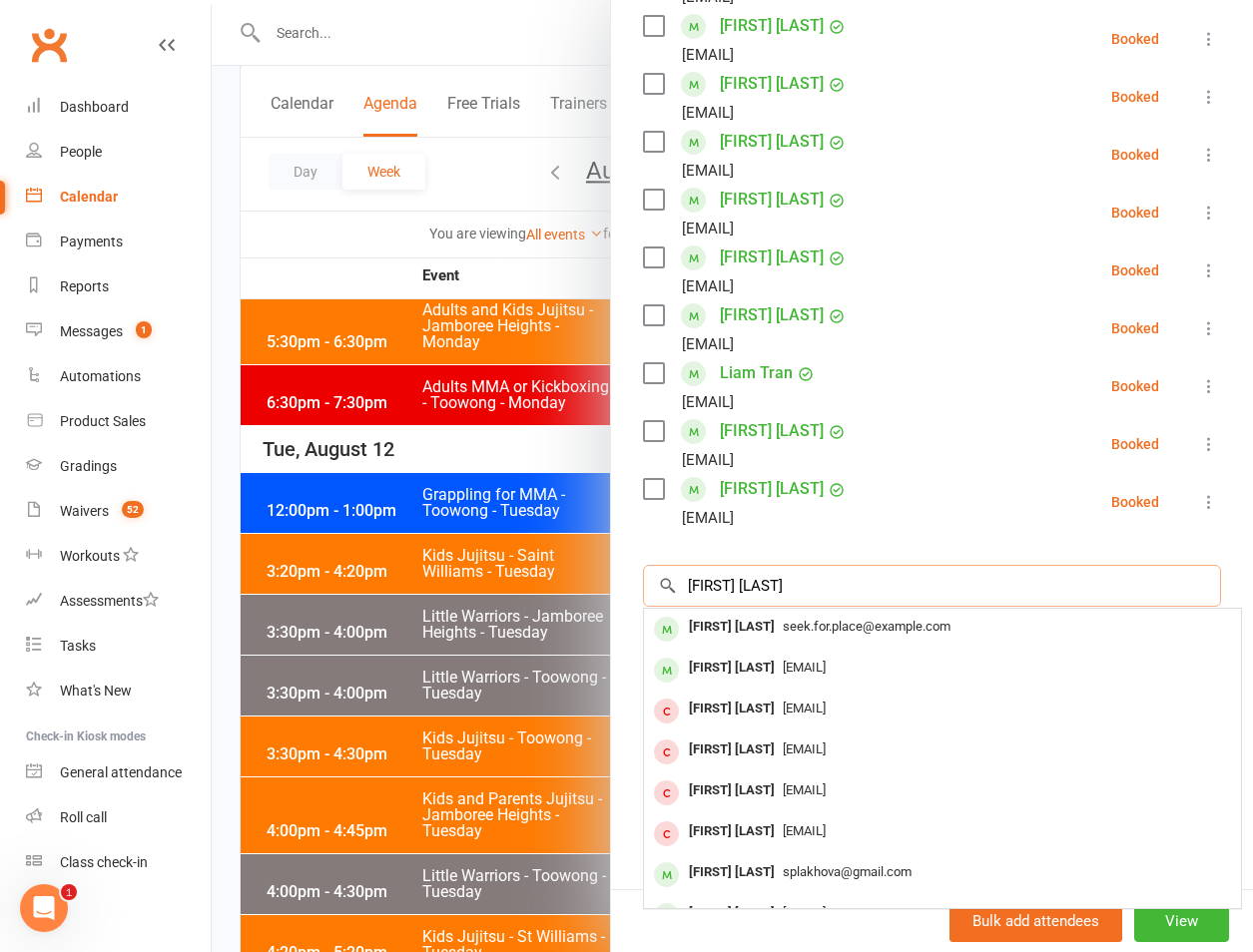 type on "daniel chan" 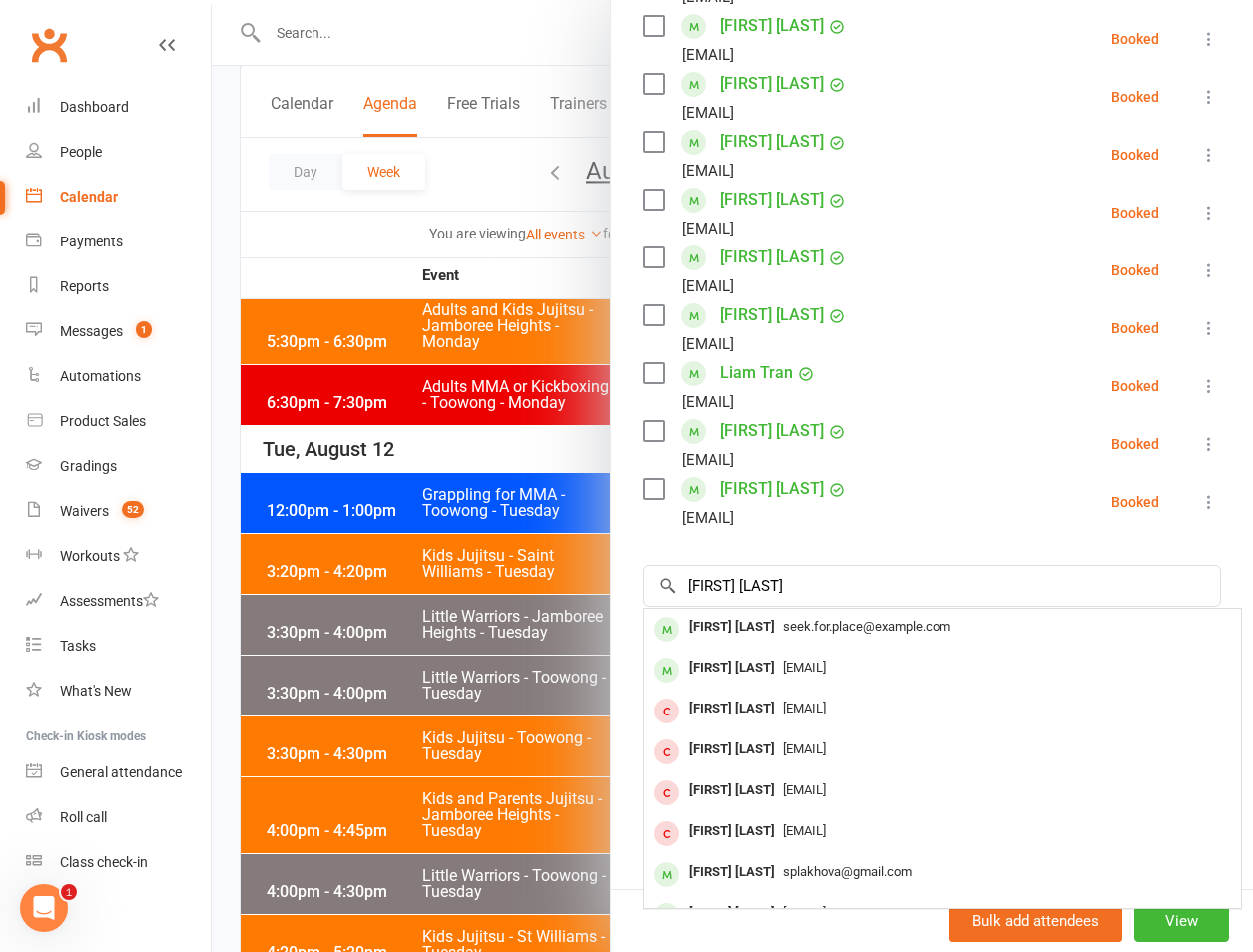 click on "[FIRST] [LAST]" at bounding box center (732, 627) 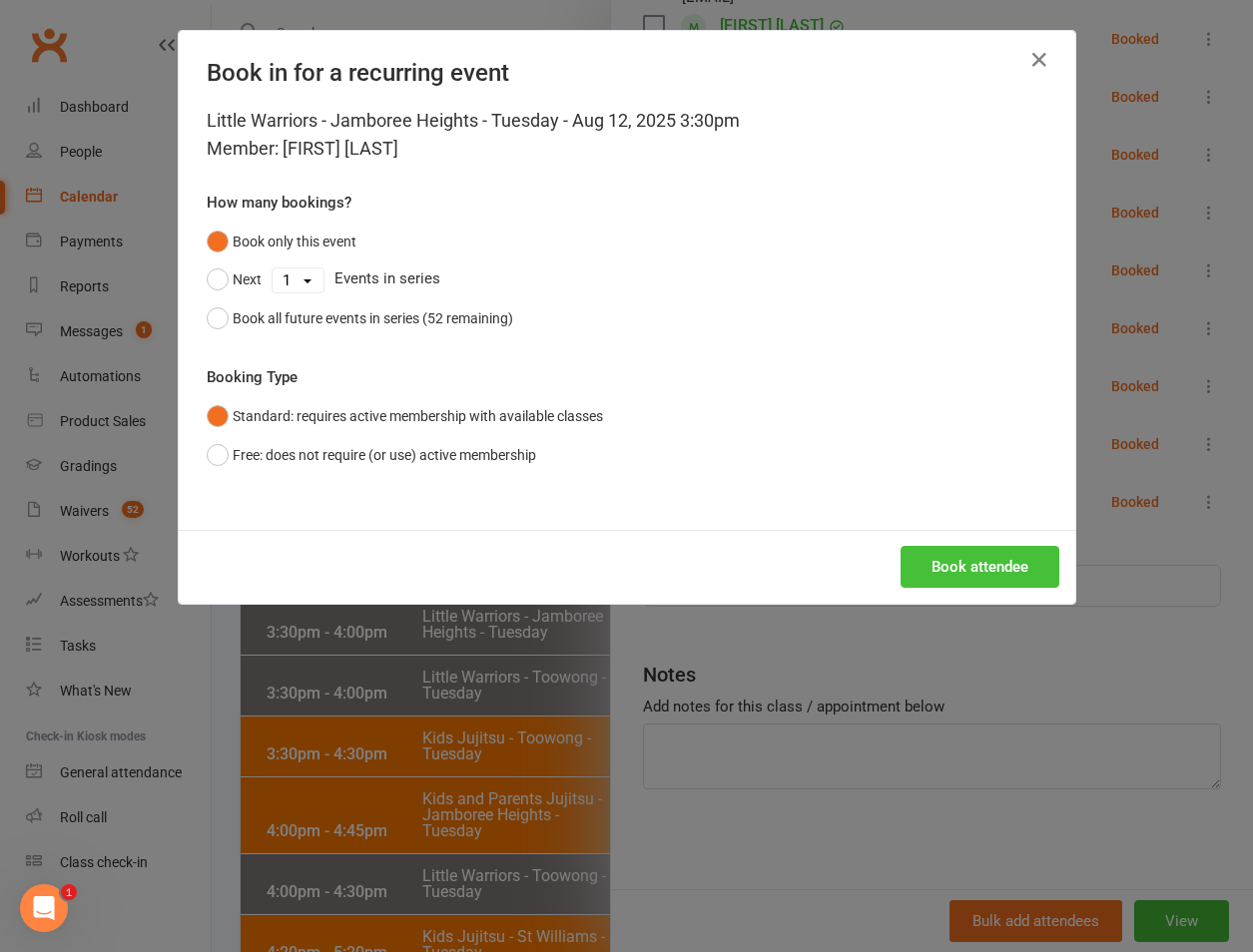 click on "Book attendee" at bounding box center [979, 567] 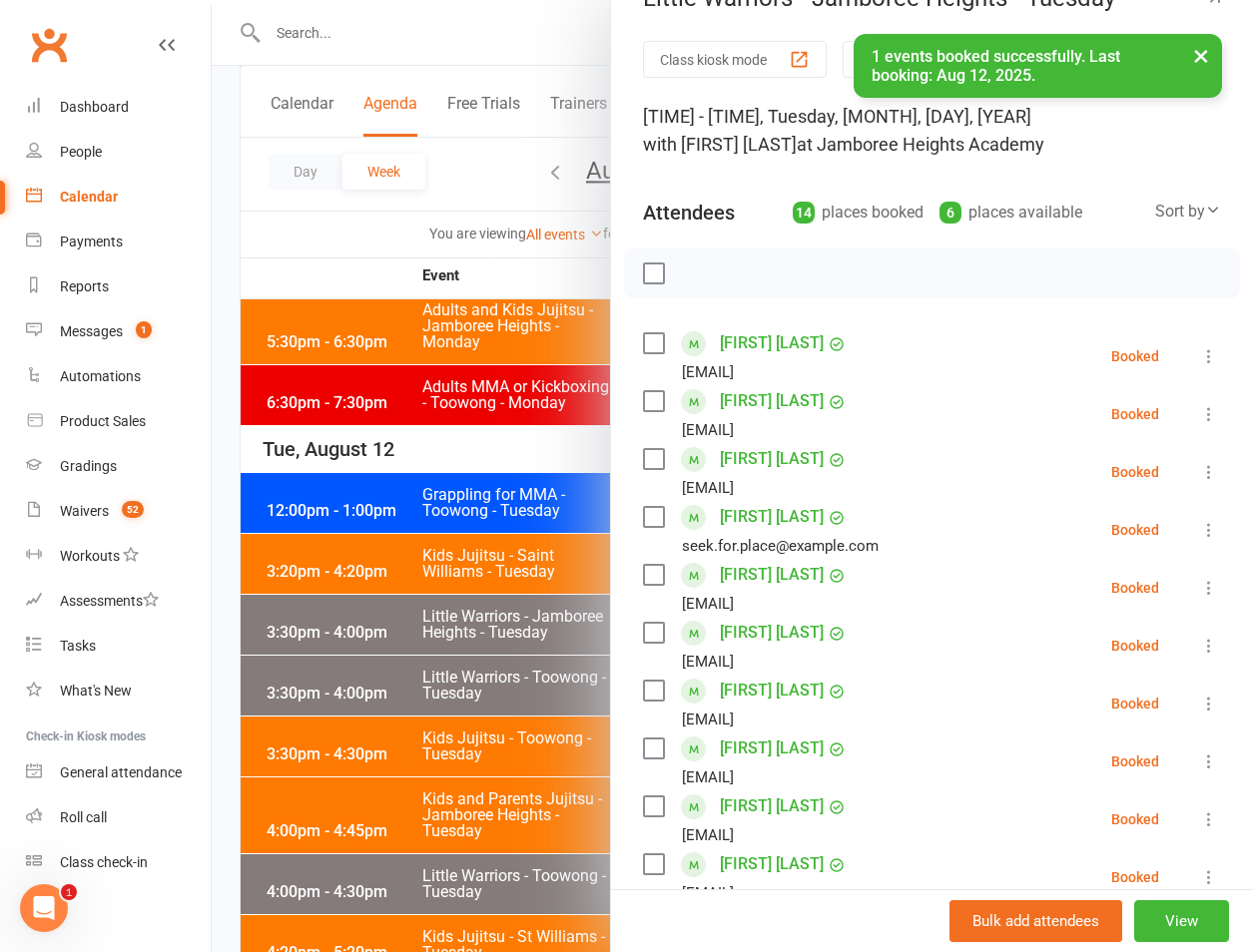 scroll, scrollTop: 0, scrollLeft: 0, axis: both 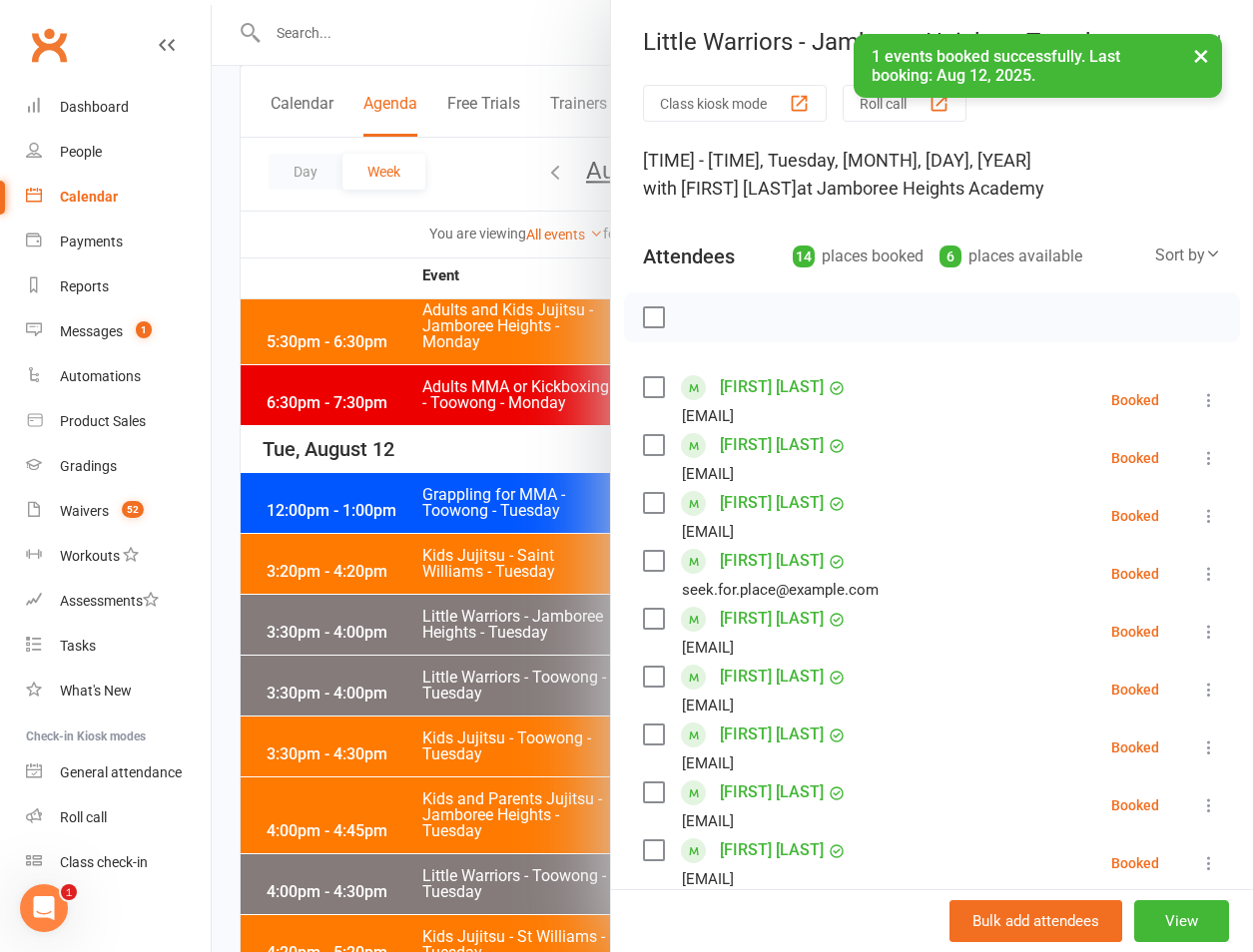 click on "[FIRST] [LAST]" at bounding box center (772, 561) 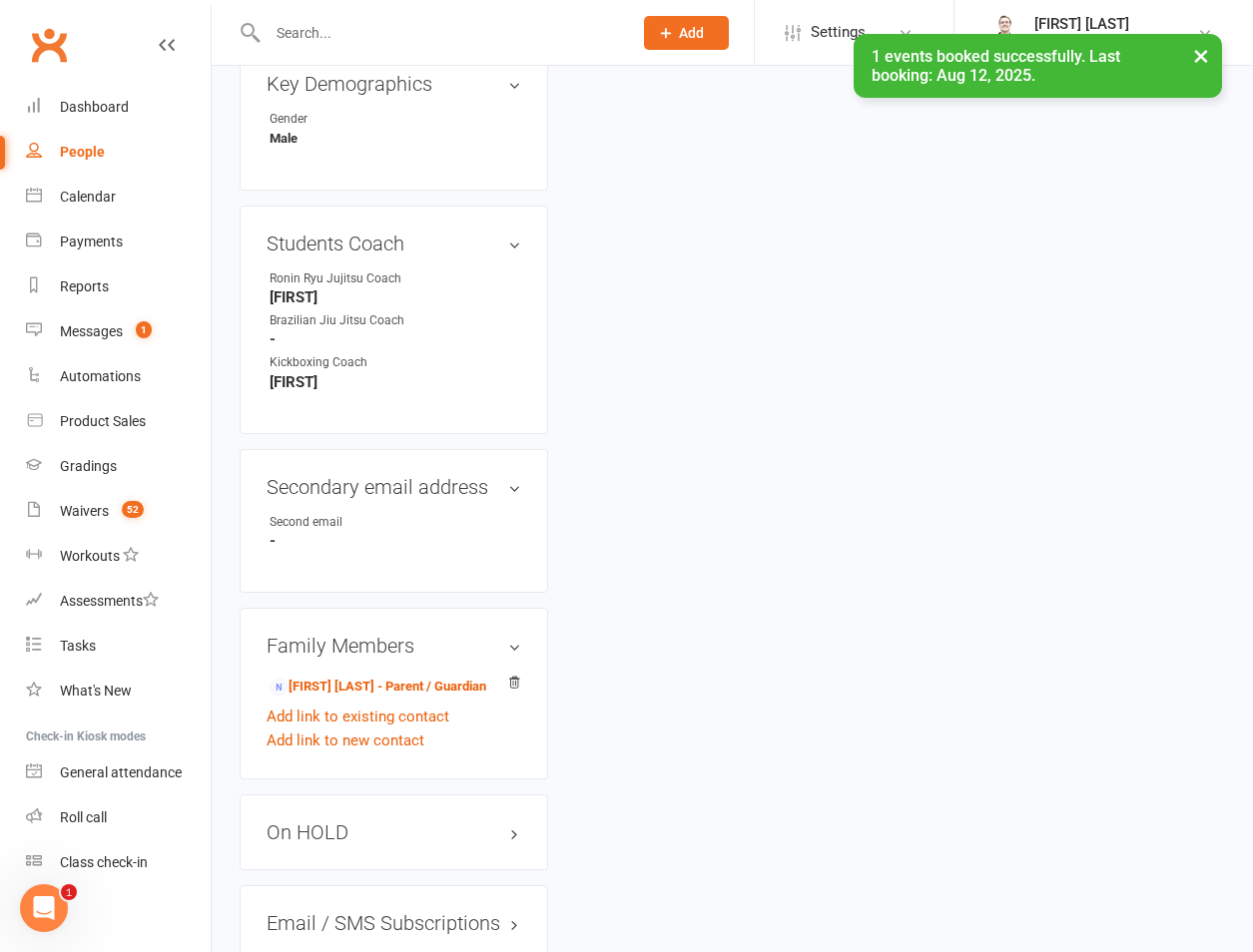 scroll, scrollTop: 0, scrollLeft: 0, axis: both 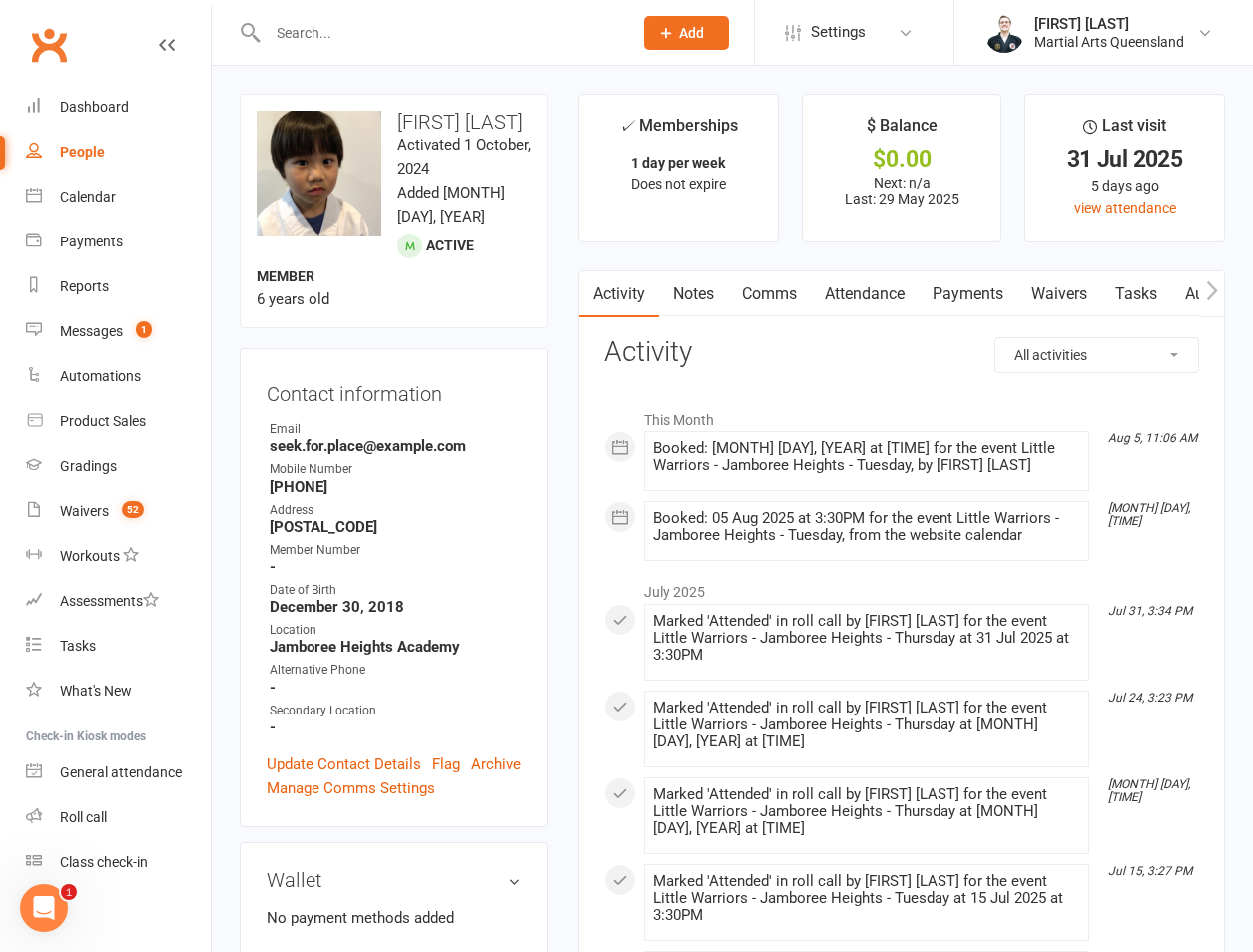 click at bounding box center [439, 33] 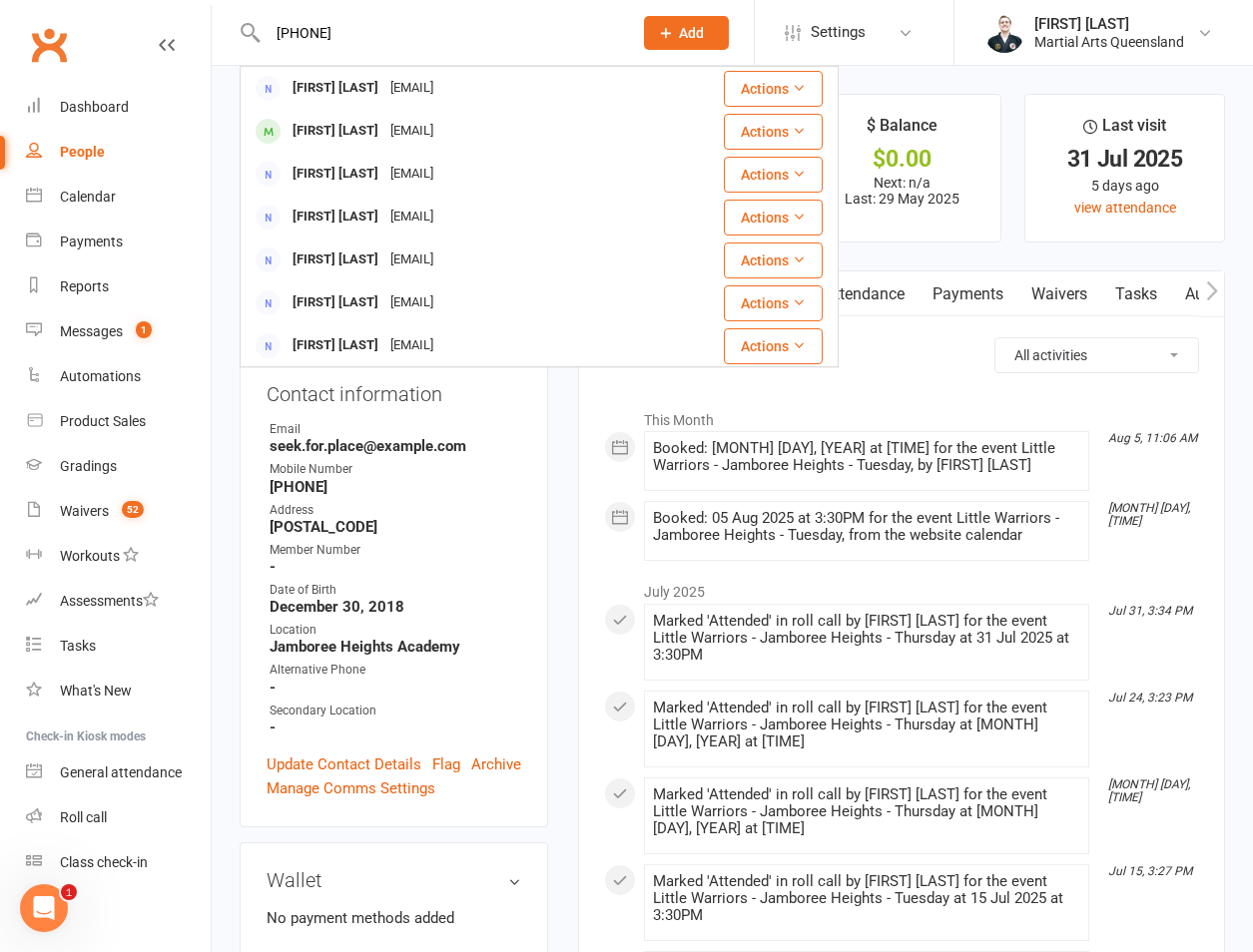 click on "042051853" at bounding box center [439, 33] 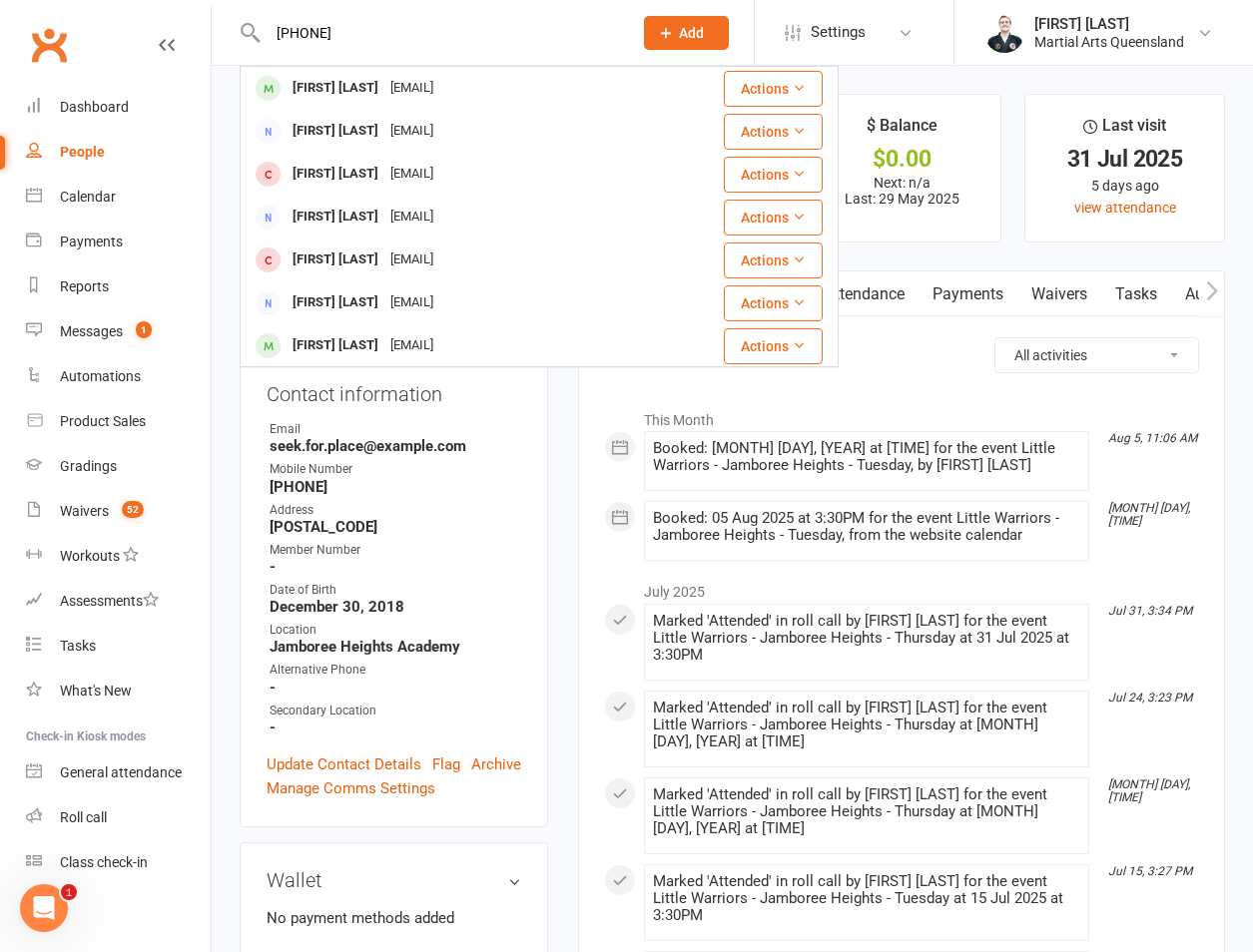 type on "0420521853" 